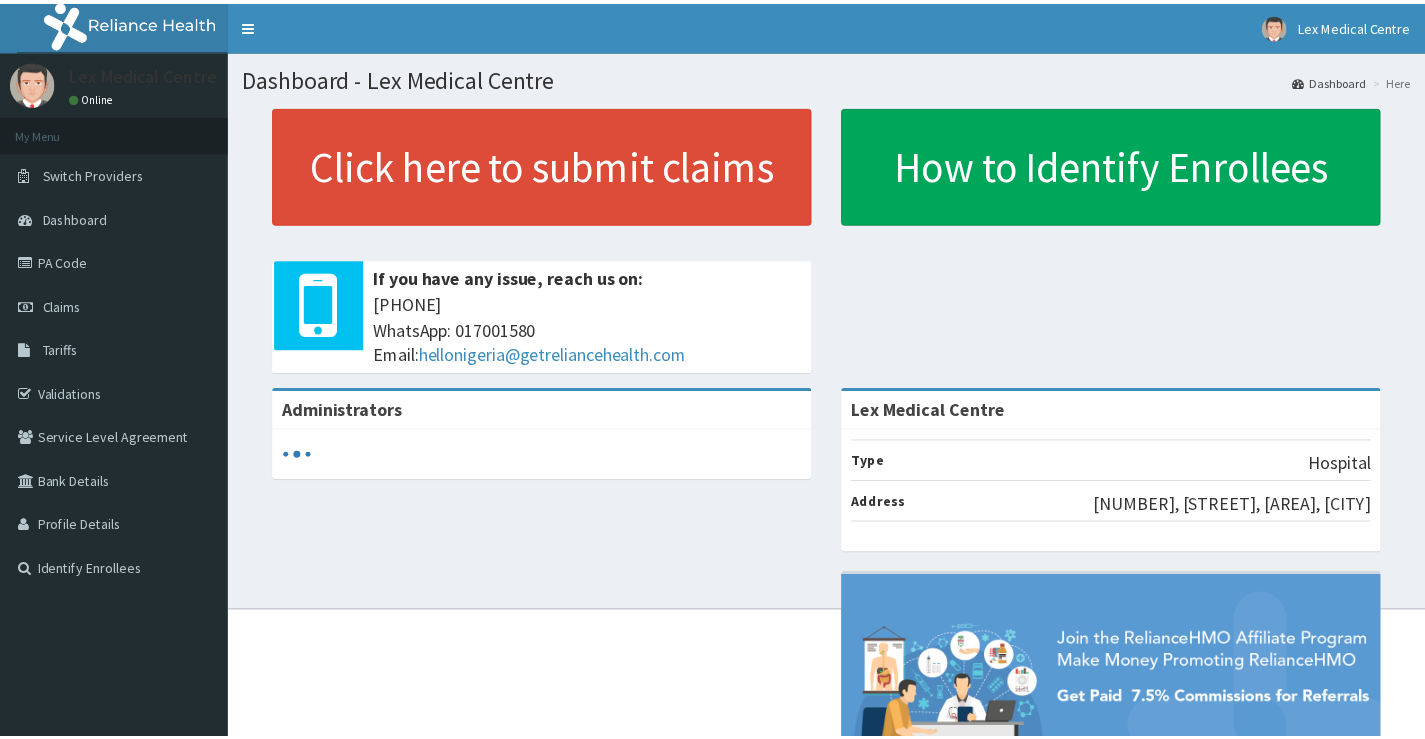 scroll, scrollTop: 0, scrollLeft: 0, axis: both 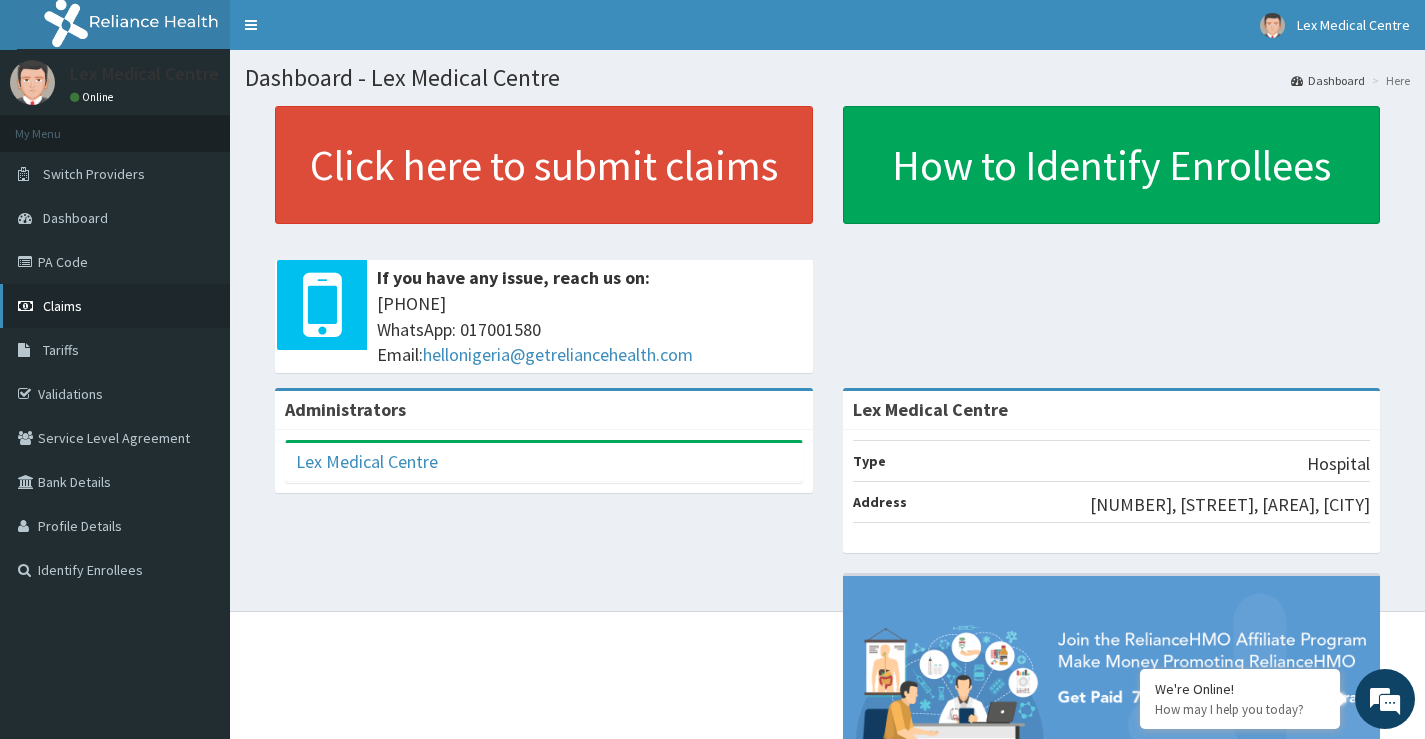 click on "Claims" at bounding box center (115, 306) 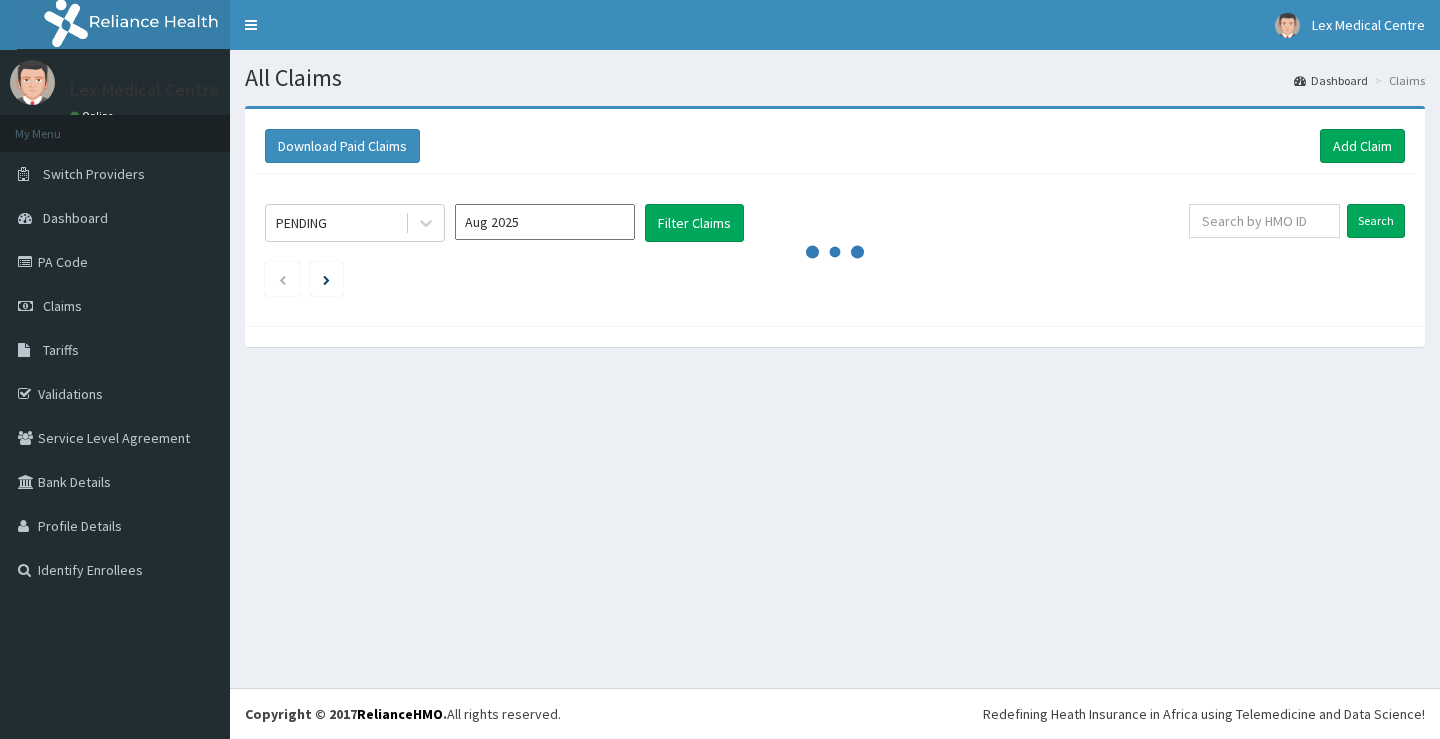 scroll, scrollTop: 0, scrollLeft: 0, axis: both 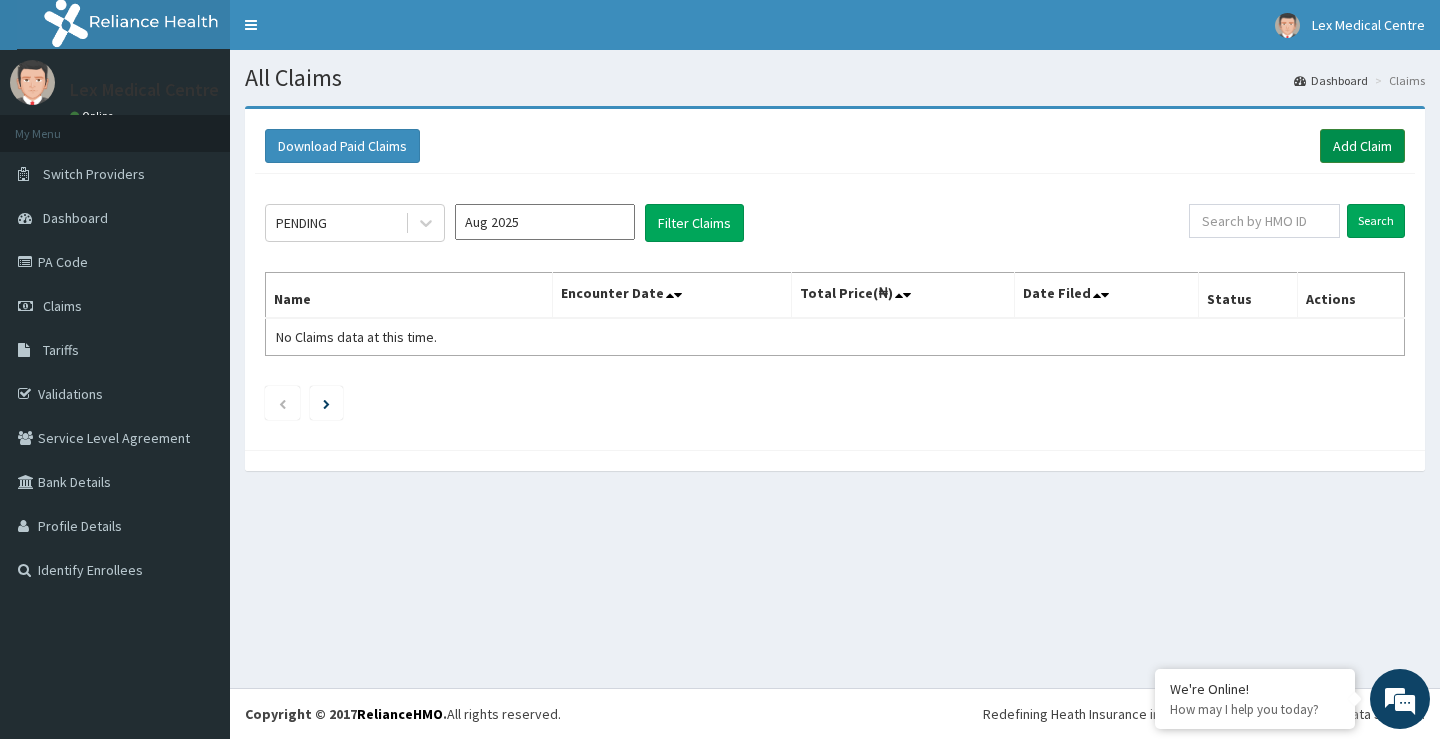 click on "Add Claim" at bounding box center [1362, 146] 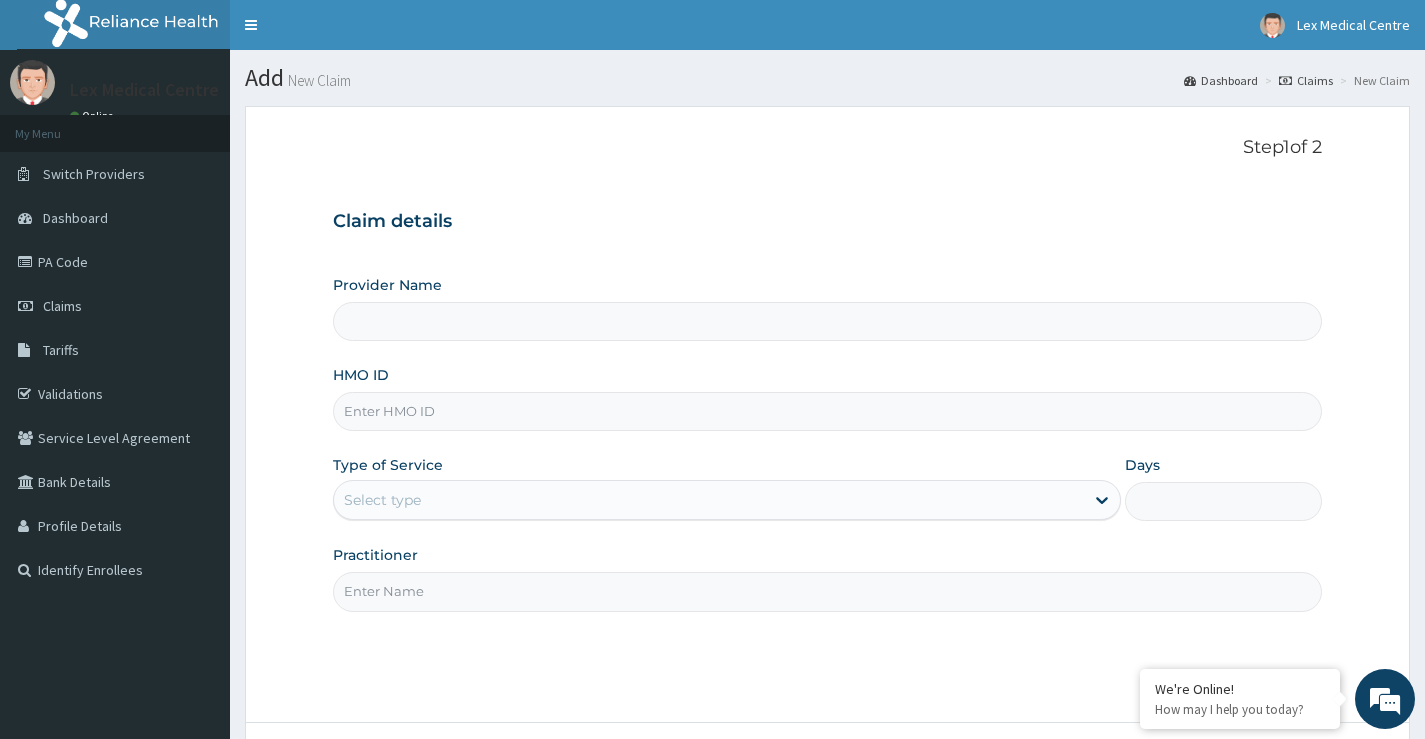 scroll, scrollTop: 0, scrollLeft: 0, axis: both 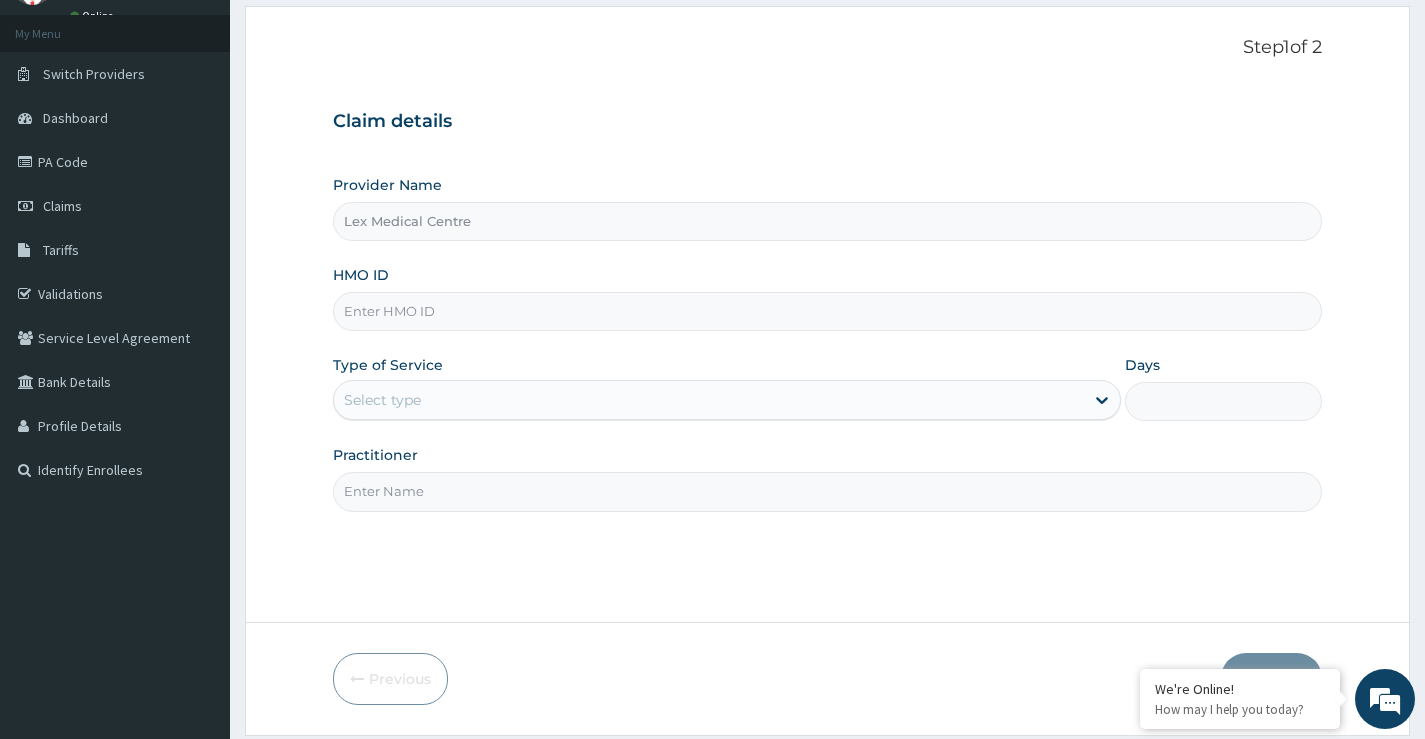 click on "HMO ID" at bounding box center (827, 311) 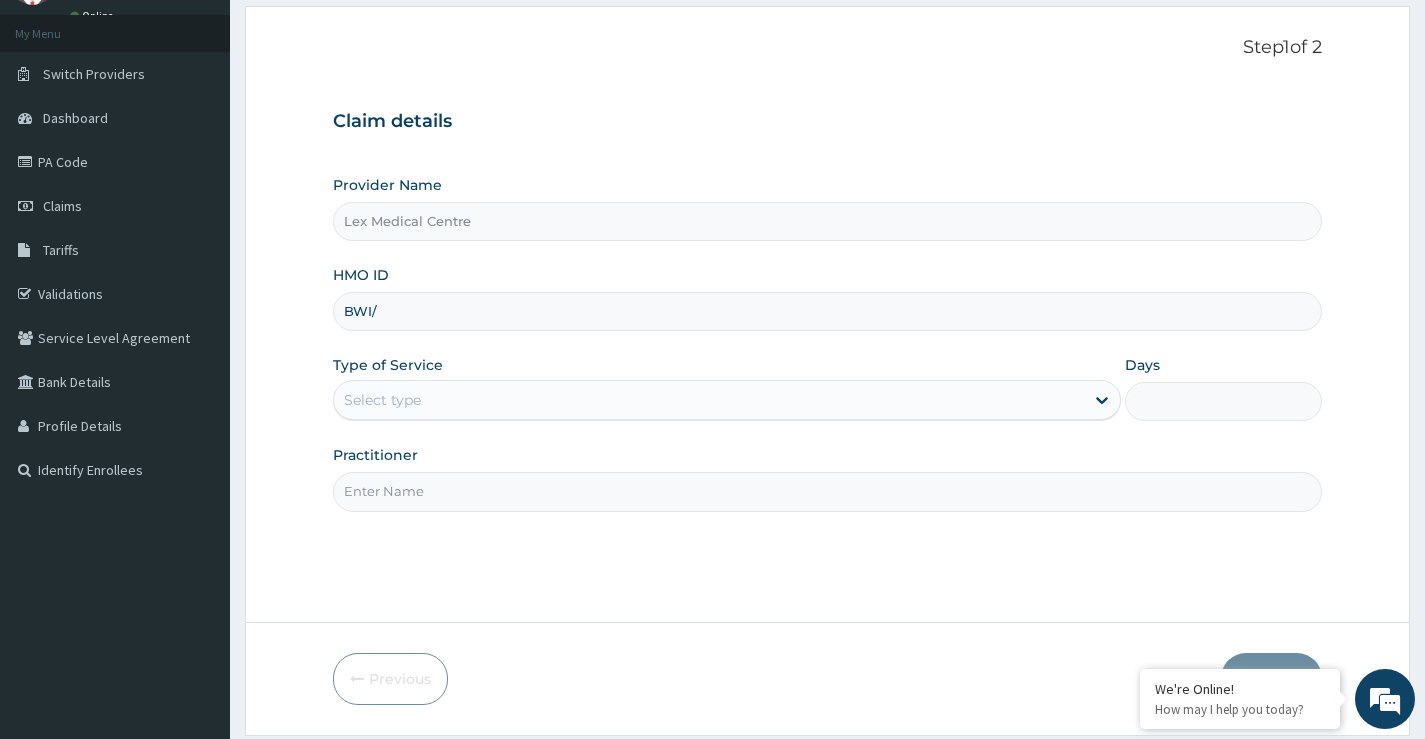 type on "bwi/10043/b" 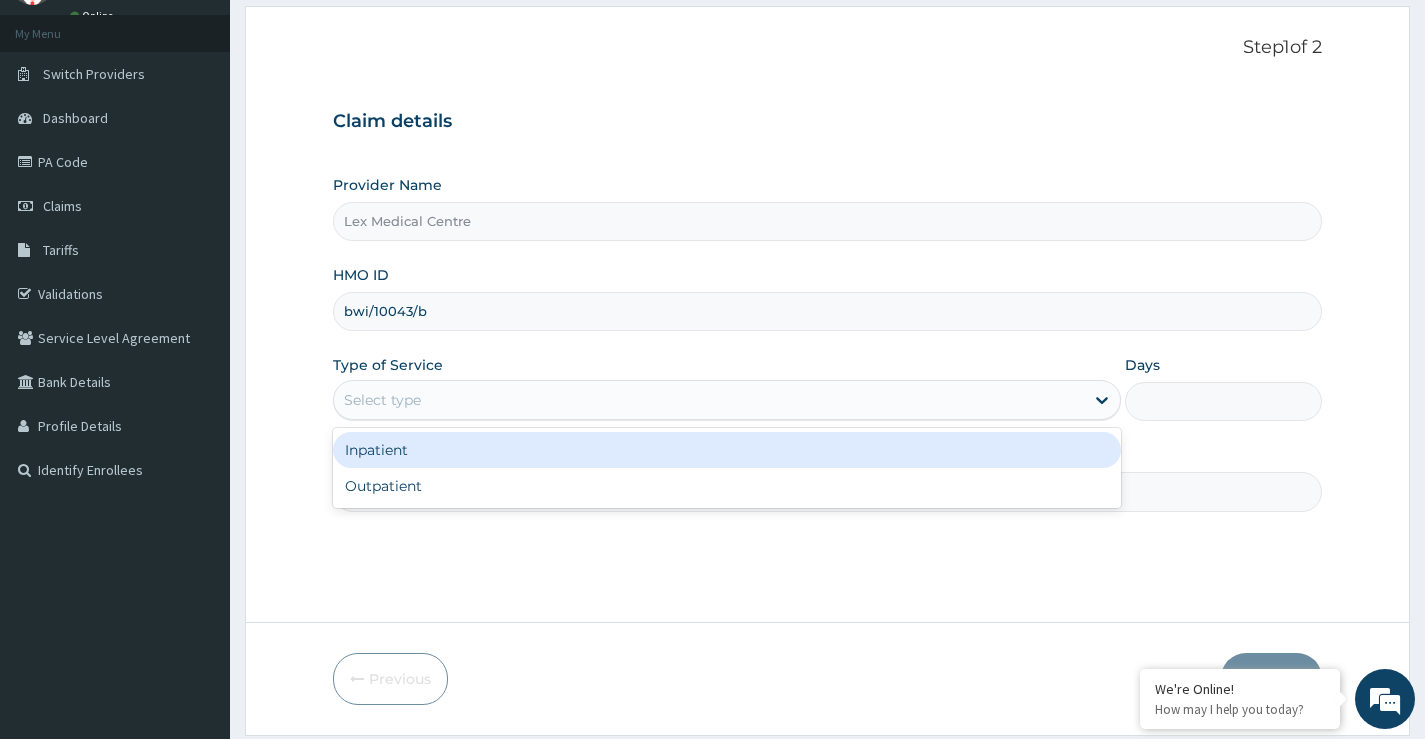 click on "Select type" at bounding box center [709, 400] 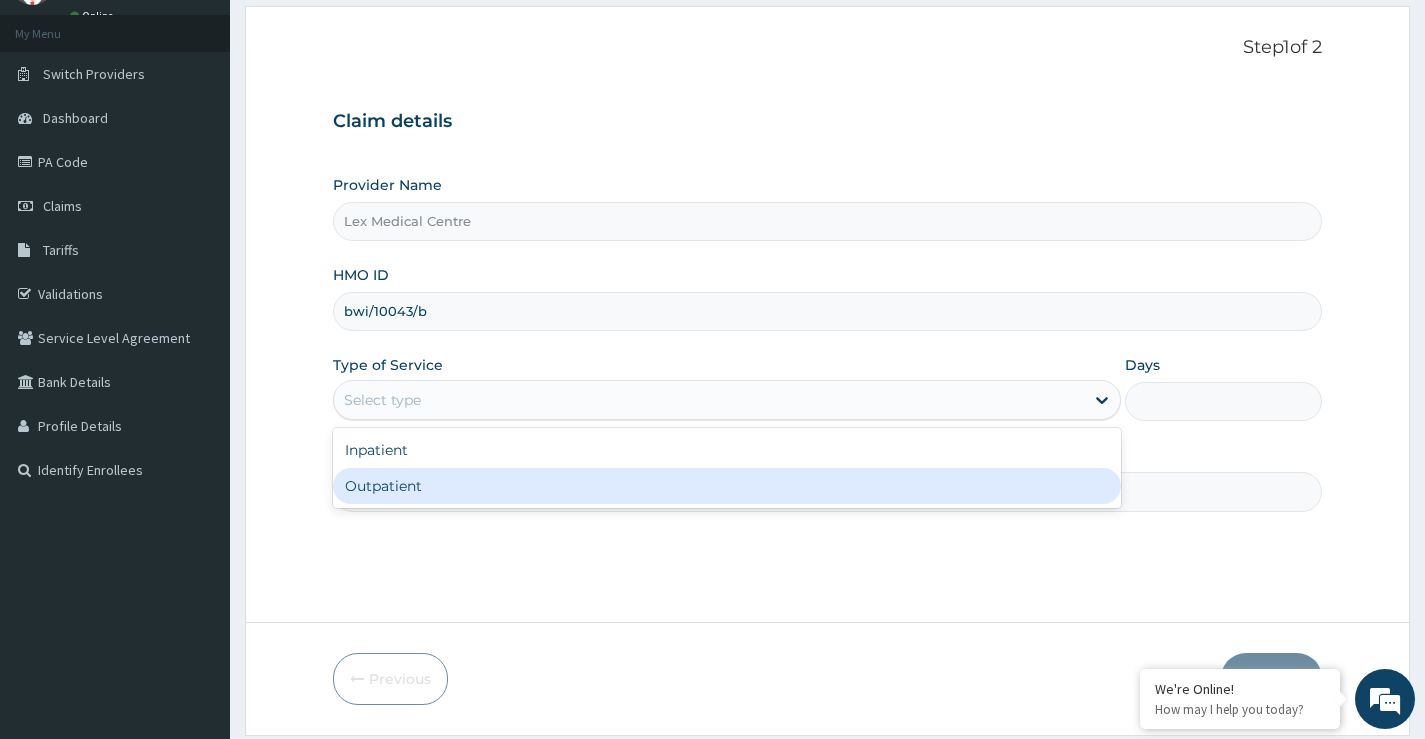 click on "Outpatient" at bounding box center [727, 486] 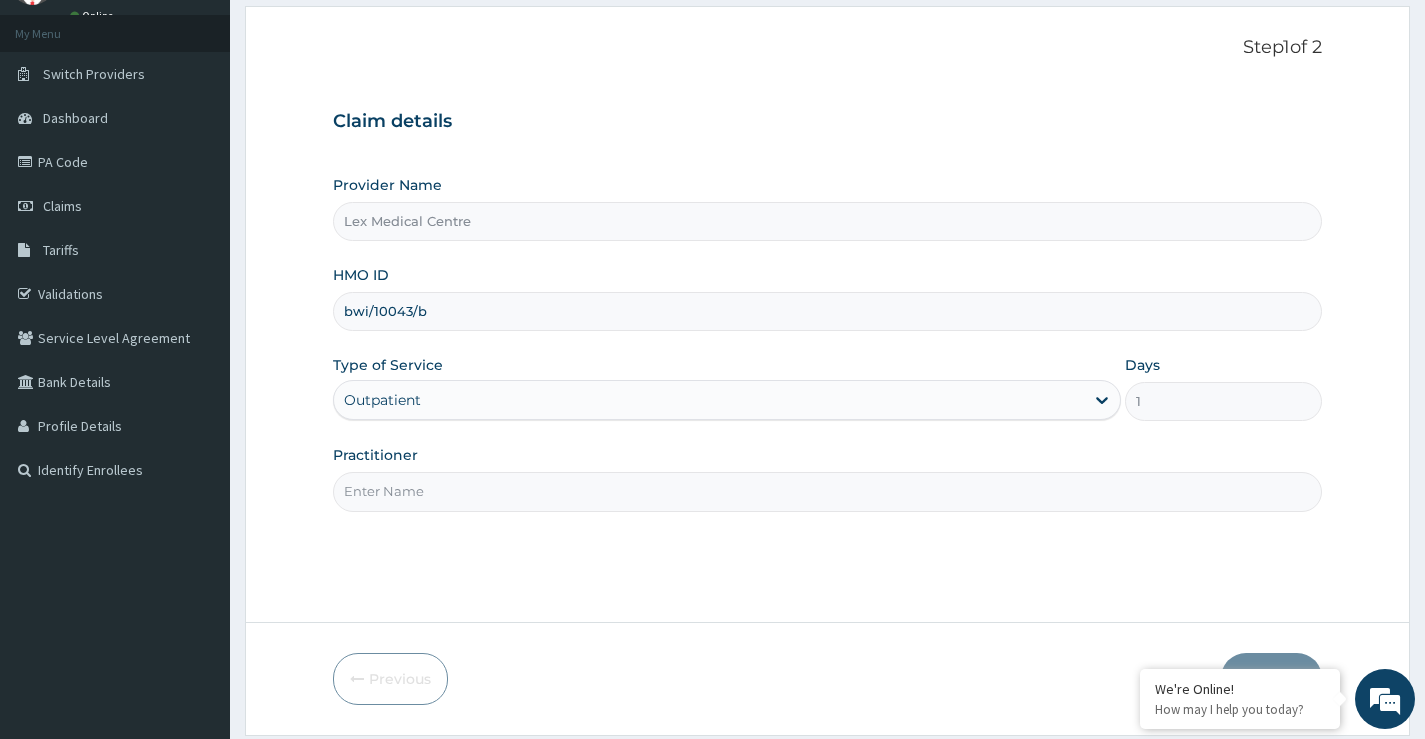 click on "Practitioner" at bounding box center (827, 491) 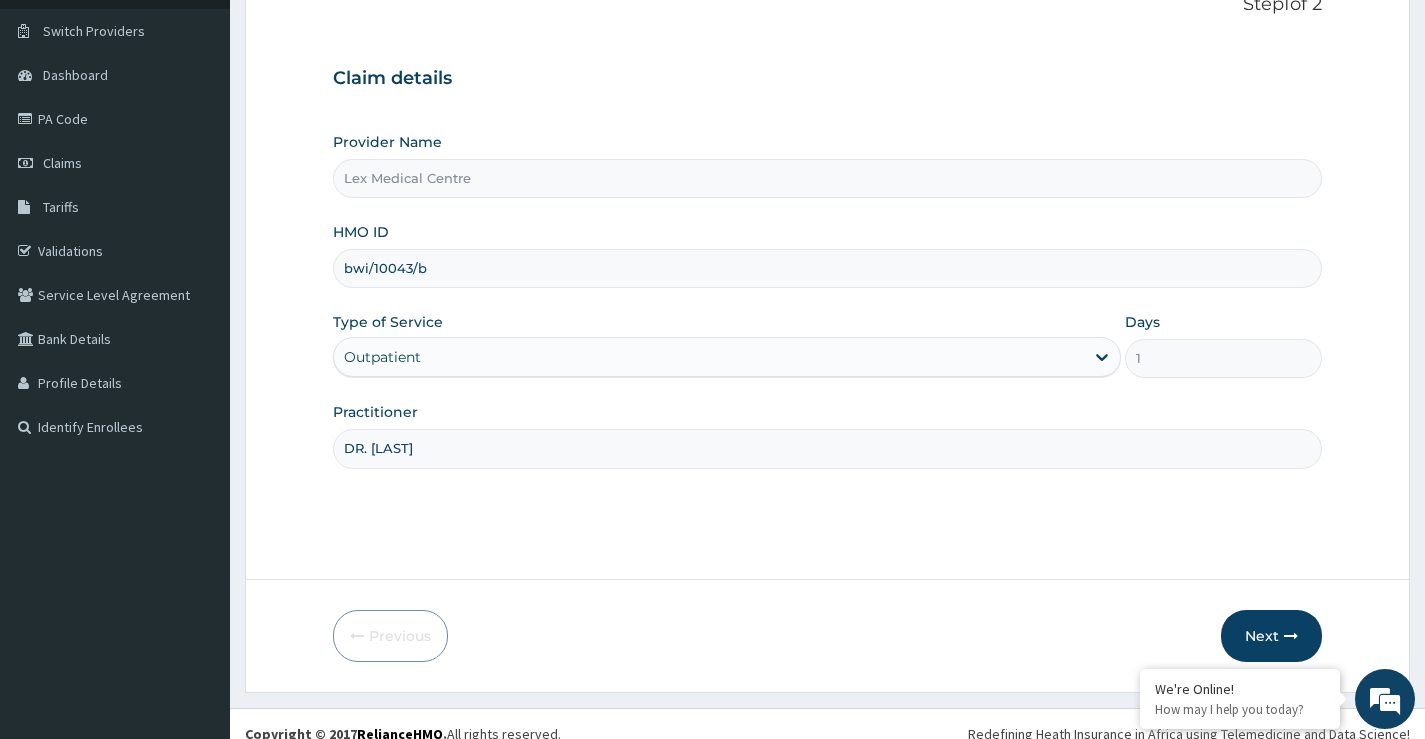 scroll, scrollTop: 163, scrollLeft: 0, axis: vertical 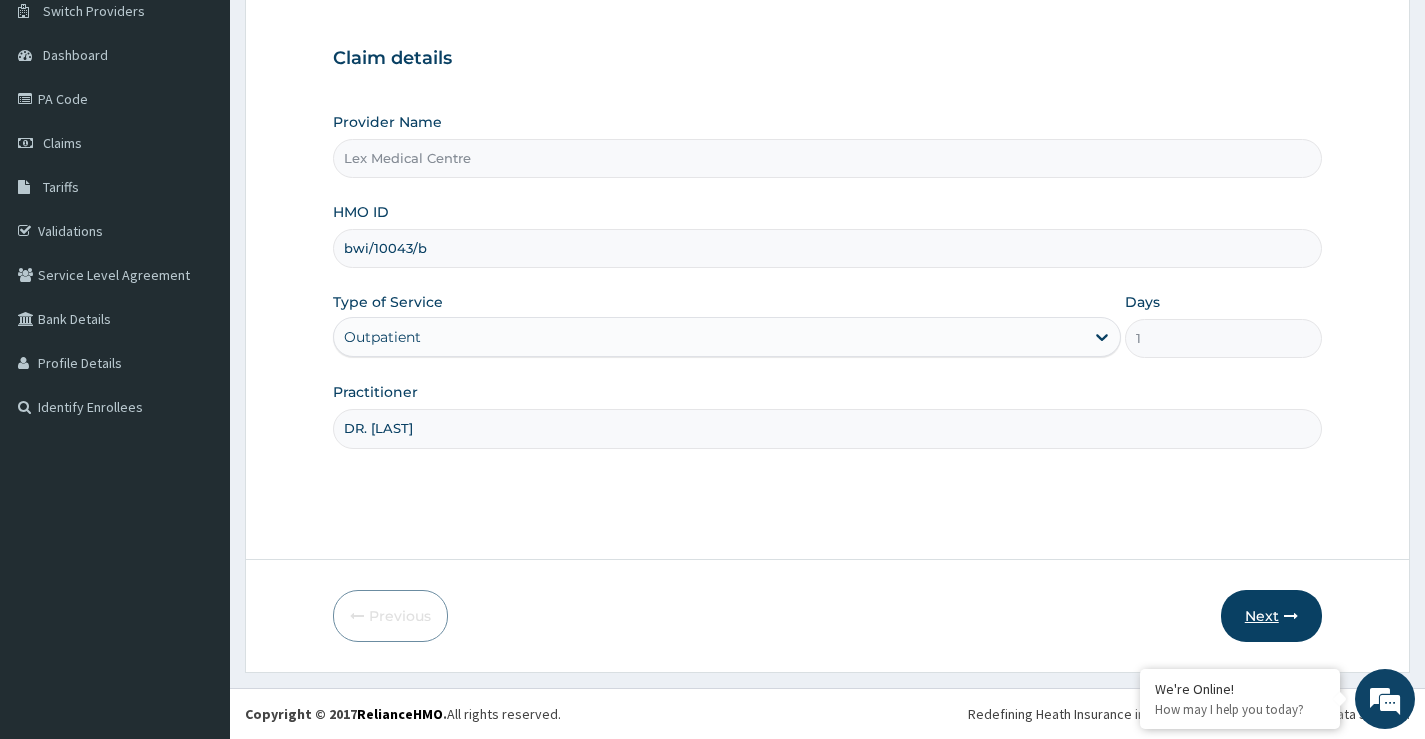 type on "DR. KUKOYI" 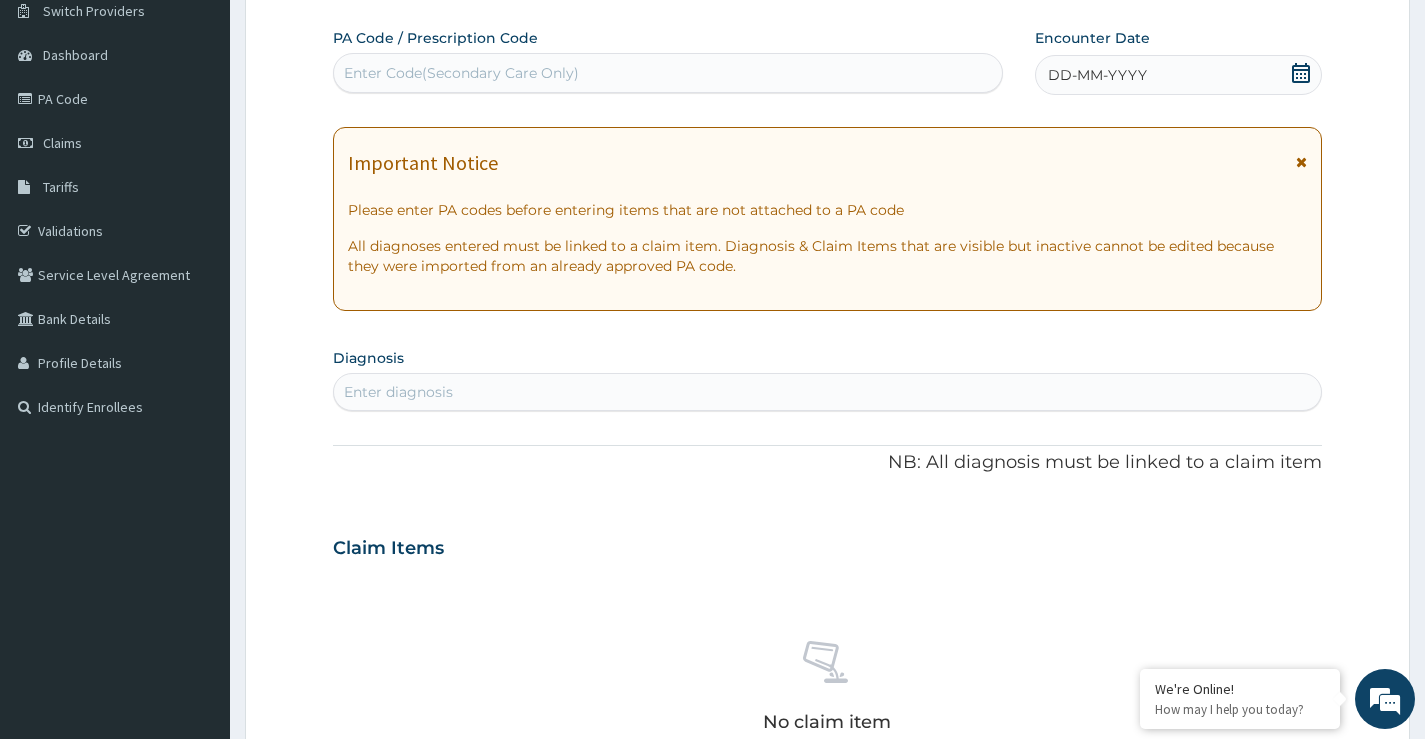 click on "DD-MM-YYYY" at bounding box center (1097, 75) 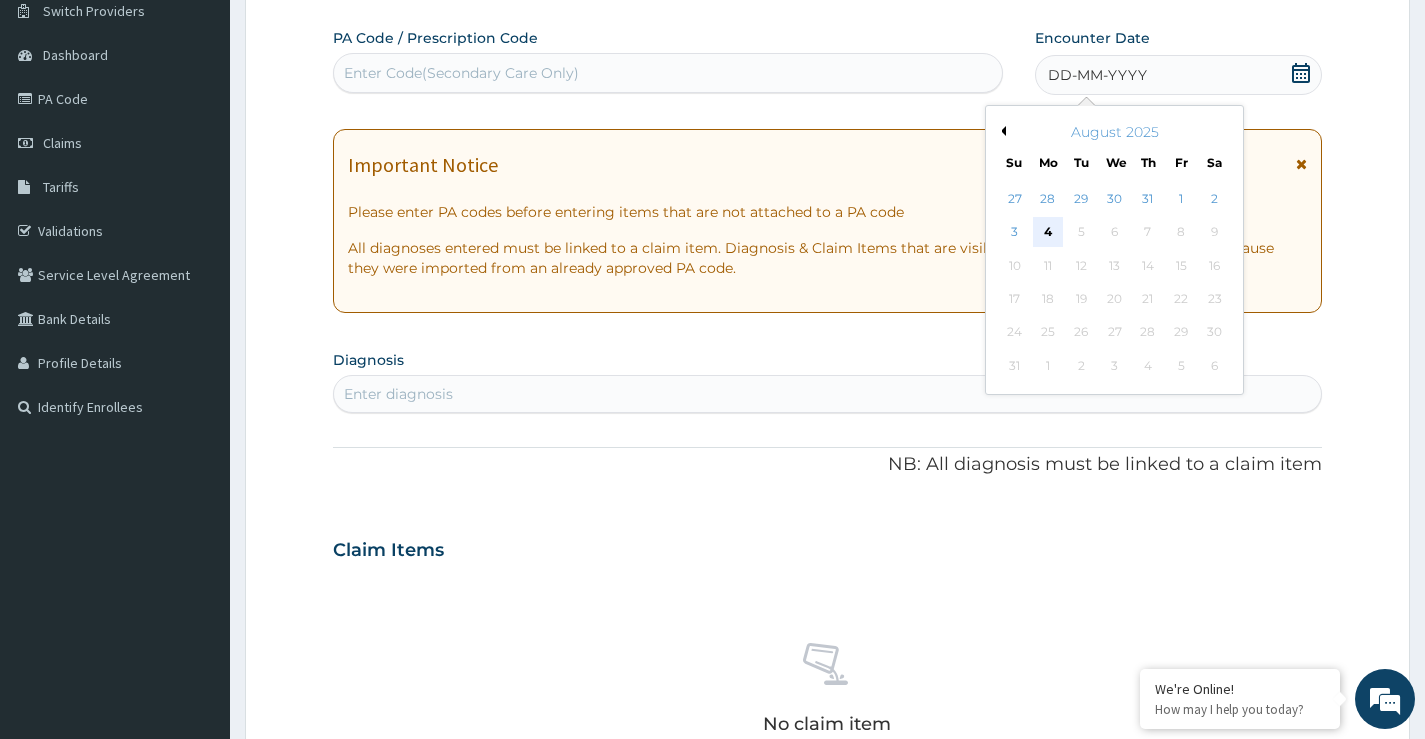 click on "4" at bounding box center (1048, 233) 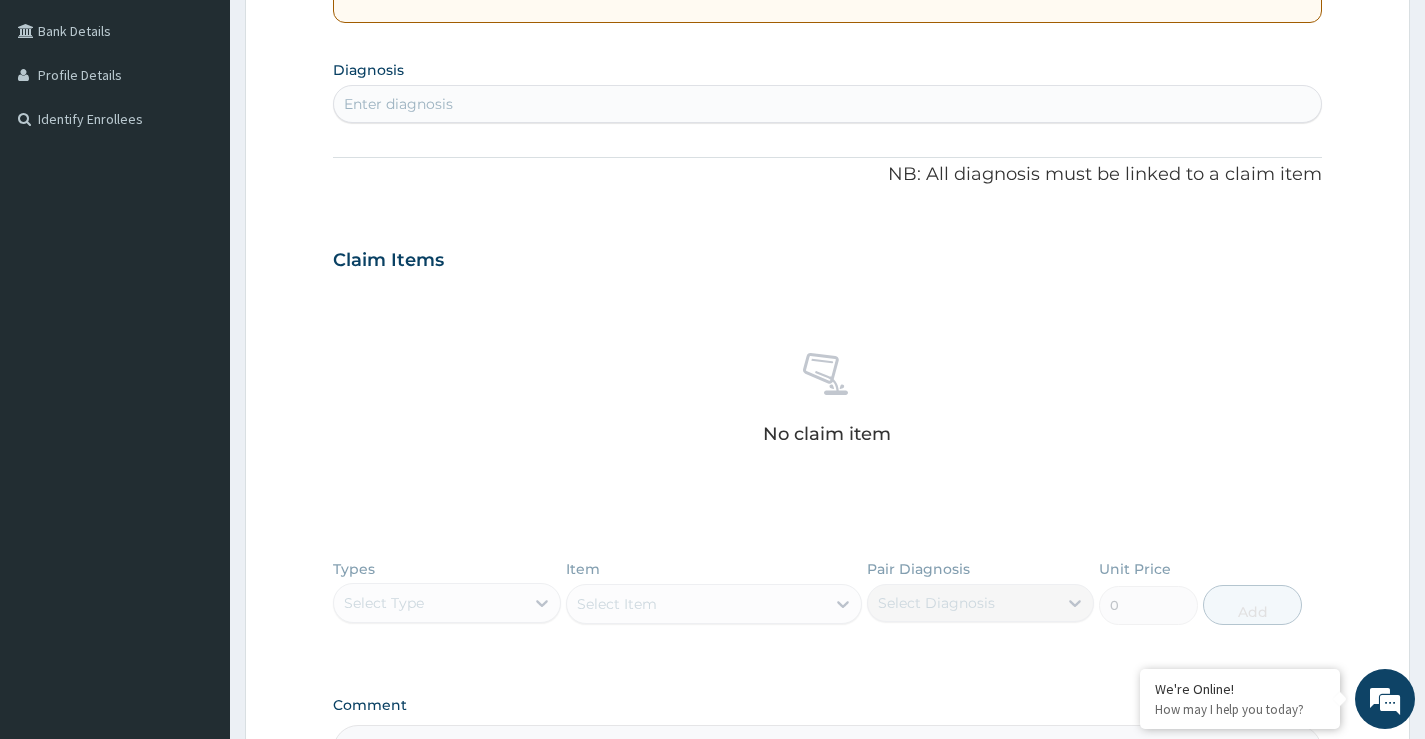 scroll, scrollTop: 463, scrollLeft: 0, axis: vertical 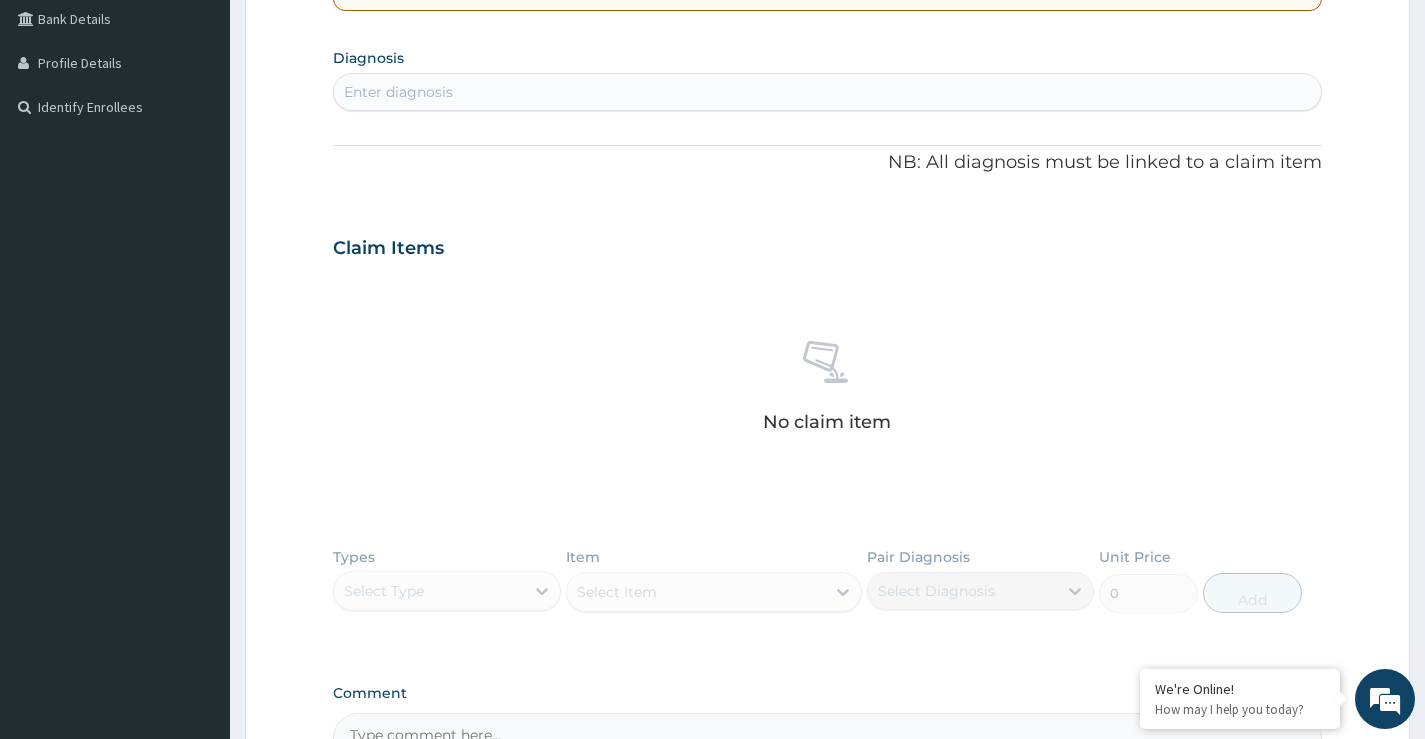 click on "Enter diagnosis" at bounding box center (827, 92) 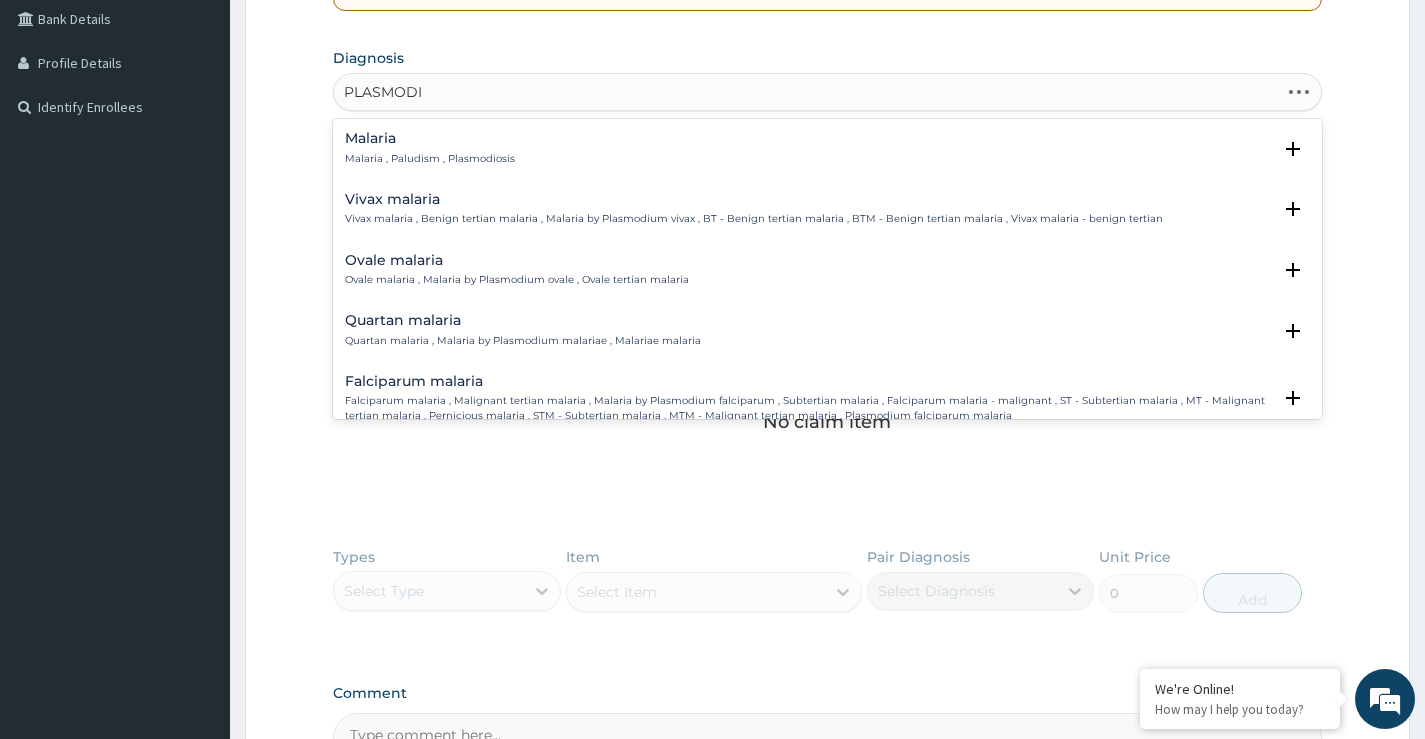 type on "PLASMODIU" 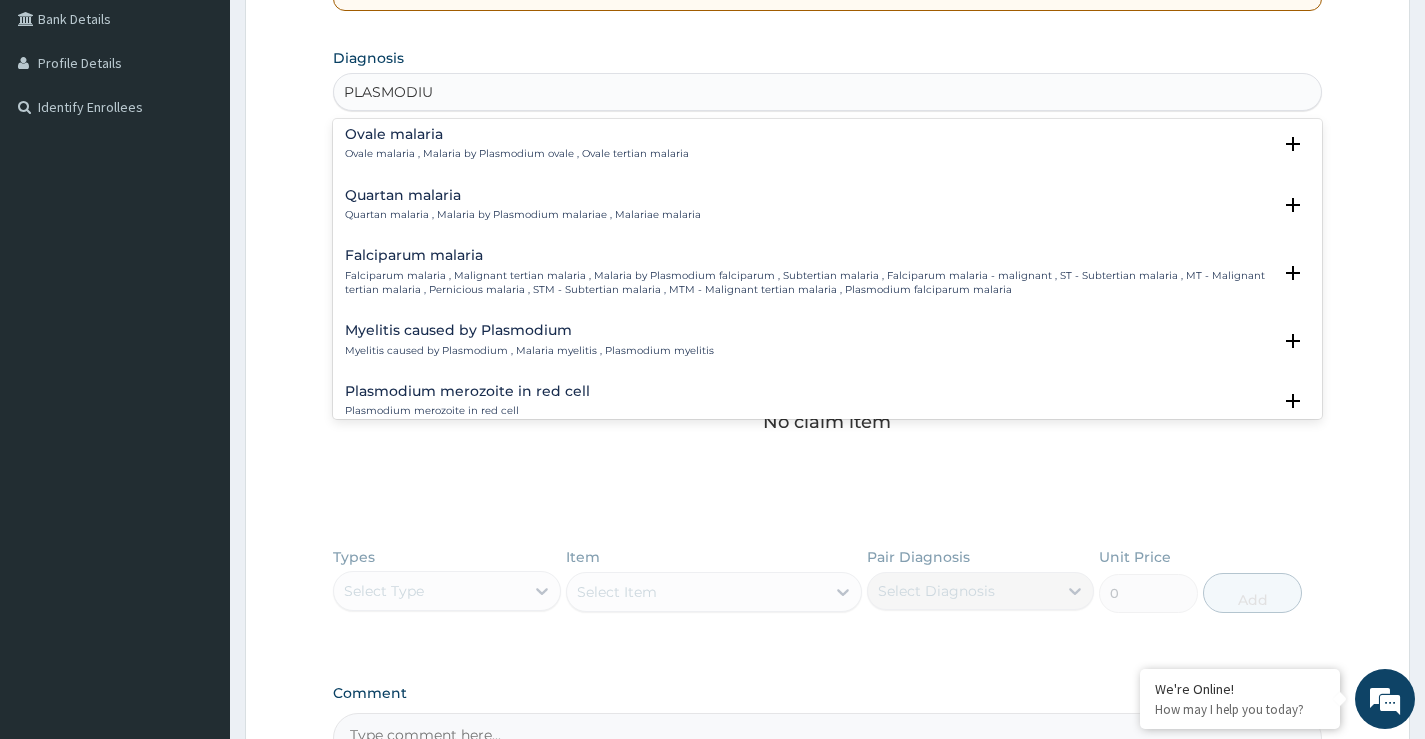scroll, scrollTop: 100, scrollLeft: 0, axis: vertical 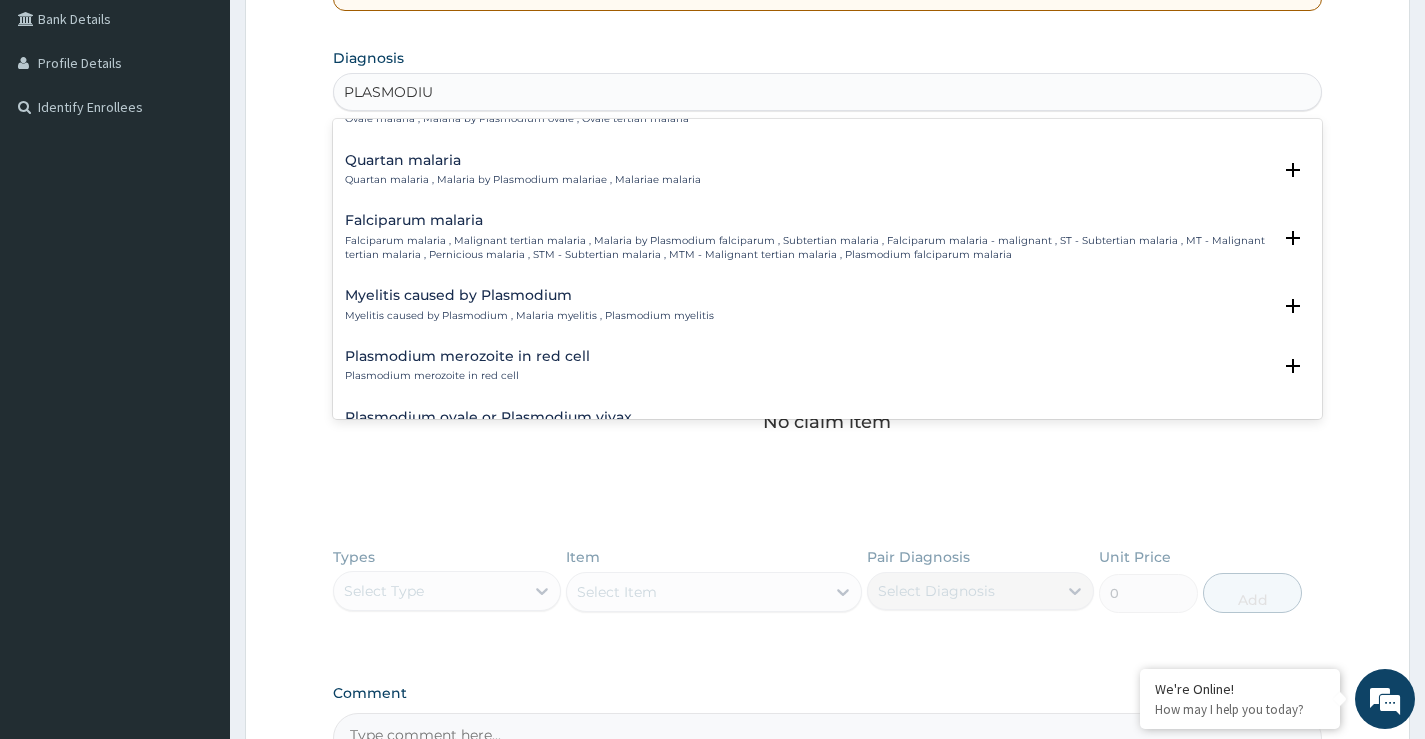 click on "Falciparum malaria , Malignant tertian malaria , Malaria by Plasmodium falciparum , Subtertian malaria , Falciparum malaria - malignant , ST - Subtertian malaria , MT - Malignant tertian malaria , Pernicious malaria , STM - Subtertian malaria , MTM - Malignant tertian malaria , Plasmodium falciparum malaria" at bounding box center (808, 248) 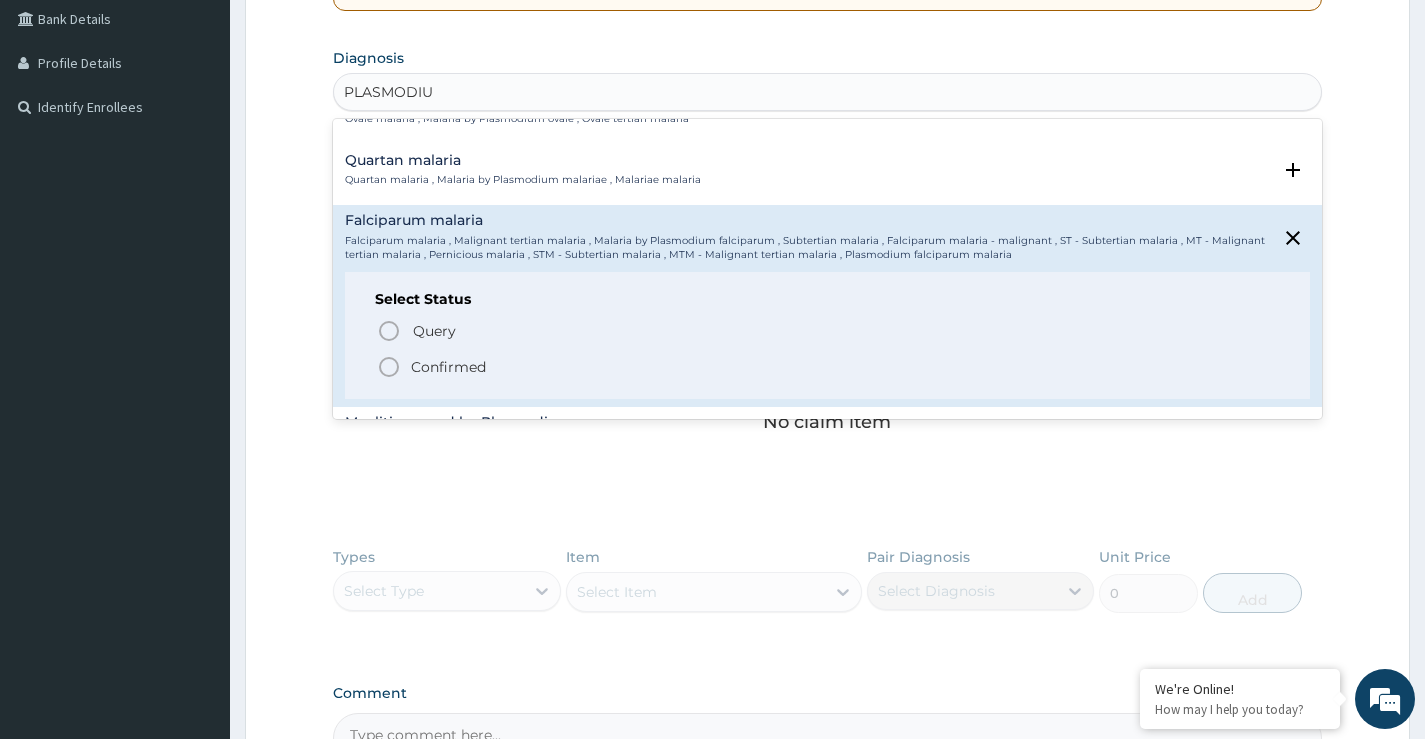 click on "Confirmed" at bounding box center (448, 367) 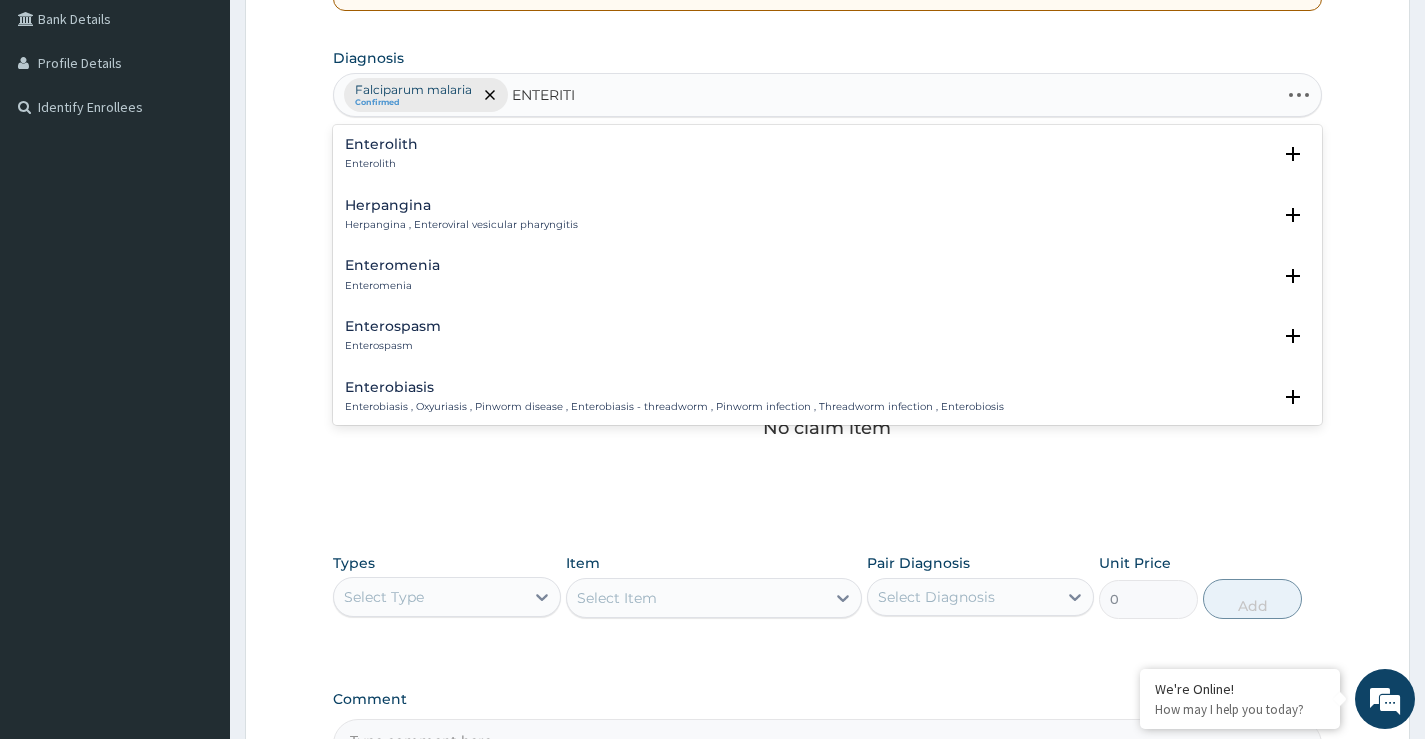 type on "ENTERITIS" 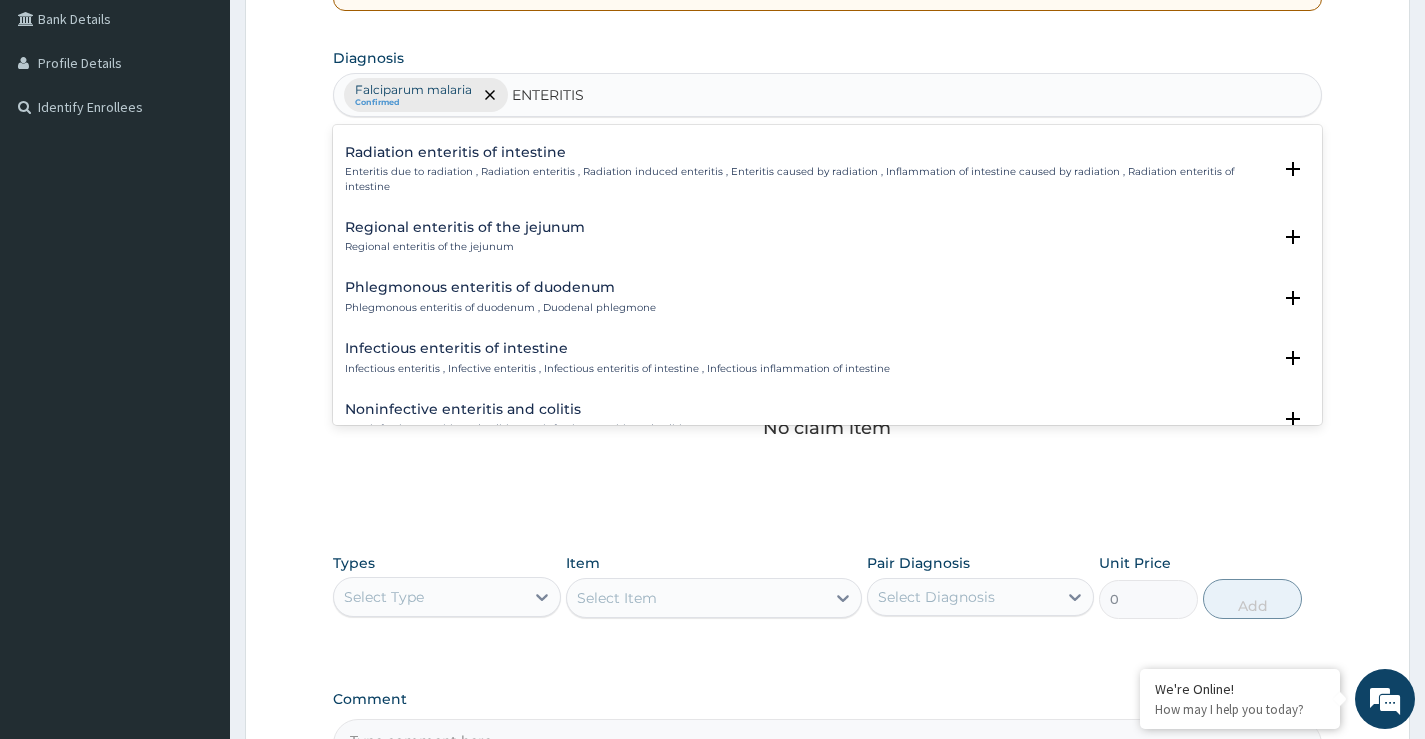 scroll, scrollTop: 1800, scrollLeft: 0, axis: vertical 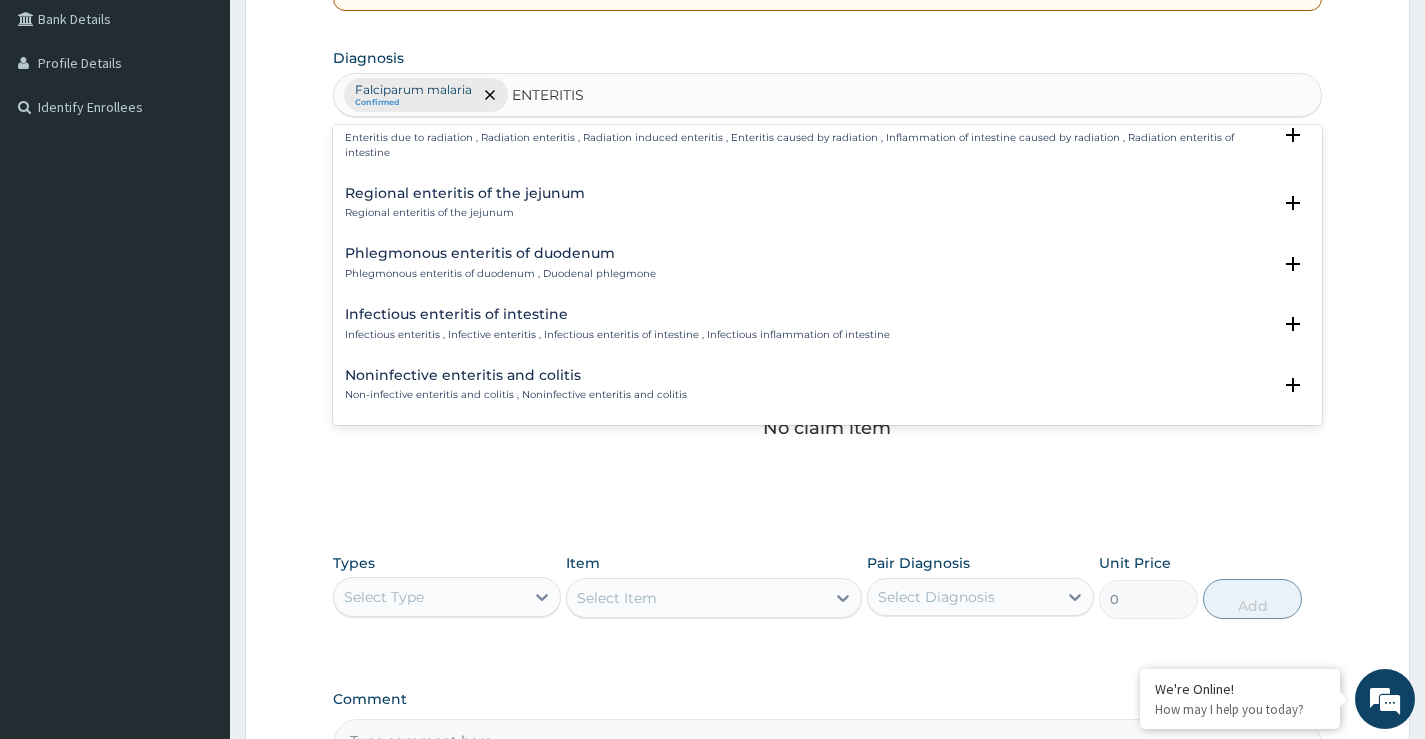 click on "Infectious enteritis , Infective enteritis , Infectious enteritis of intestine , Infectious inflammation of intestine" at bounding box center [617, 335] 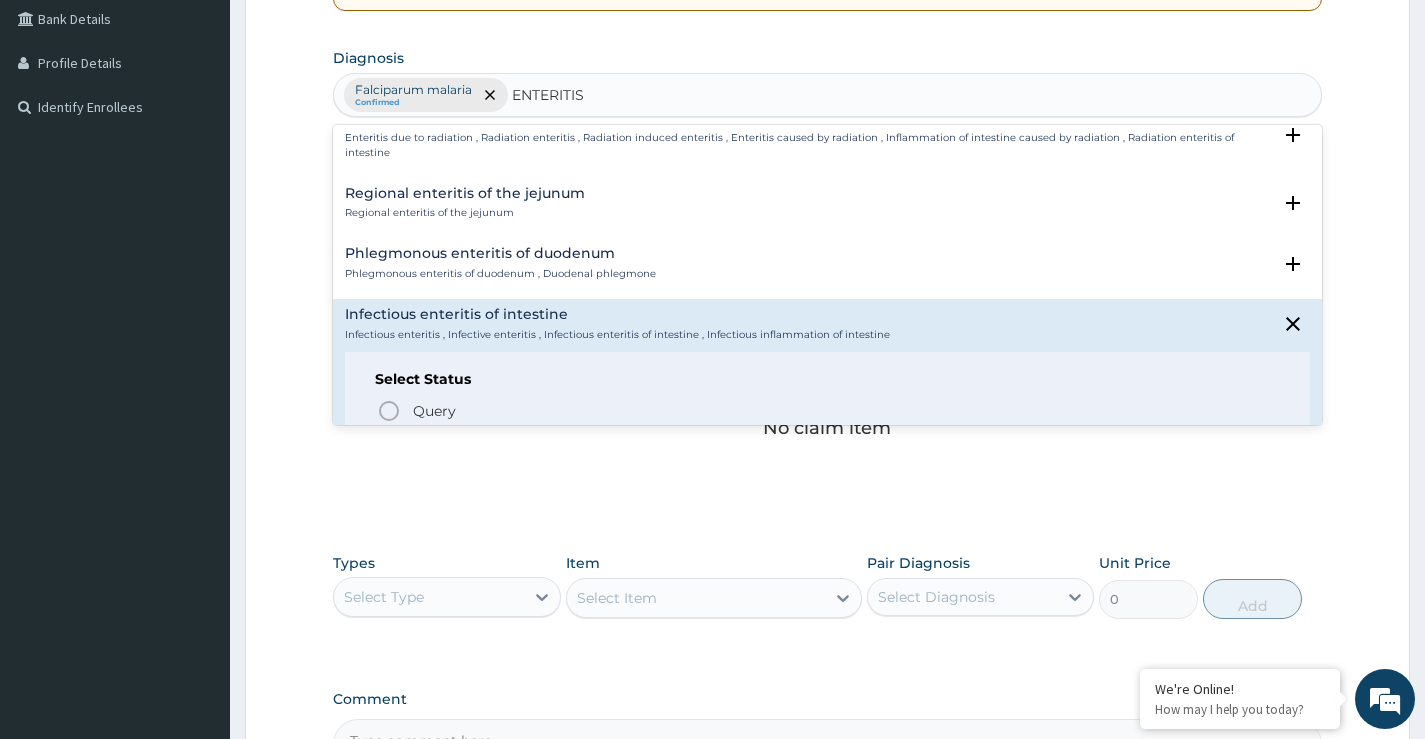 scroll, scrollTop: 1900, scrollLeft: 0, axis: vertical 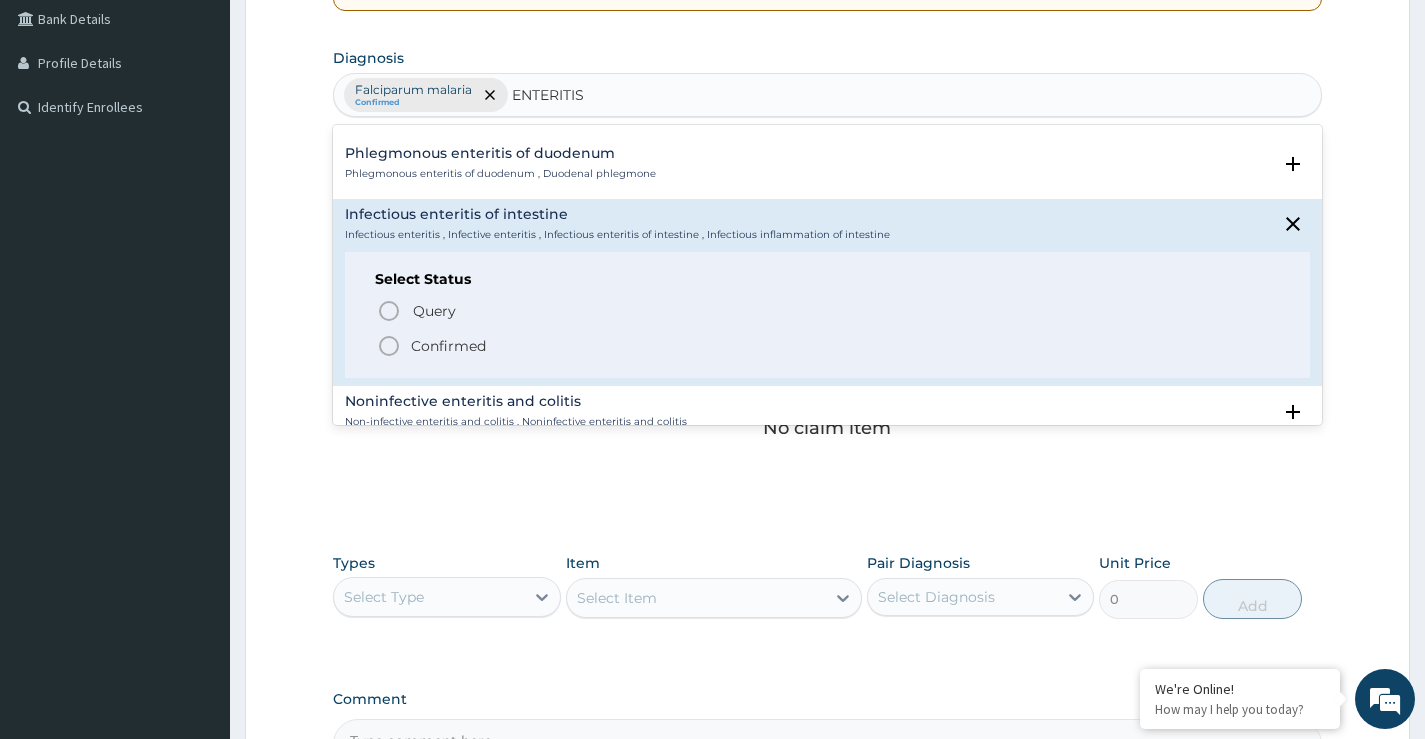 click on "Confirmed" at bounding box center (448, 346) 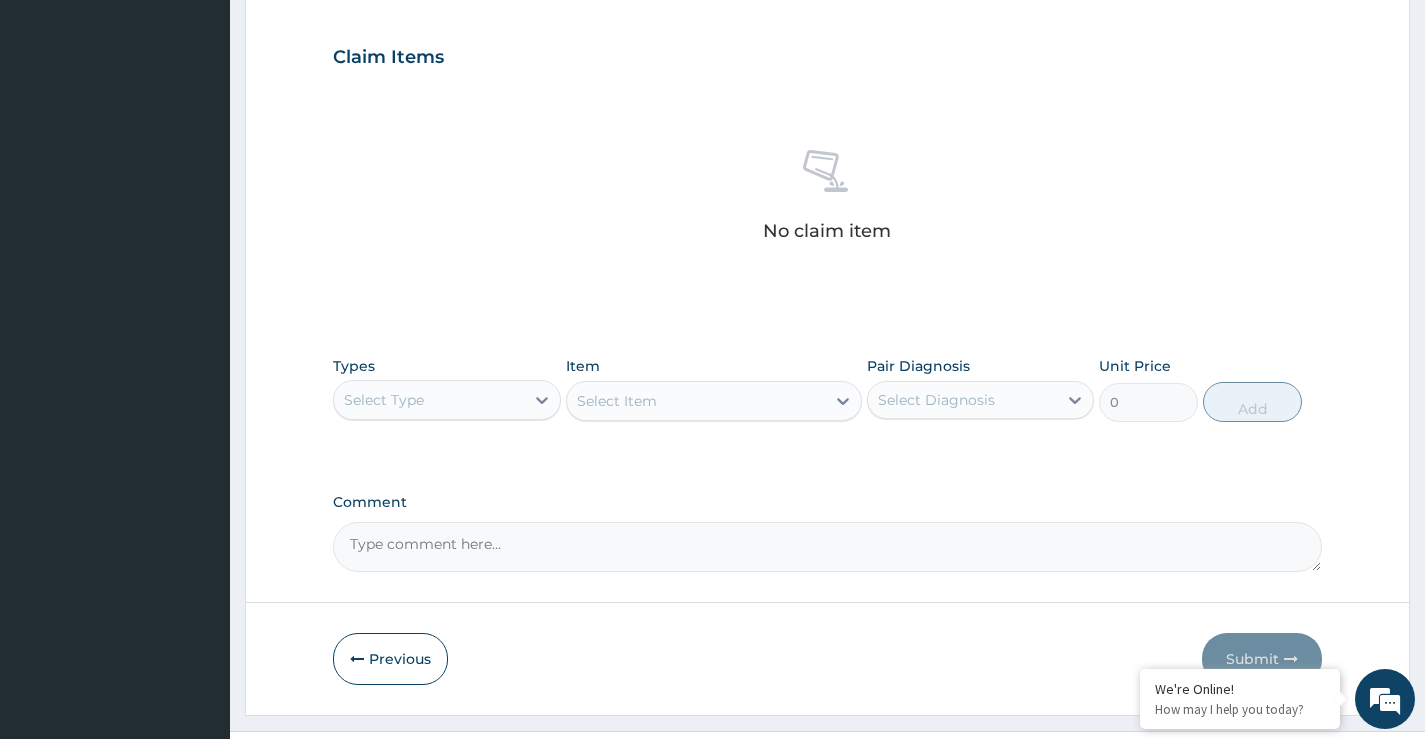 scroll, scrollTop: 703, scrollLeft: 0, axis: vertical 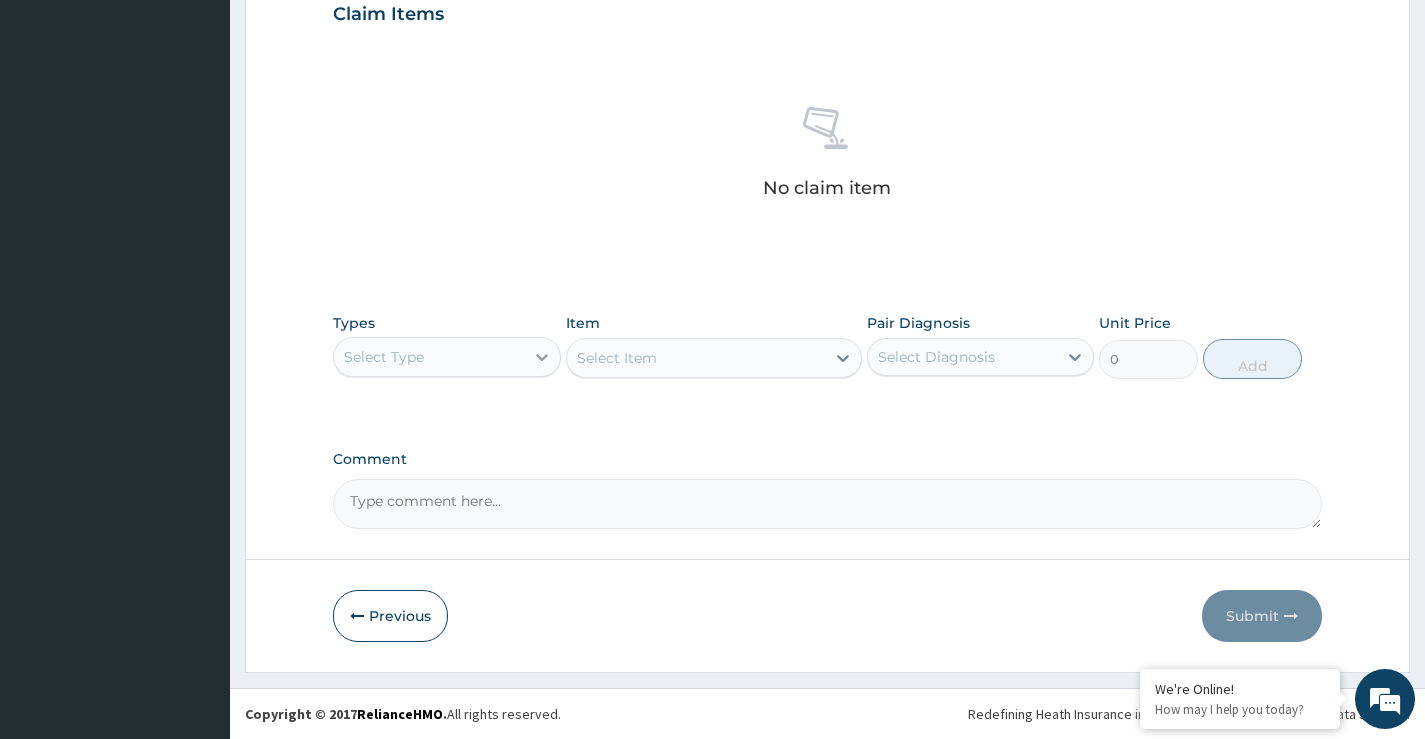 click 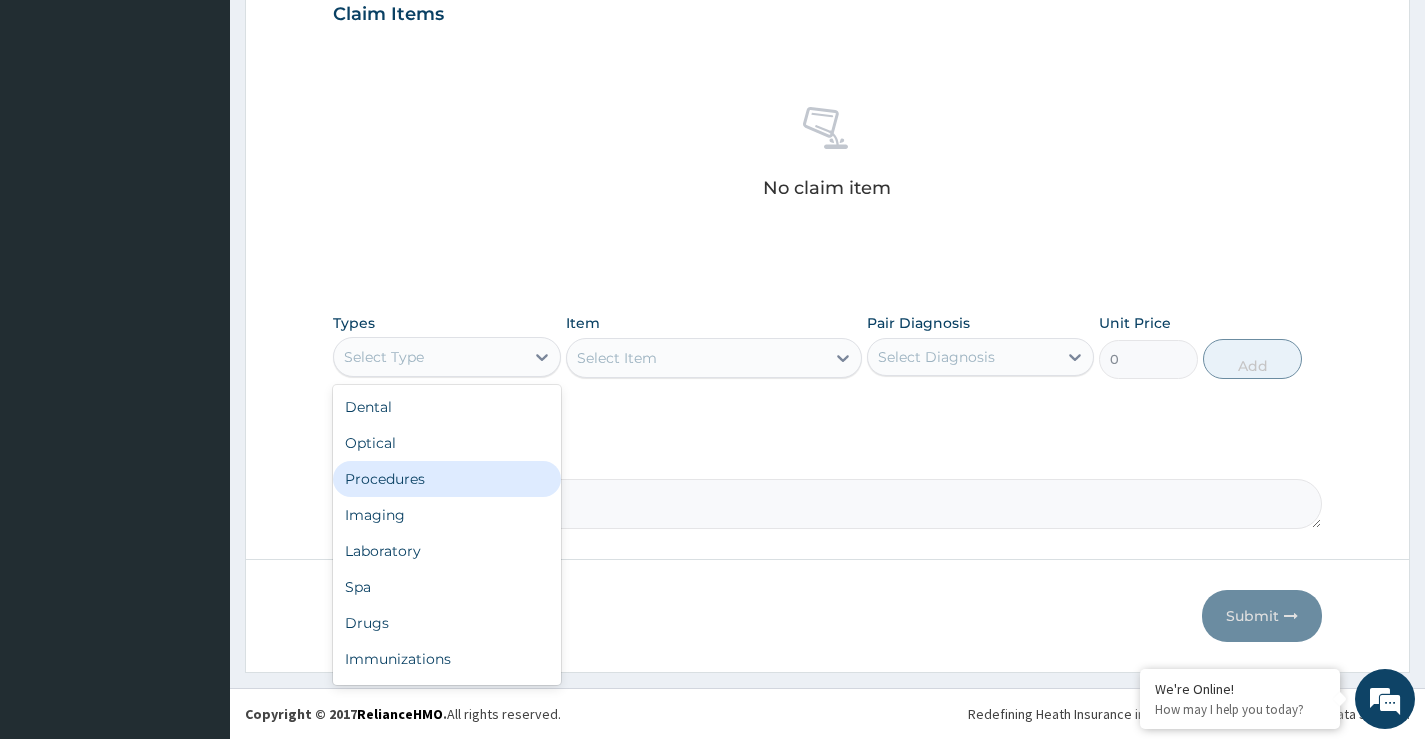 click on "Procedures" at bounding box center [446, 479] 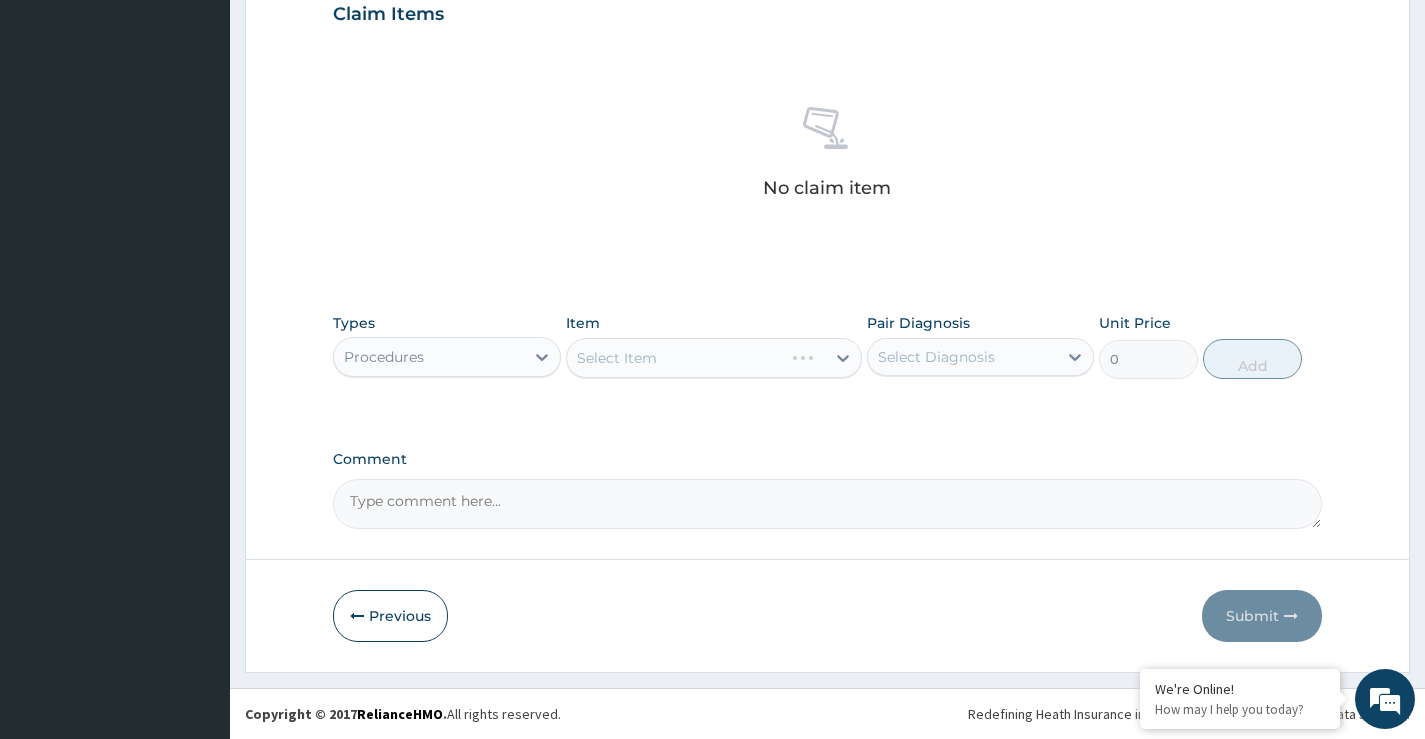 click on "Select Item" at bounding box center (714, 358) 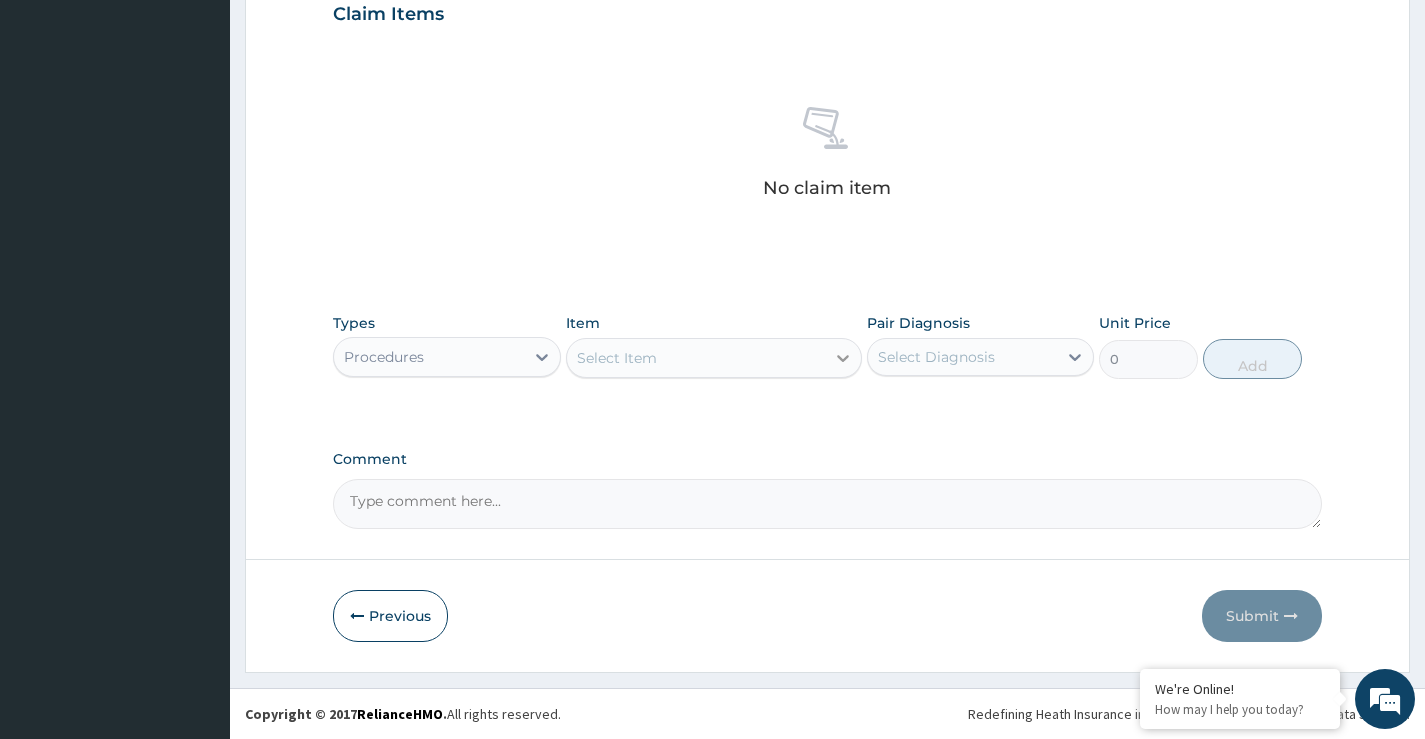 click 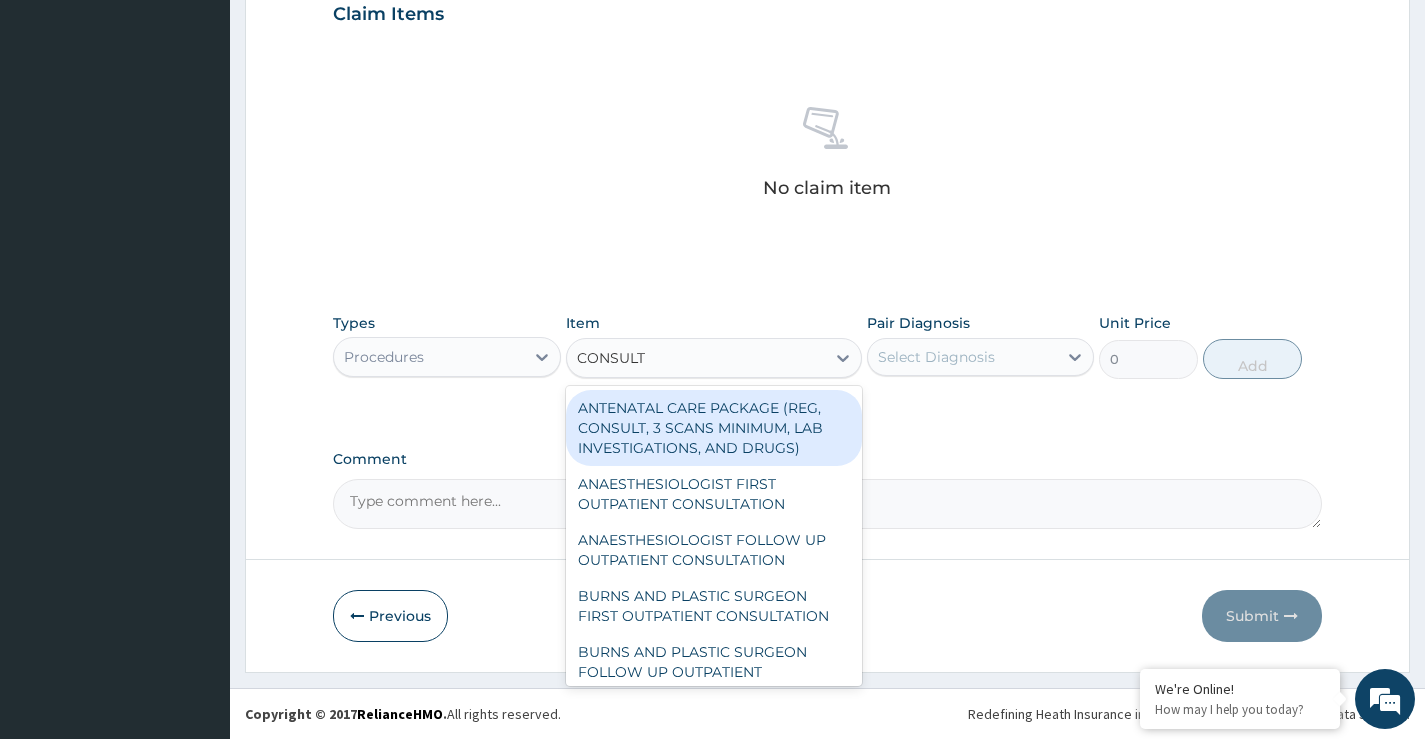 type on "CONSULTA" 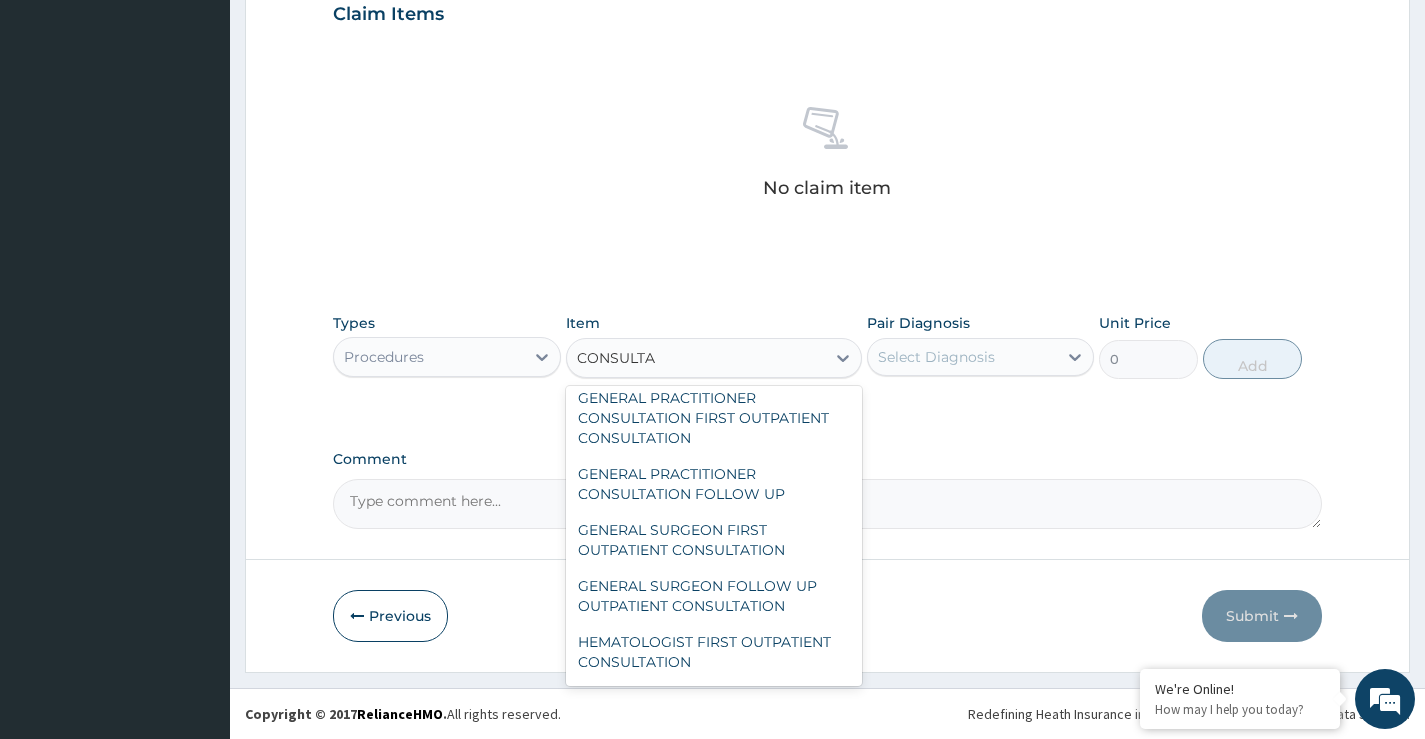 scroll, scrollTop: 1100, scrollLeft: 0, axis: vertical 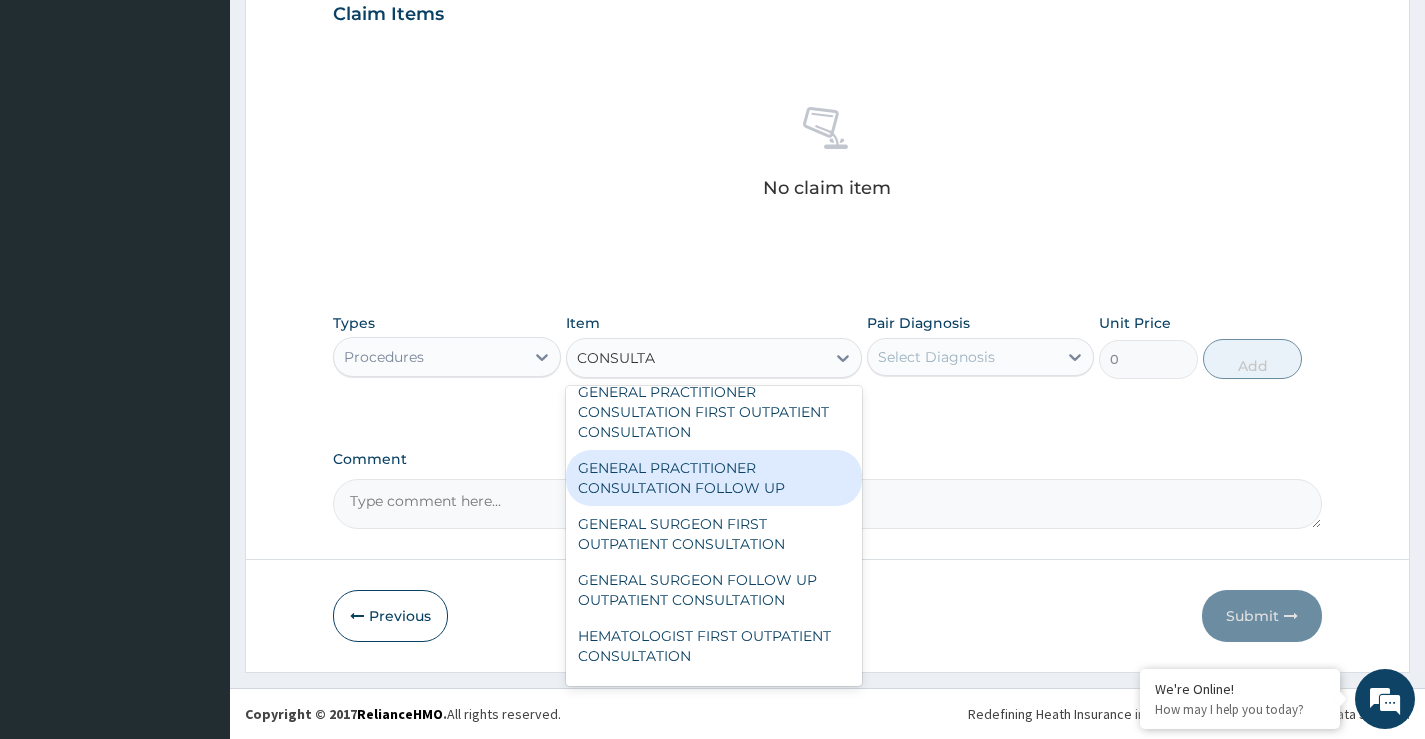 click on "GENERAL PRACTITIONER CONSULTATION FOLLOW UP" at bounding box center (714, 478) 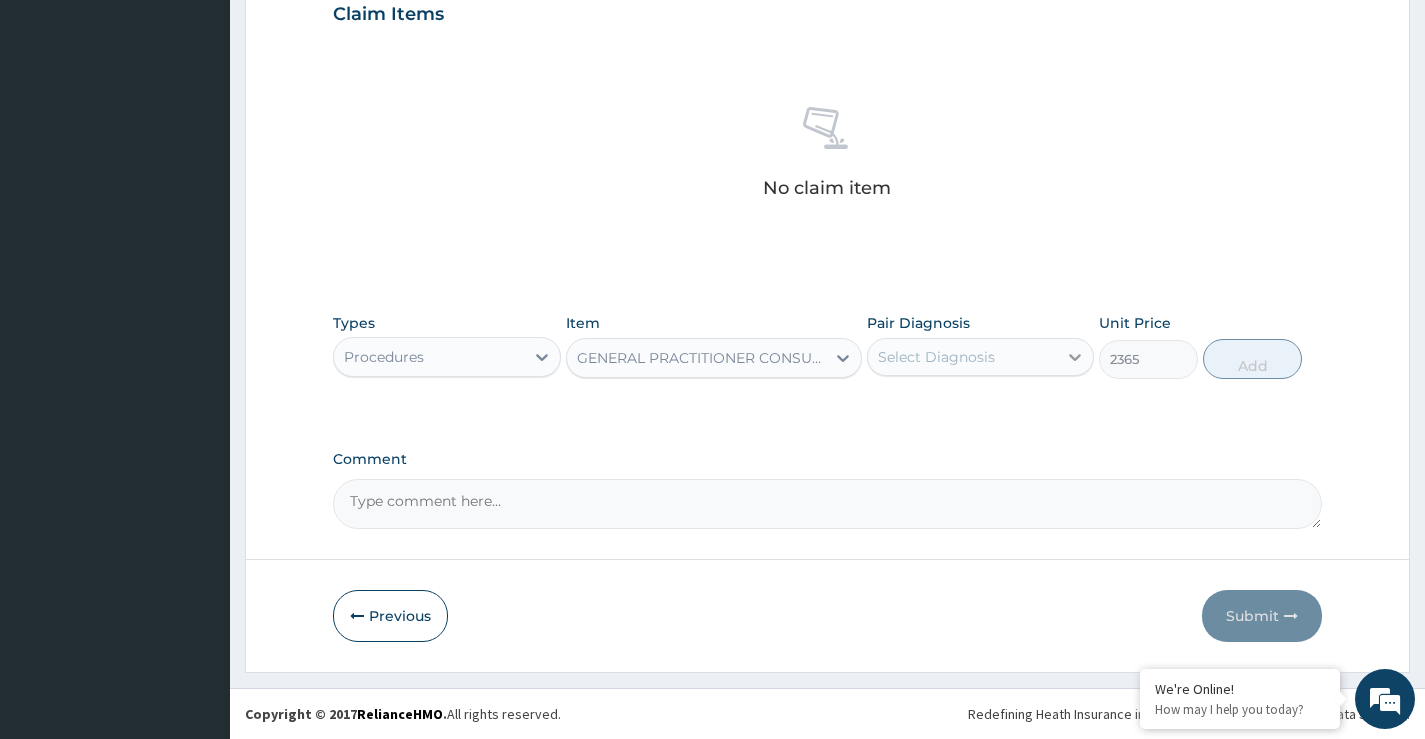 click at bounding box center [1075, 357] 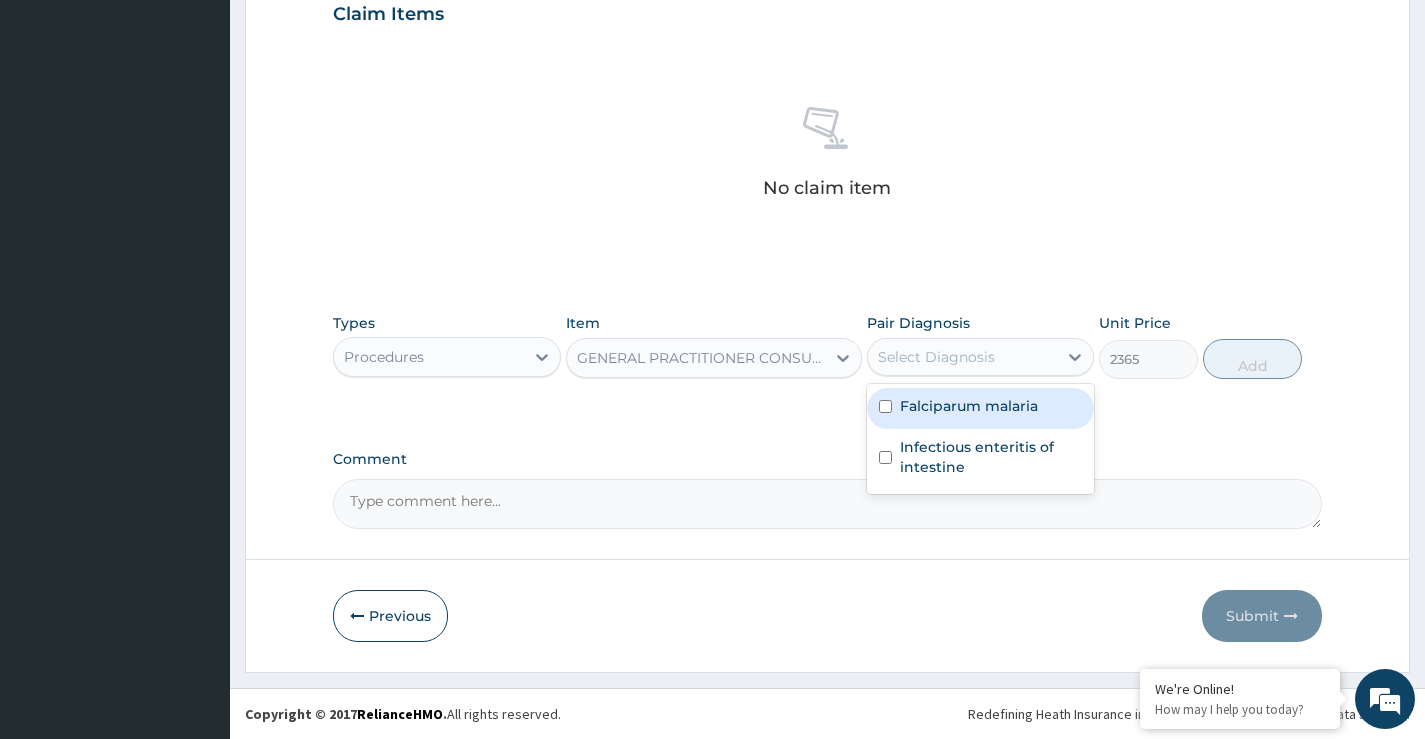 click on "Falciparum malaria" at bounding box center [969, 406] 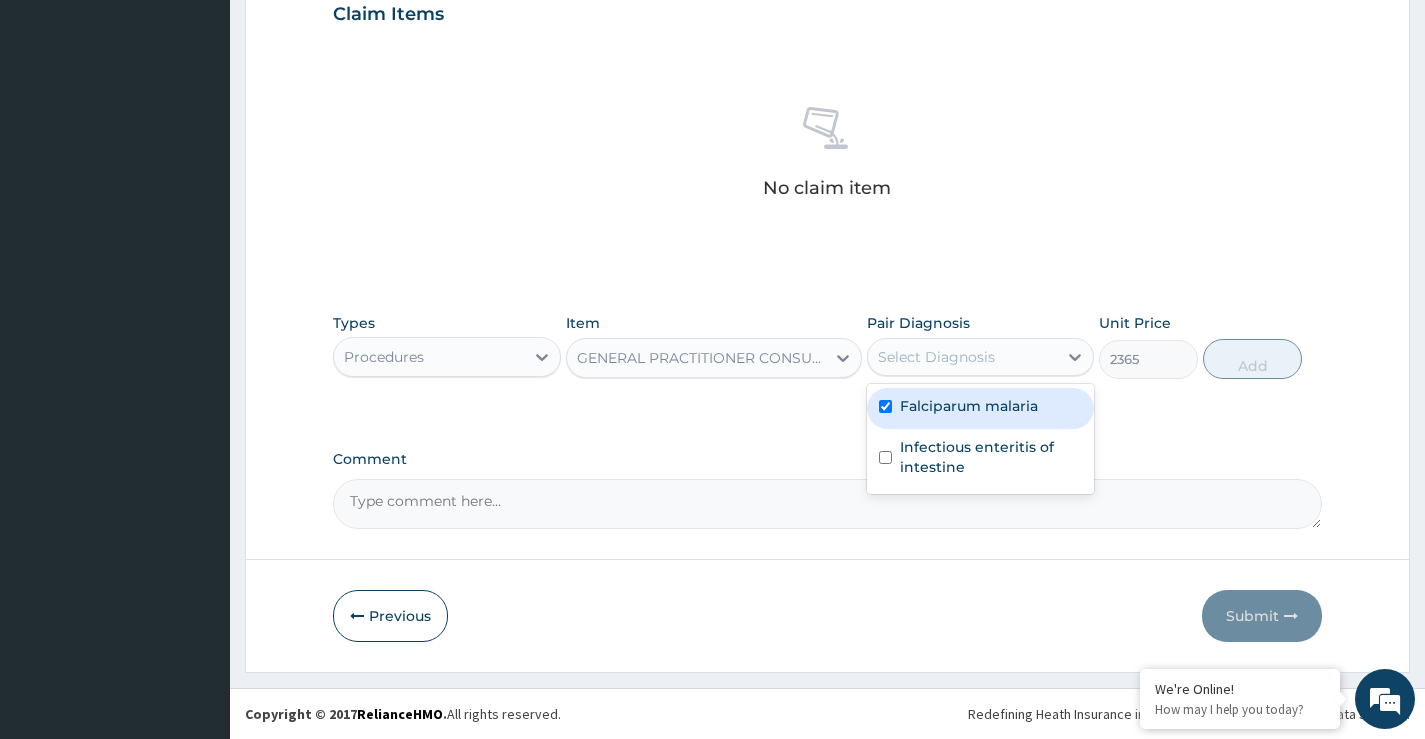 checkbox on "true" 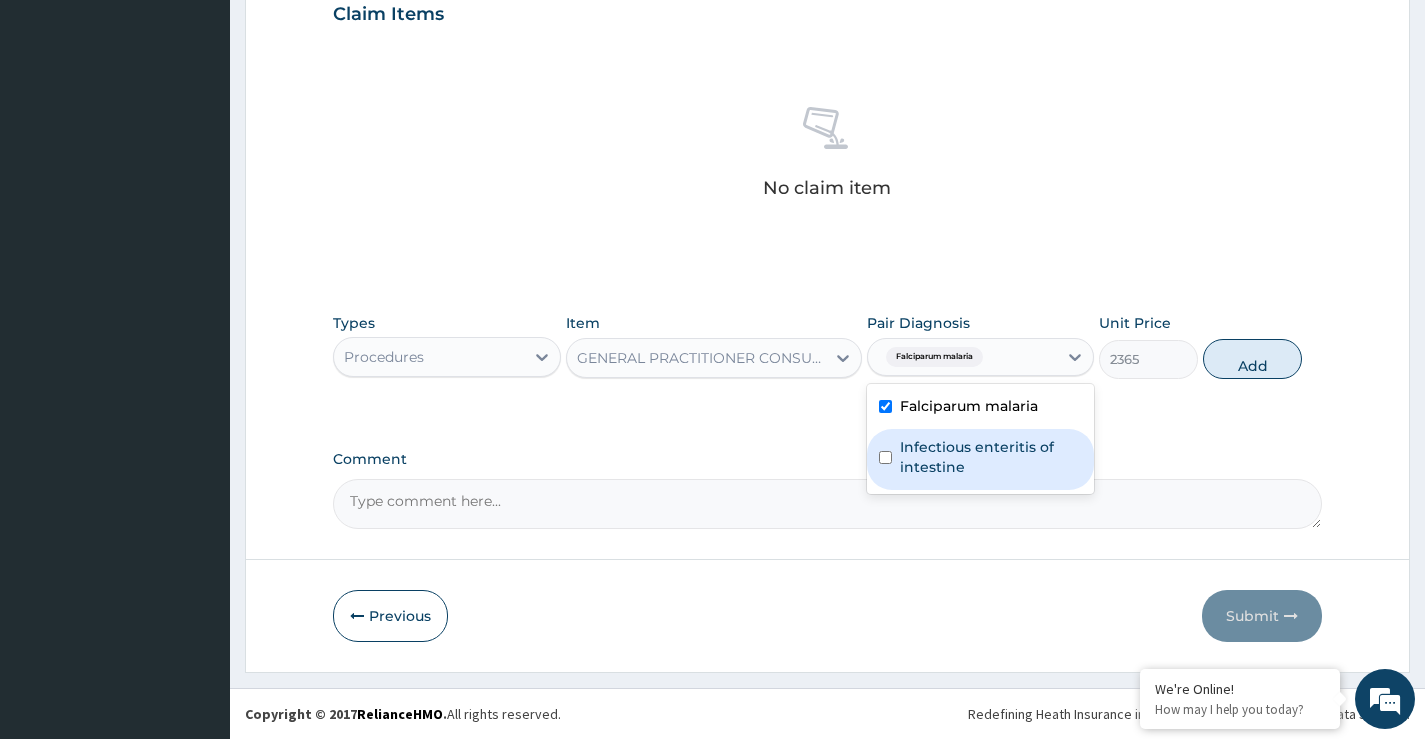 click on "Infectious enteritis of intestine" at bounding box center (991, 457) 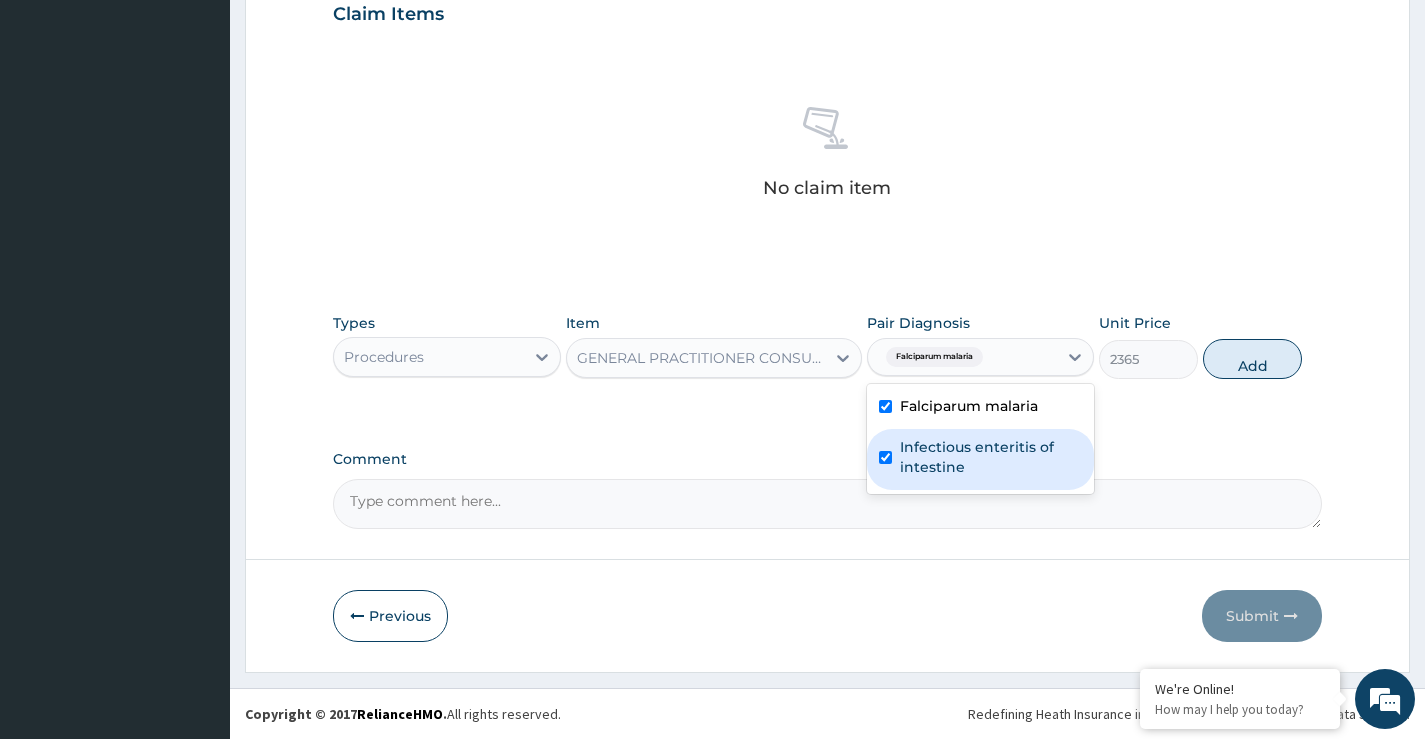 checkbox on "true" 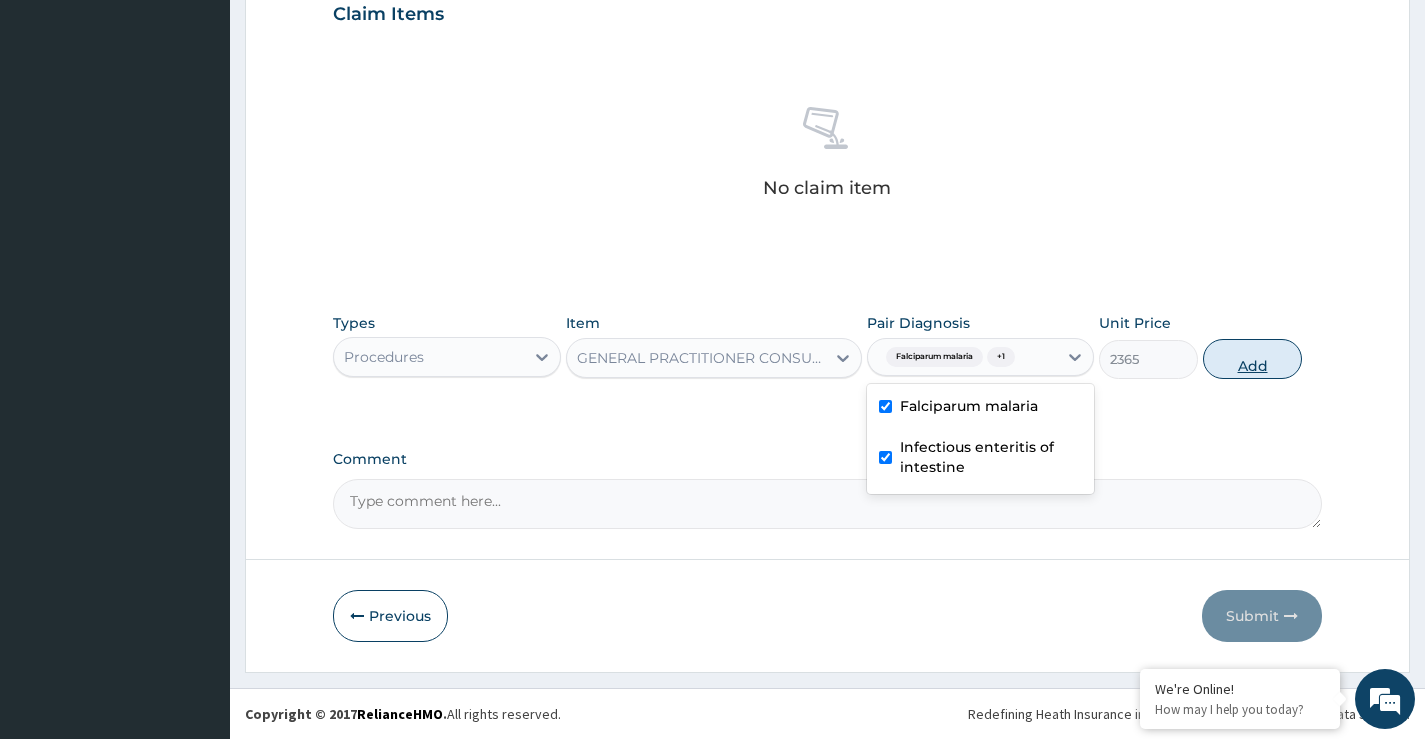 click on "Add" at bounding box center (1252, 359) 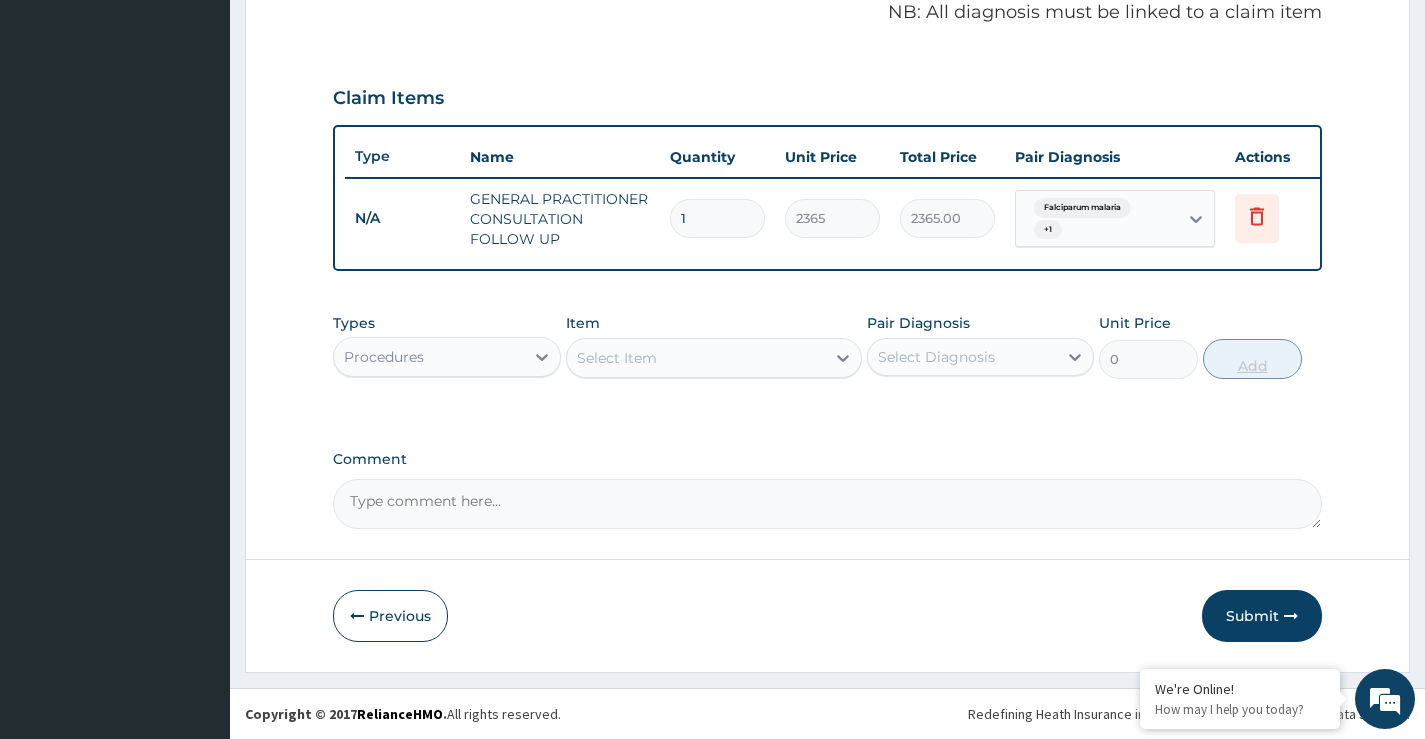 scroll, scrollTop: 634, scrollLeft: 0, axis: vertical 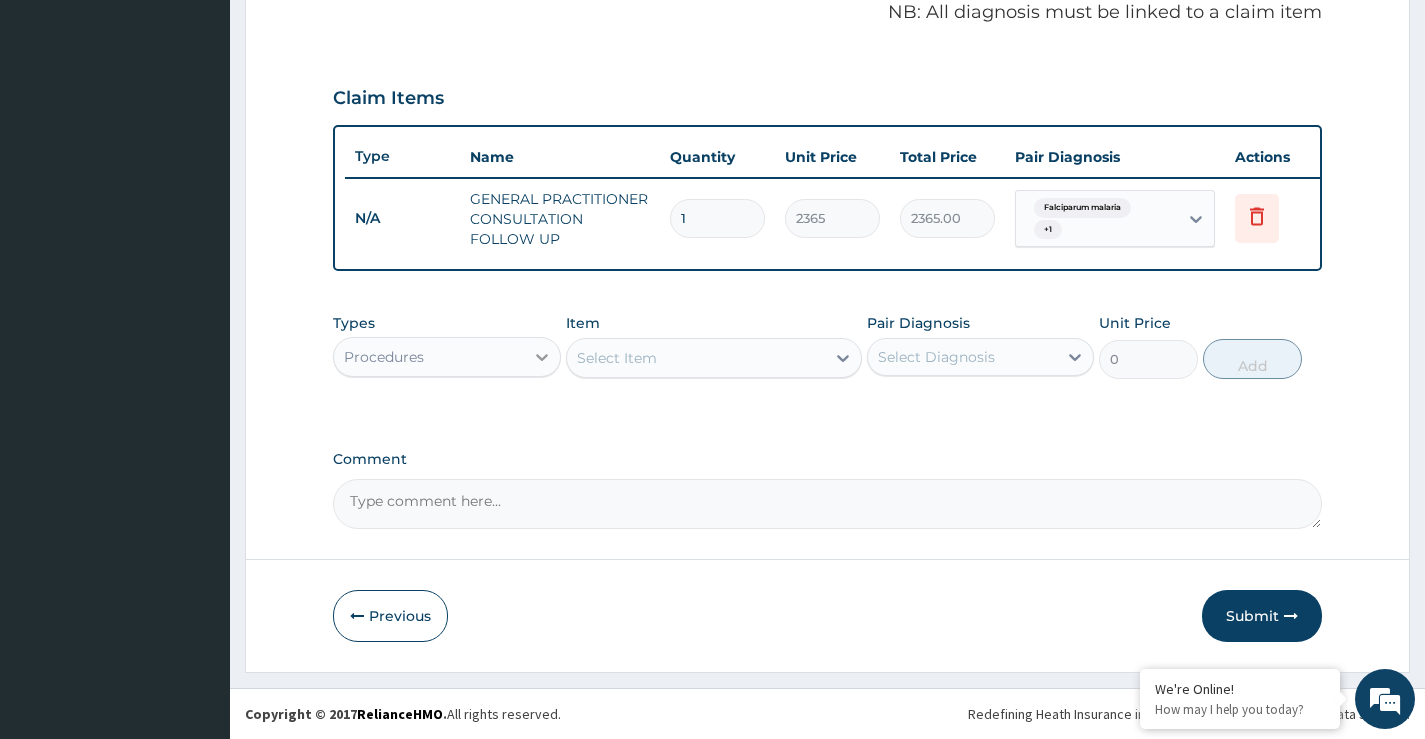 click at bounding box center [542, 357] 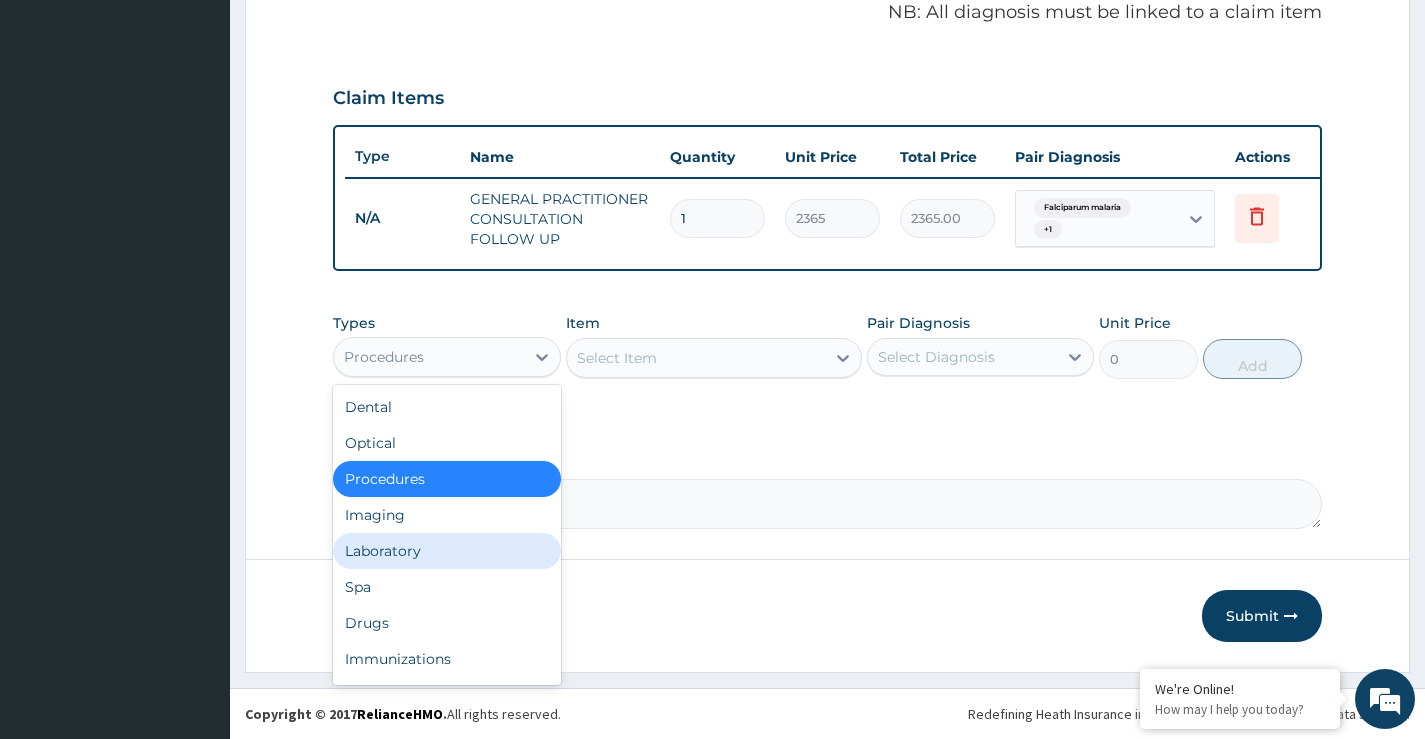 click on "Laboratory" at bounding box center (446, 551) 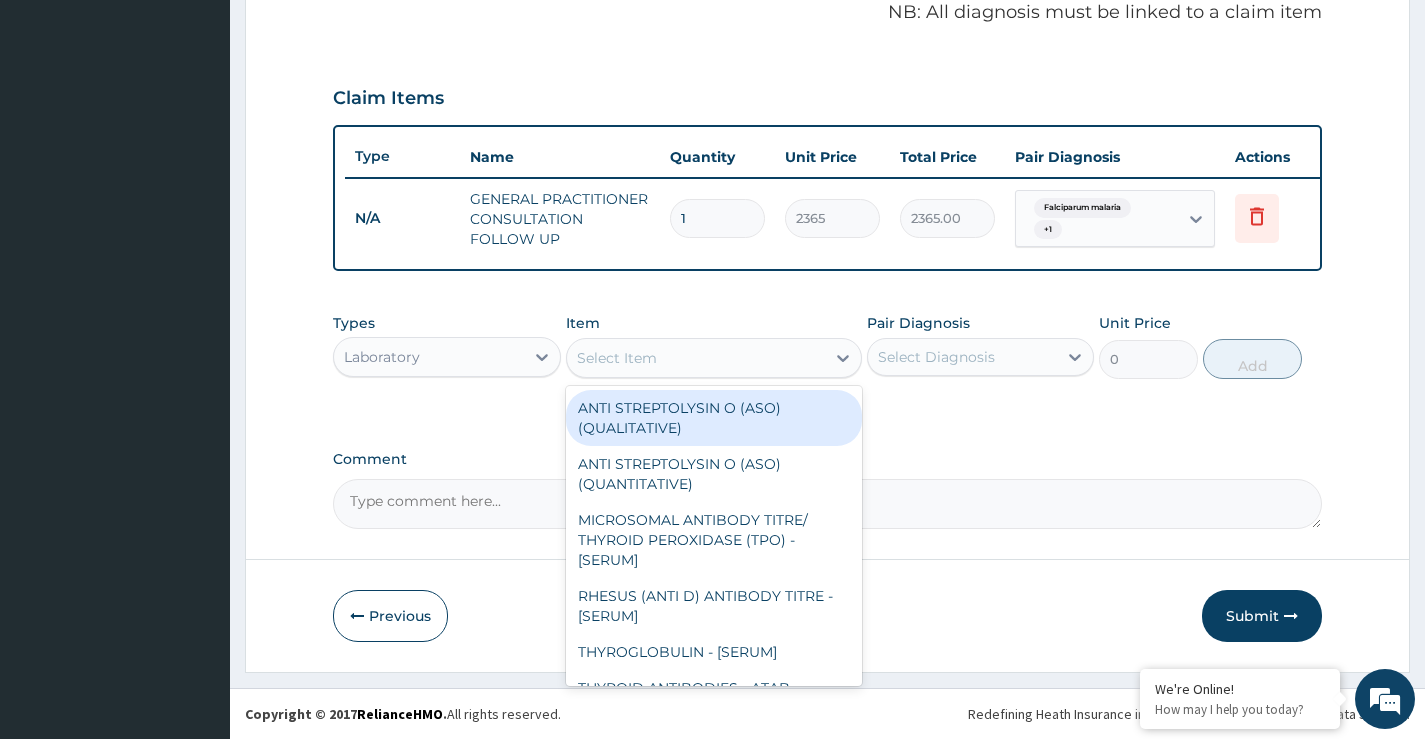 click on "Select Item" at bounding box center (696, 358) 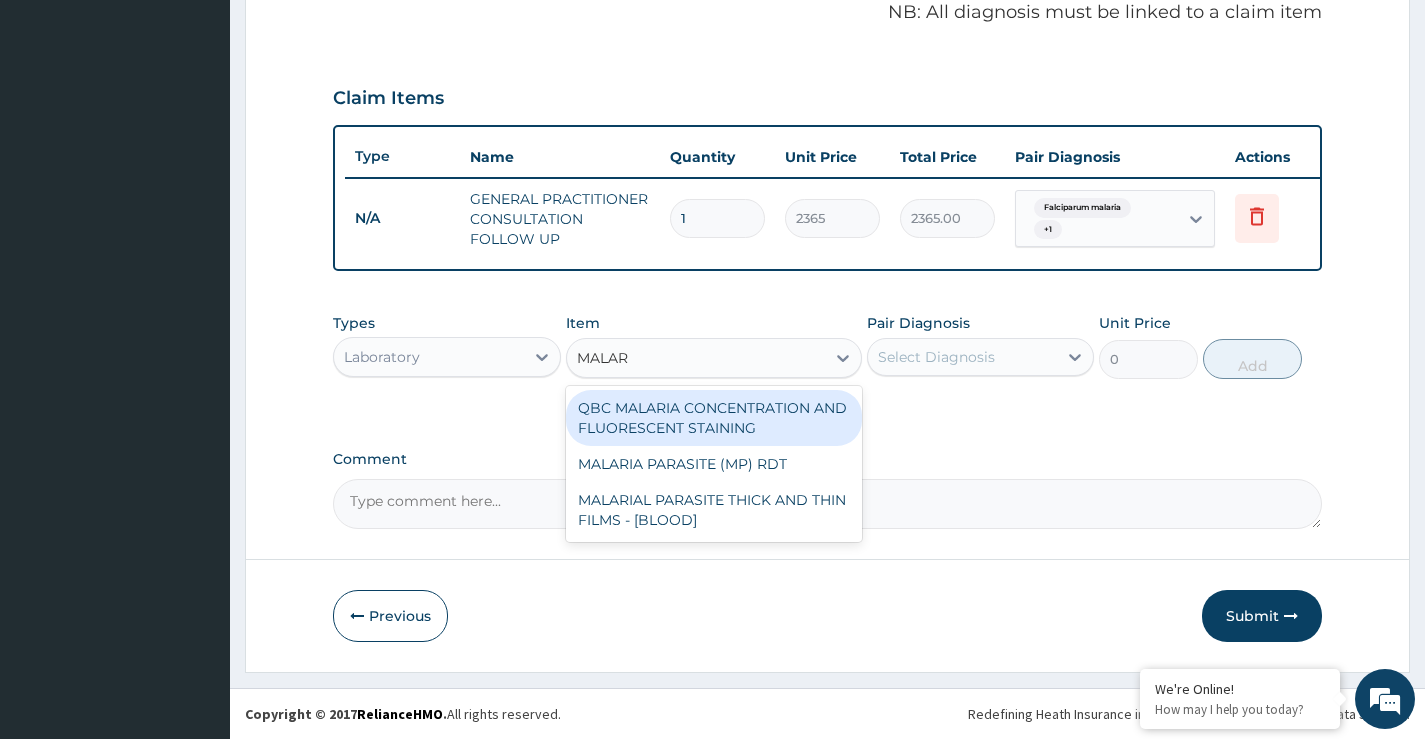 type on "MALARI" 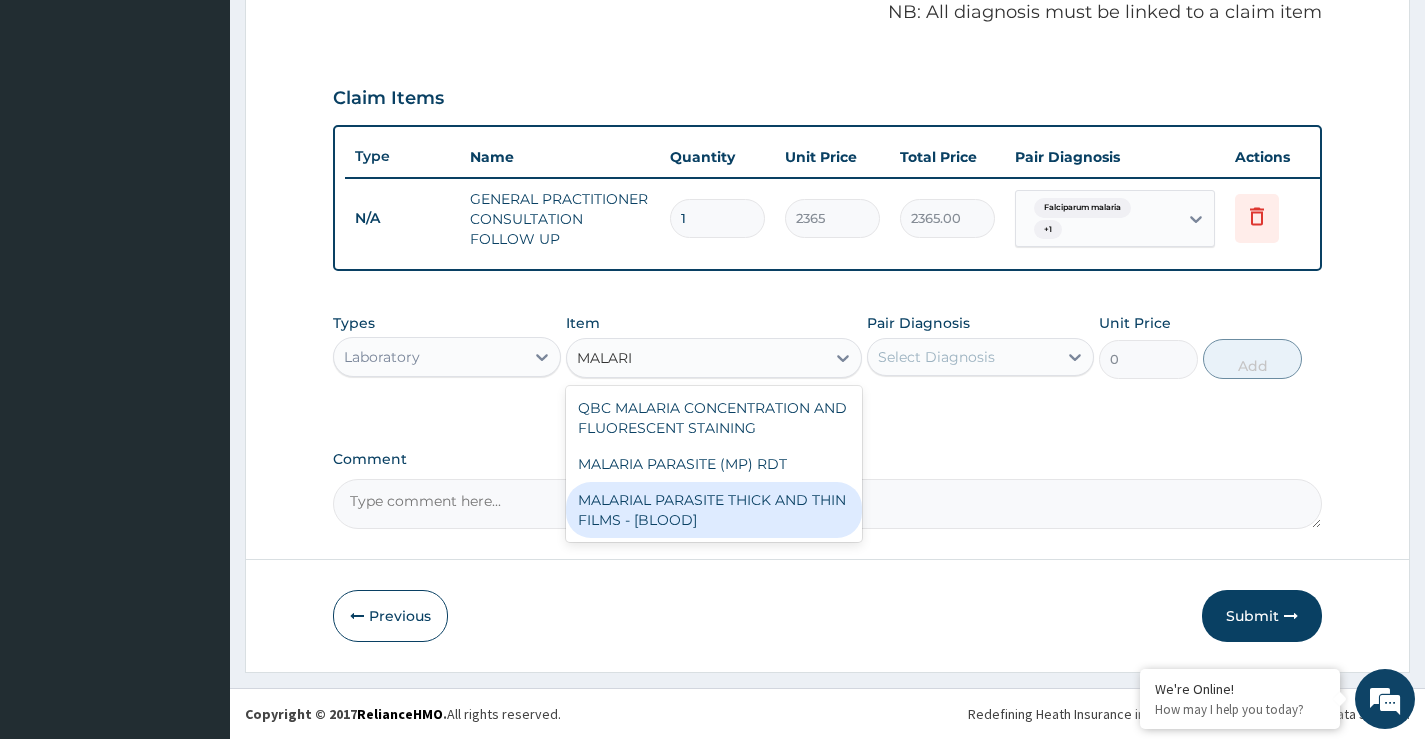 click on "MALARIAL PARASITE THICK AND THIN FILMS - [BLOOD]" at bounding box center (714, 510) 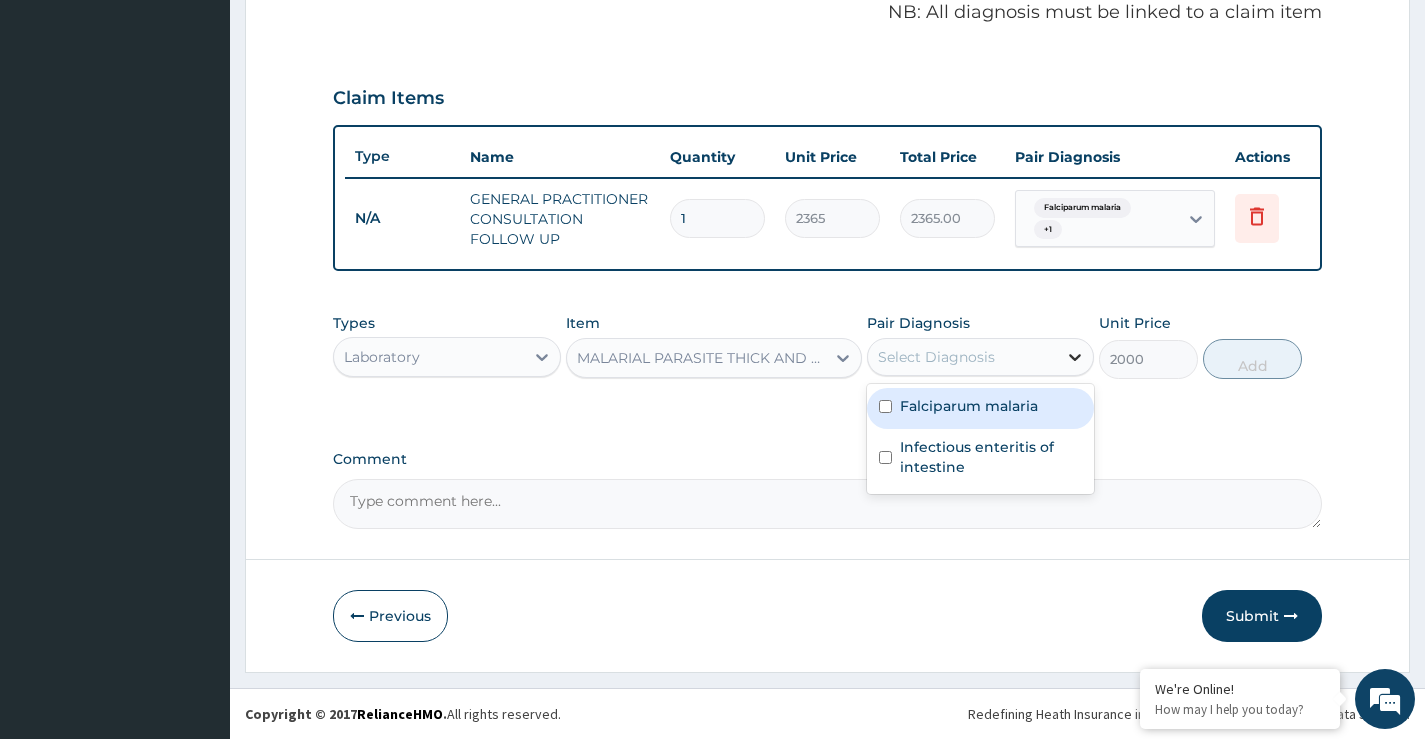 click at bounding box center [1075, 357] 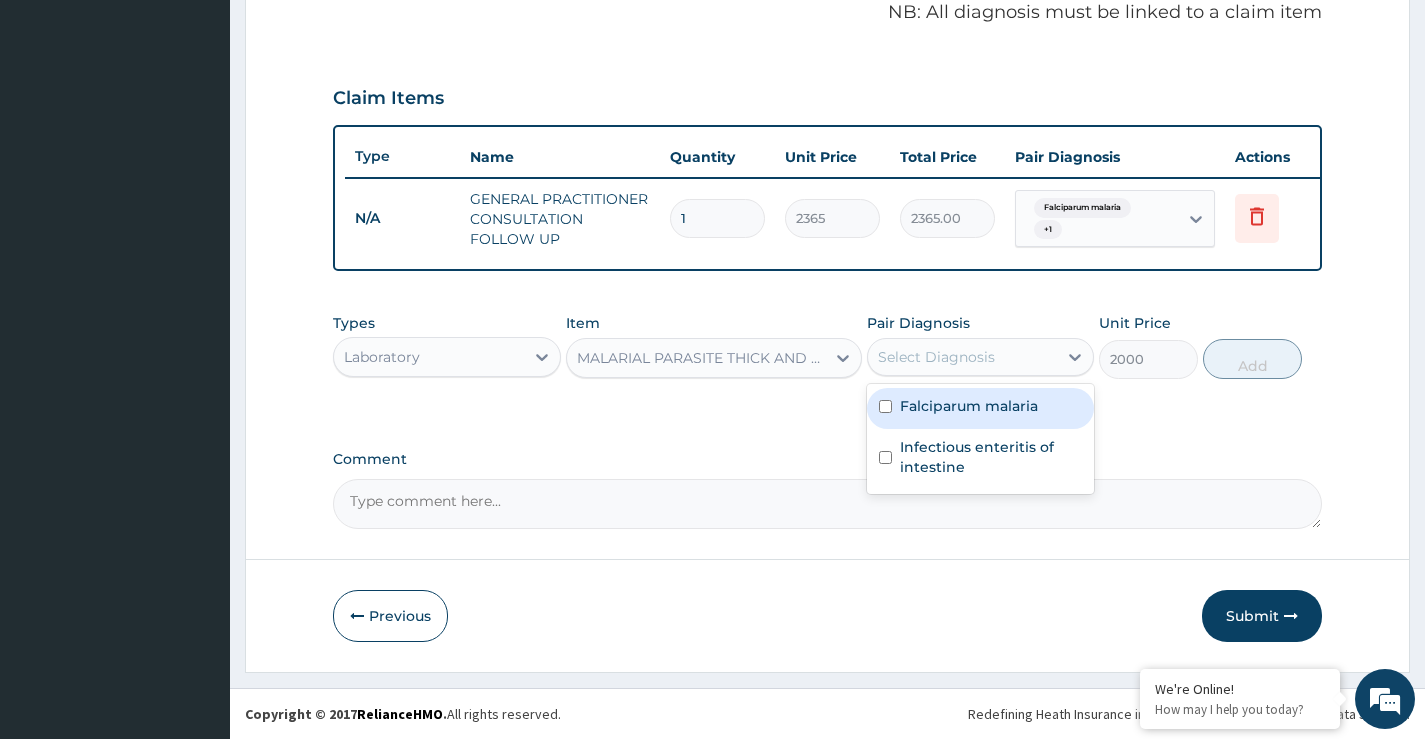 click on "Falciparum malaria" at bounding box center (969, 406) 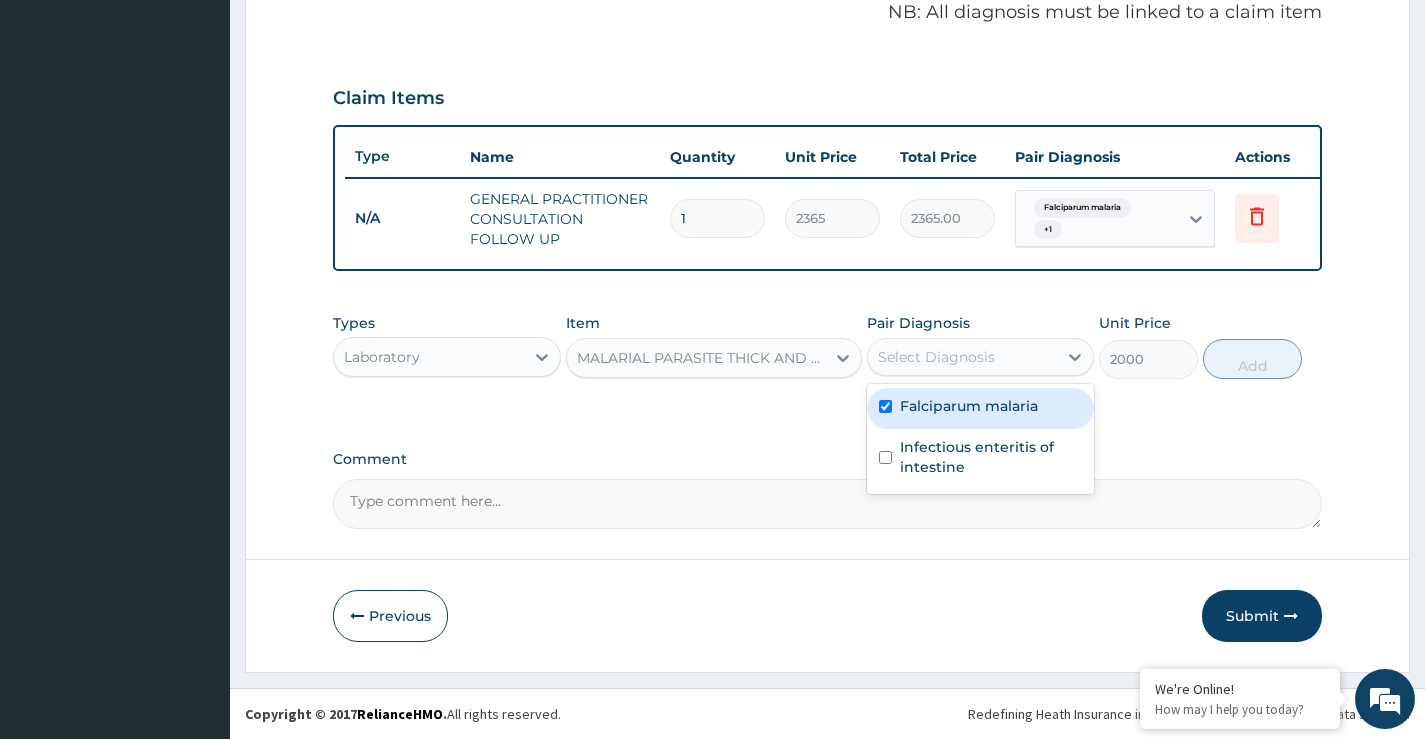 checkbox on "true" 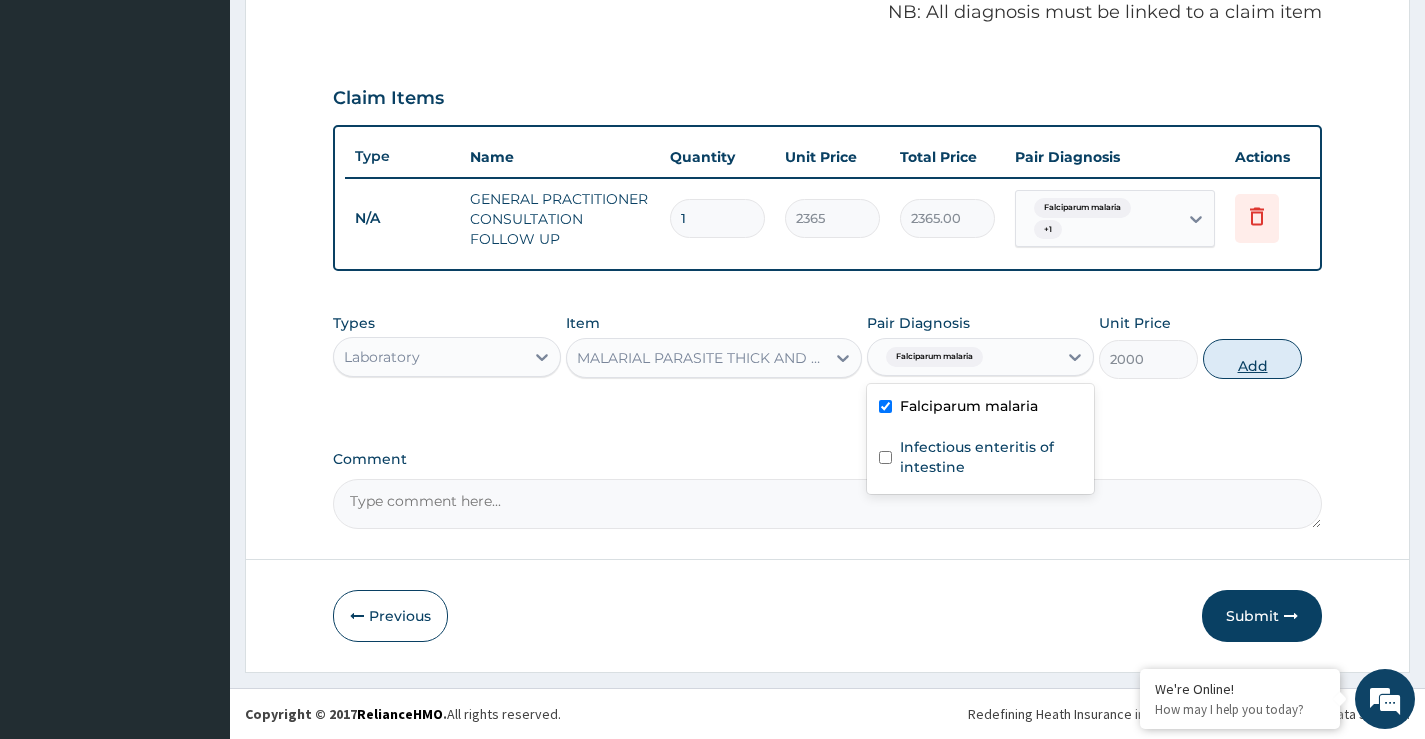 click on "Add" at bounding box center (1252, 359) 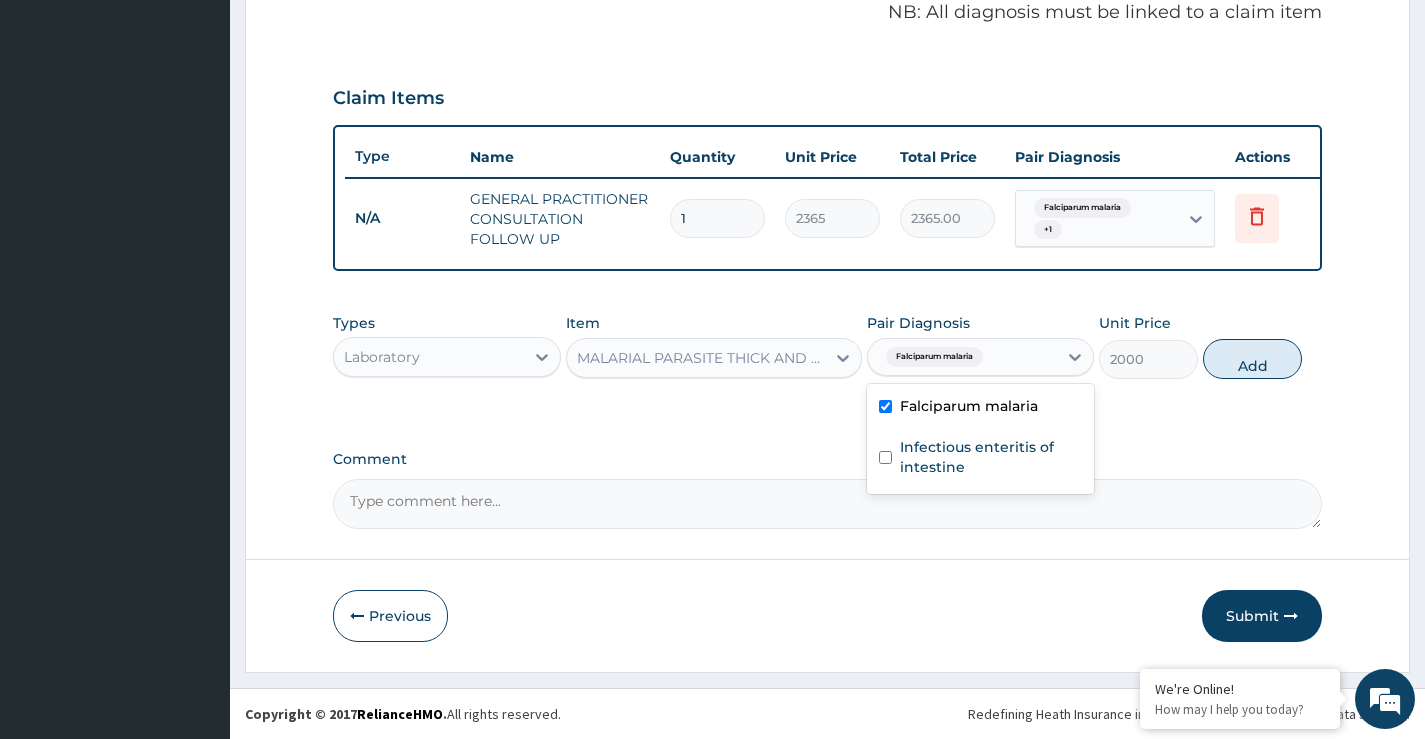 type on "0" 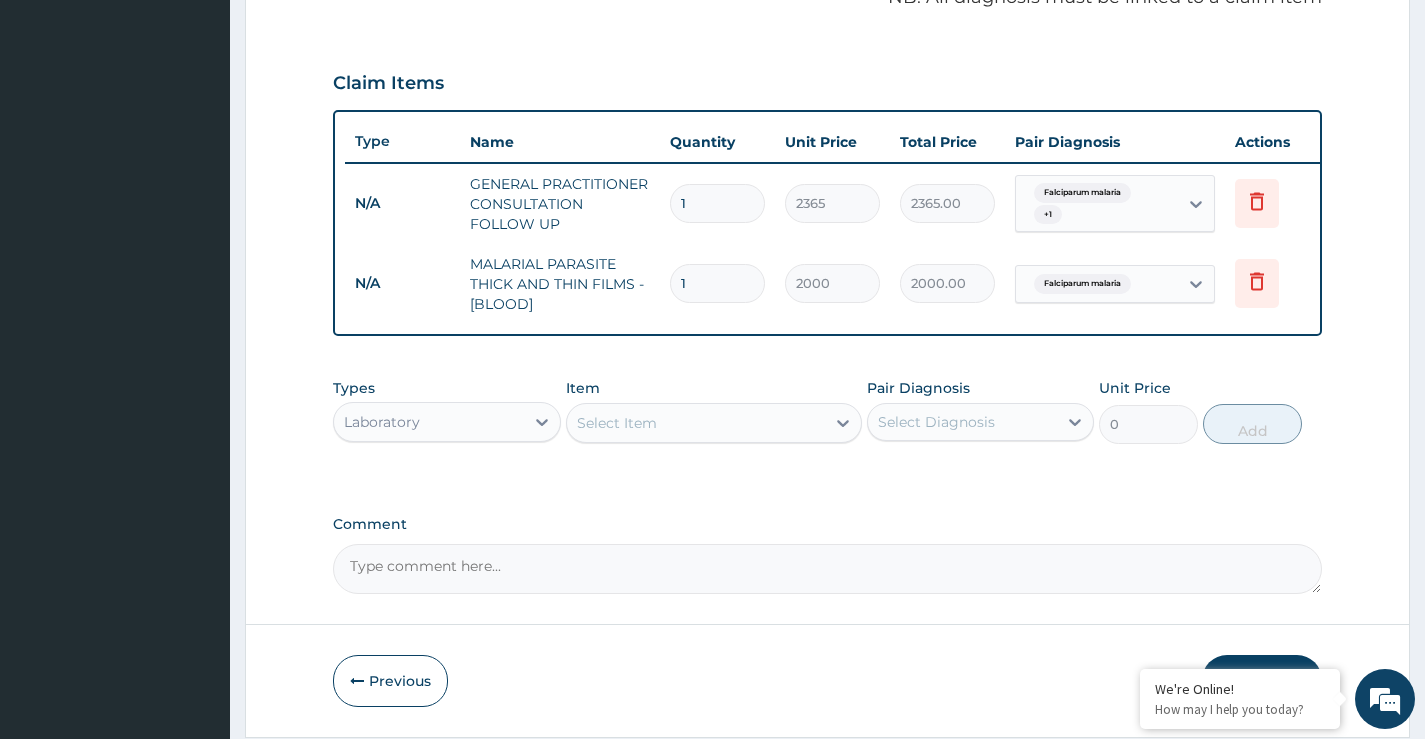 click on "Select Item" at bounding box center [696, 423] 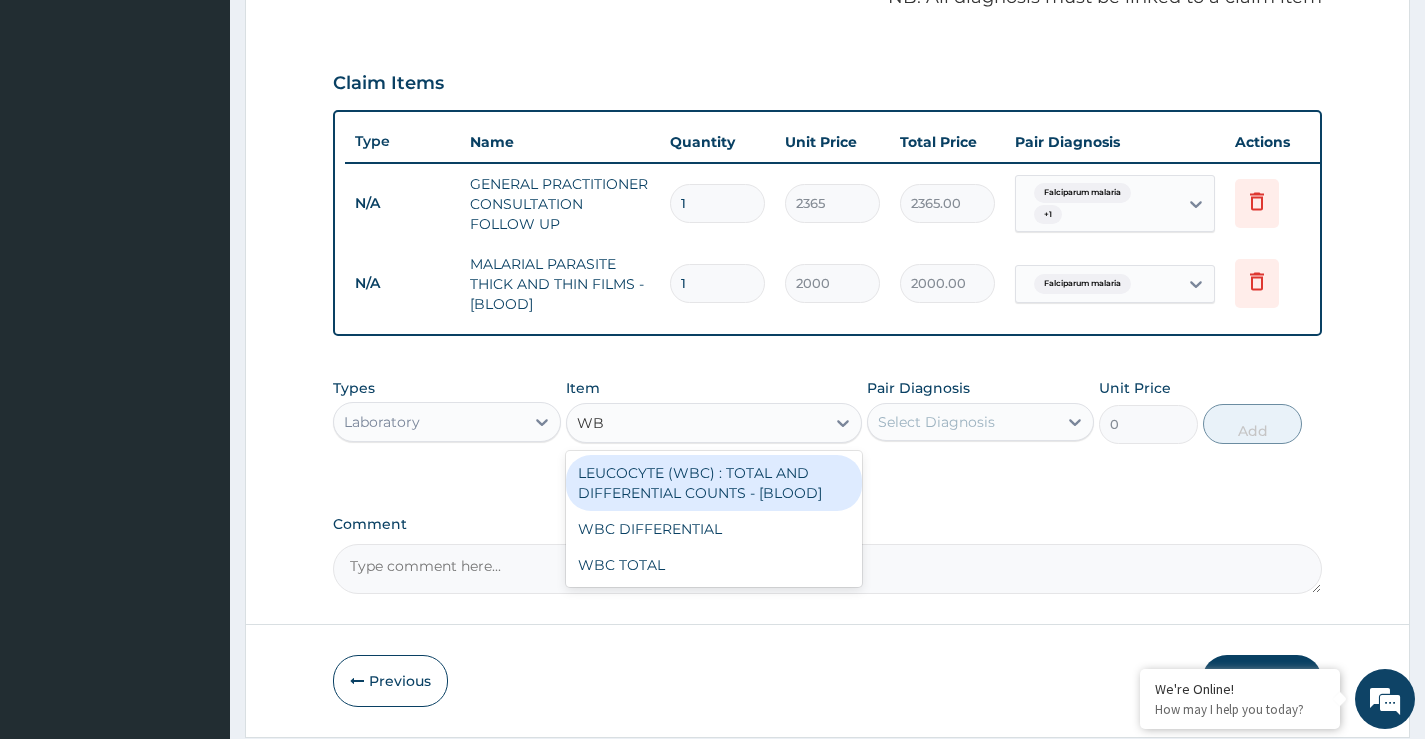 type on "WBC" 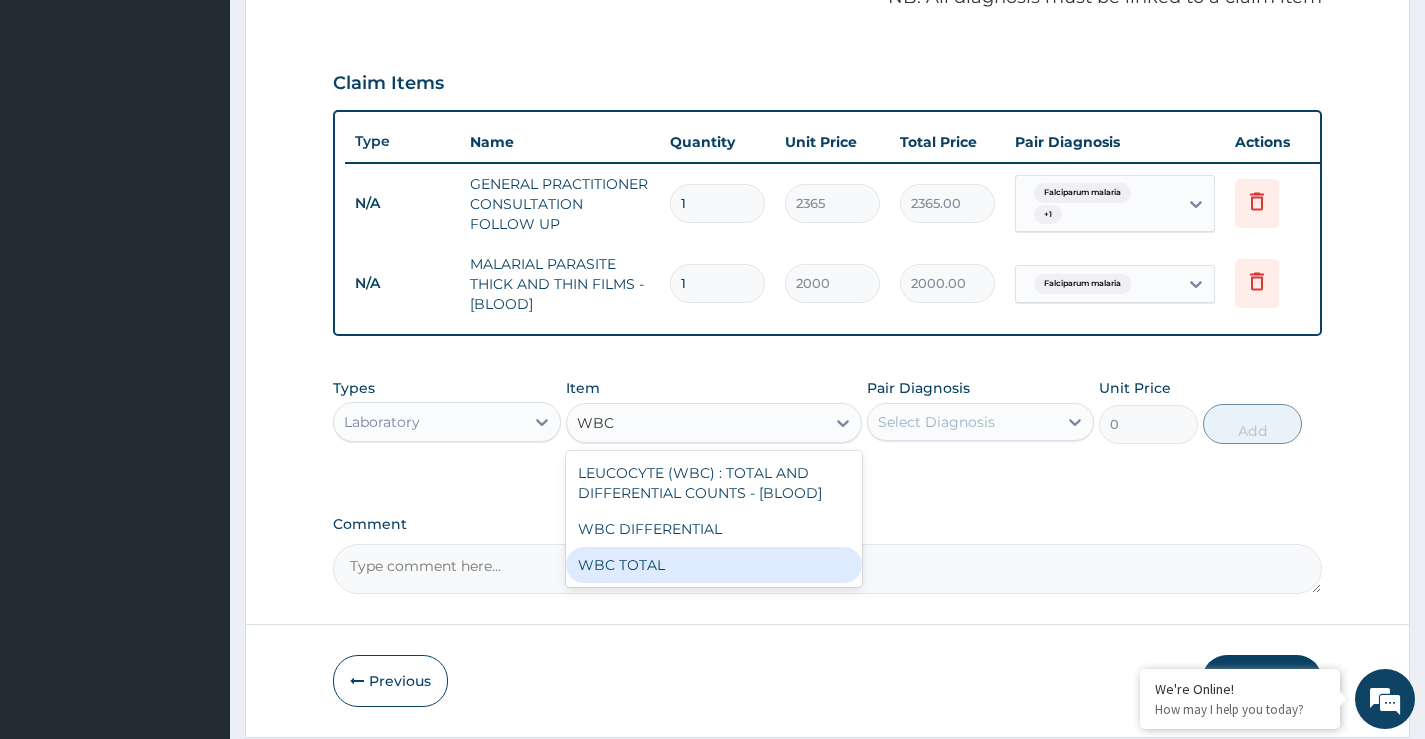 click on "WBC TOTAL" at bounding box center [714, 565] 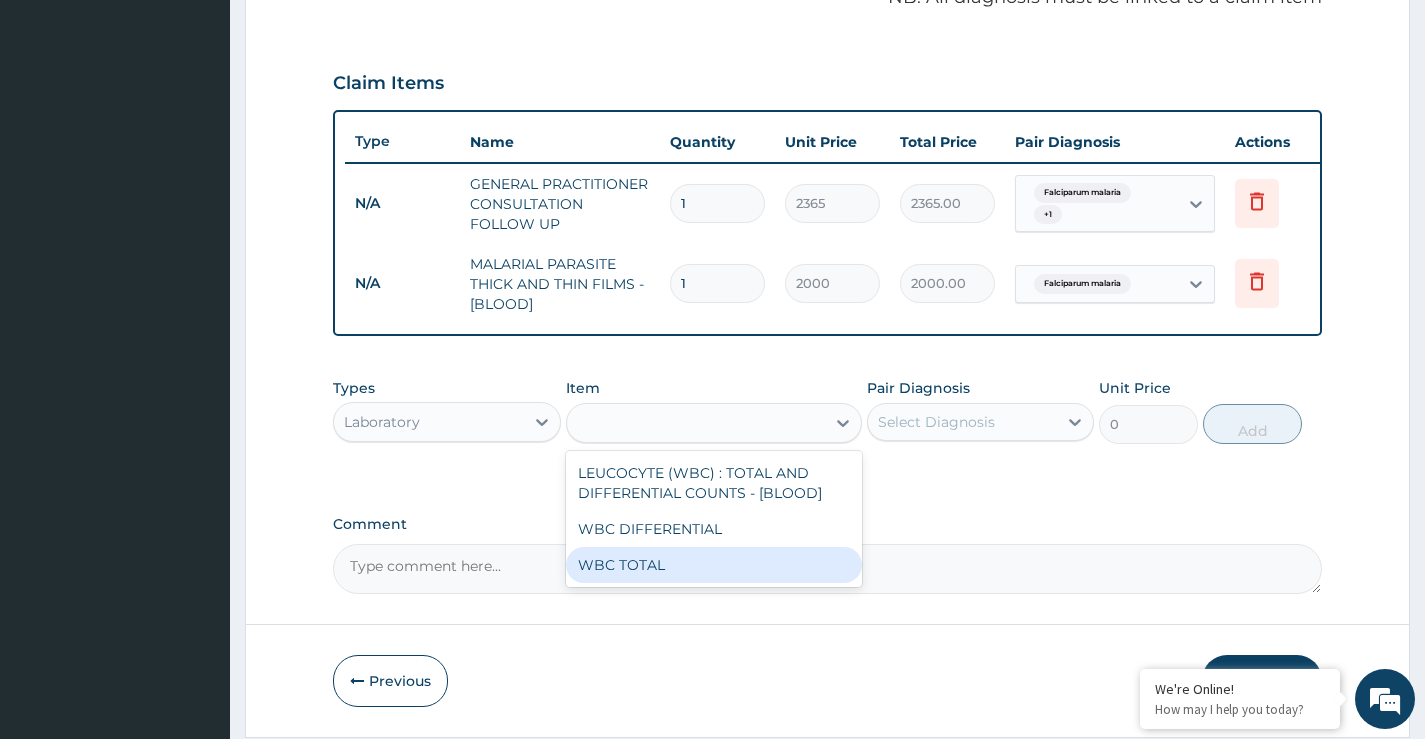 type on "3225" 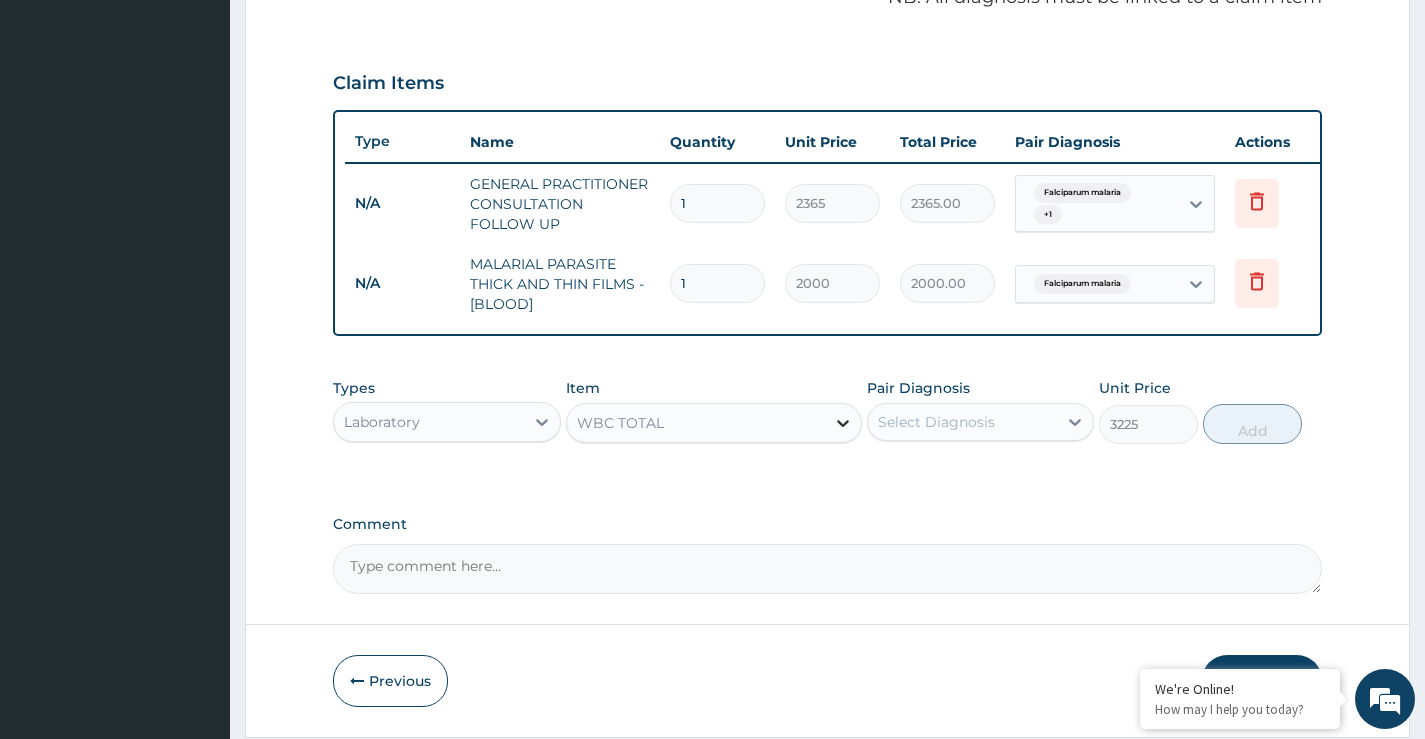 click 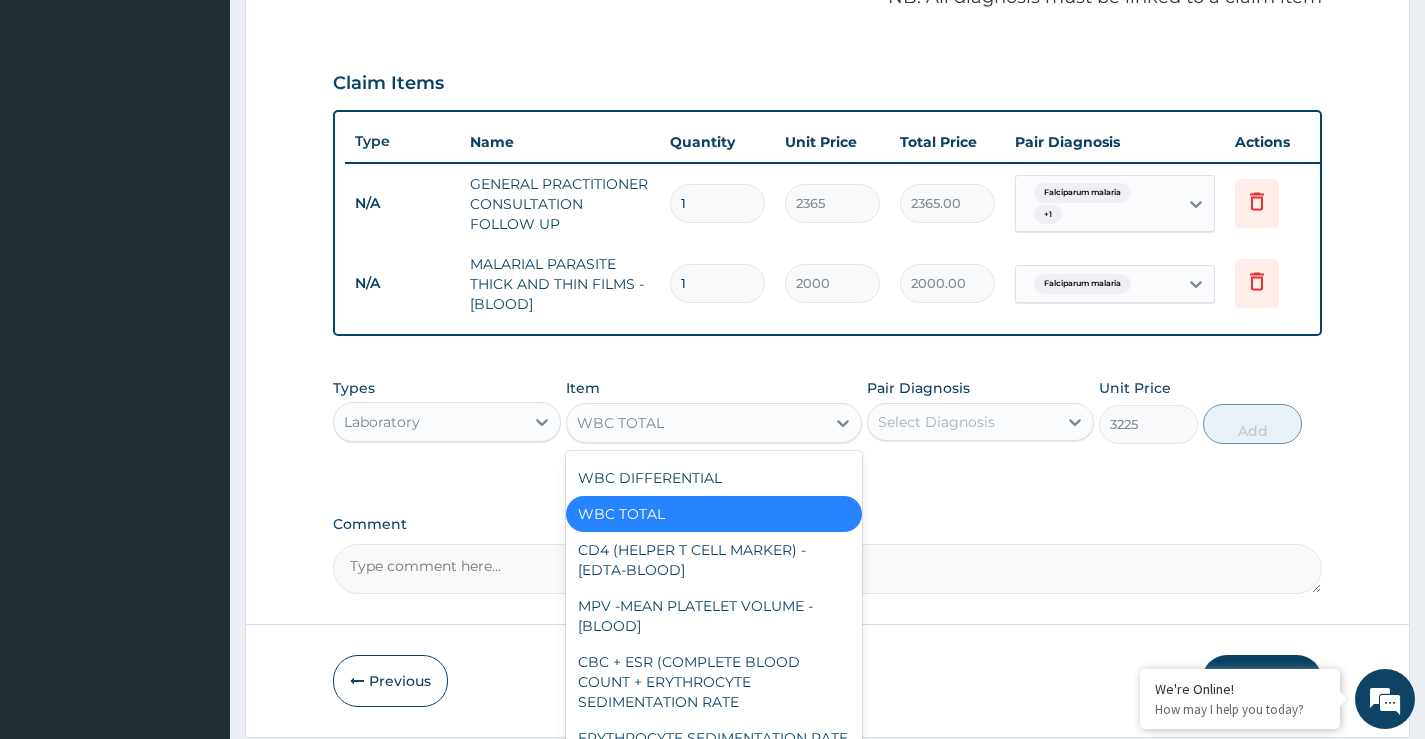 scroll, scrollTop: 11892, scrollLeft: 0, axis: vertical 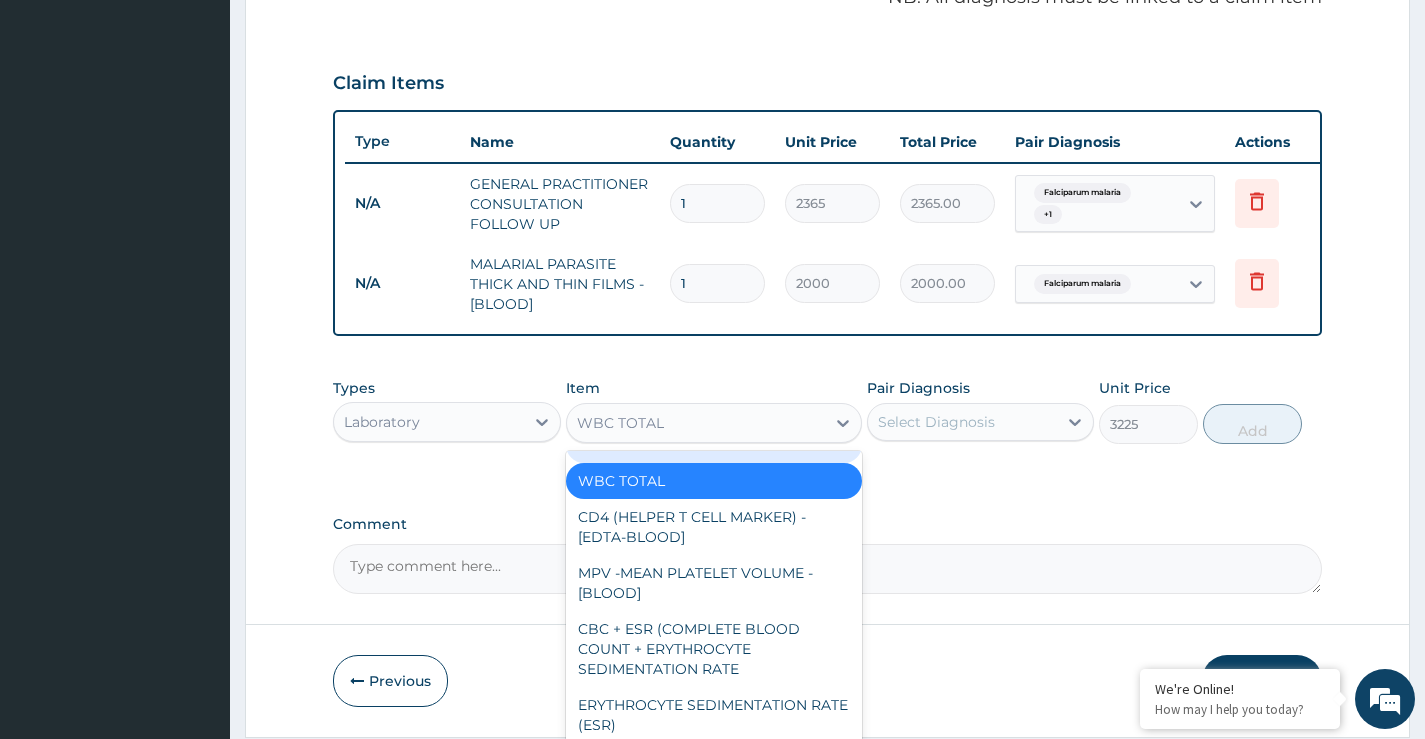 click on "WBC DIFFERENTIAL" at bounding box center [714, 445] 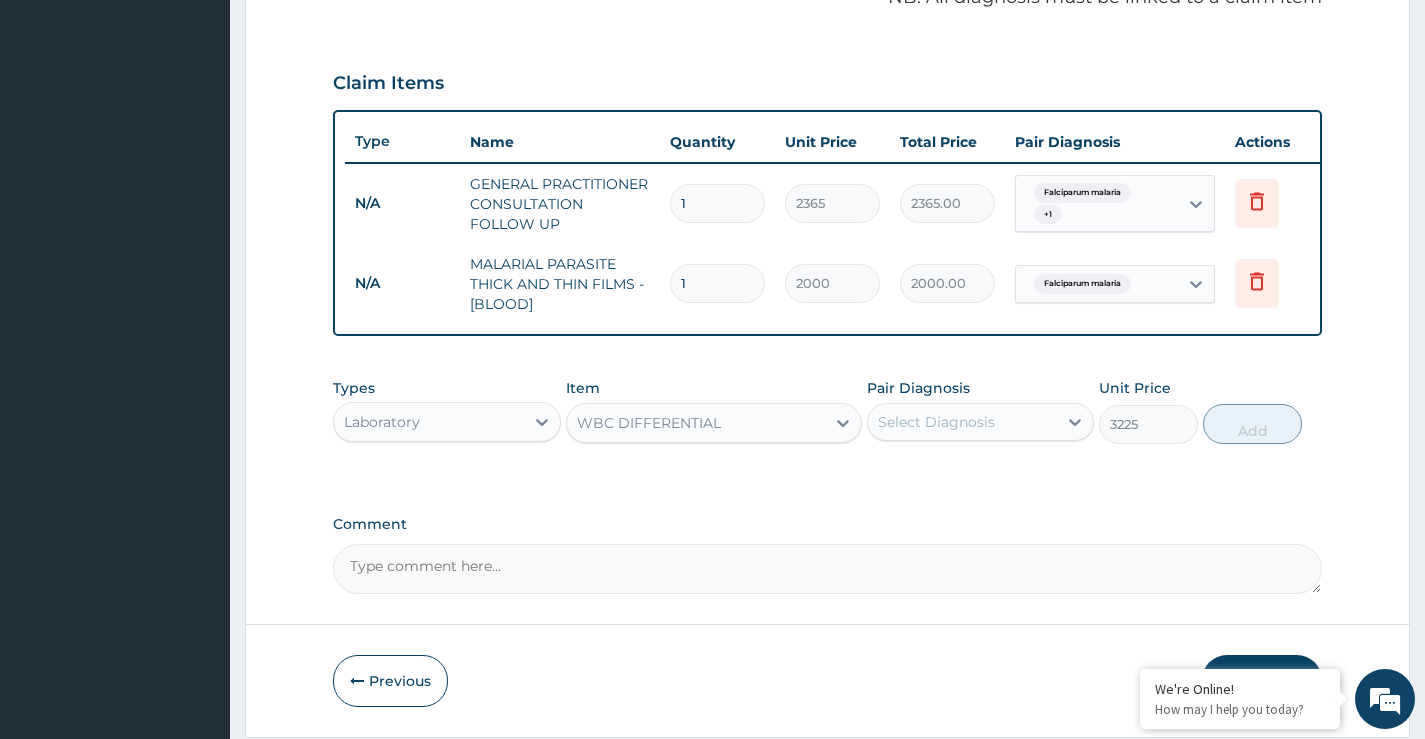 click on "PA Code / Prescription Code Enter Code(Secondary Care Only) Encounter Date 04-08-2025 Important Notice Please enter PA codes before entering items that are not attached to a PA code   All diagnoses entered must be linked to a claim item. Diagnosis & Claim Items that are visible but inactive cannot be edited because they were imported from an already approved PA code. Diagnosis Falciparum malaria Confirmed Infectious enteritis of intestine Confirmed NB: All diagnosis must be linked to a claim item Claim Items Type Name Quantity Unit Price Total Price Pair Diagnosis Actions N/A GENERAL PRACTITIONER CONSULTATION FOLLOW UP 1 2365 2365.00 Falciparum malaria  + 1 Delete N/A MALARIAL PARASITE THICK AND THIN FILMS - [BLOOD] 1 2000 2000.00 Falciparum malaria Delete Types Laboratory Item WBC DIFFERENTIAL Pair Diagnosis Select Diagnosis Unit Price 3225 Add Comment" at bounding box center (827, 75) 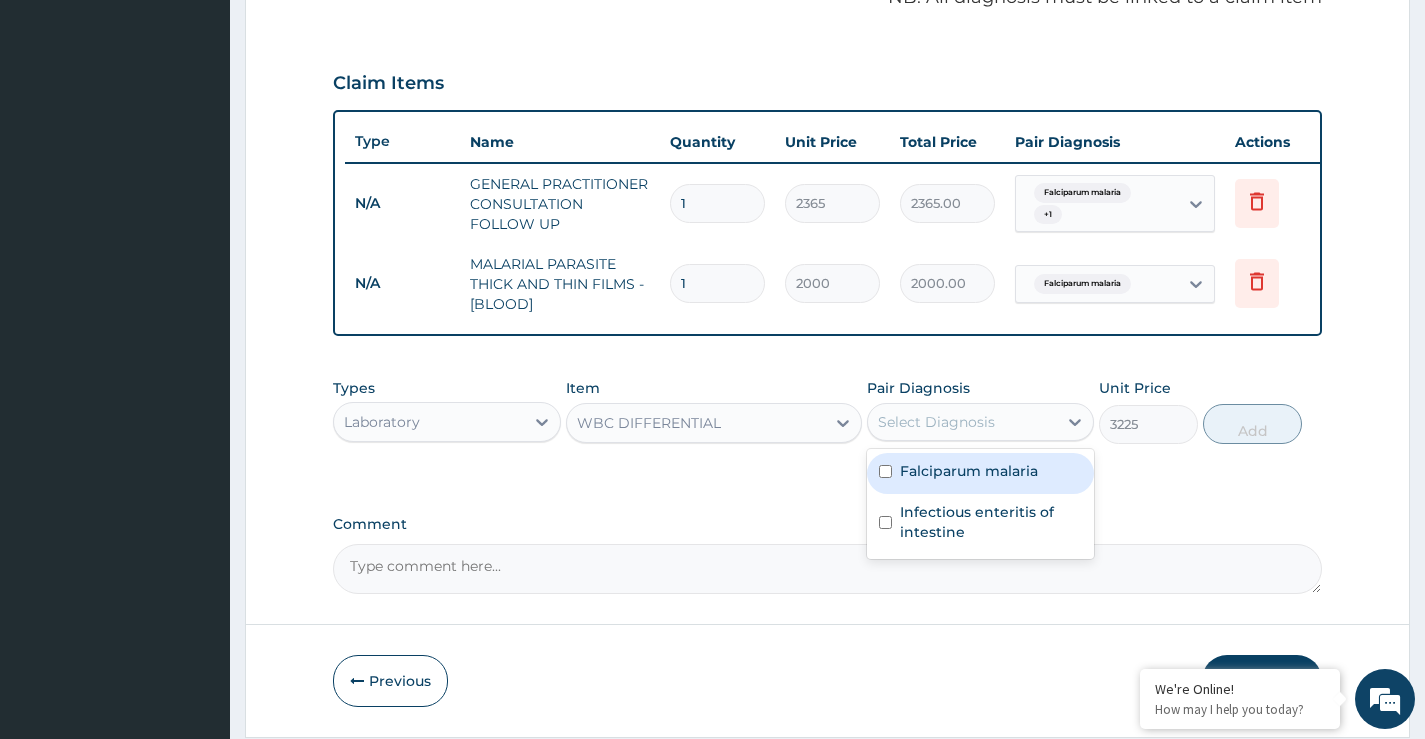 click on "Select Diagnosis" at bounding box center (936, 422) 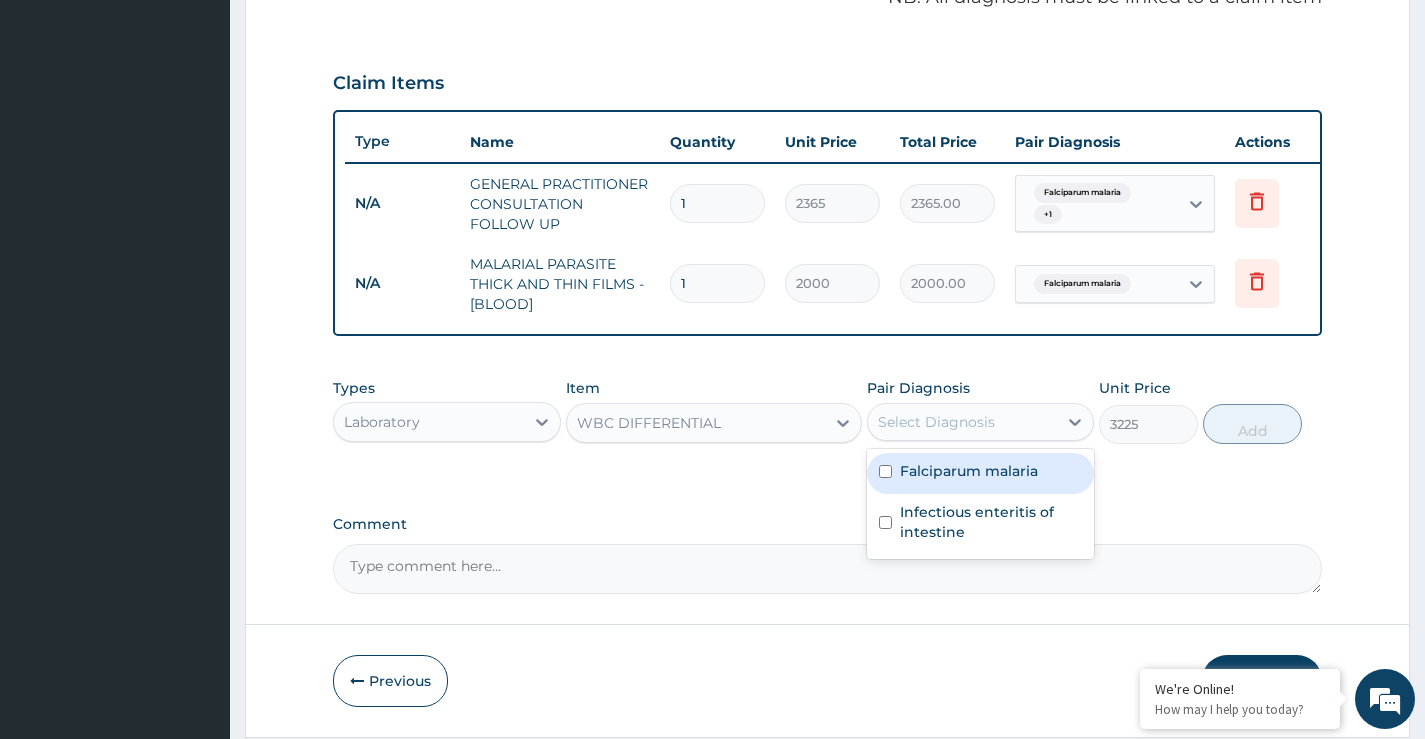 click on "Falciparum malaria" at bounding box center [969, 471] 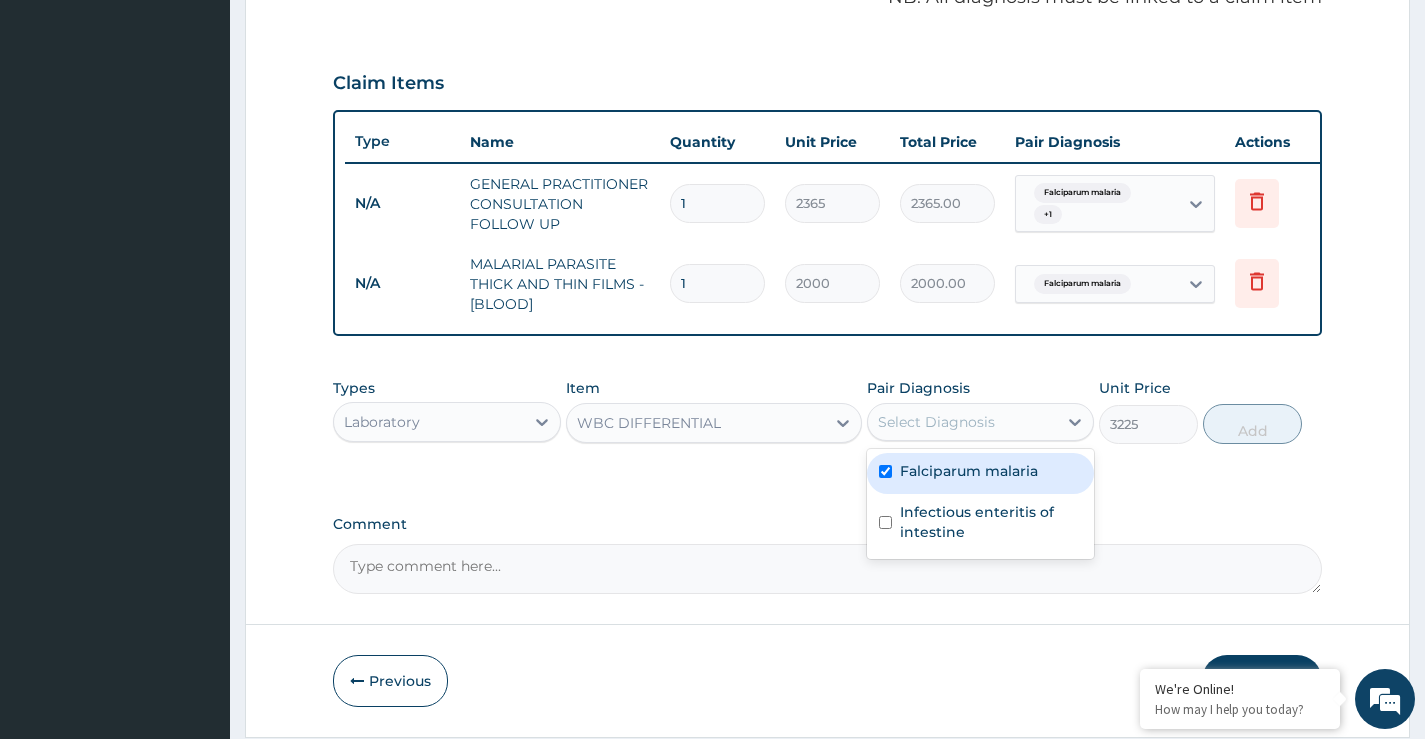 checkbox on "true" 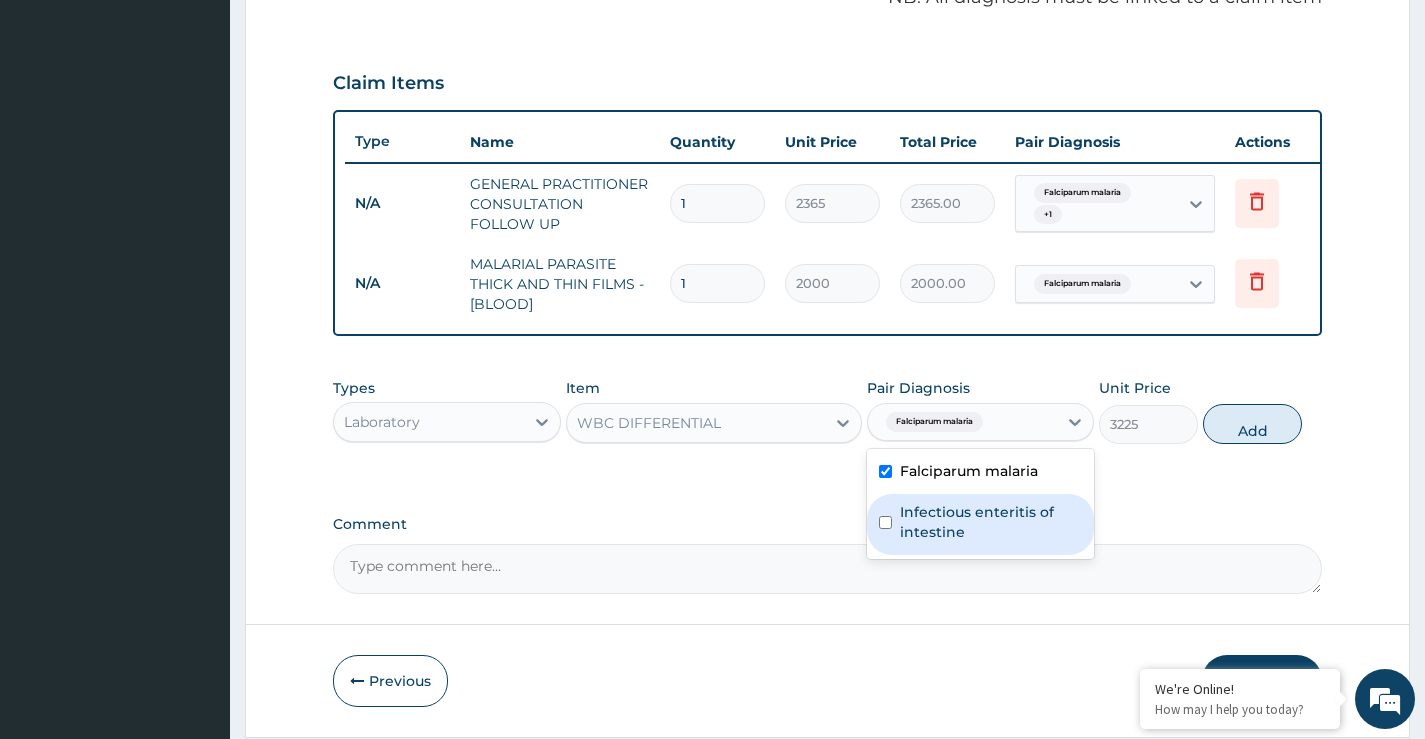click on "Infectious enteritis of intestine" at bounding box center (991, 522) 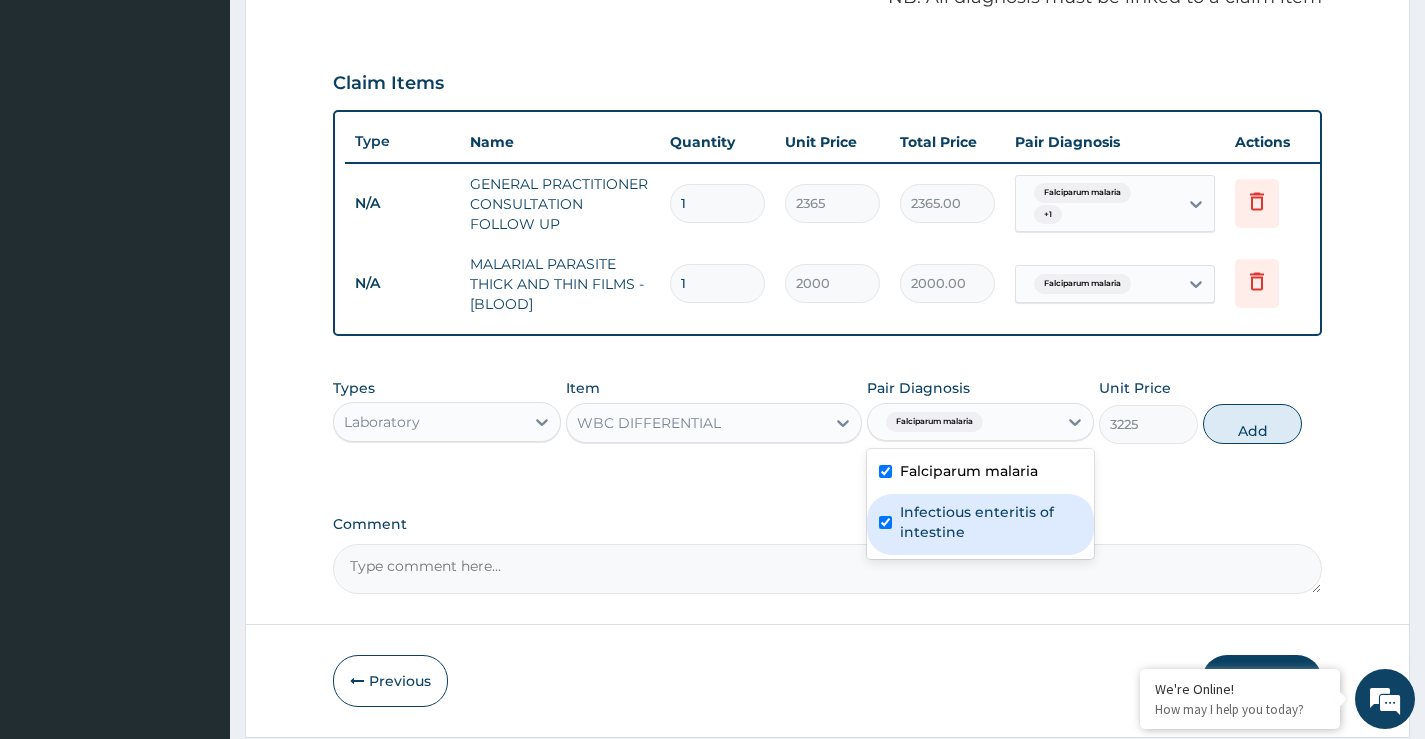 checkbox on "true" 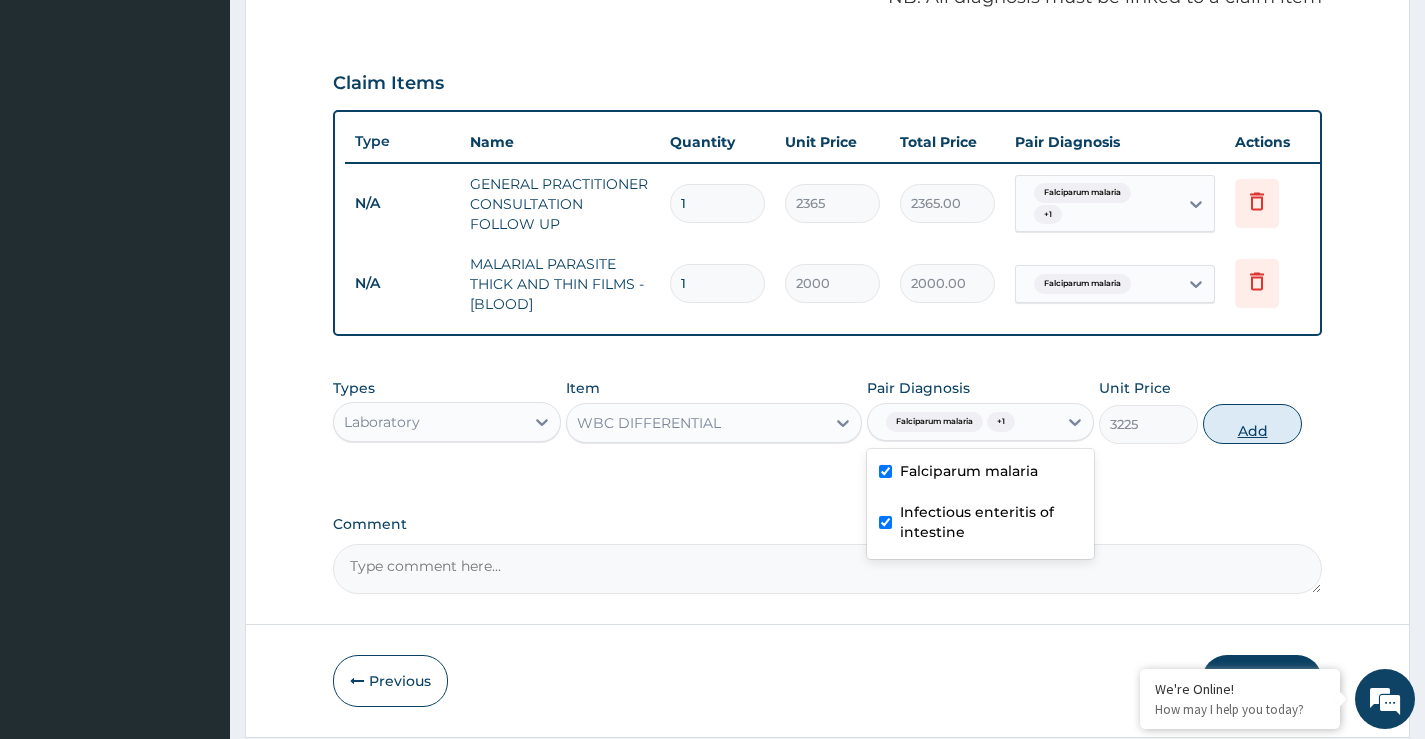 click on "Add" at bounding box center (1252, 424) 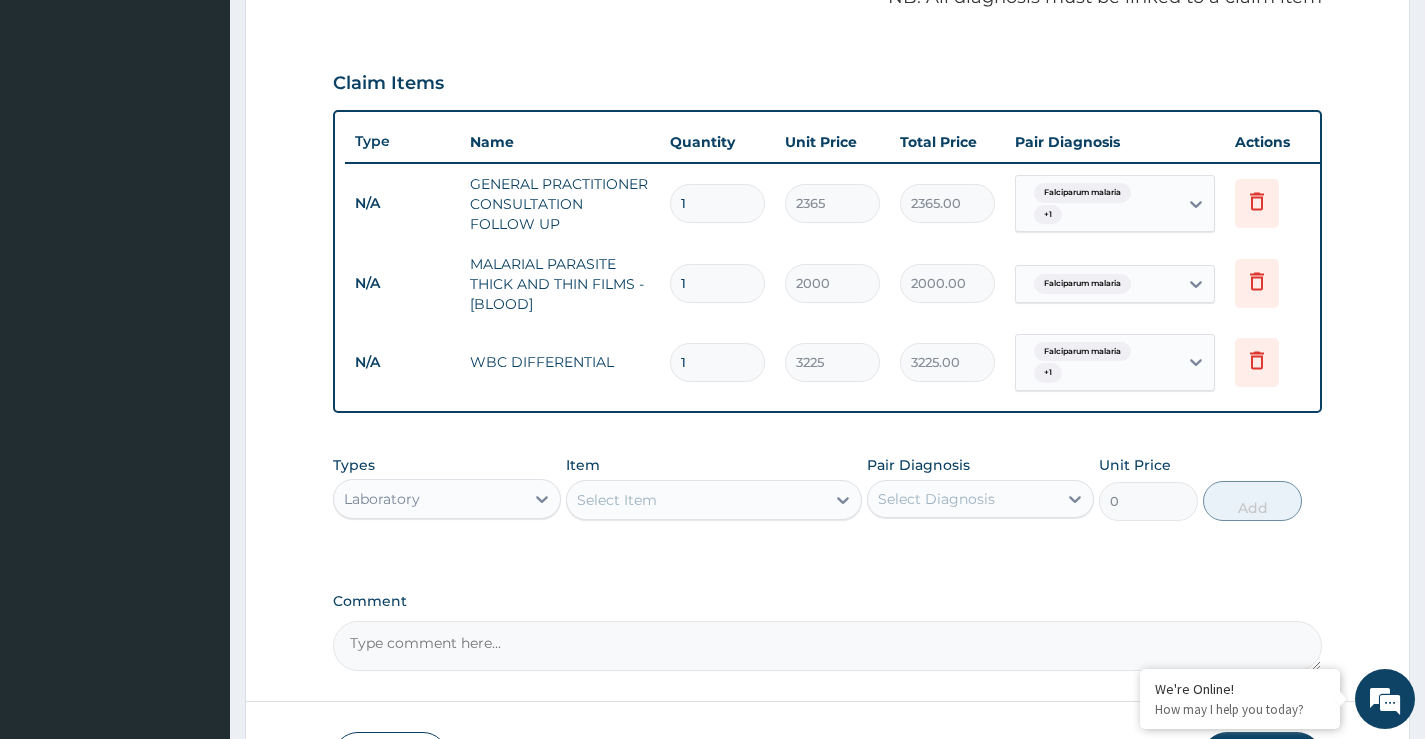 click on "Select Item" at bounding box center [617, 500] 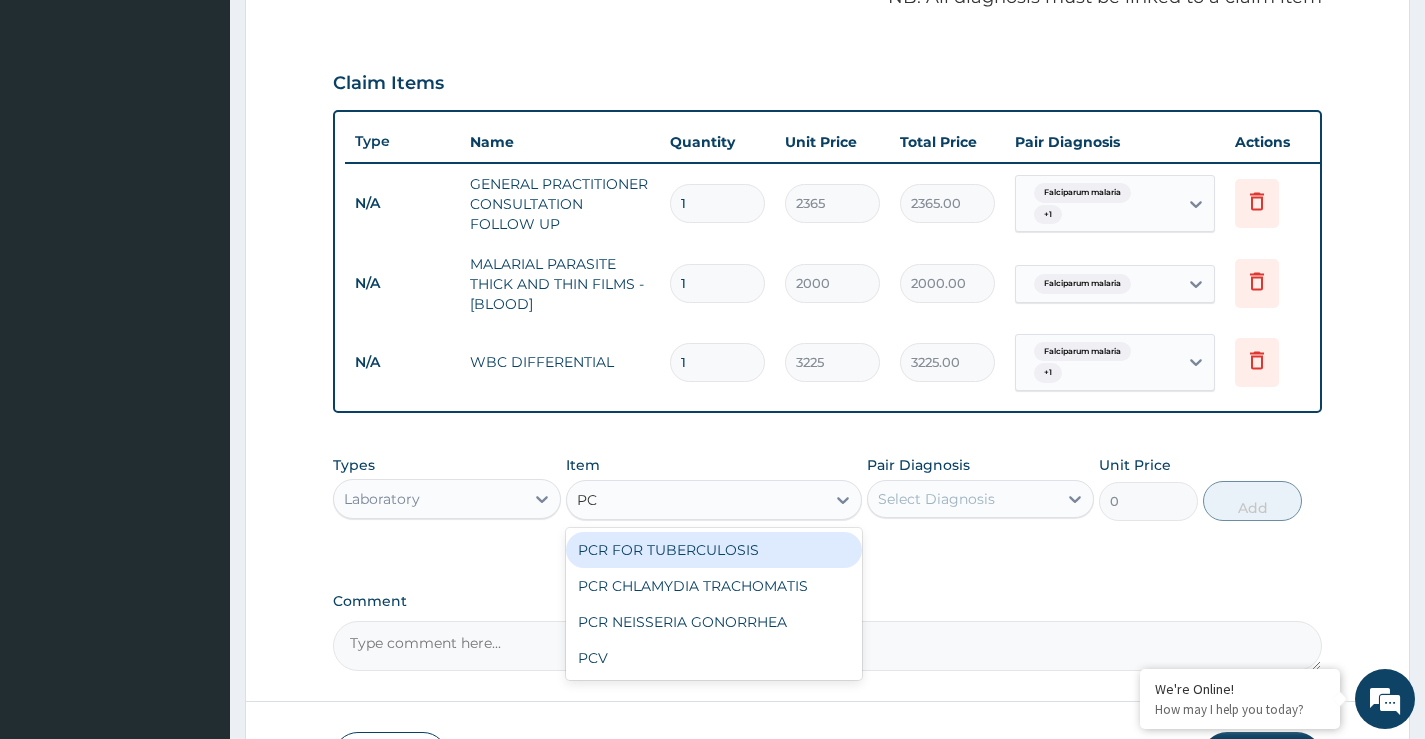 type on "PCV" 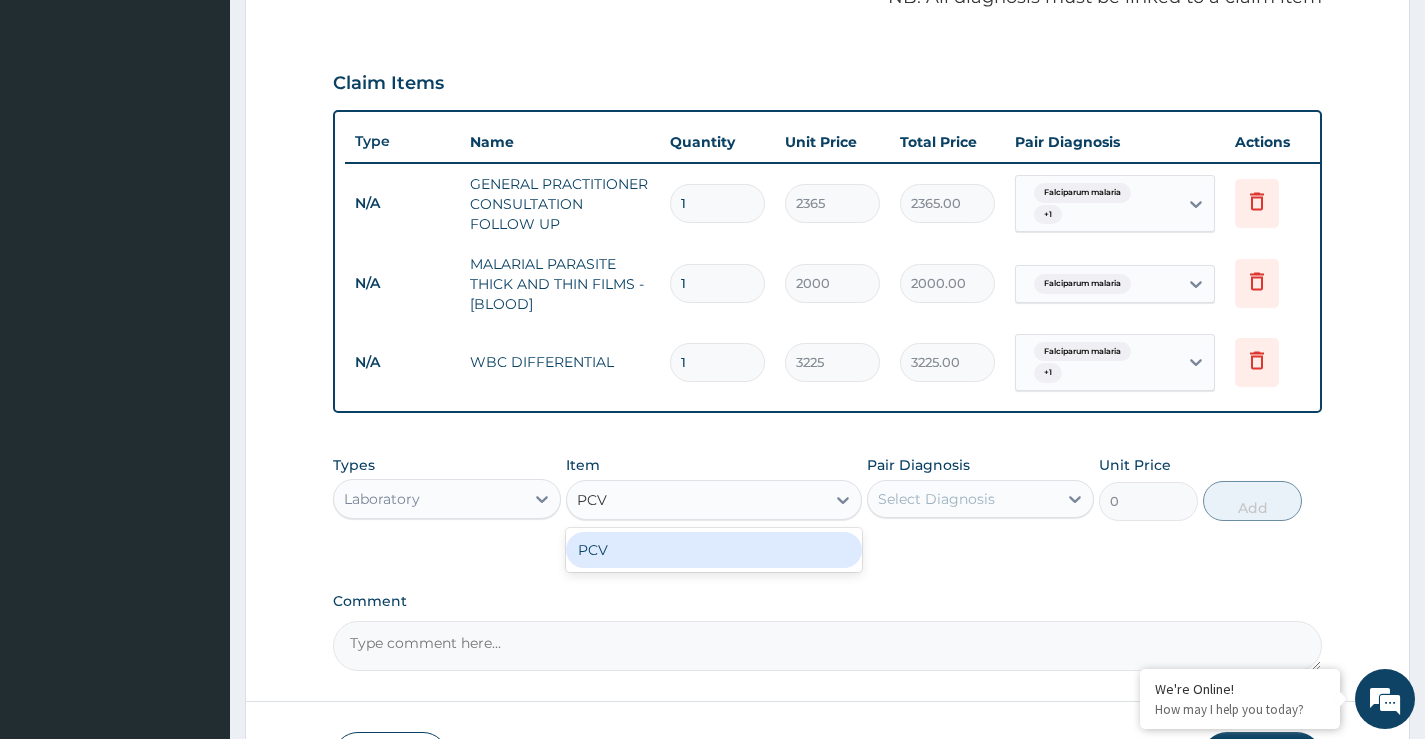 click on "PCV" at bounding box center (714, 550) 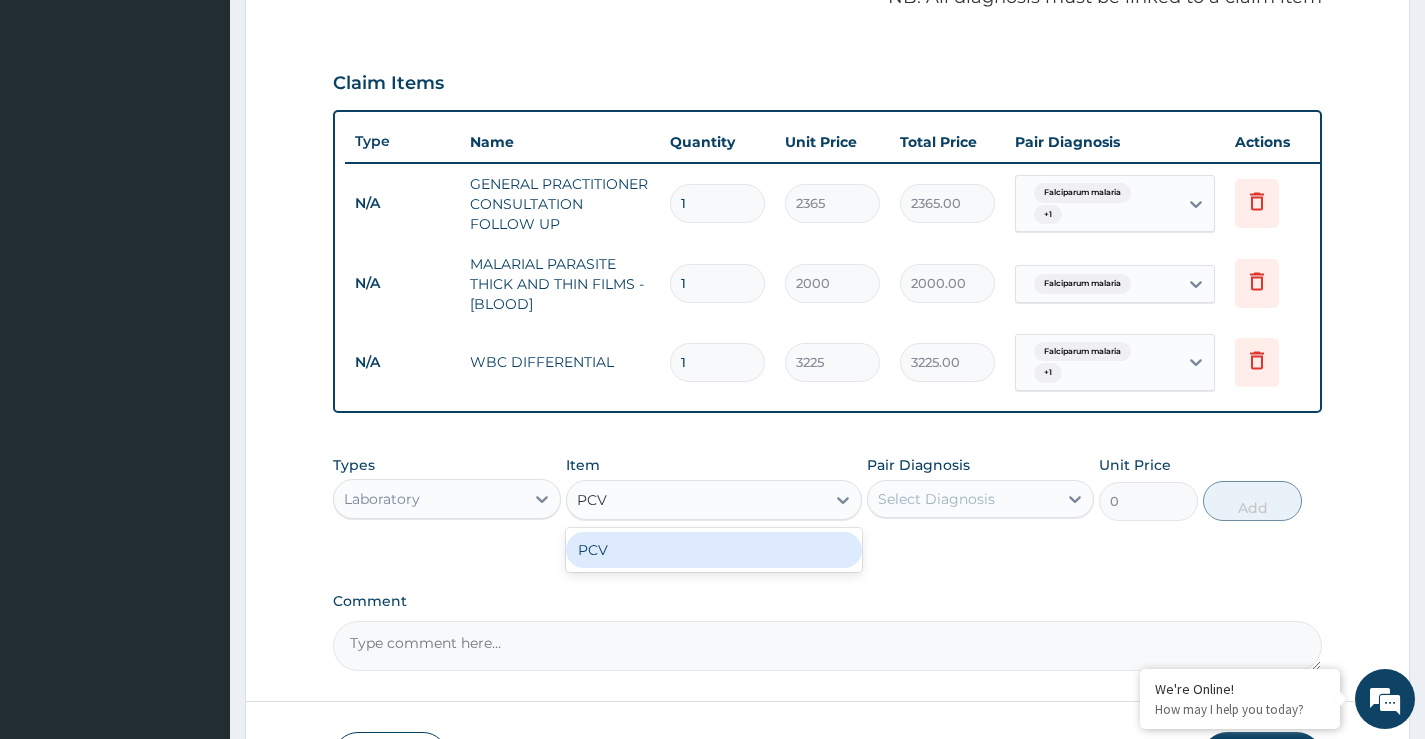 type 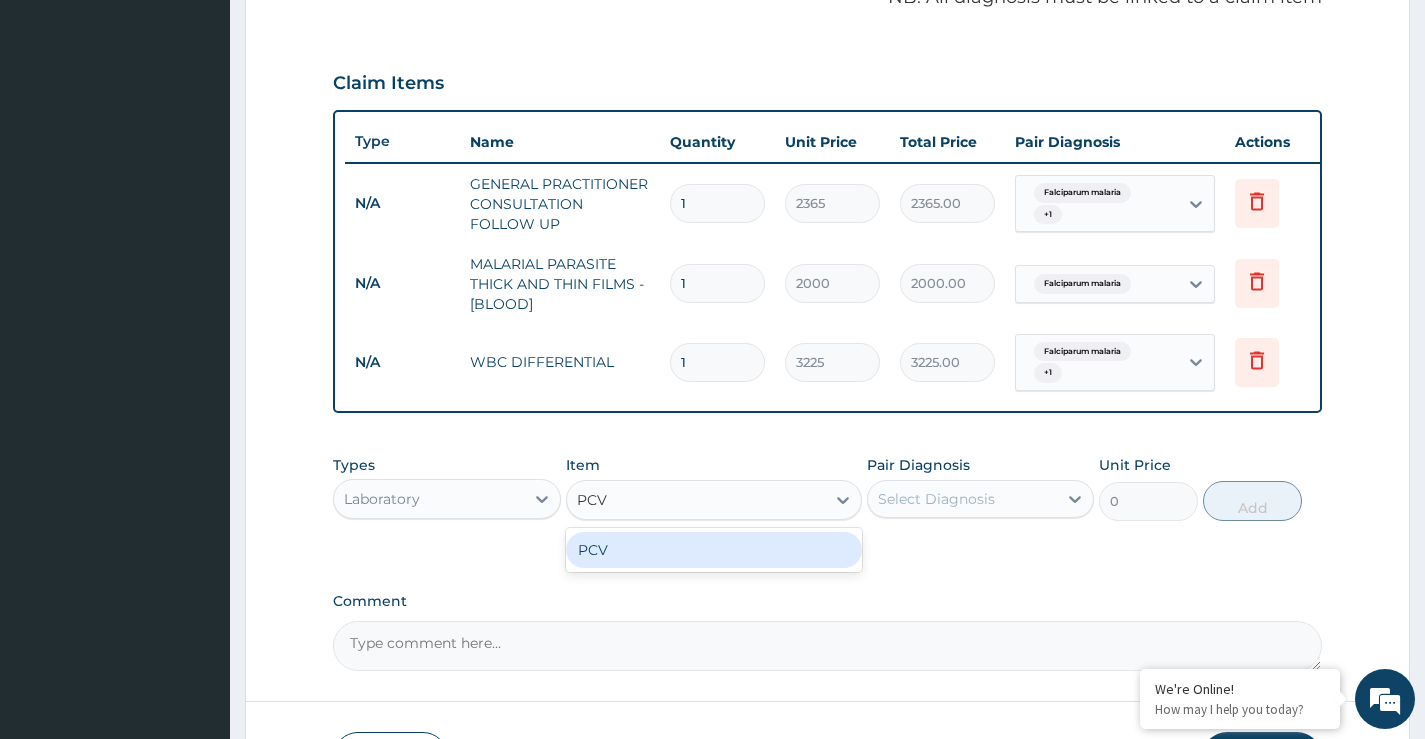 type on "2150" 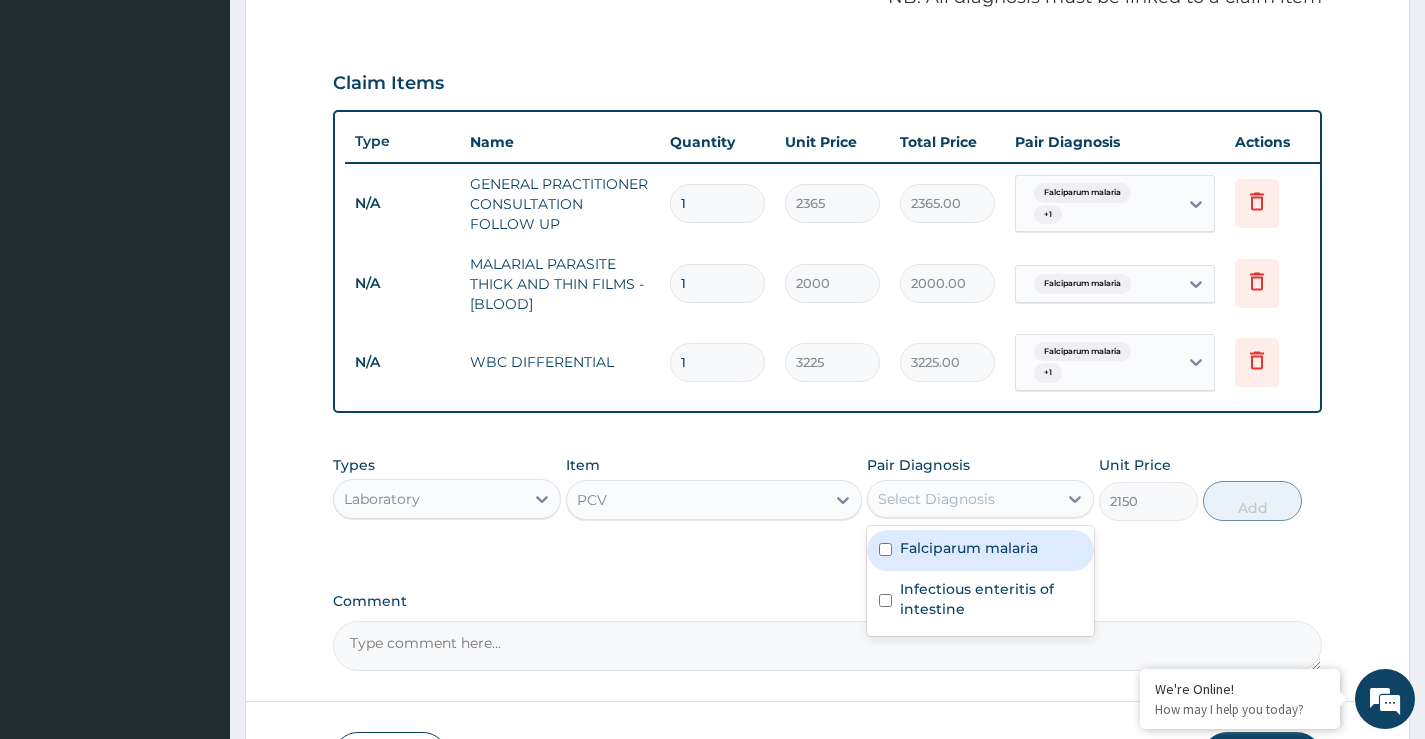 click on "Select Diagnosis" at bounding box center [936, 499] 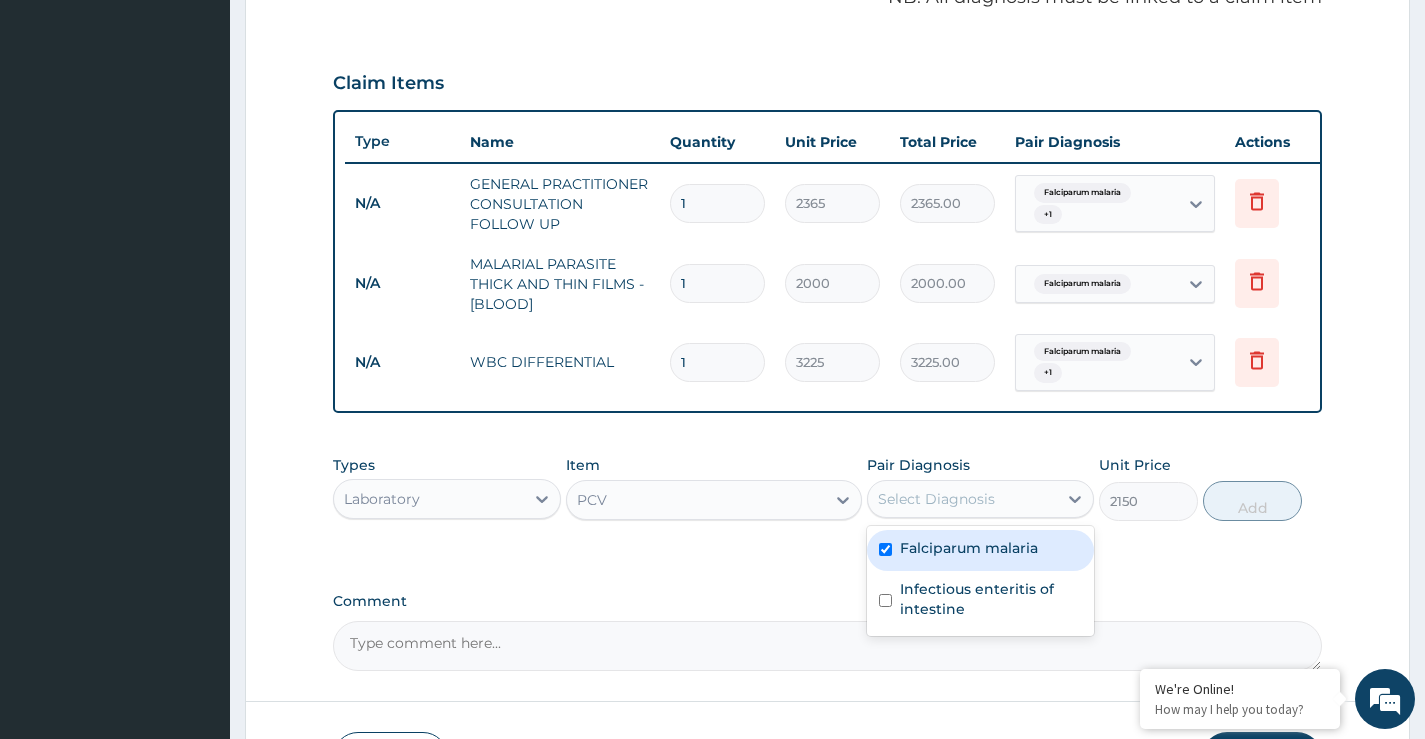 checkbox on "true" 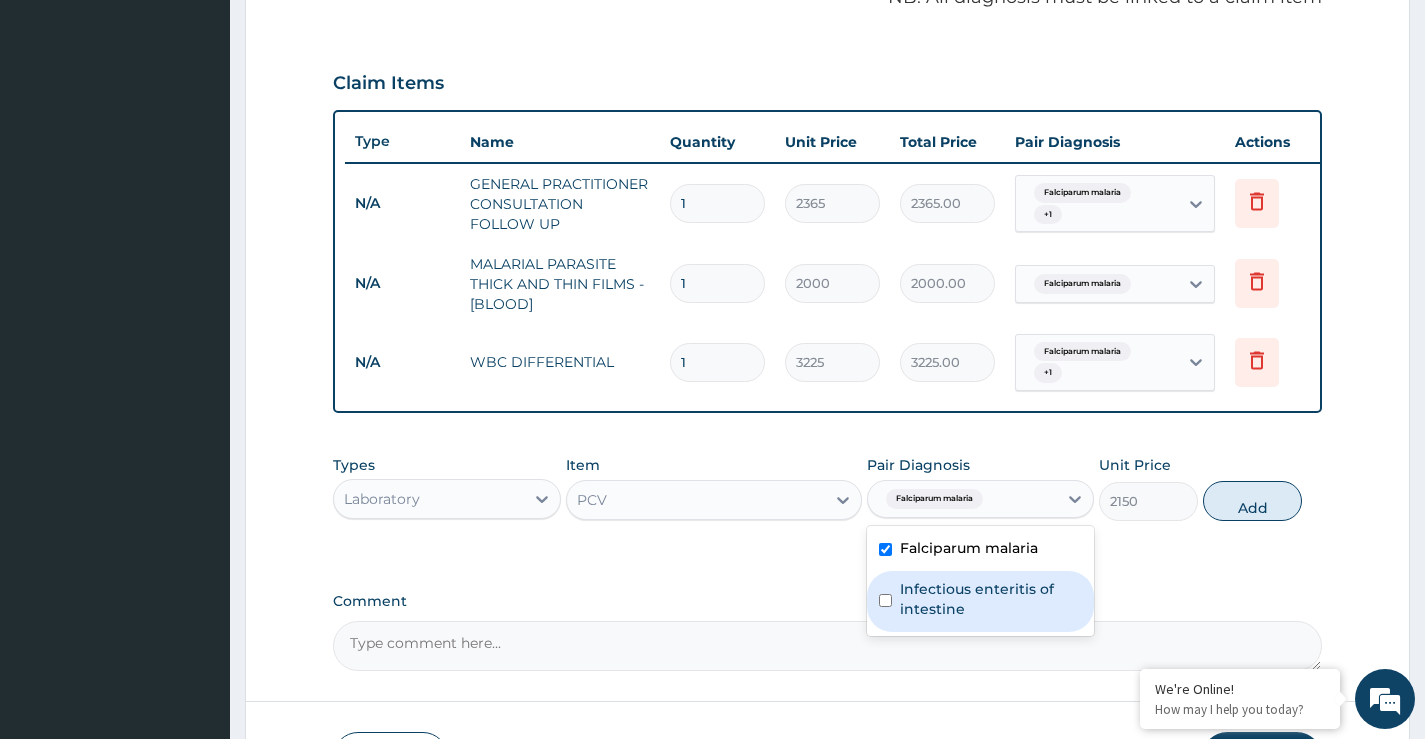 click on "Infectious enteritis of intestine" at bounding box center [991, 599] 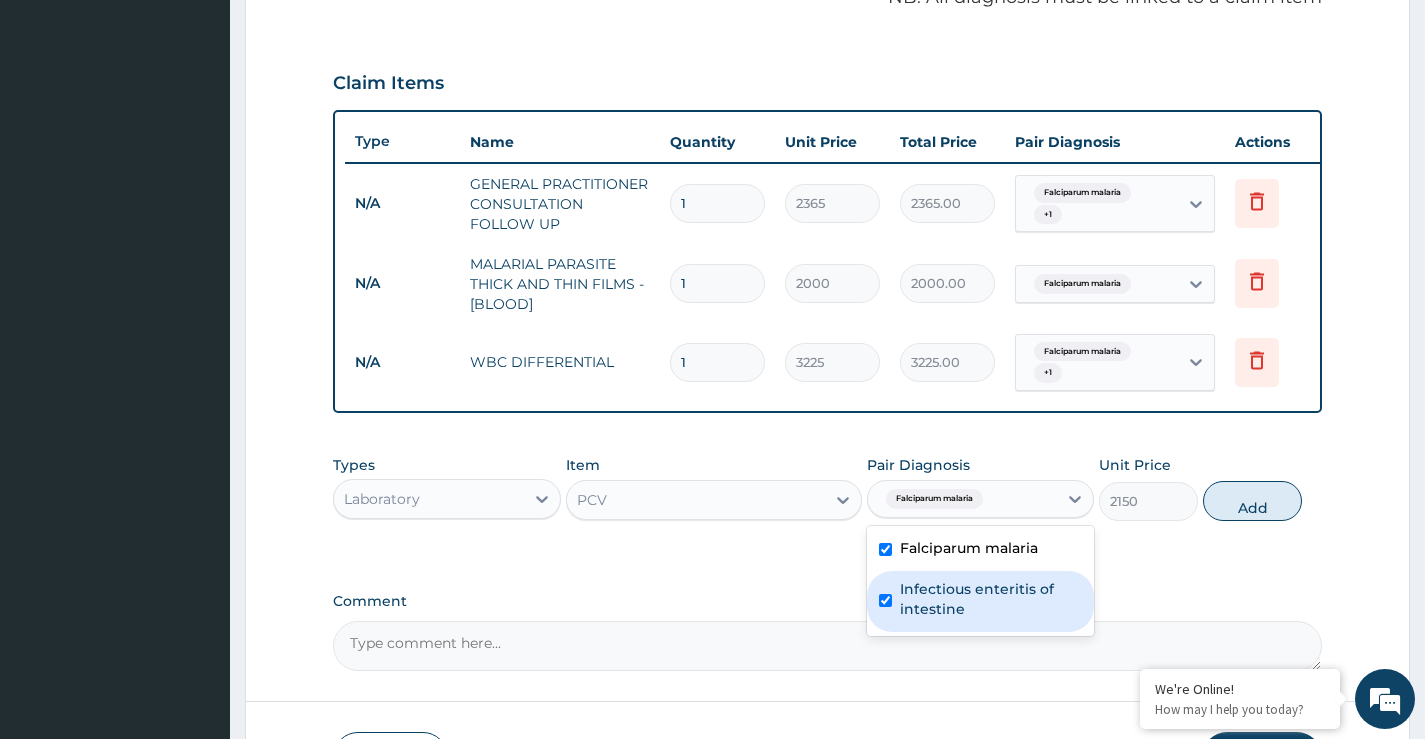 checkbox on "true" 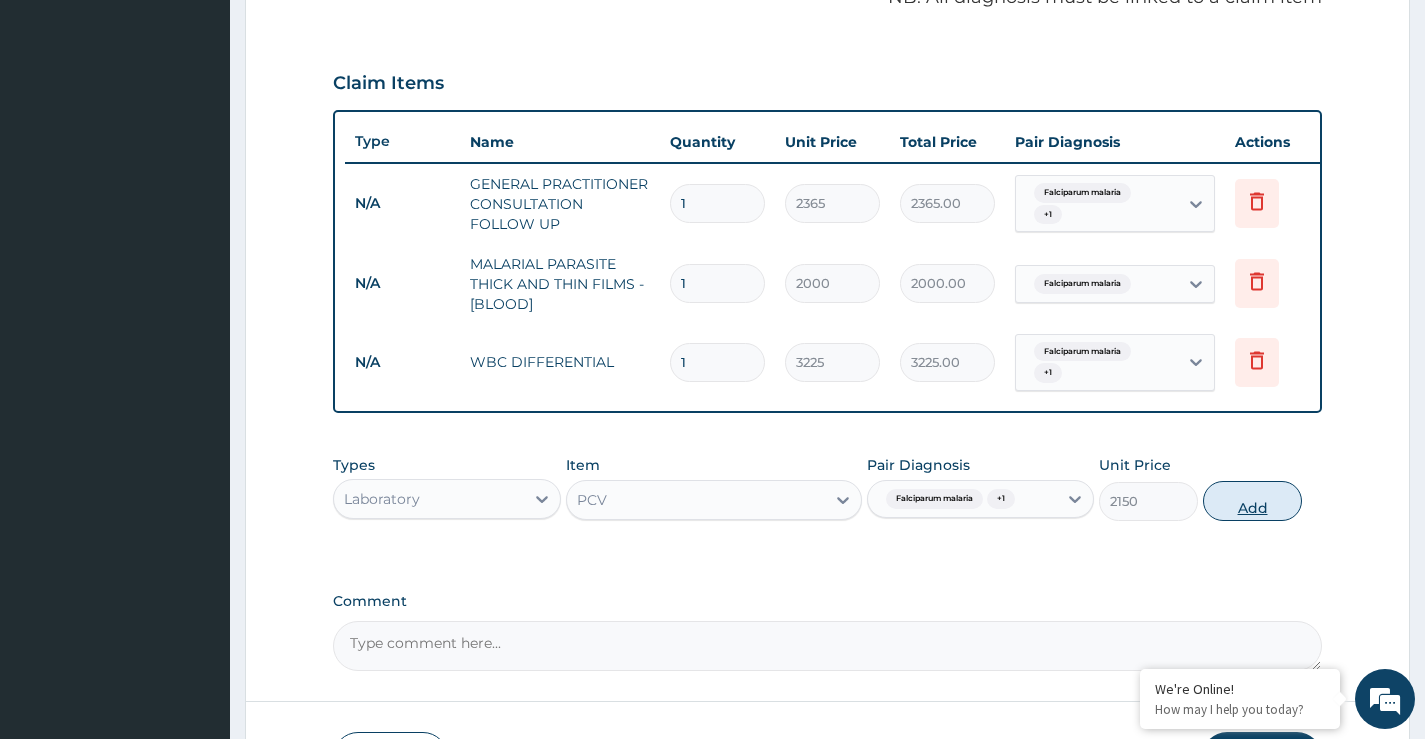 click on "Add" at bounding box center [1252, 501] 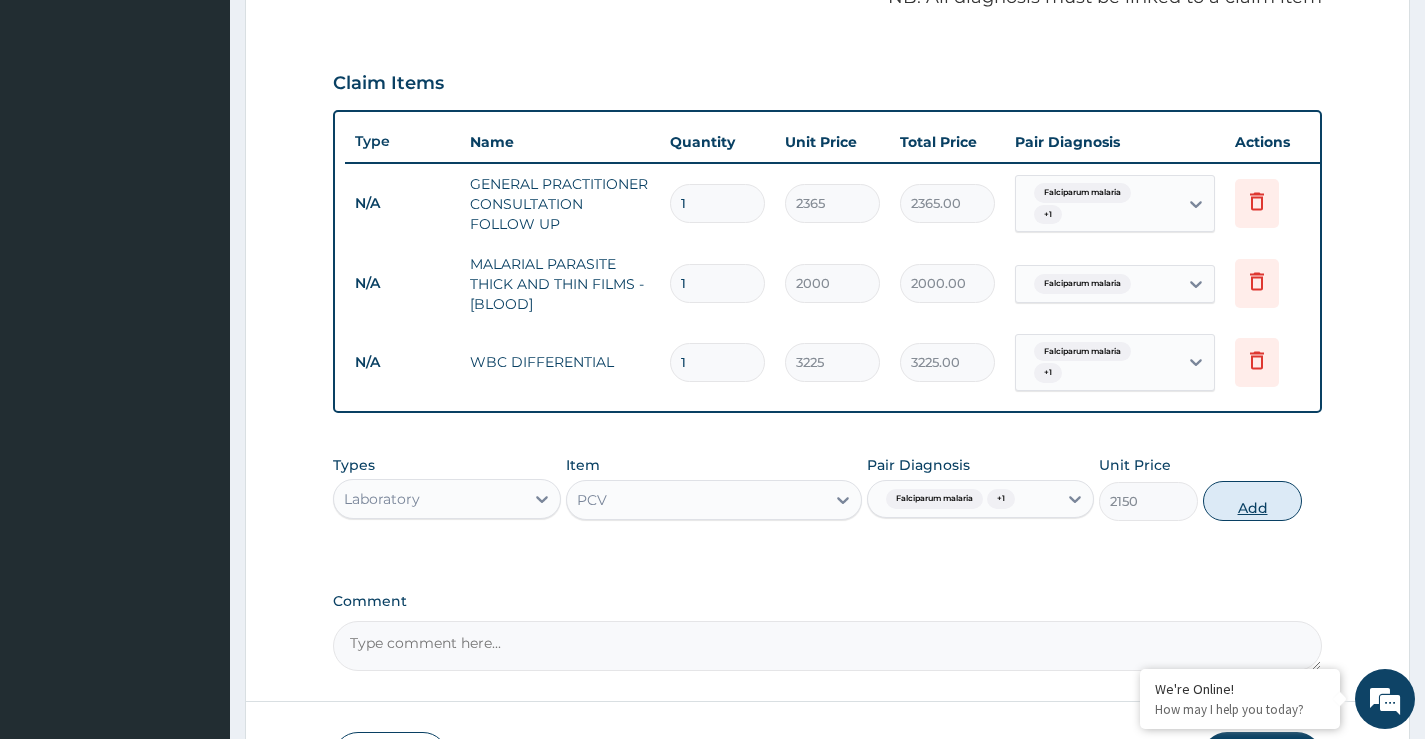type on "0" 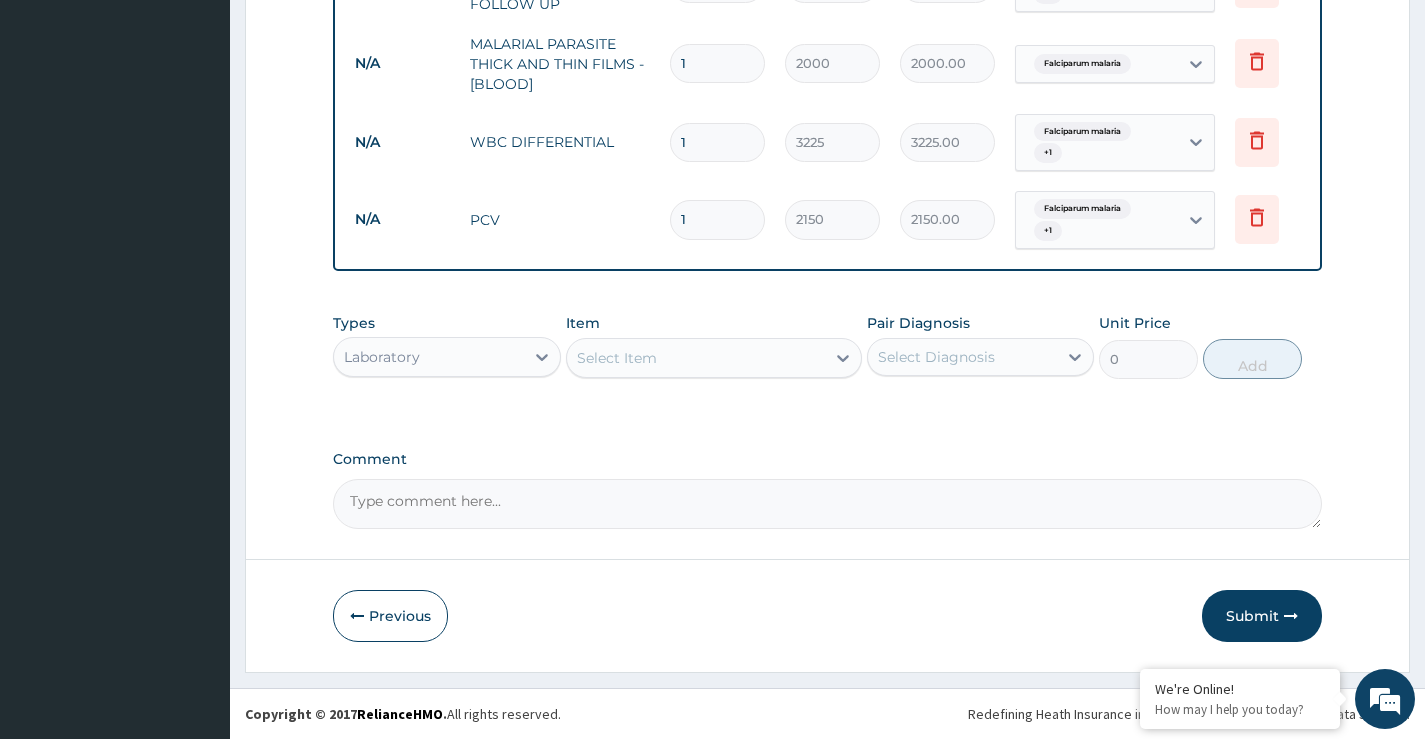 scroll, scrollTop: 869, scrollLeft: 0, axis: vertical 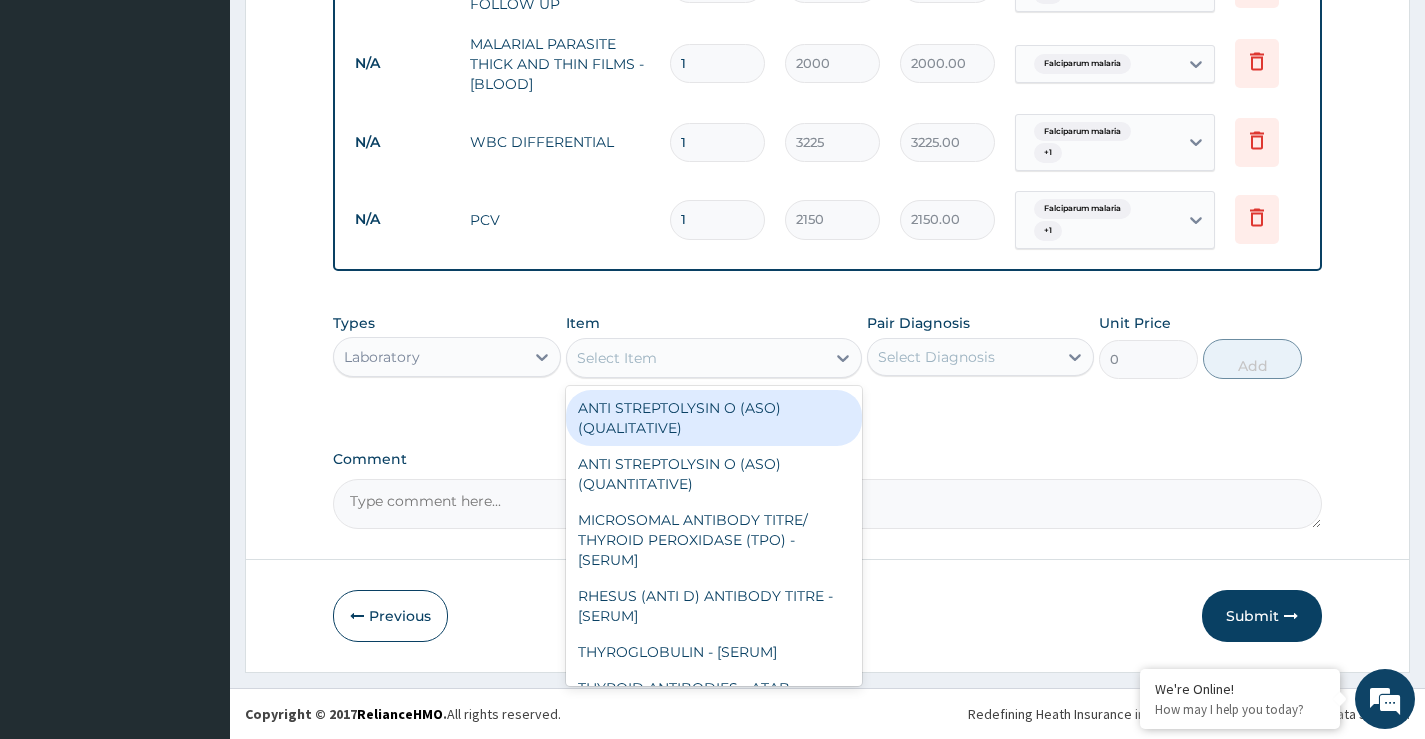 click on "Select Item" at bounding box center [617, 358] 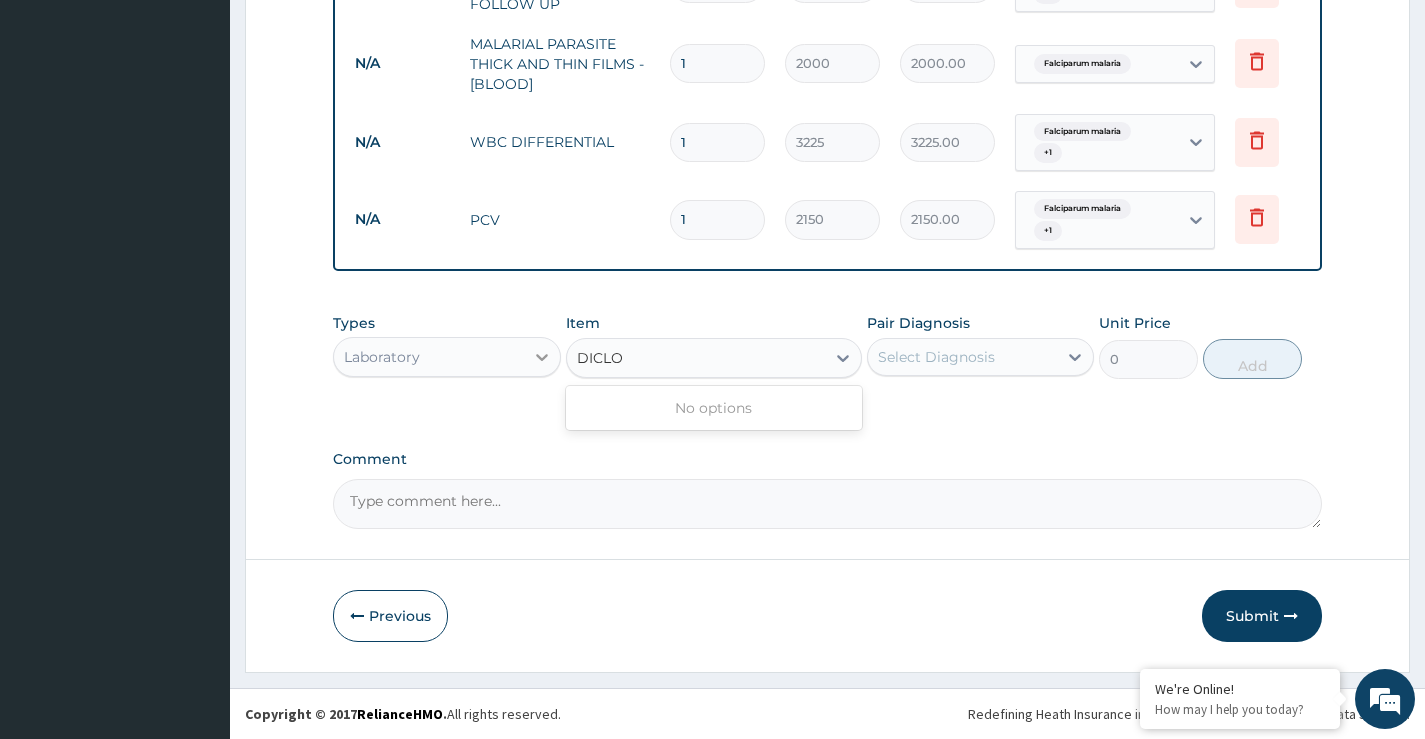 type on "DICLO" 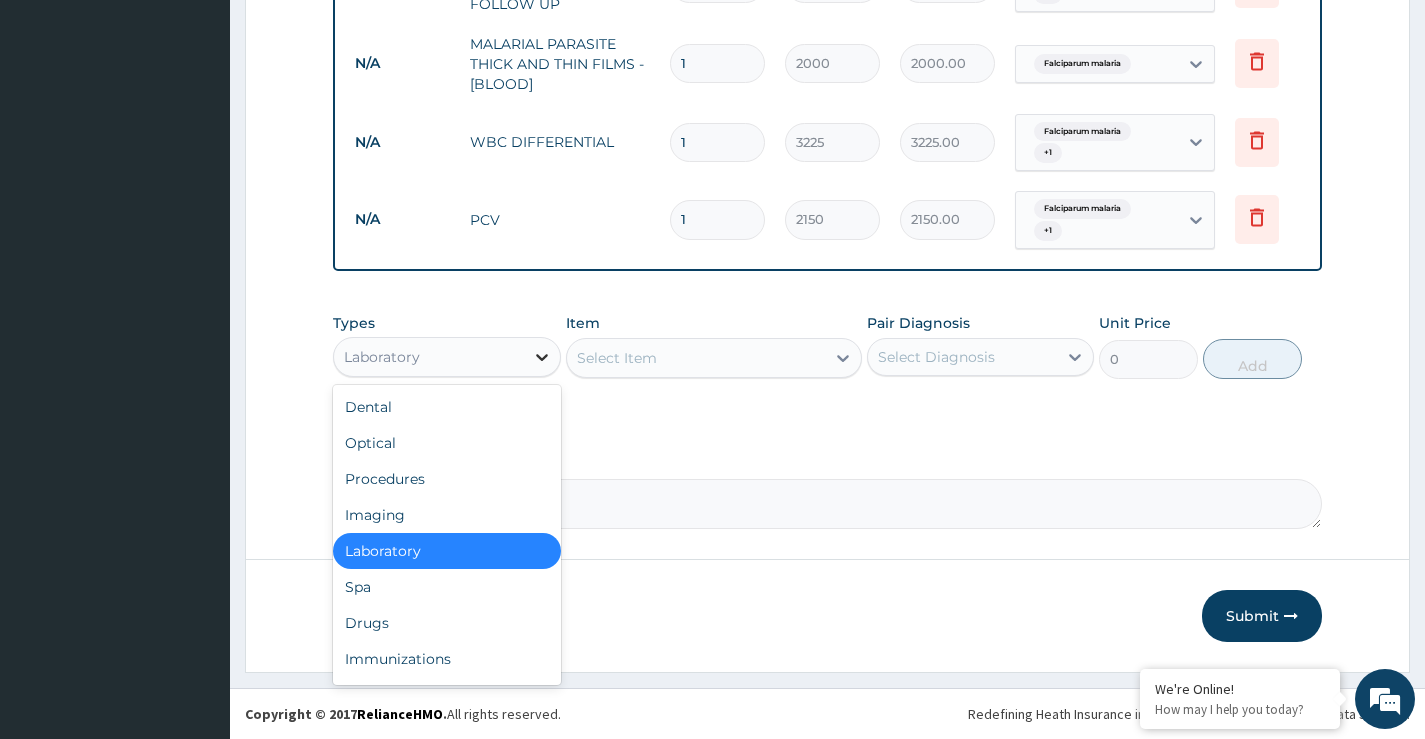 click 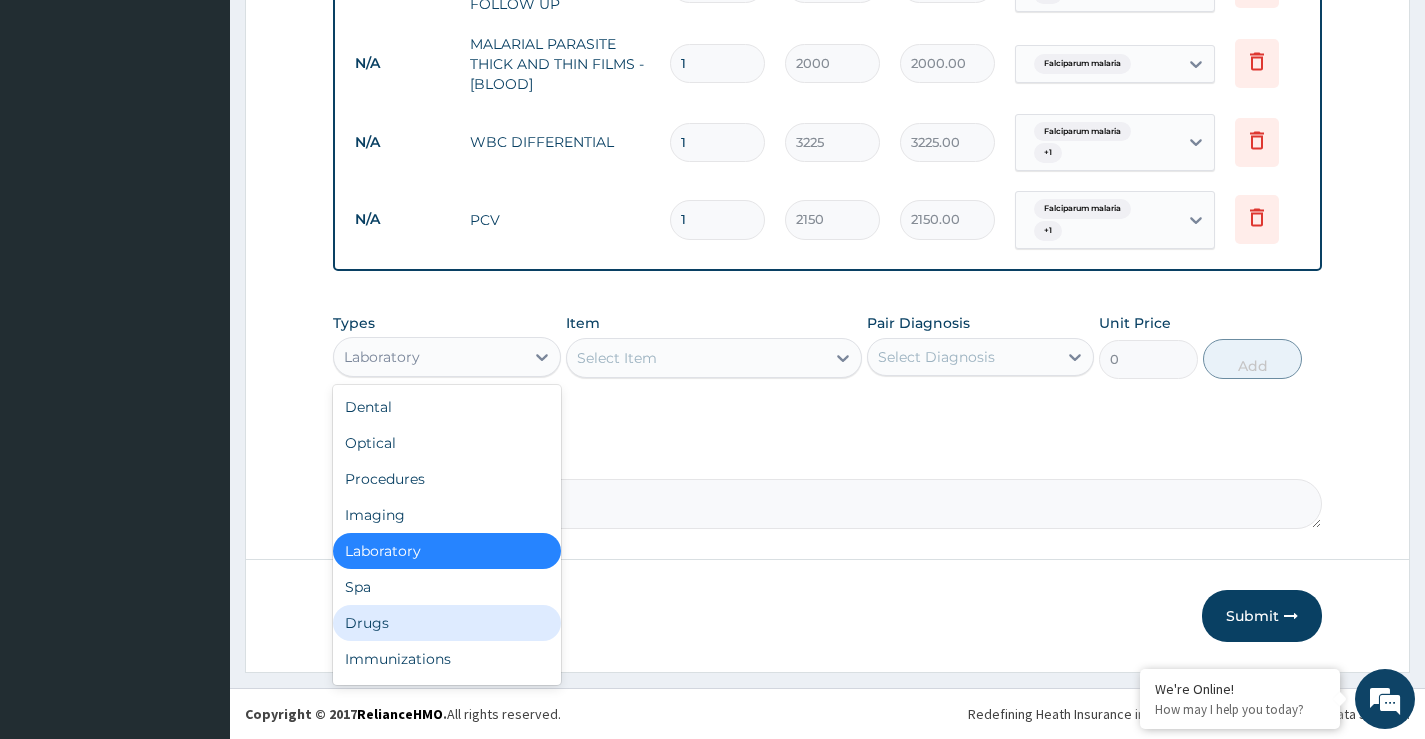 click on "Drugs" at bounding box center [446, 623] 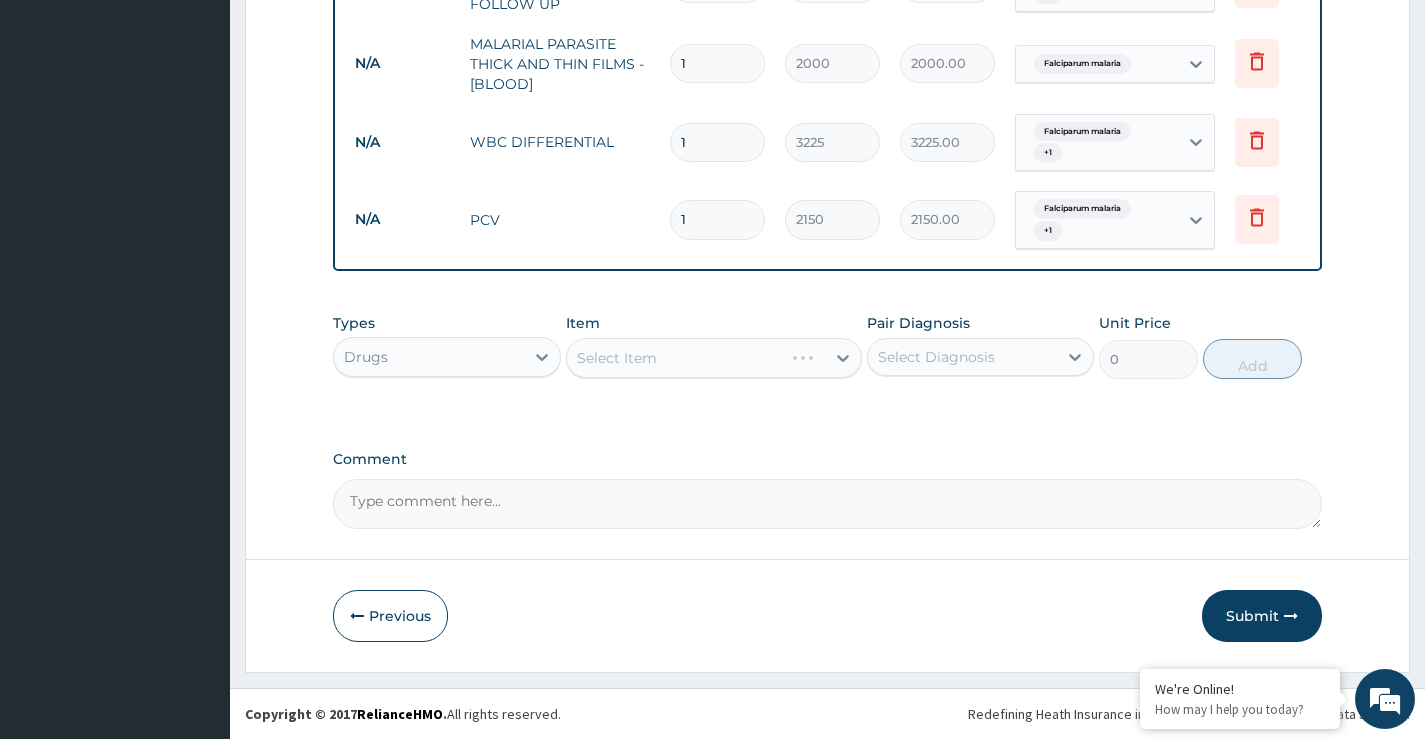 click on "Select Item" at bounding box center (714, 358) 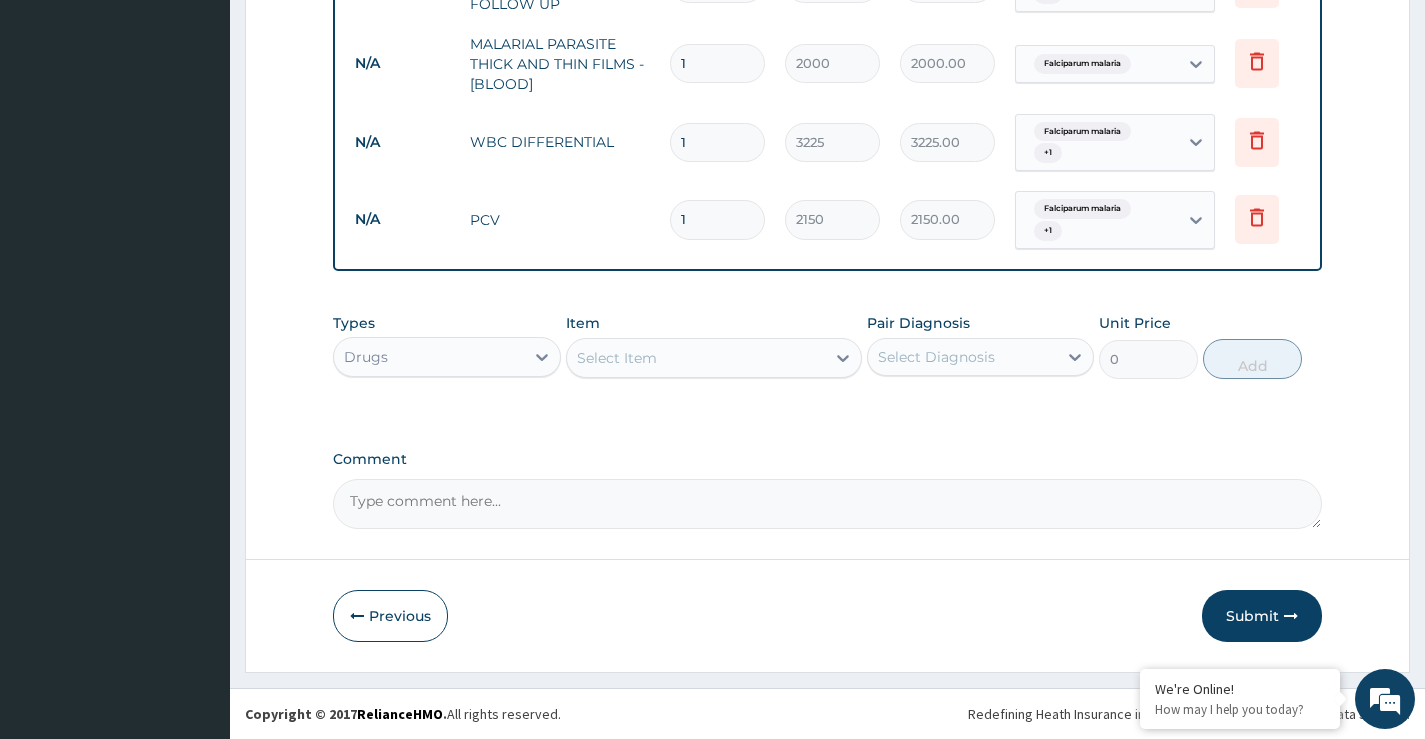 click 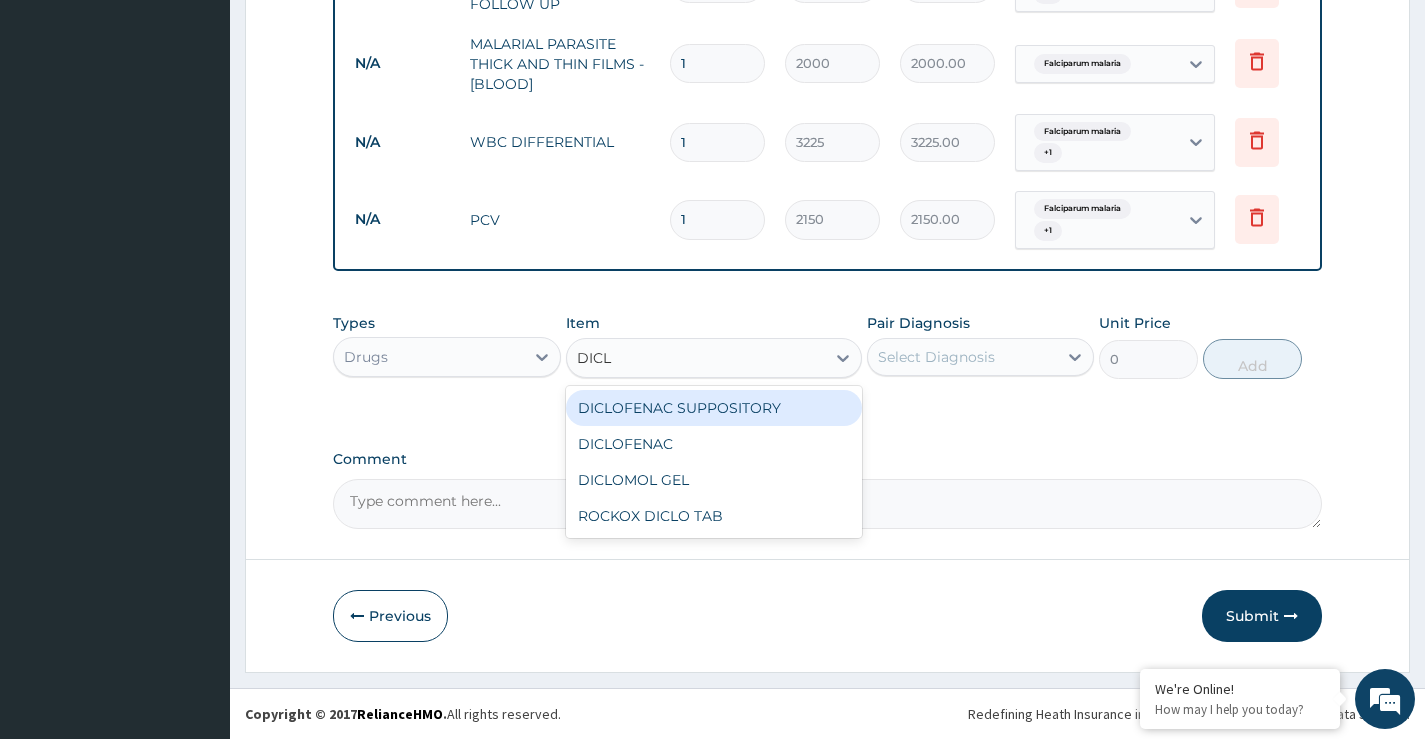 type on "DICLO" 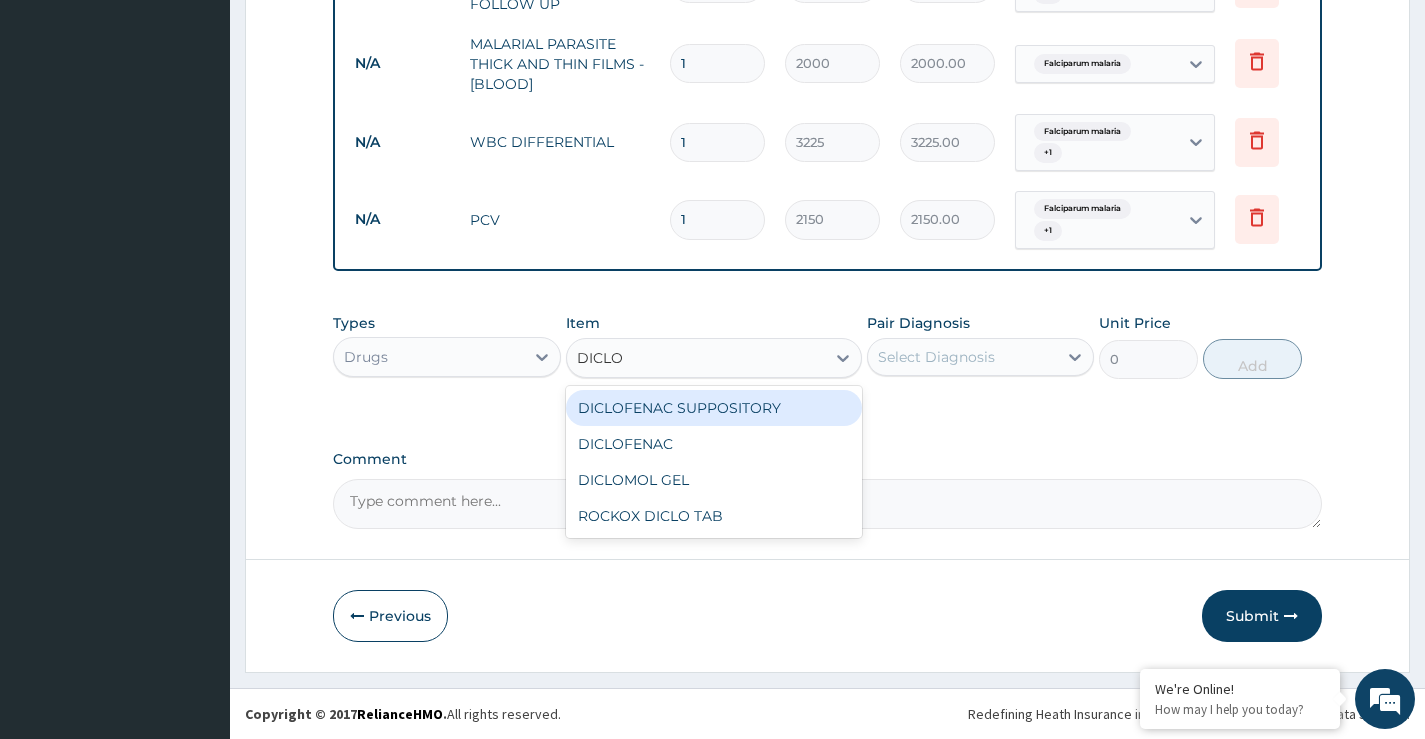 click on "DICLOFENAC SUPPOSITORY" at bounding box center (714, 408) 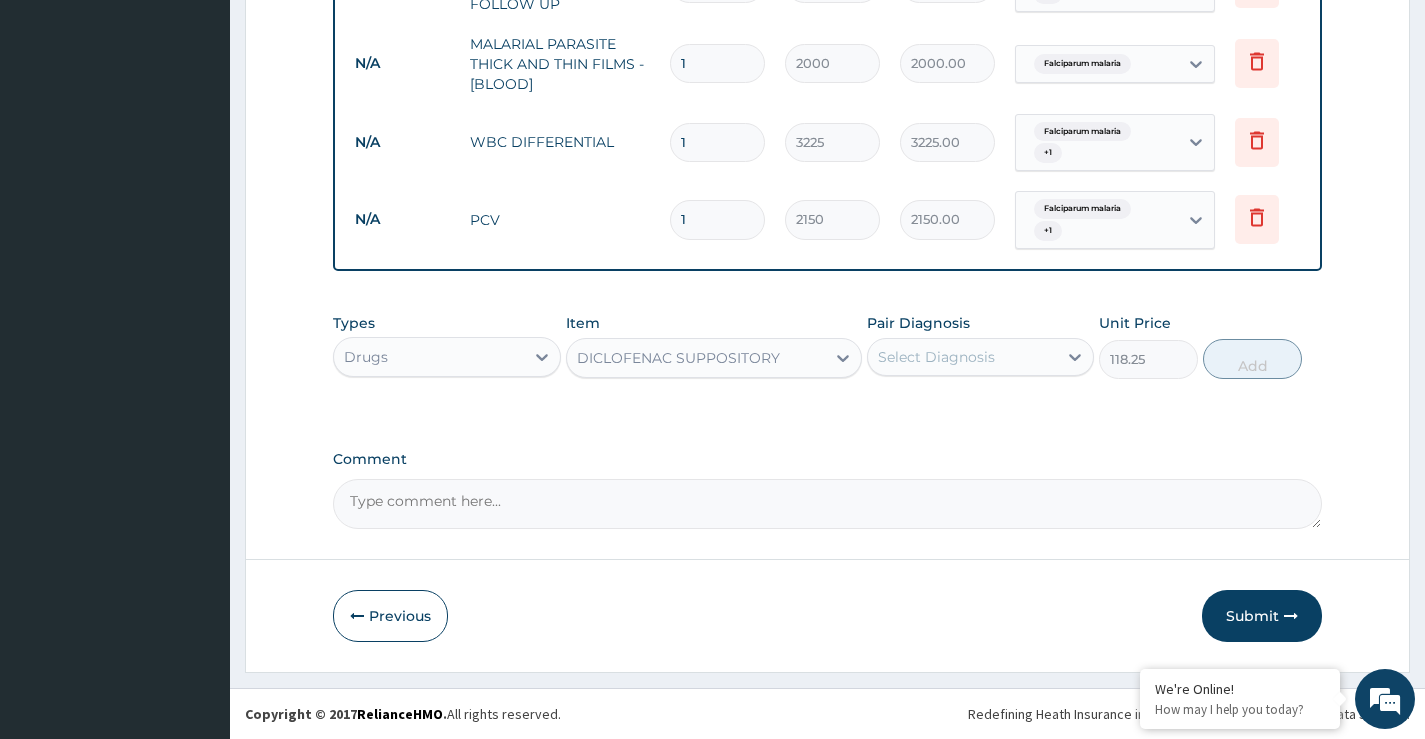click on "Select Diagnosis" at bounding box center [936, 357] 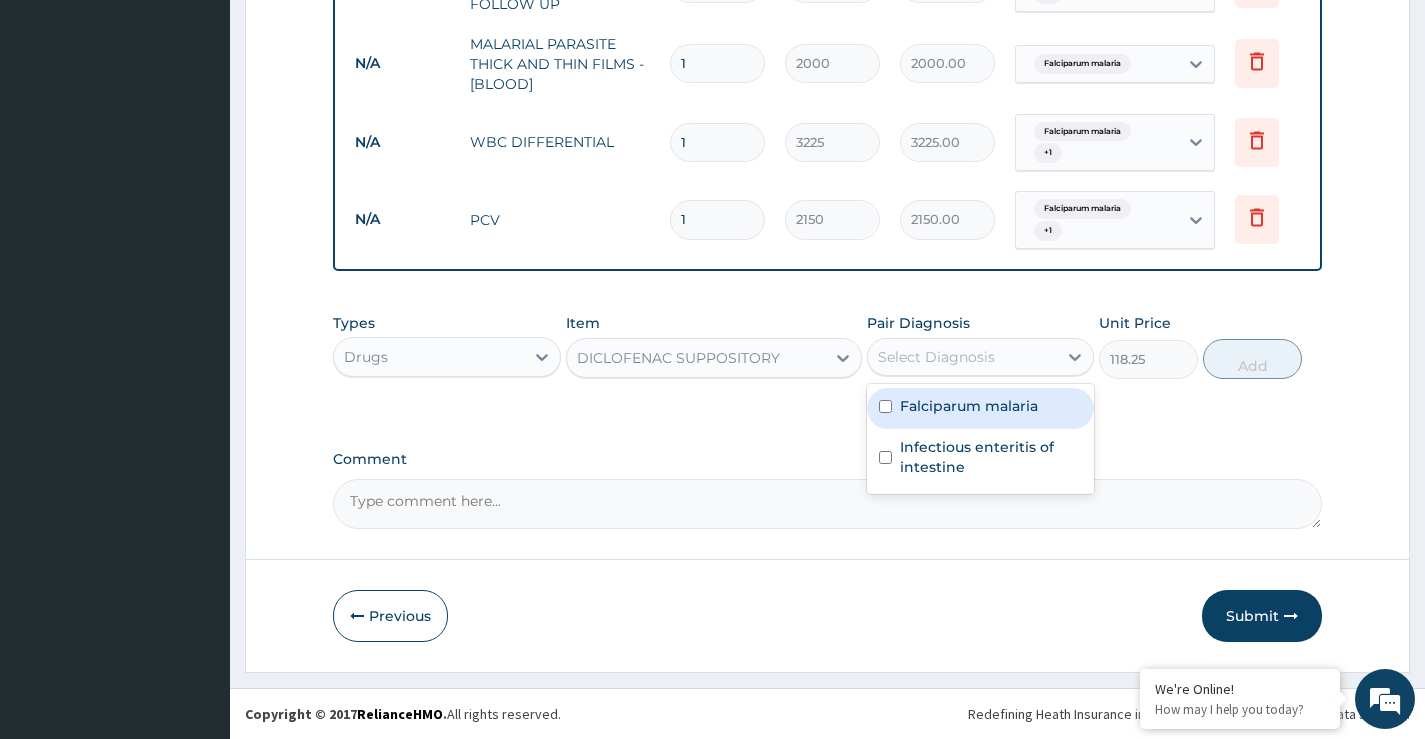 click on "Falciparum malaria" at bounding box center (969, 406) 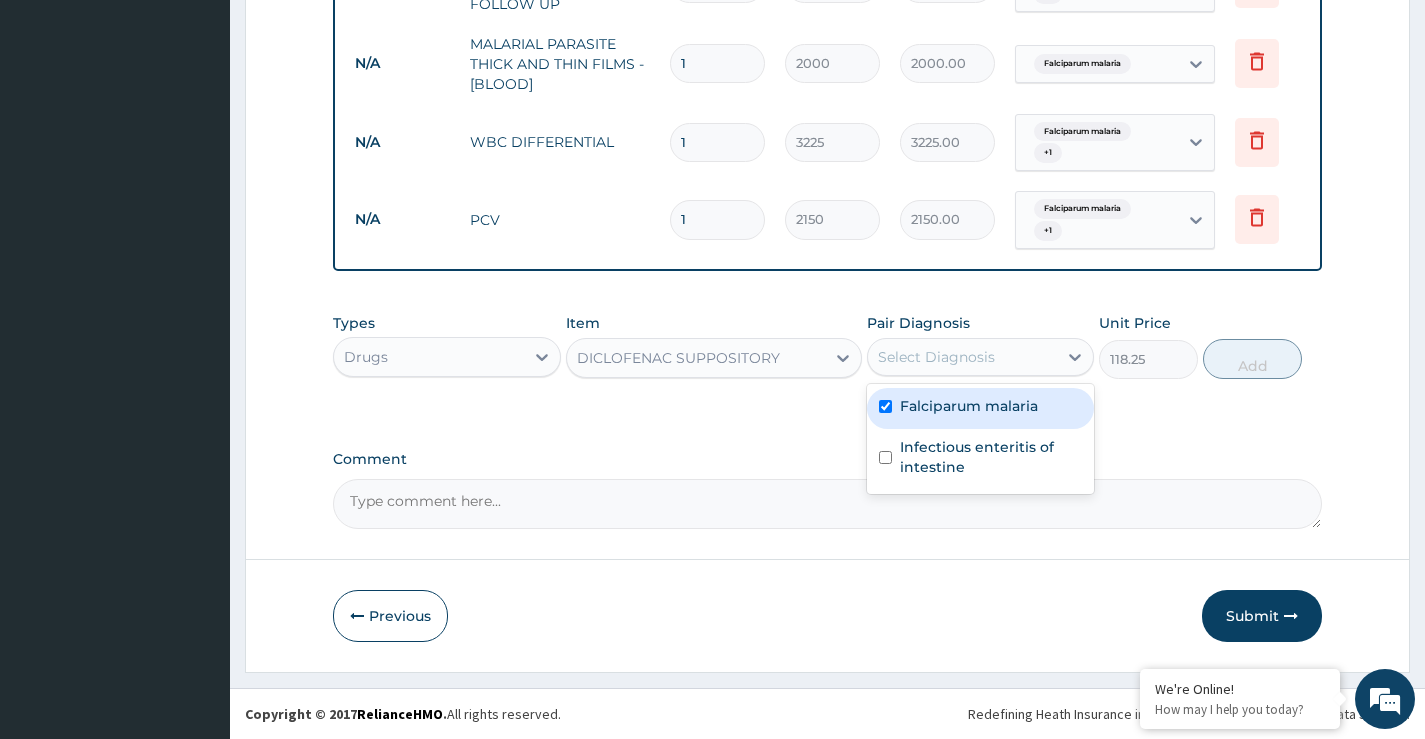 checkbox on "true" 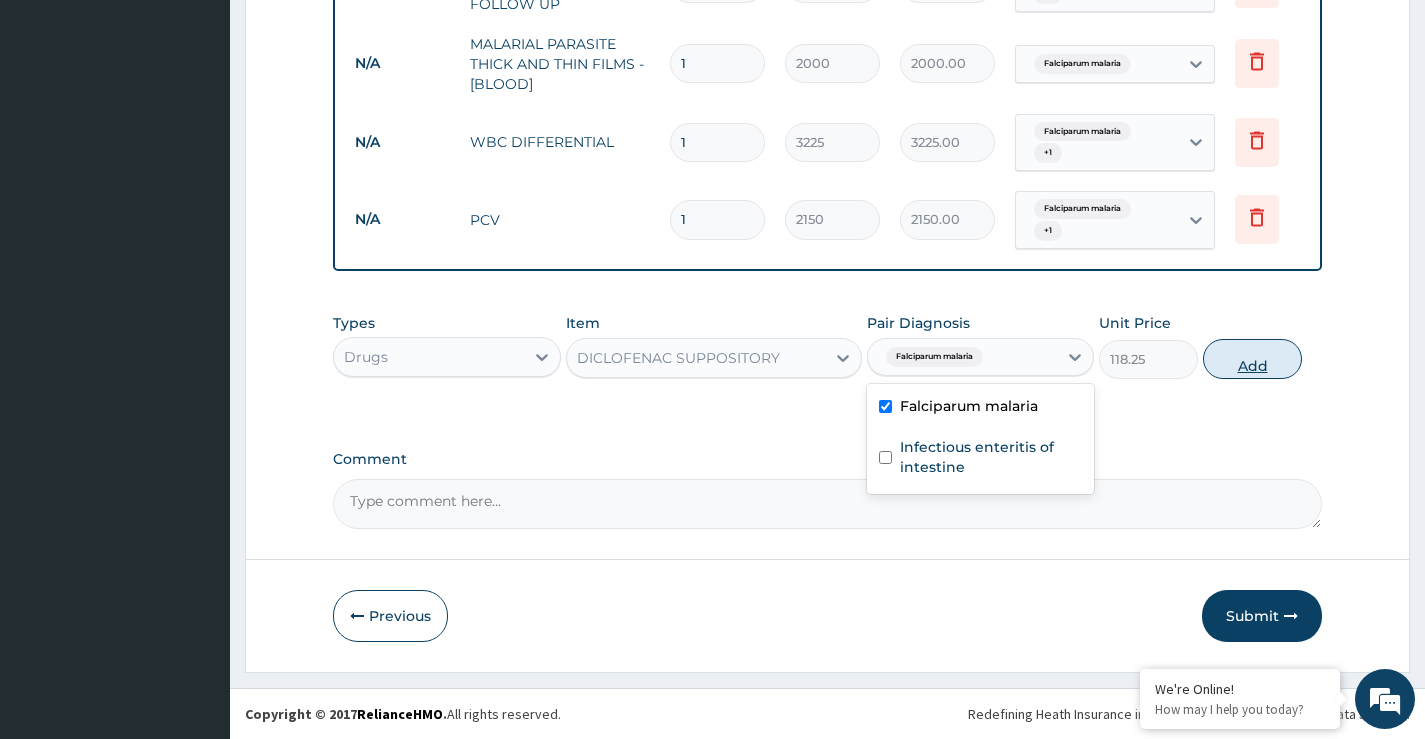 click on "Add" at bounding box center (1252, 359) 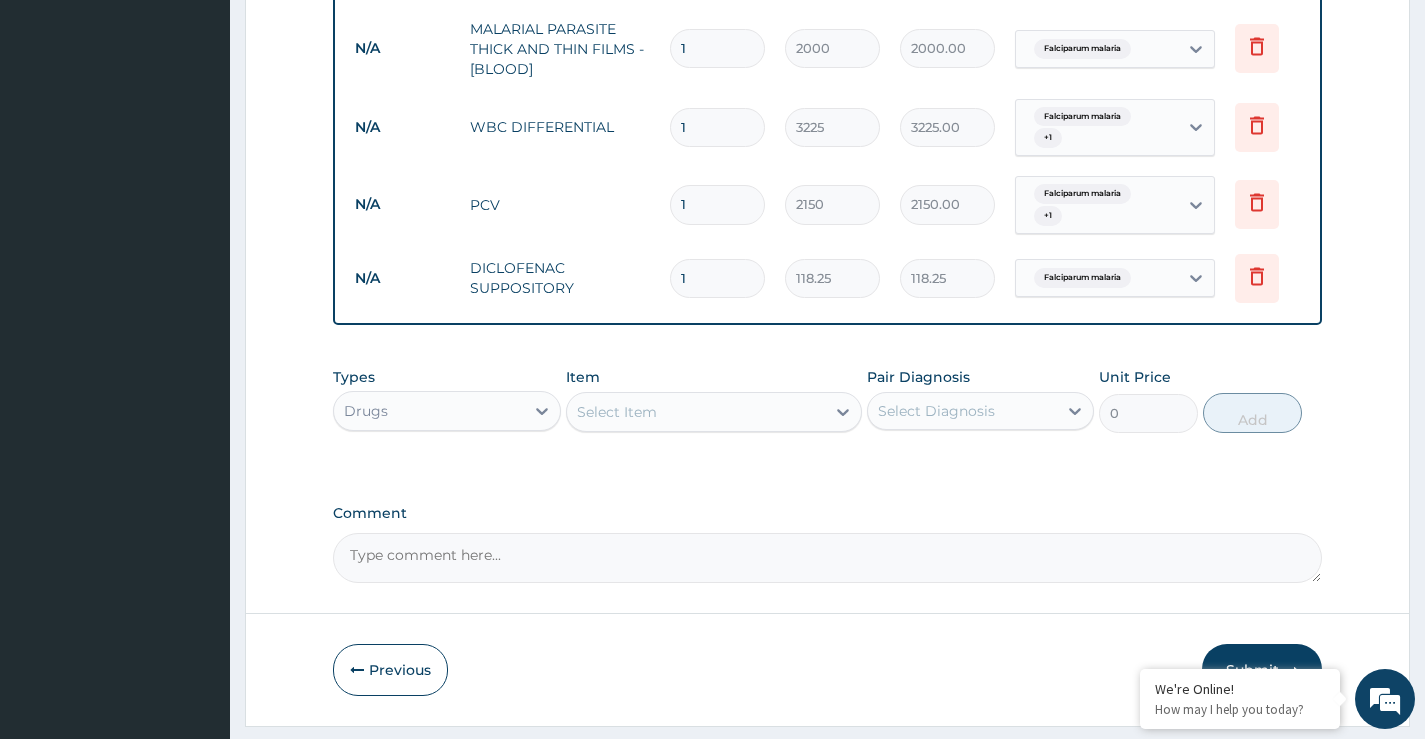 type on "10" 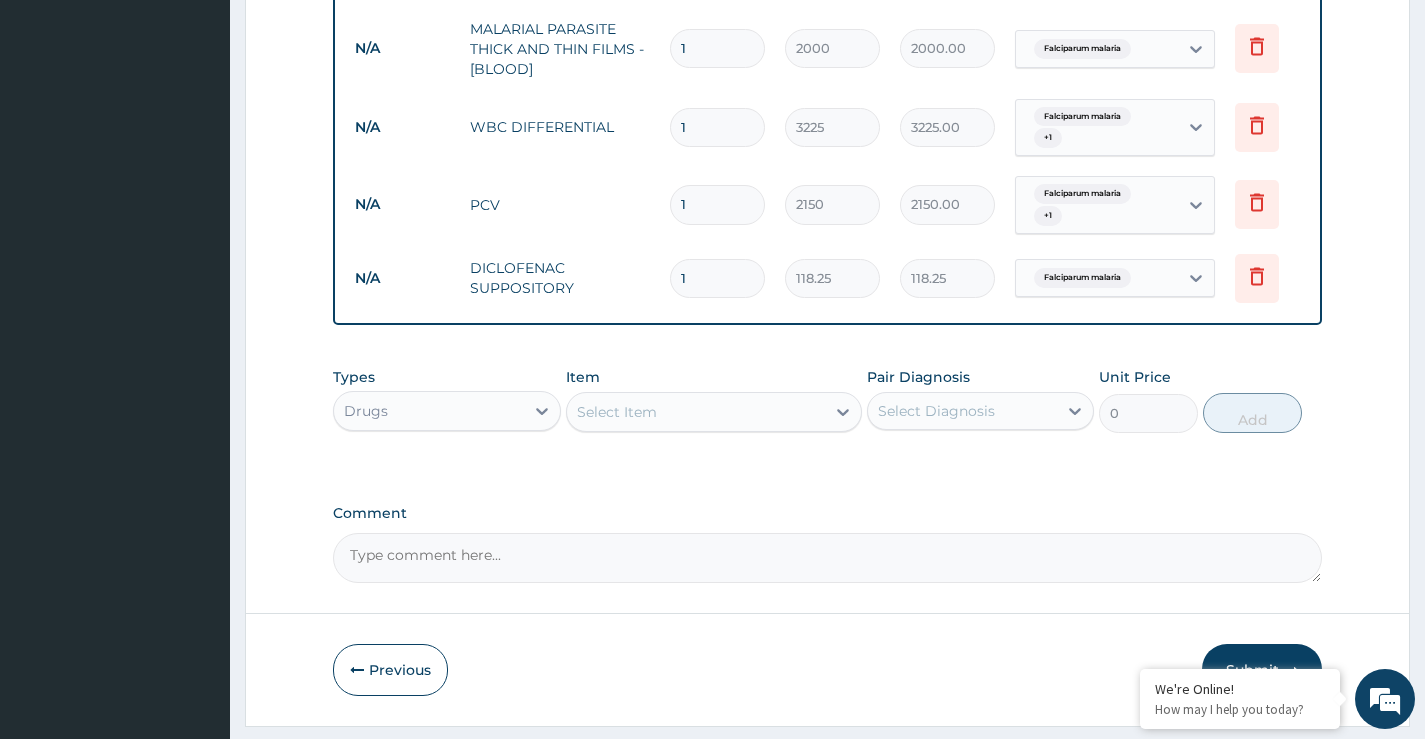type on "1182.50" 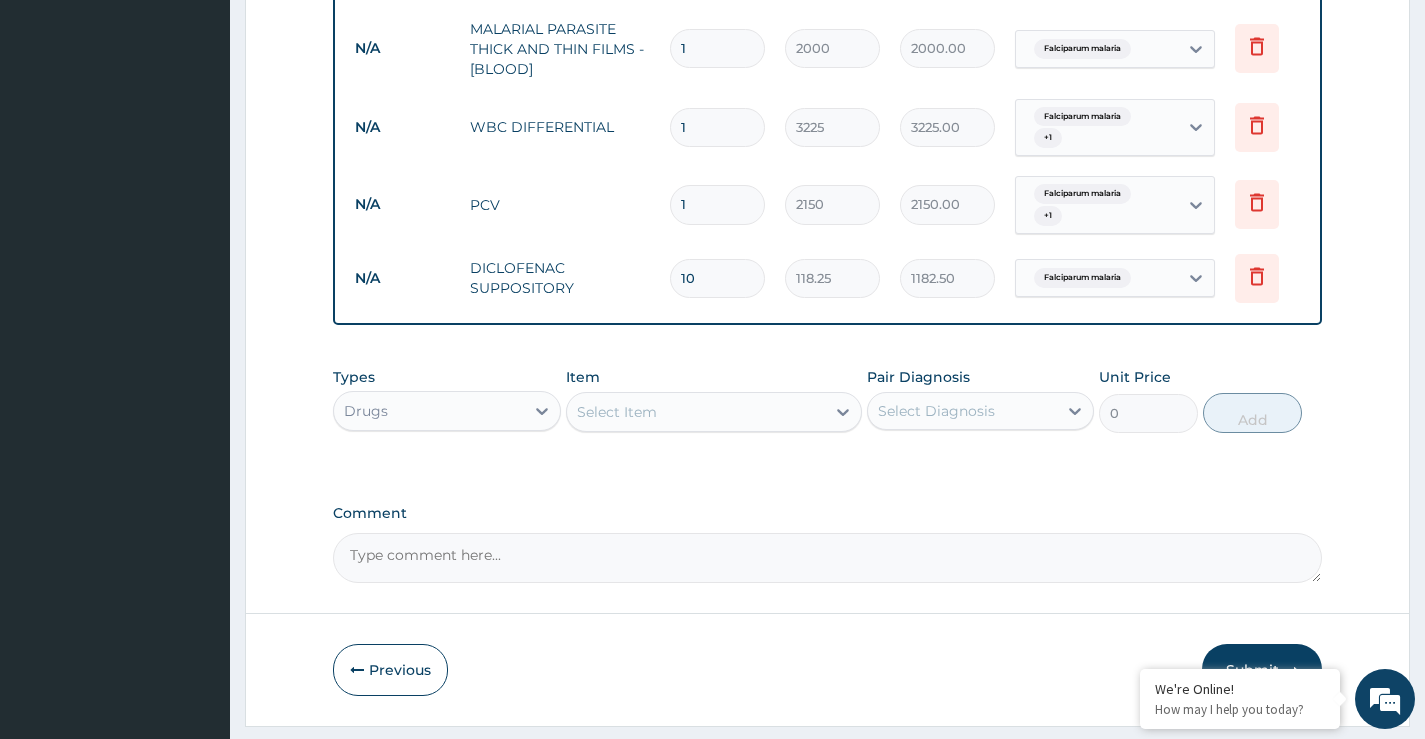 type on "10" 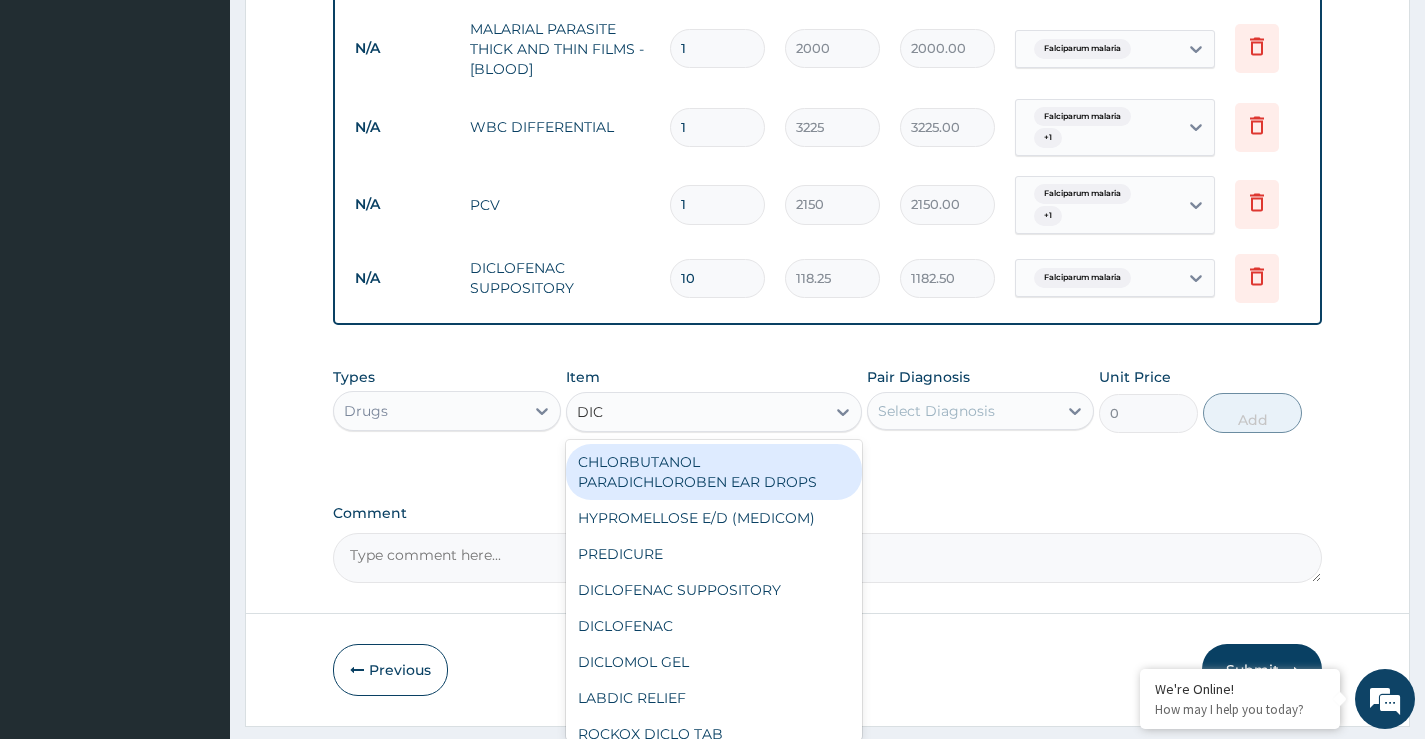 type on "DICL" 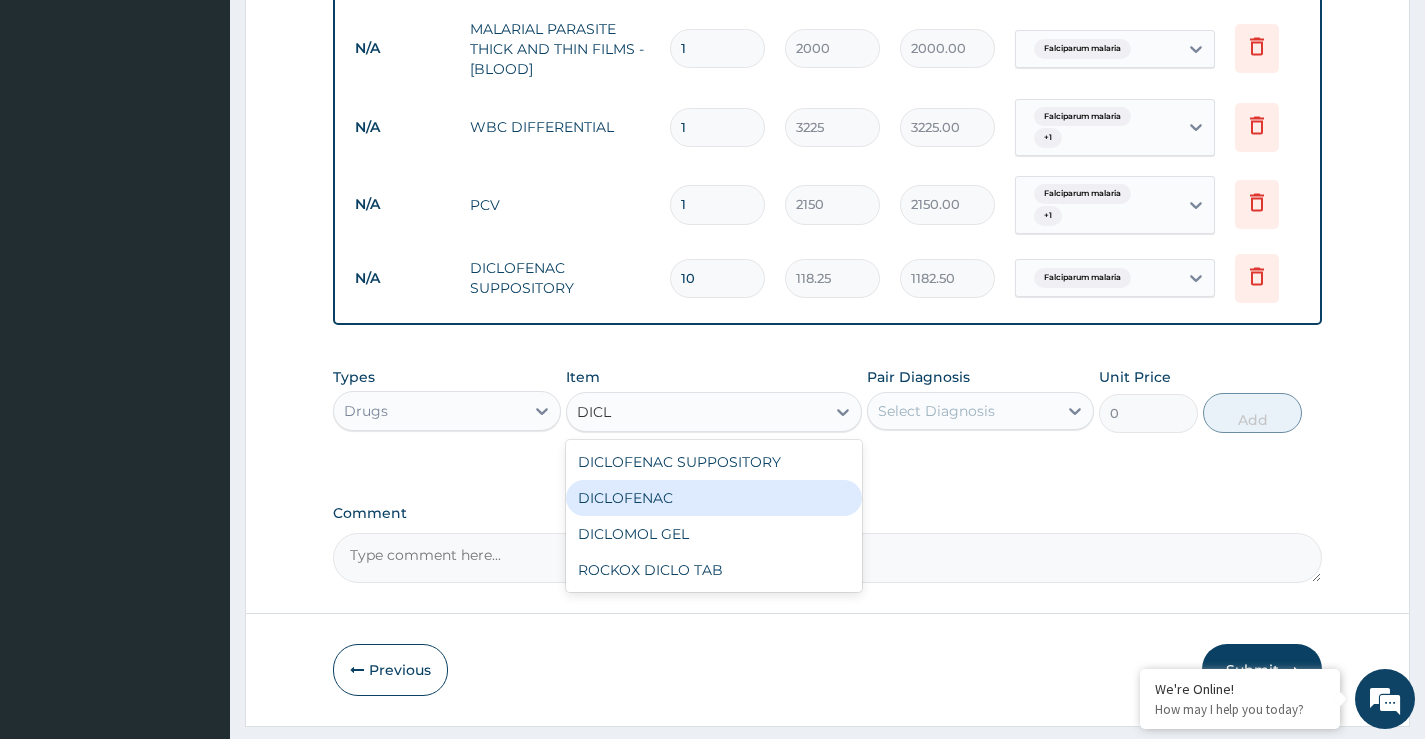 click on "DICLOFENAC" at bounding box center [714, 498] 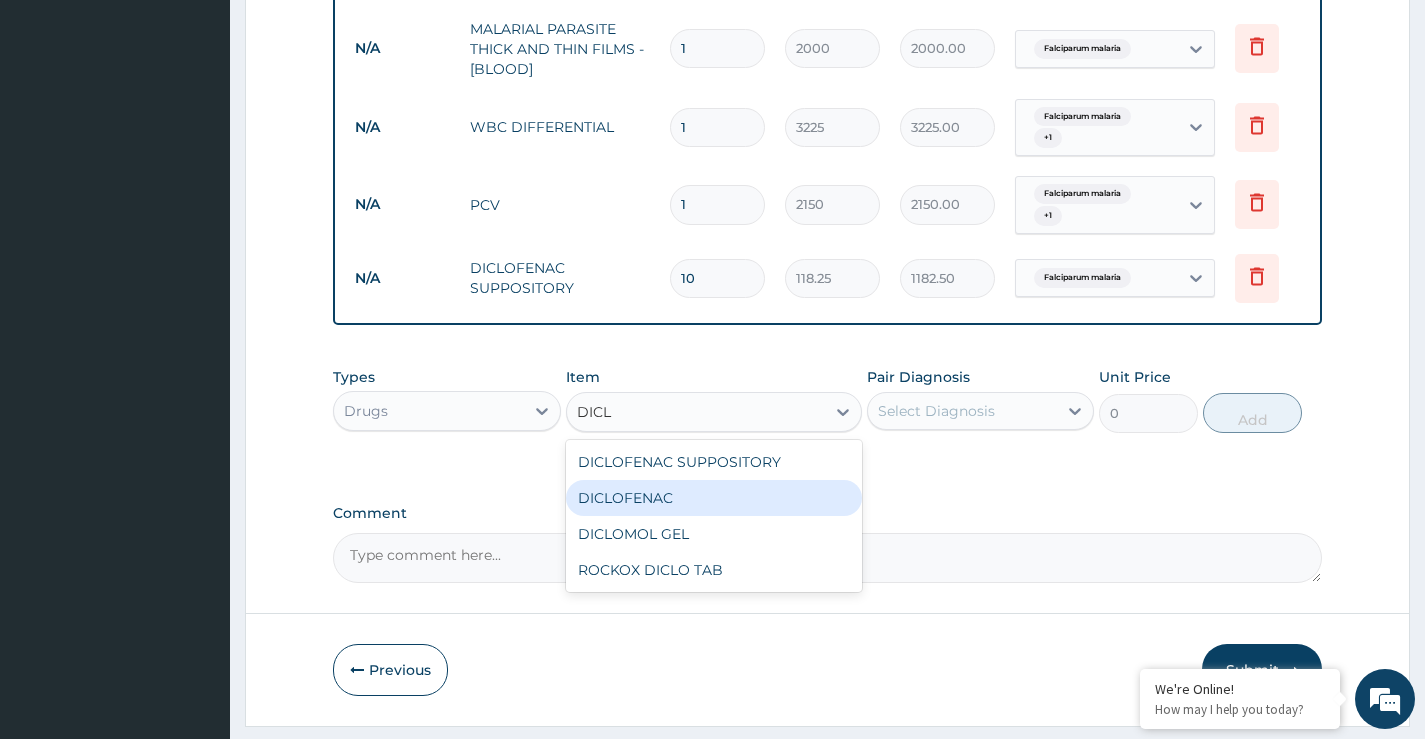 type 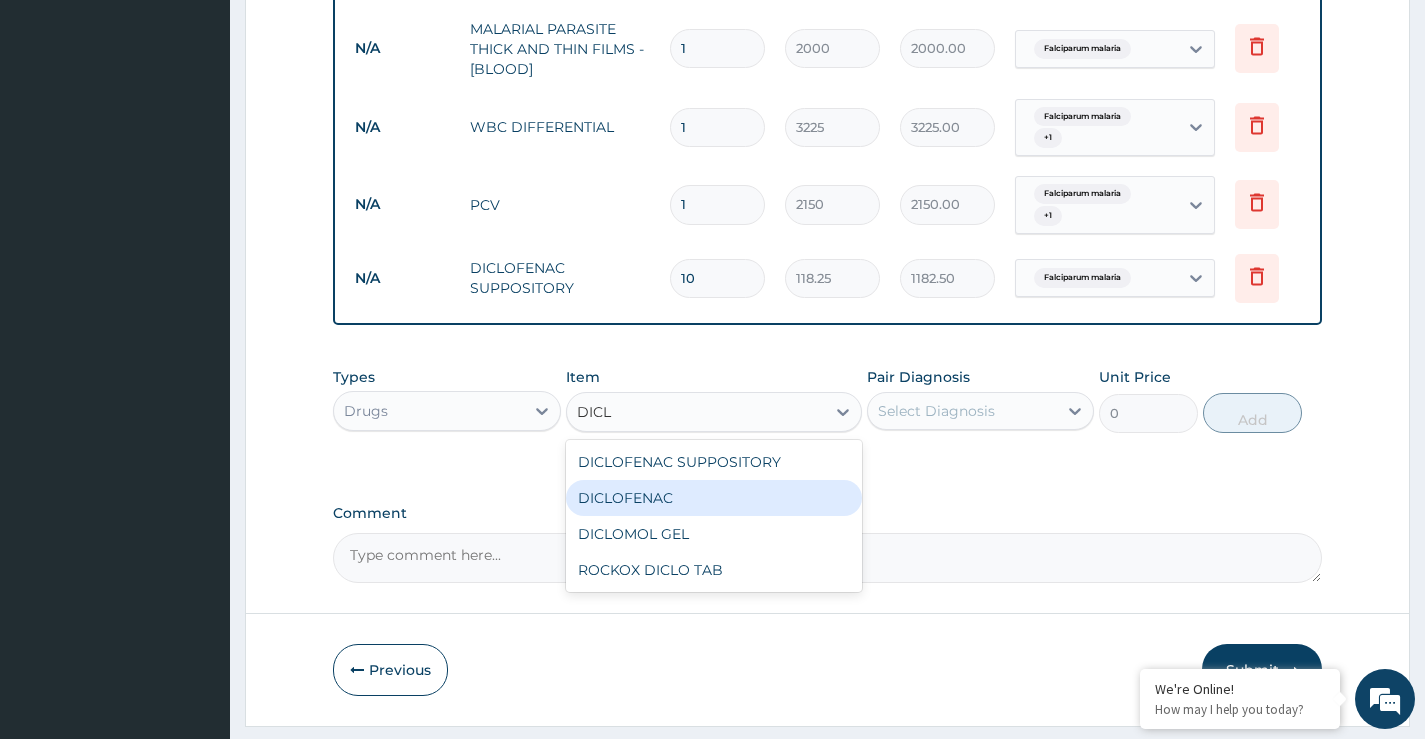 type on "591.25" 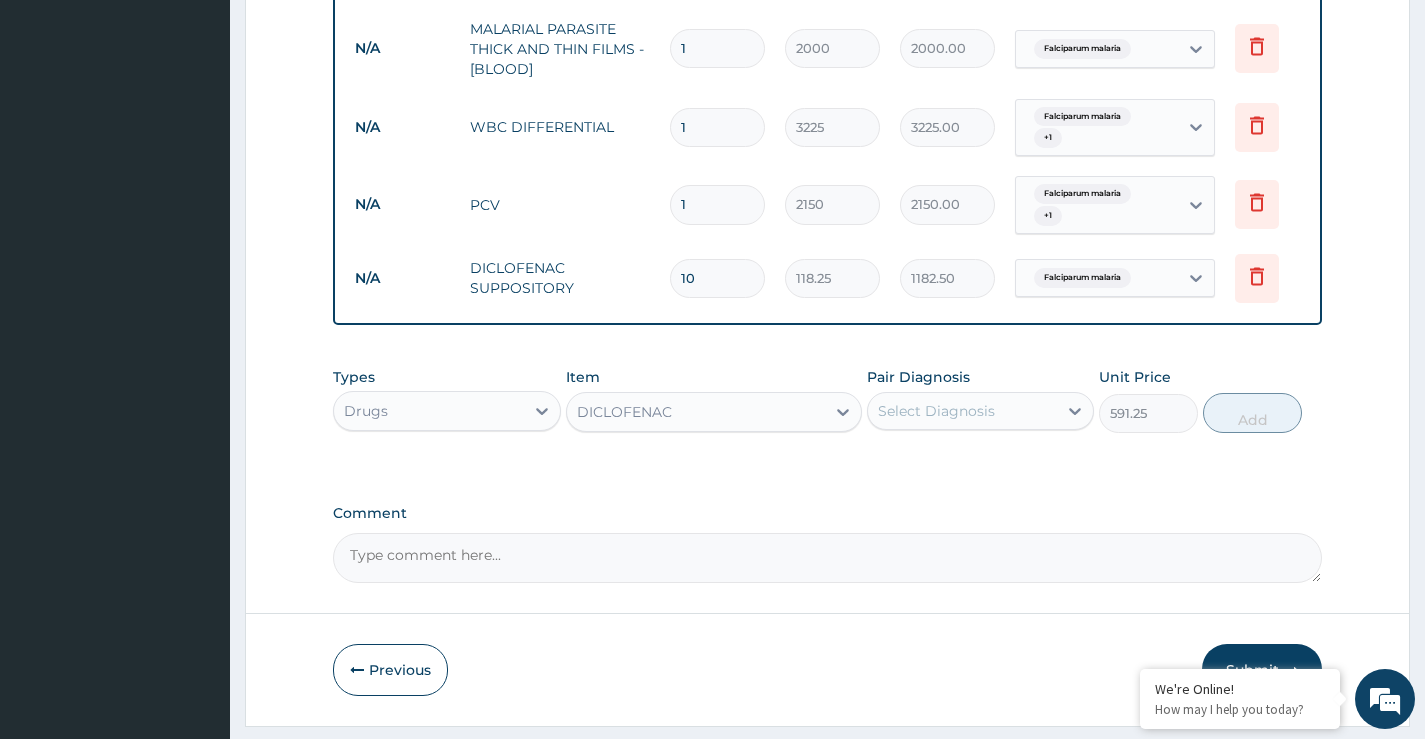 click on "Select Diagnosis" at bounding box center (936, 411) 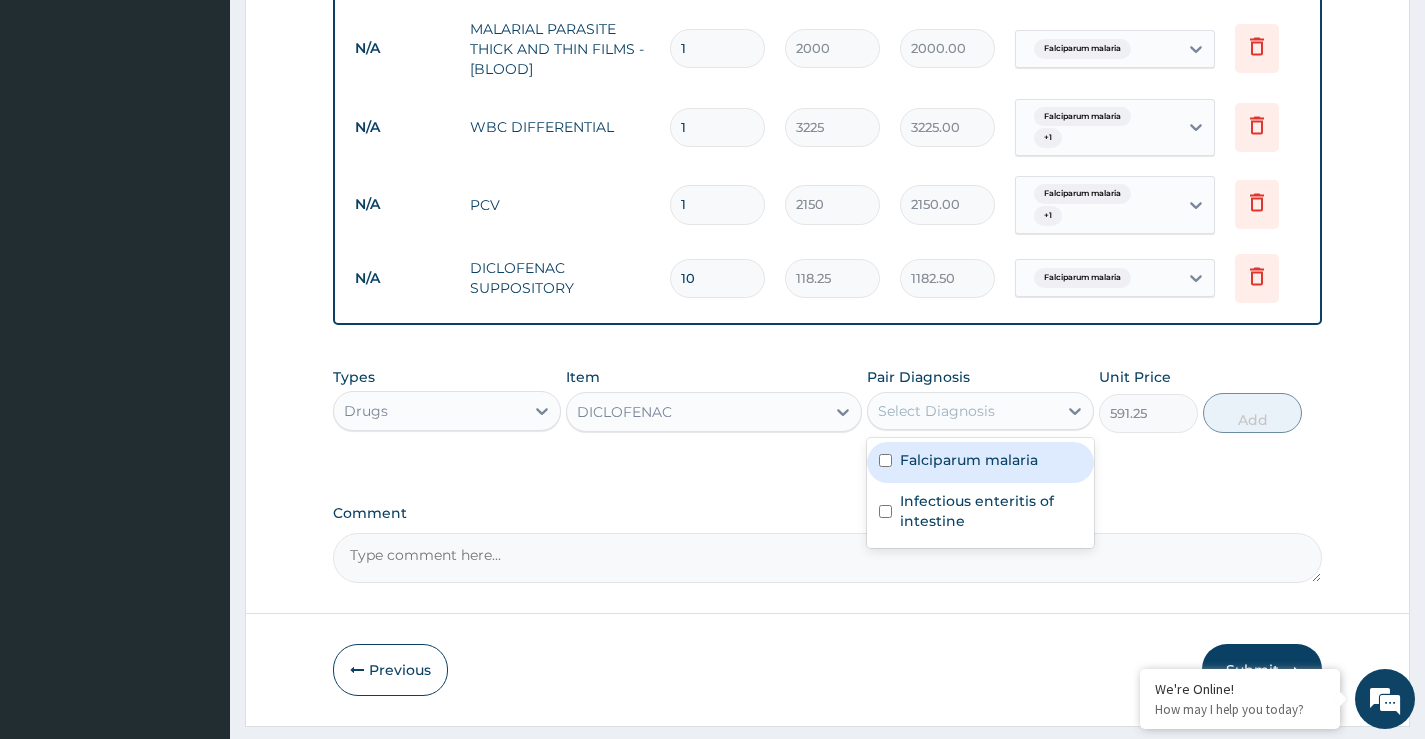 click on "Falciparum malaria" at bounding box center (969, 460) 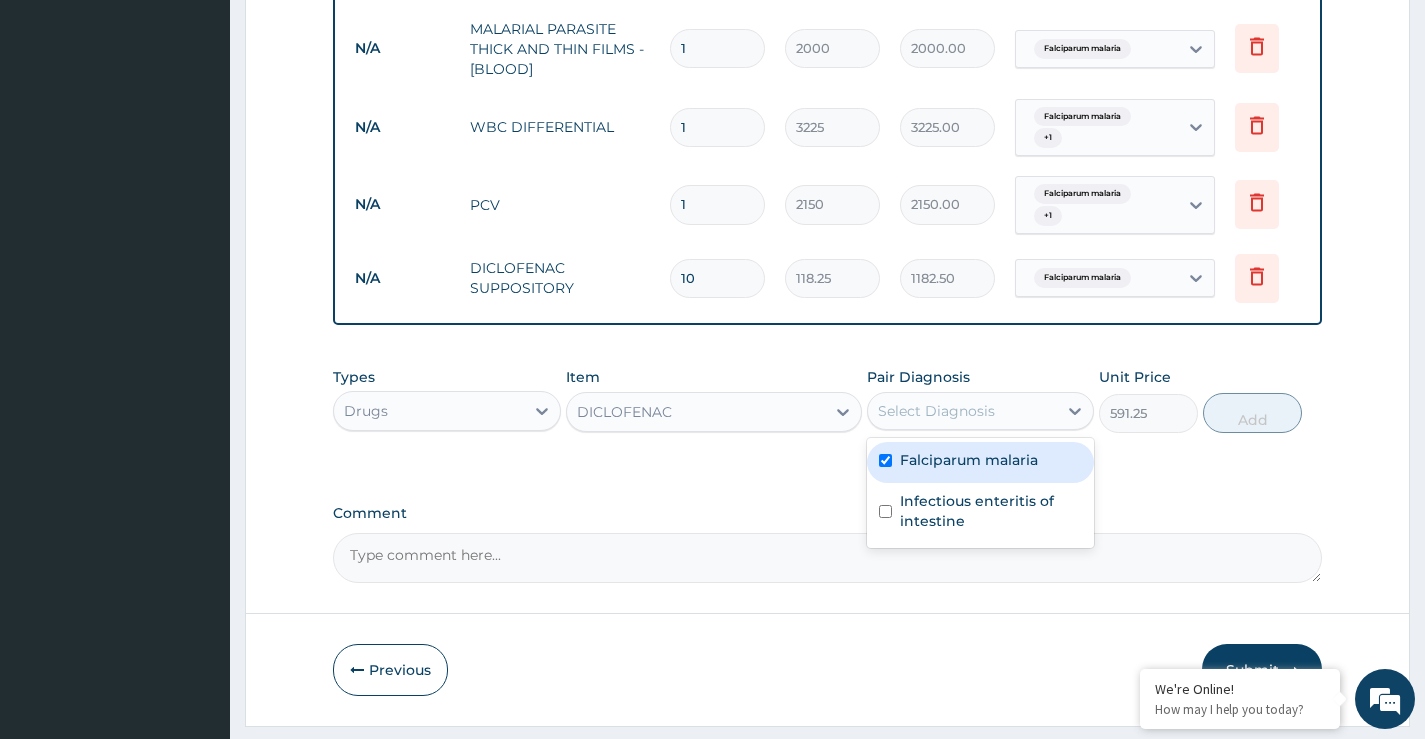 checkbox on "true" 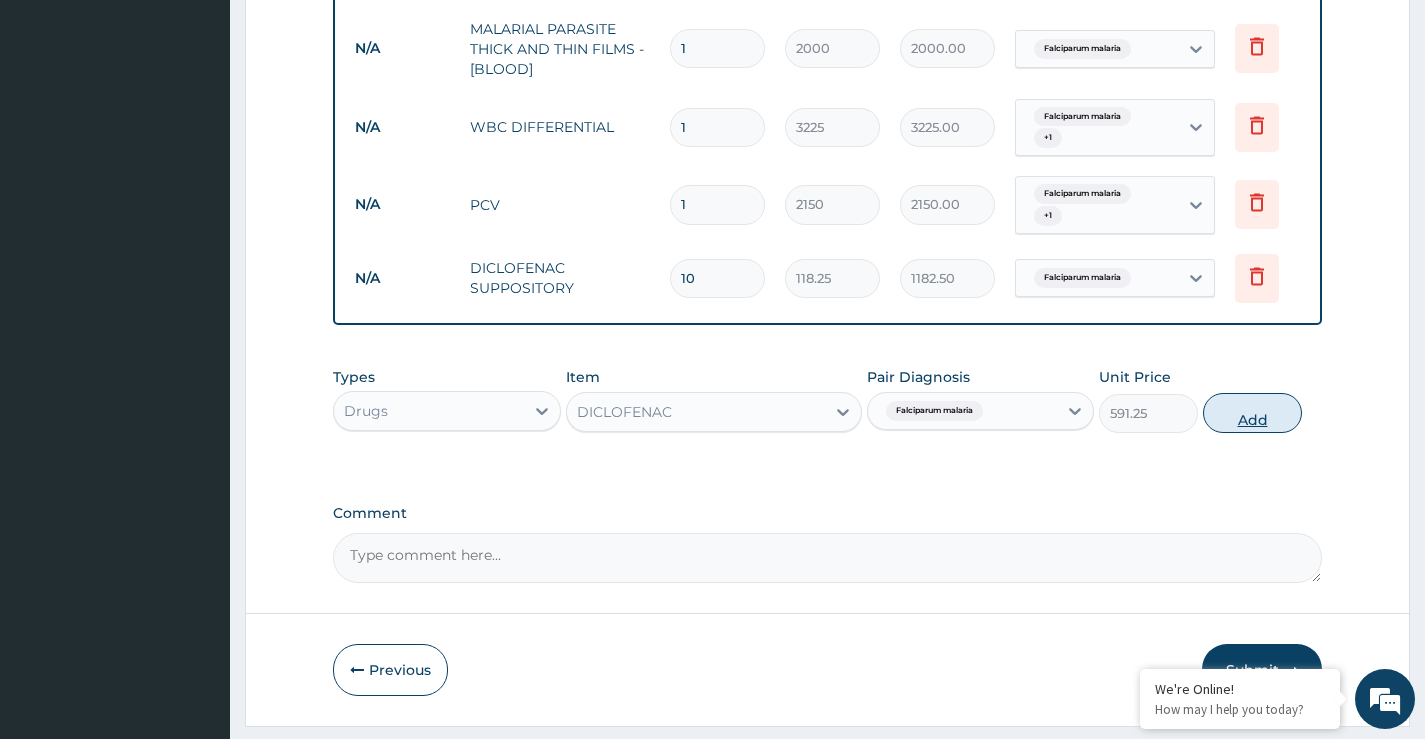click on "Add" at bounding box center (1252, 413) 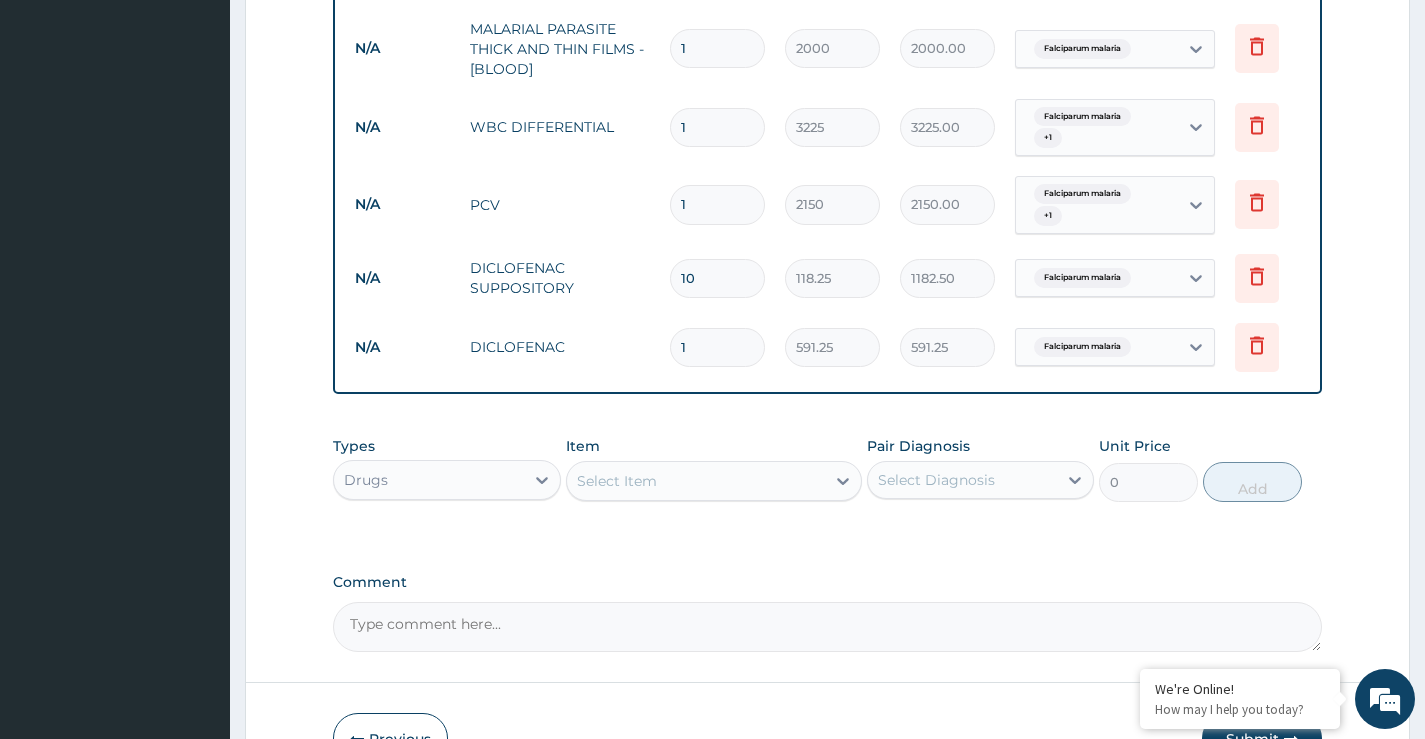 click on "Select Item" at bounding box center (617, 481) 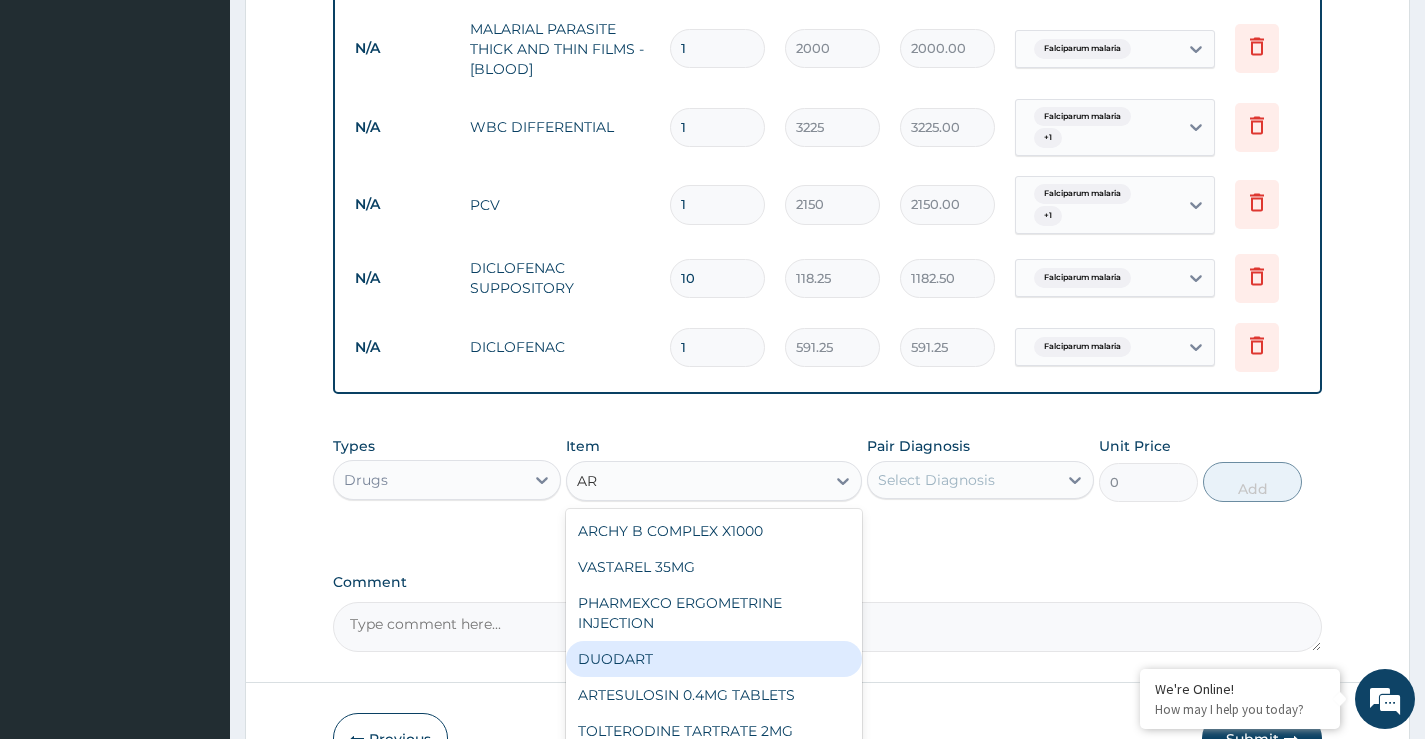 type on "A" 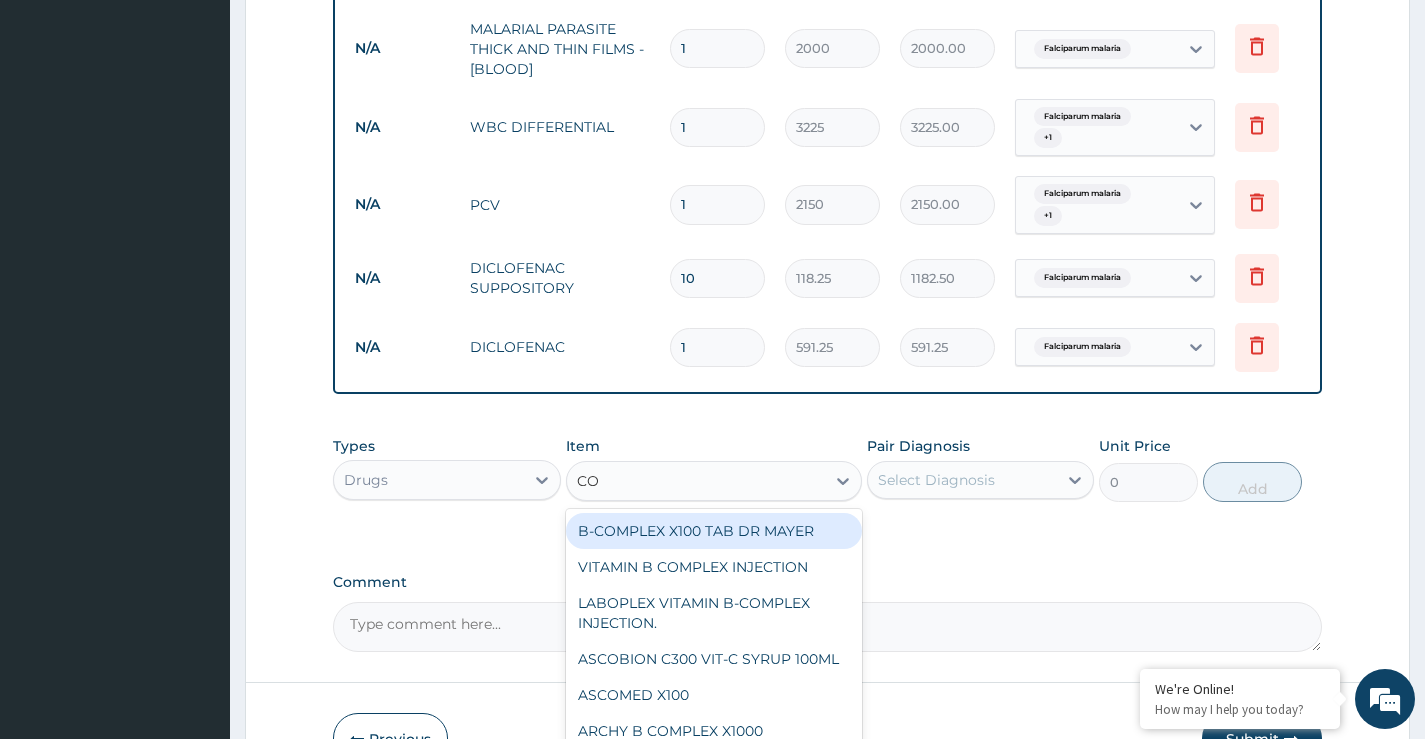 type on "COA" 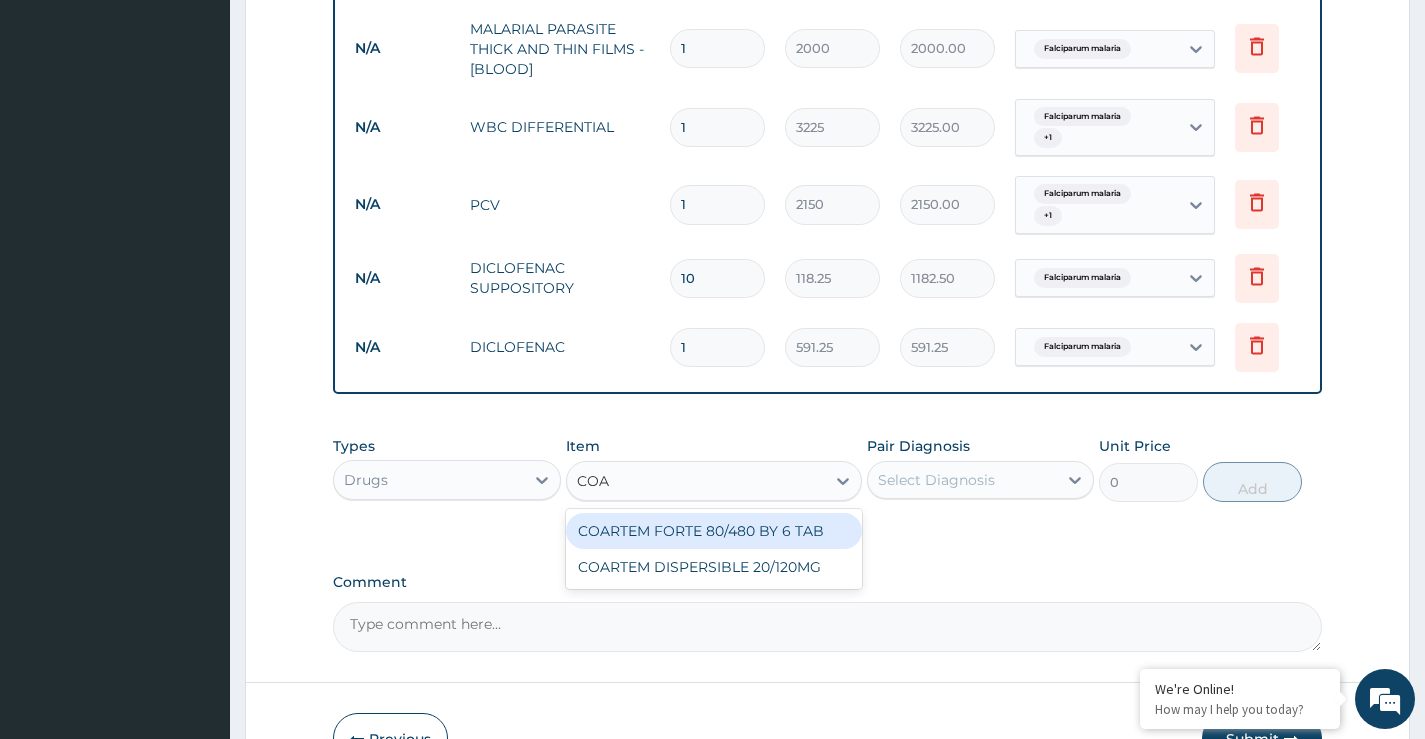 click on "COARTEM FORTE 80/480 BY 6 TAB" at bounding box center [714, 531] 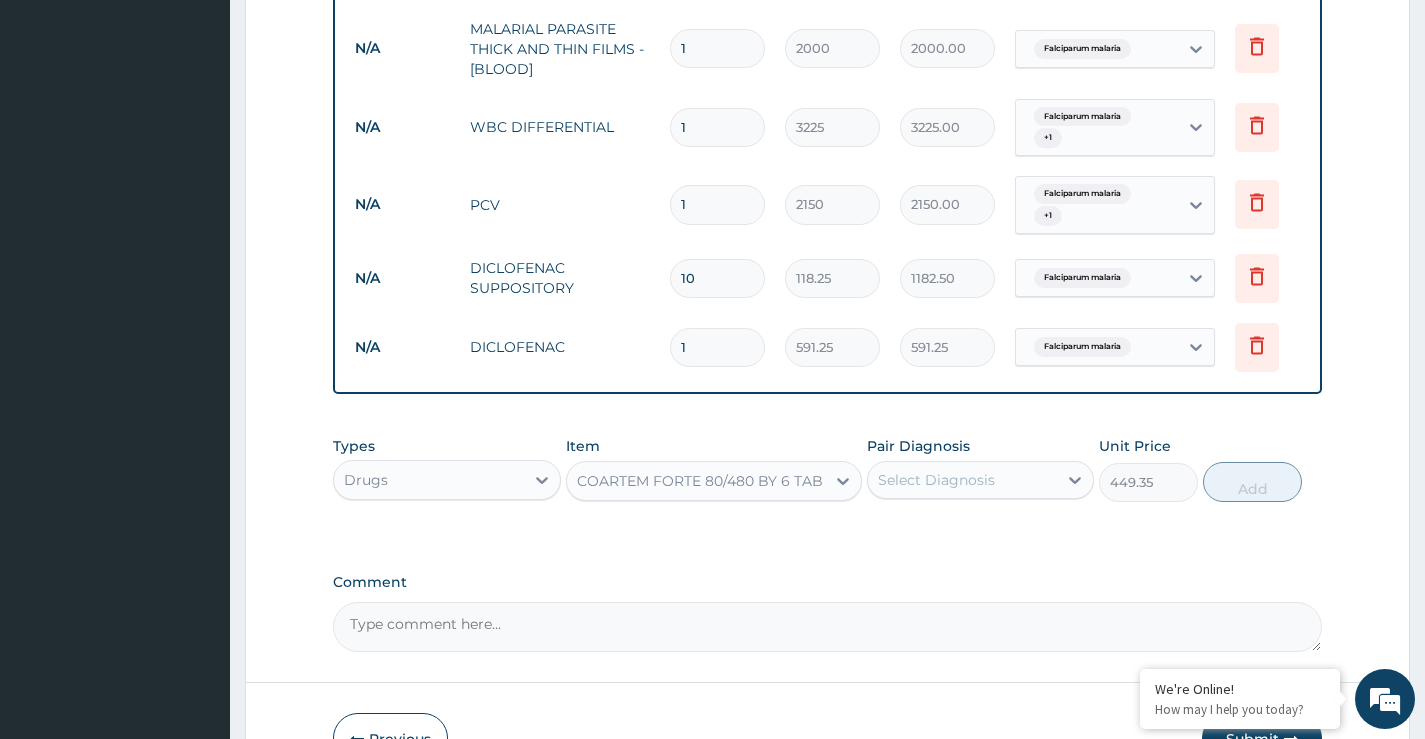 click on "Select Diagnosis" at bounding box center [936, 480] 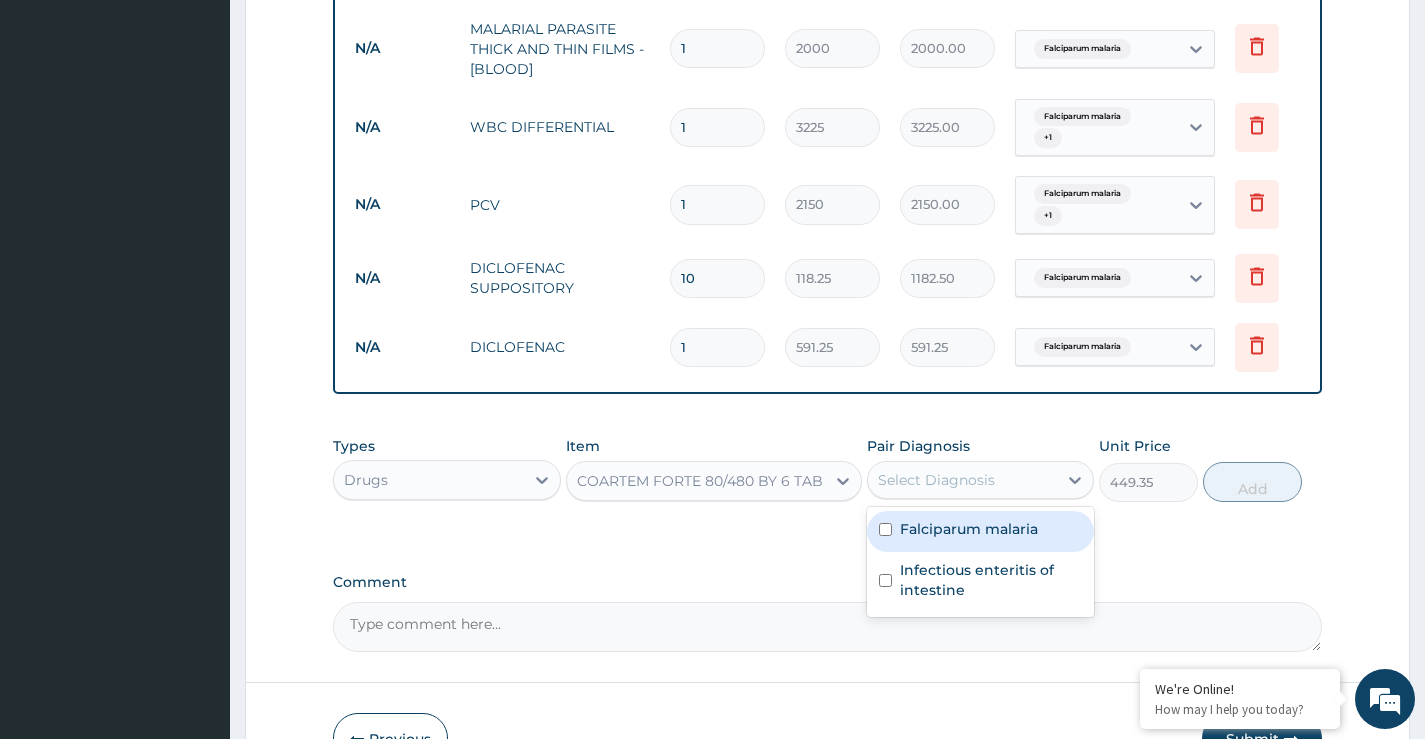 click on "Falciparum malaria" at bounding box center [969, 529] 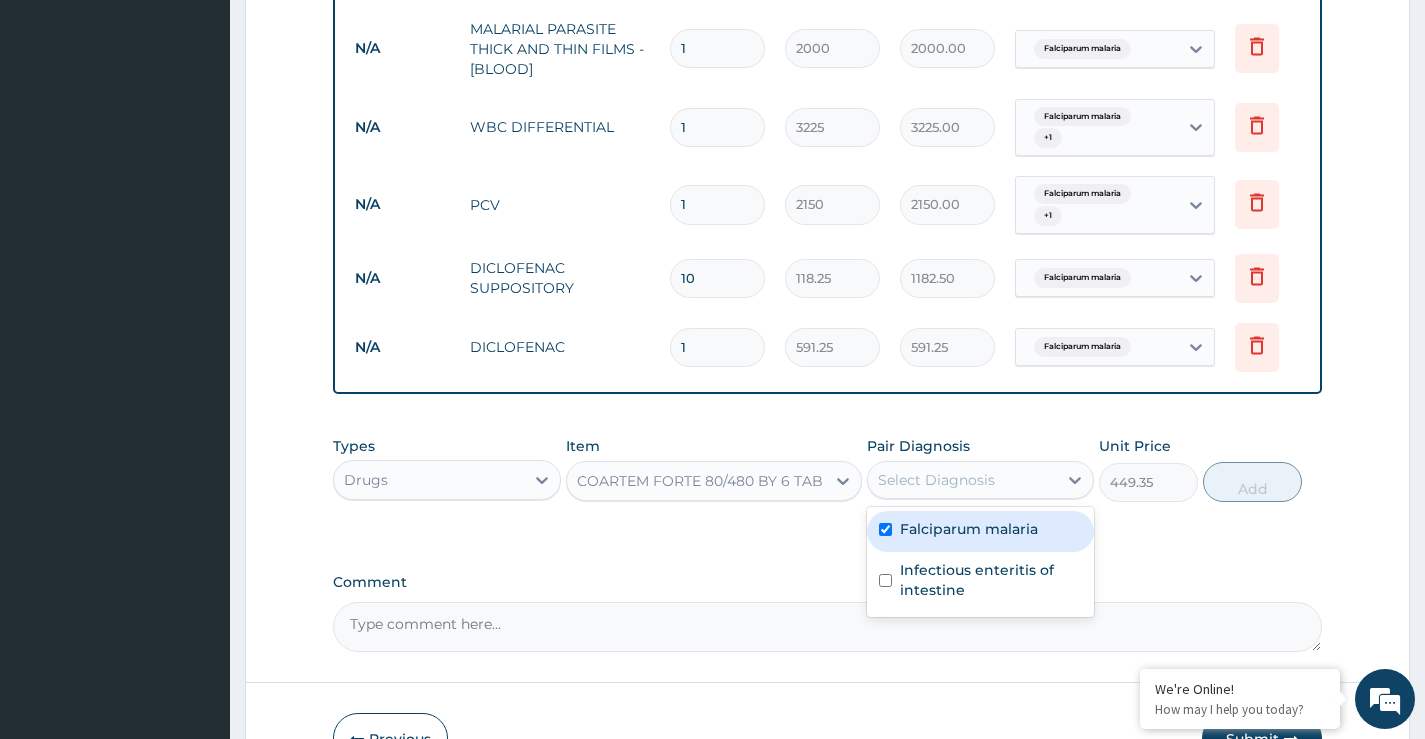 checkbox on "true" 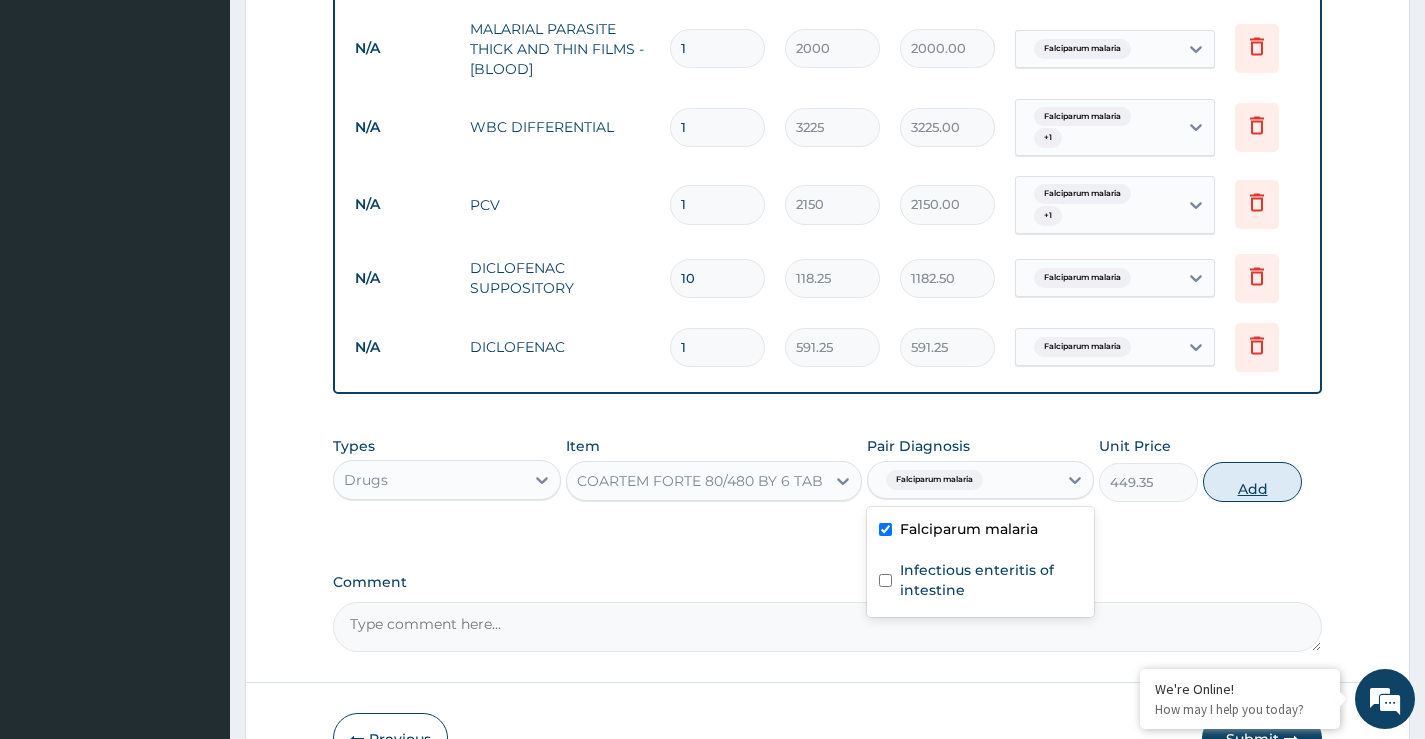 click on "Add" at bounding box center [1252, 482] 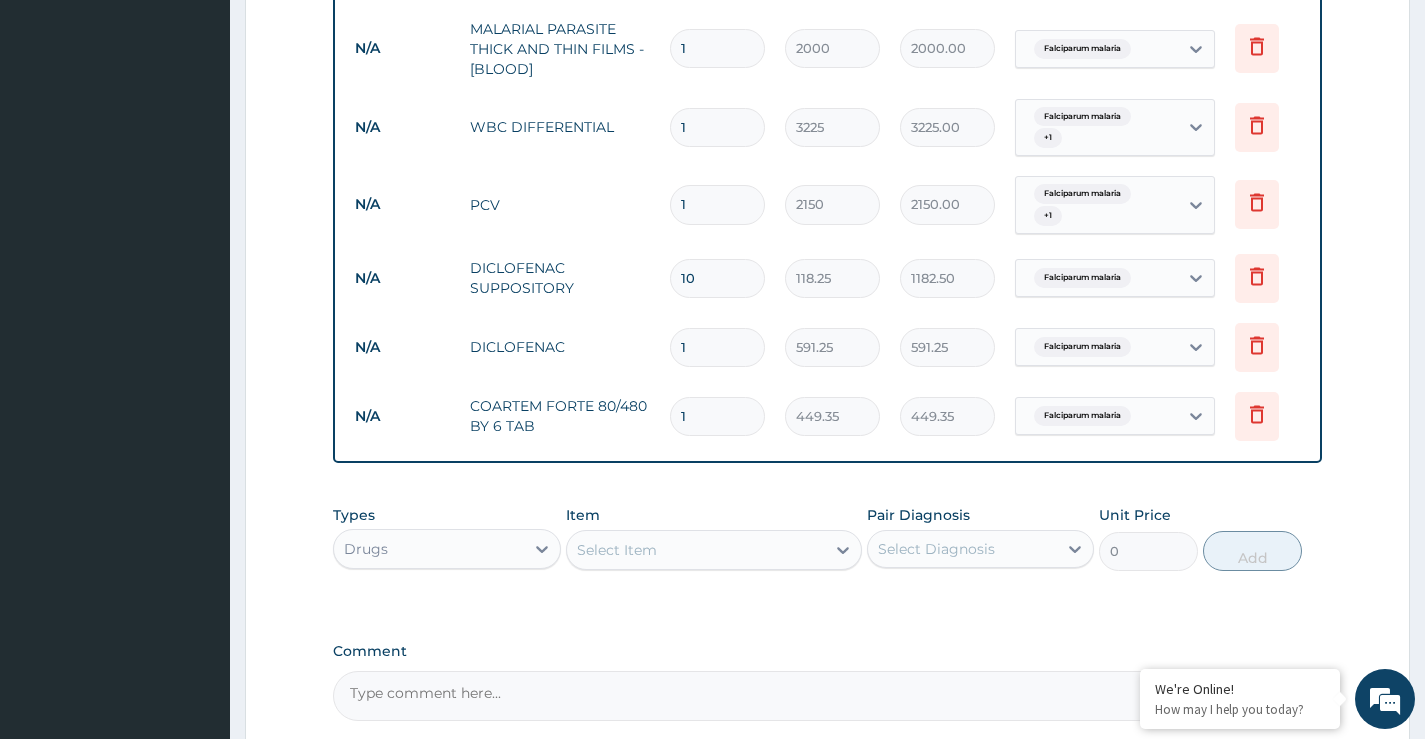 type 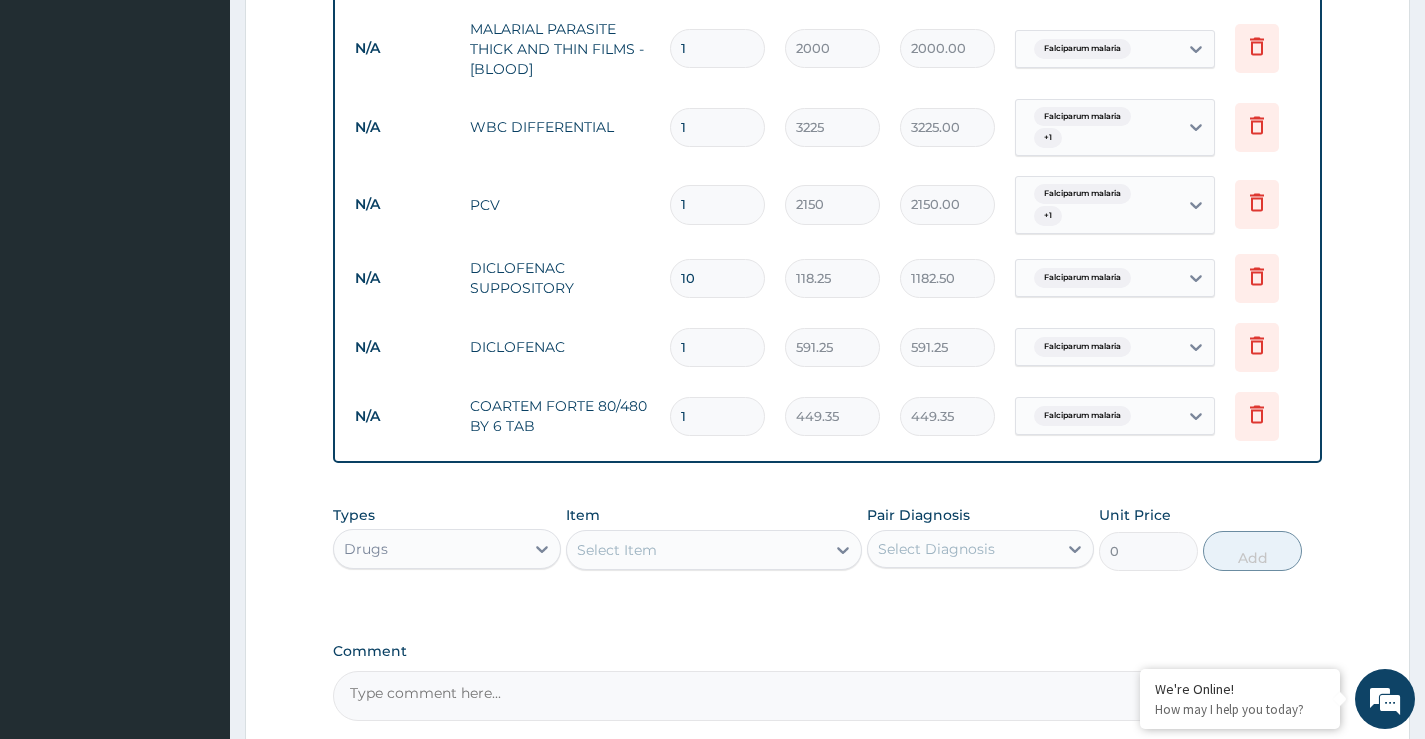 type on "0.00" 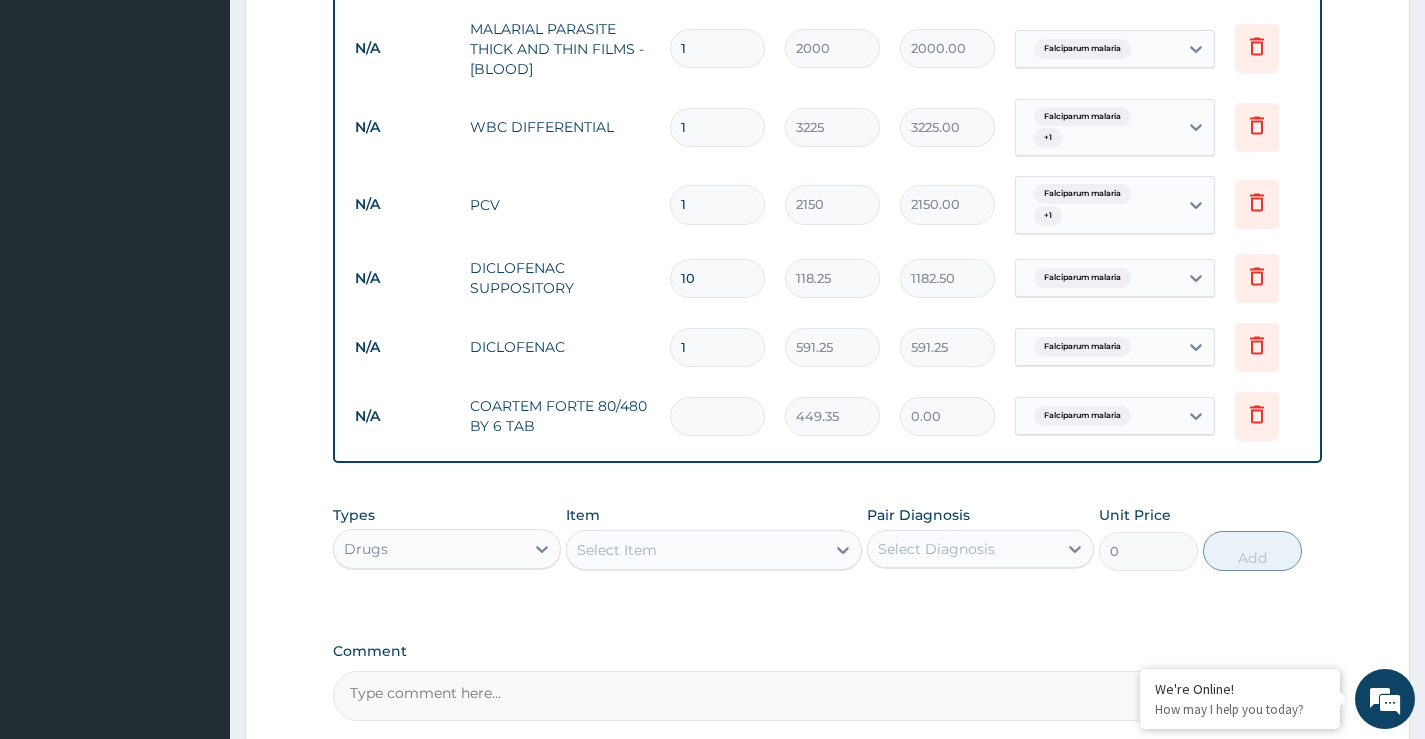 type on "6" 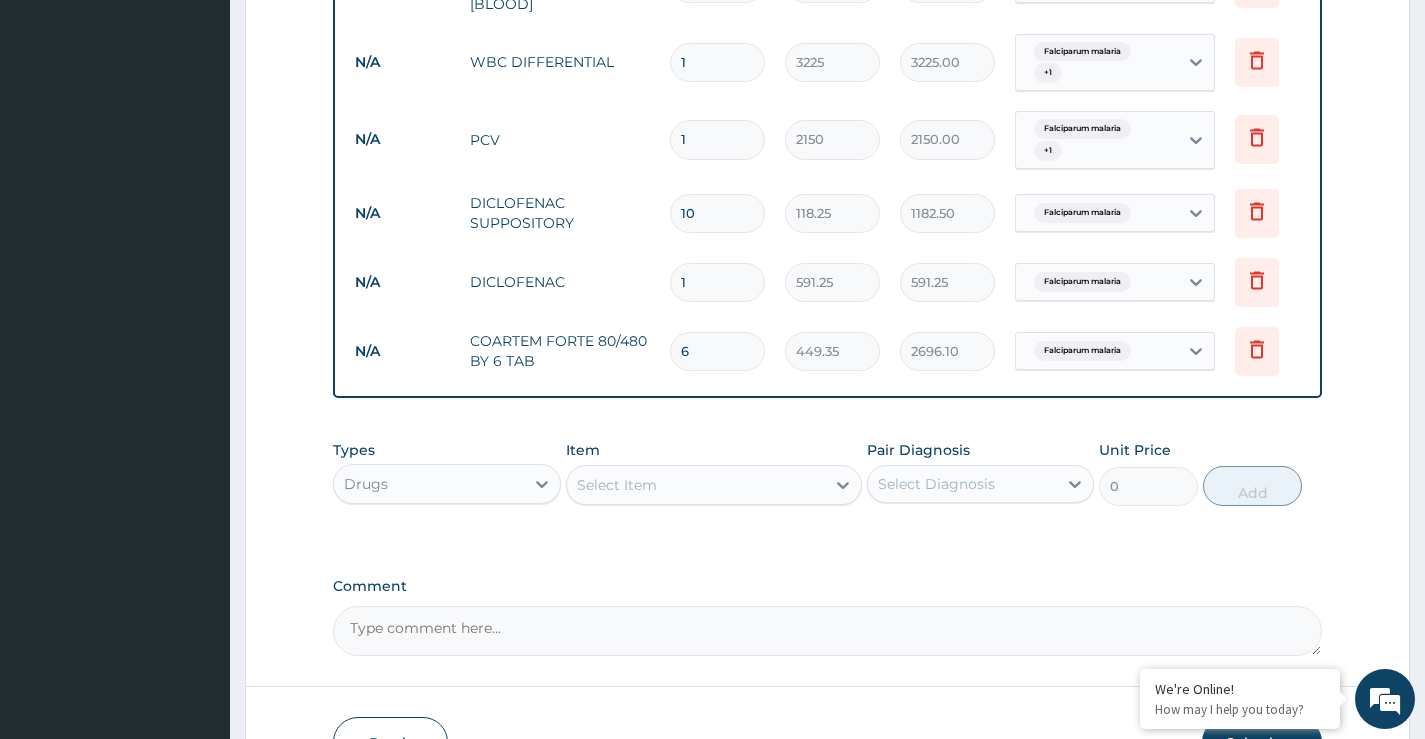 scroll, scrollTop: 969, scrollLeft: 0, axis: vertical 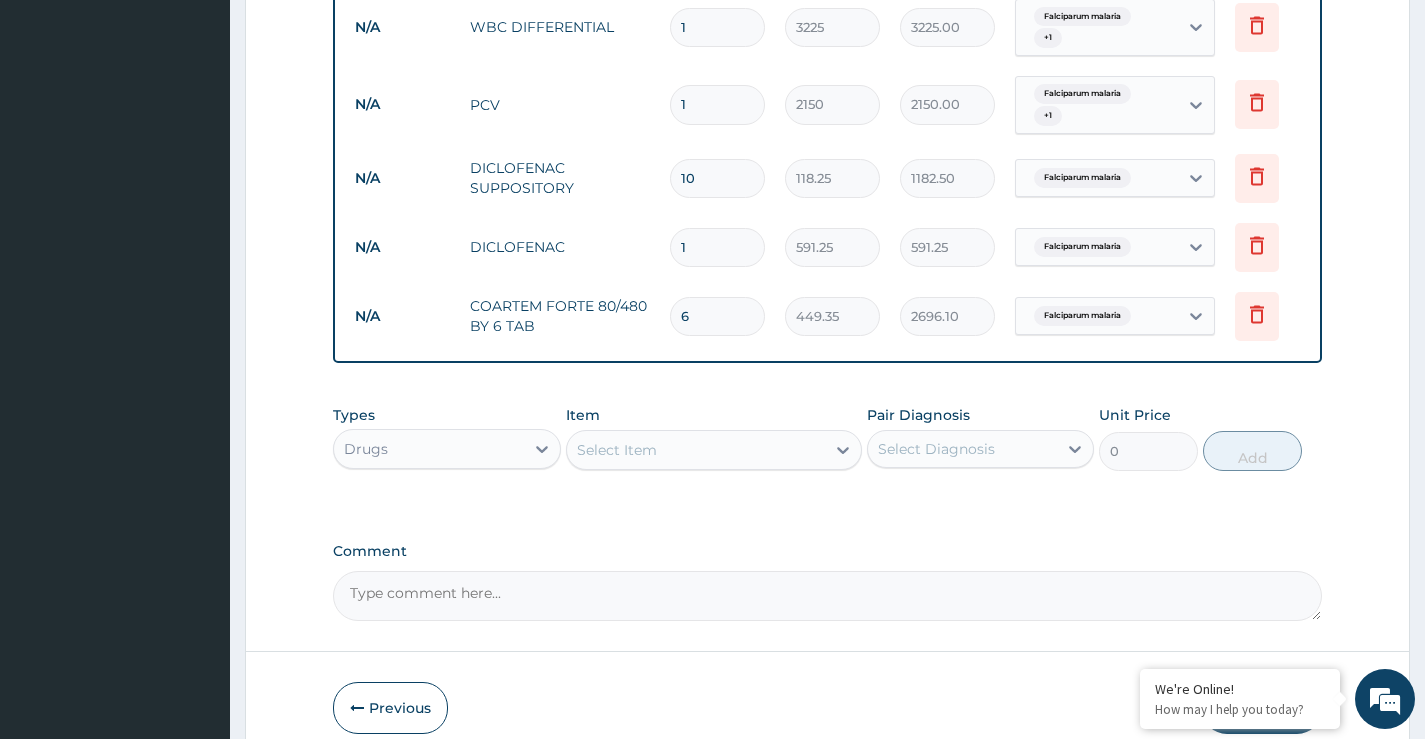 type on "6" 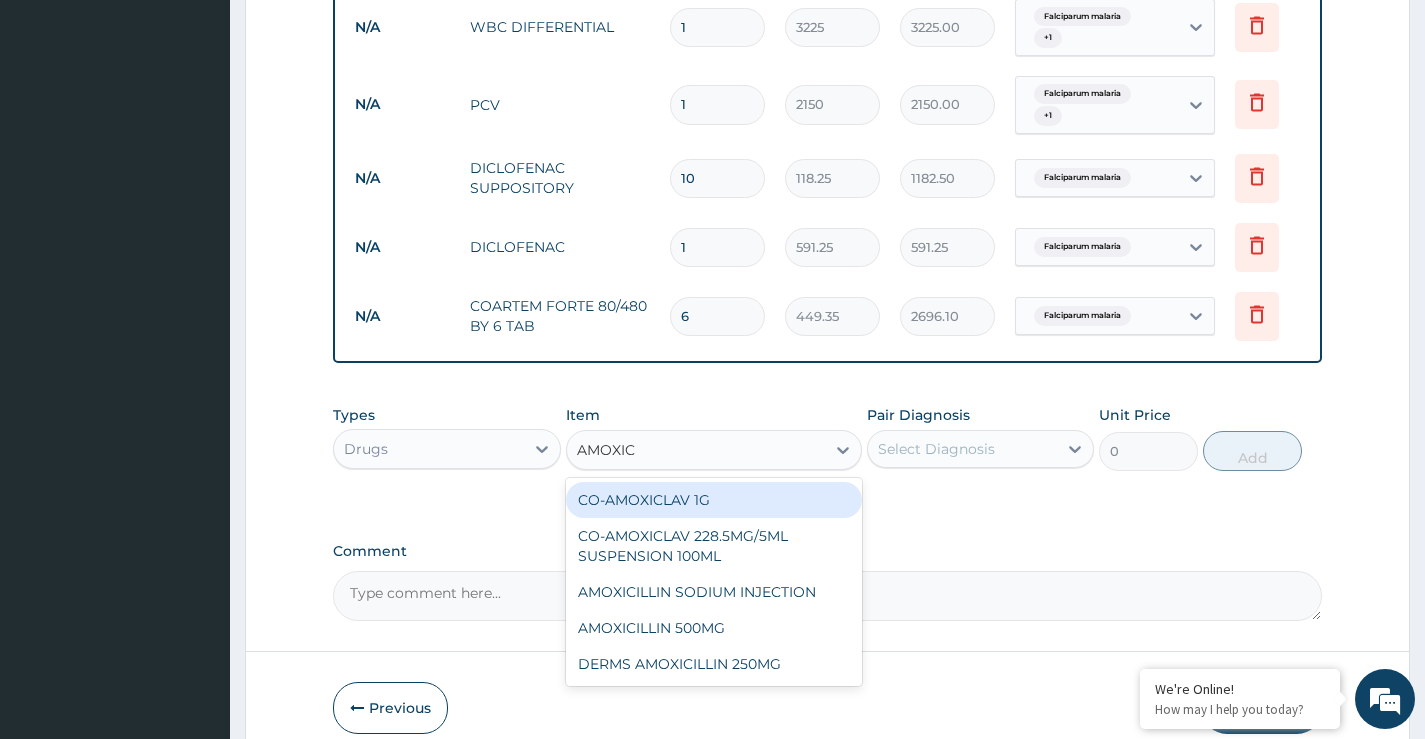 type on "AMOXICI" 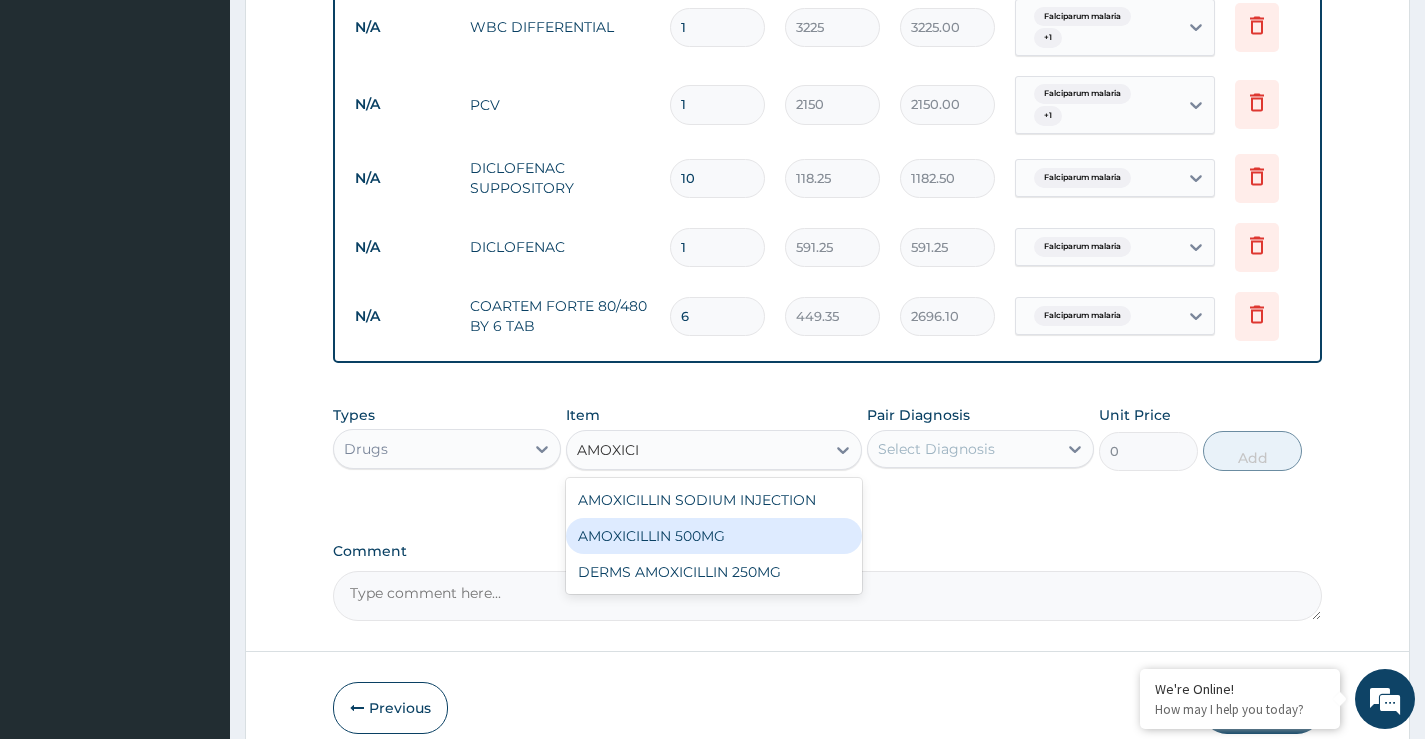 click on "AMOXICILLIN 500MG" at bounding box center [714, 536] 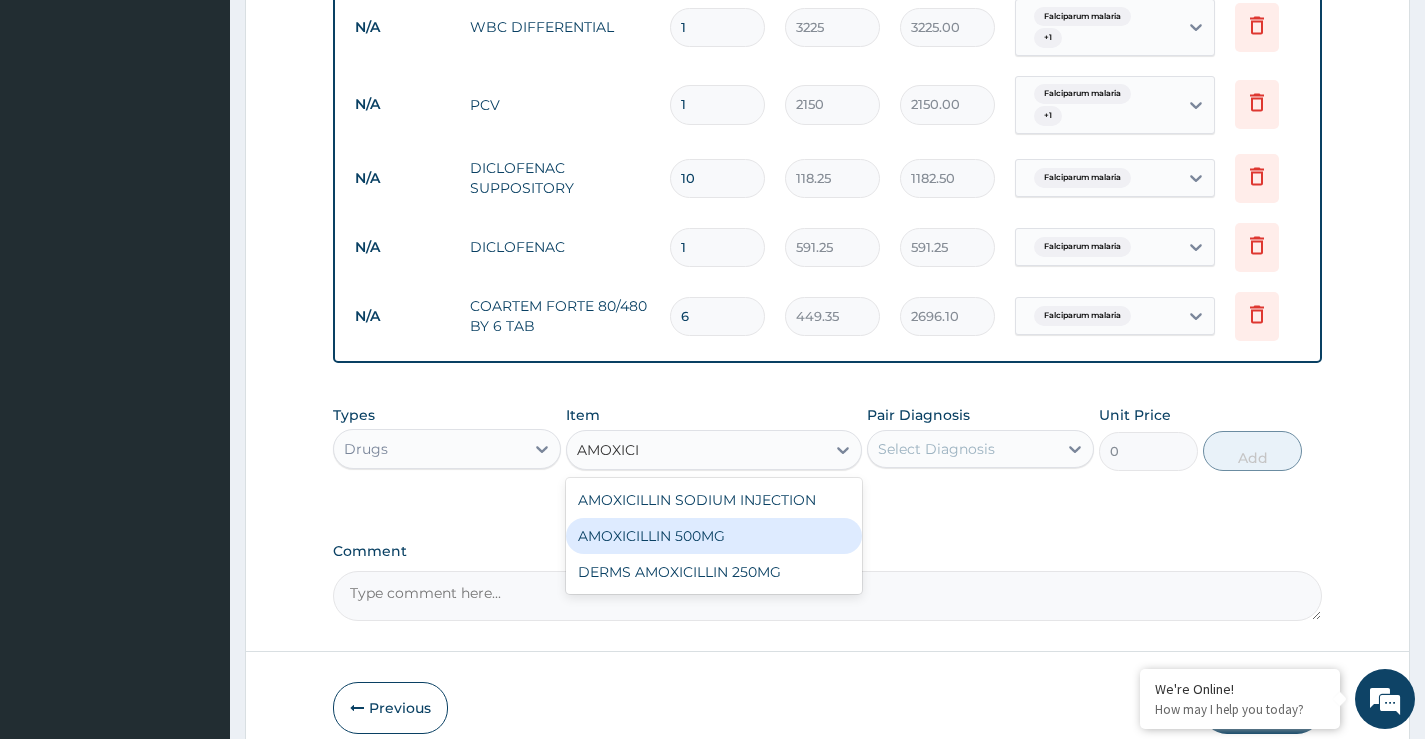 type on "100" 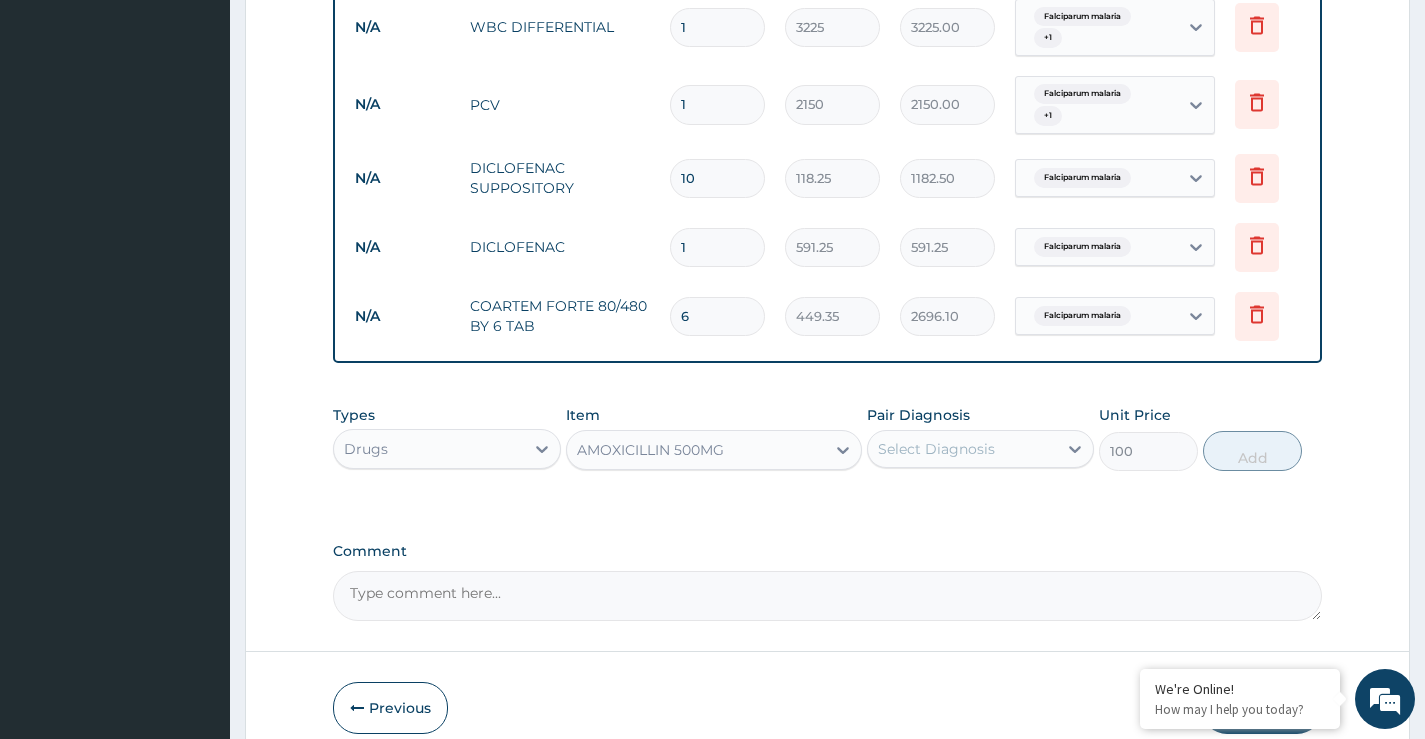 click on "Select Diagnosis" at bounding box center (962, 449) 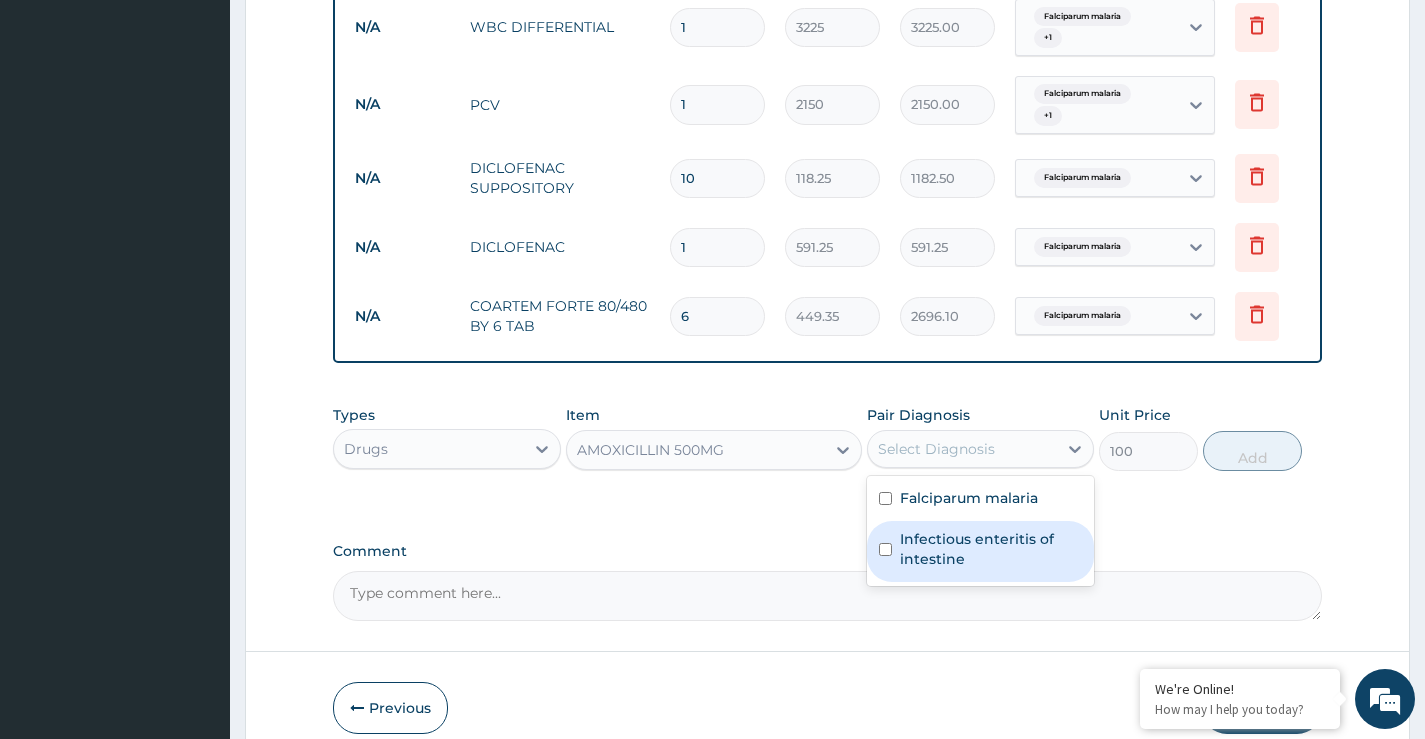 click on "Infectious enteritis of intestine" at bounding box center [991, 549] 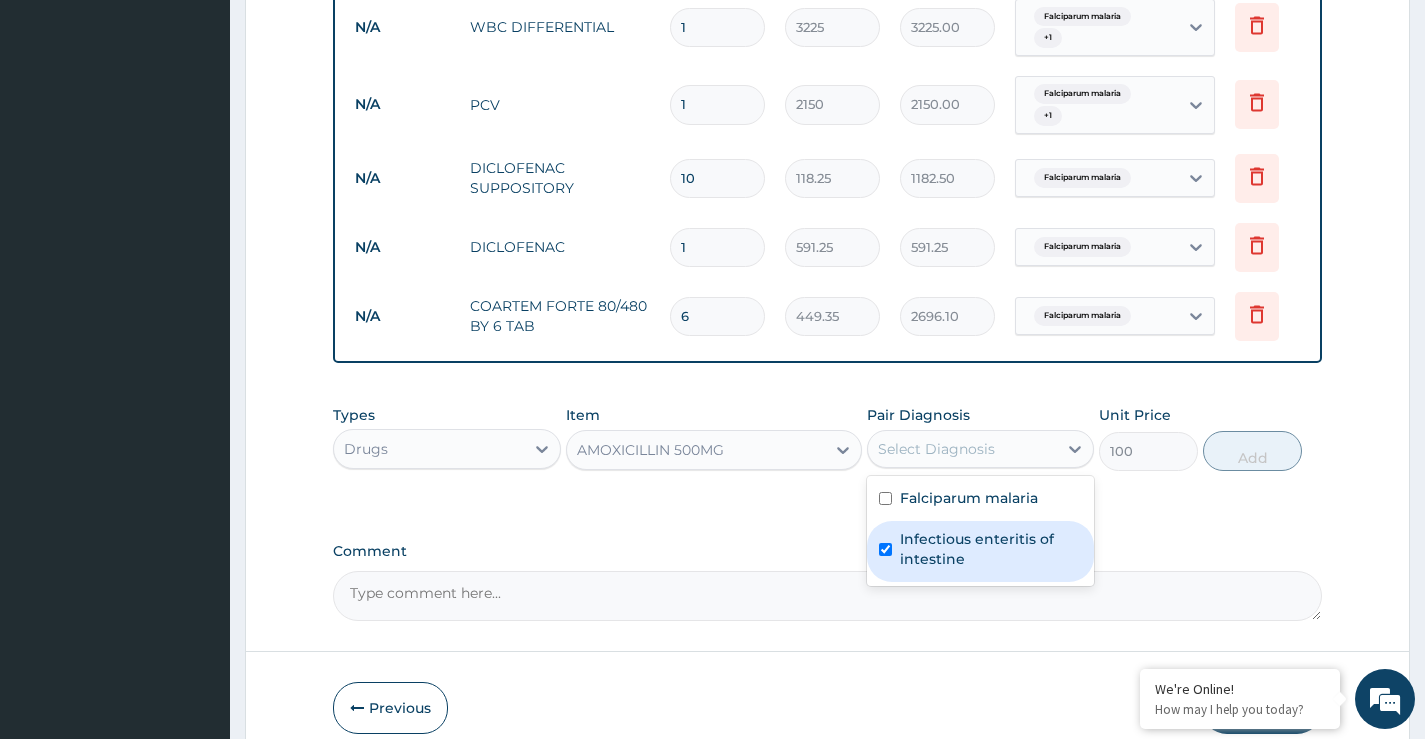 checkbox on "true" 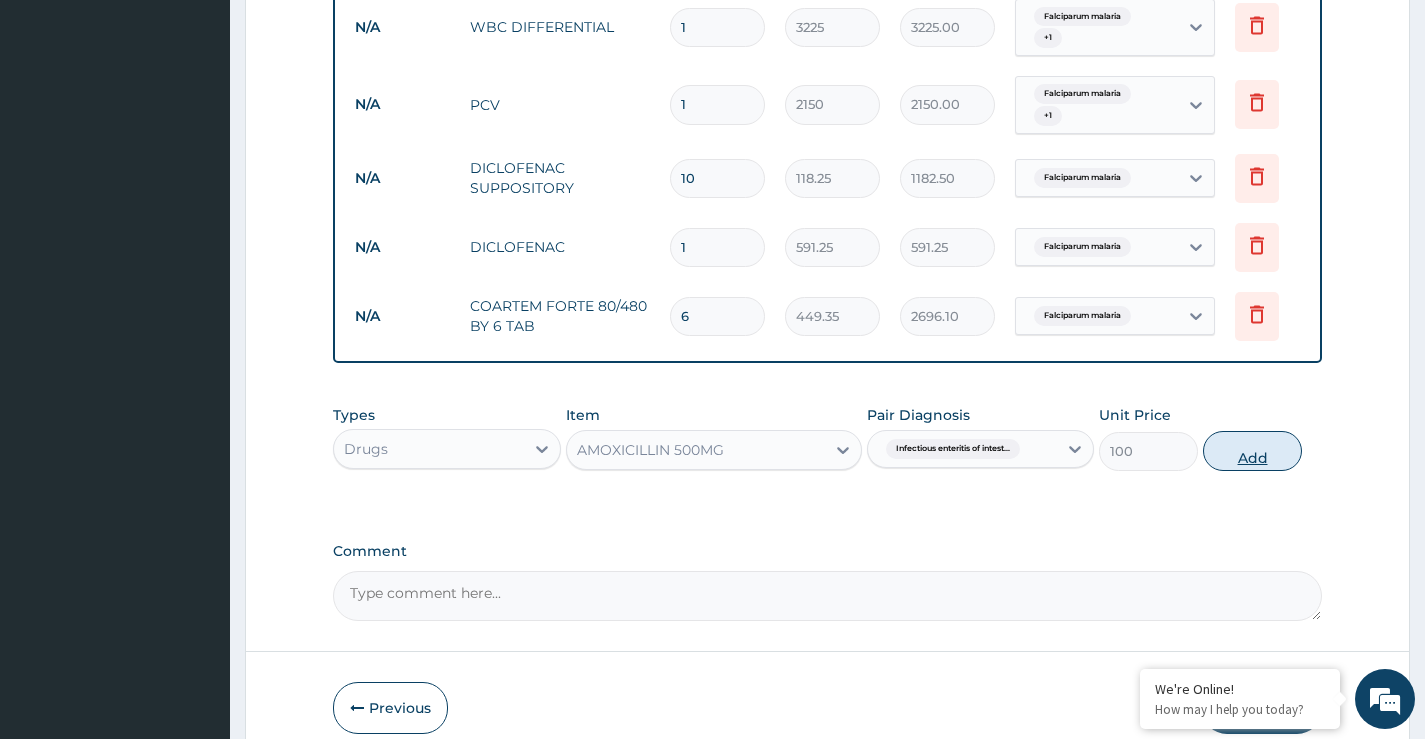 click on "Add" at bounding box center (1252, 451) 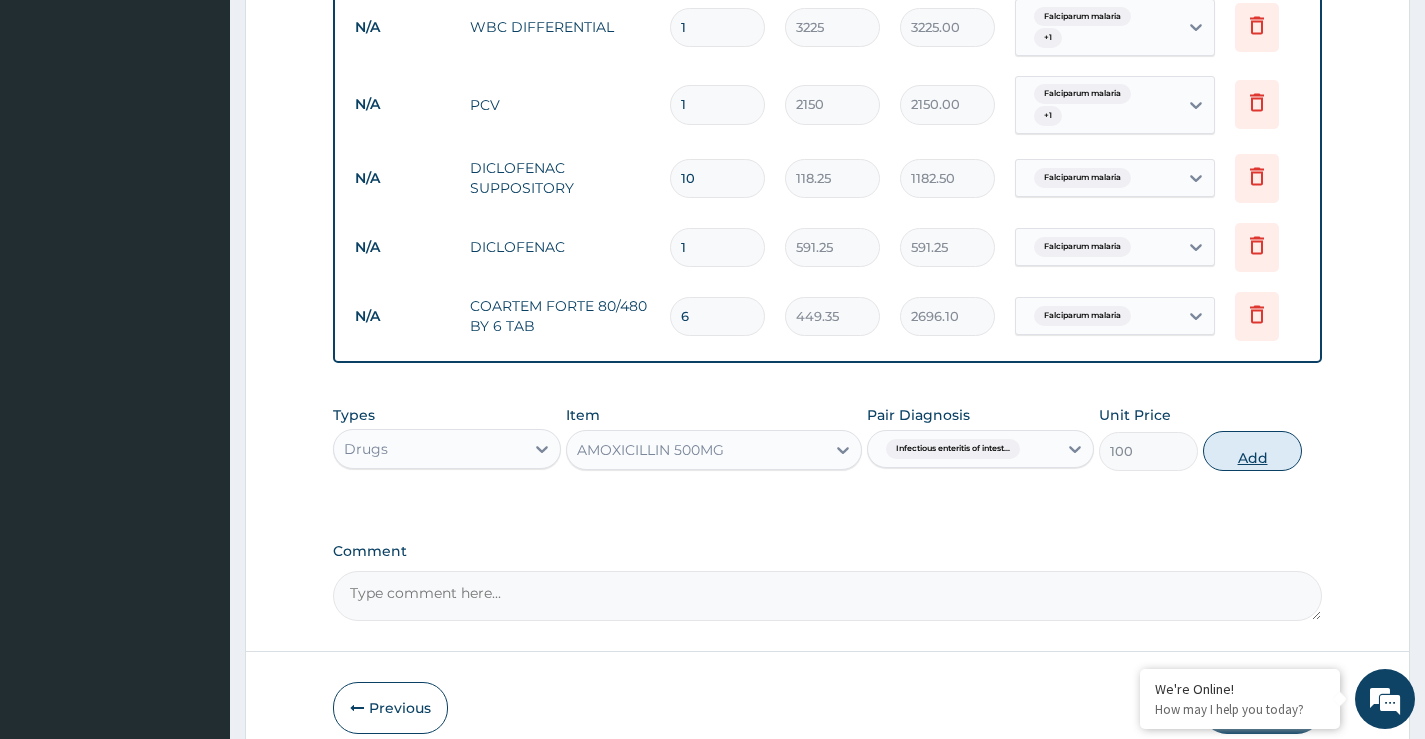 type on "0" 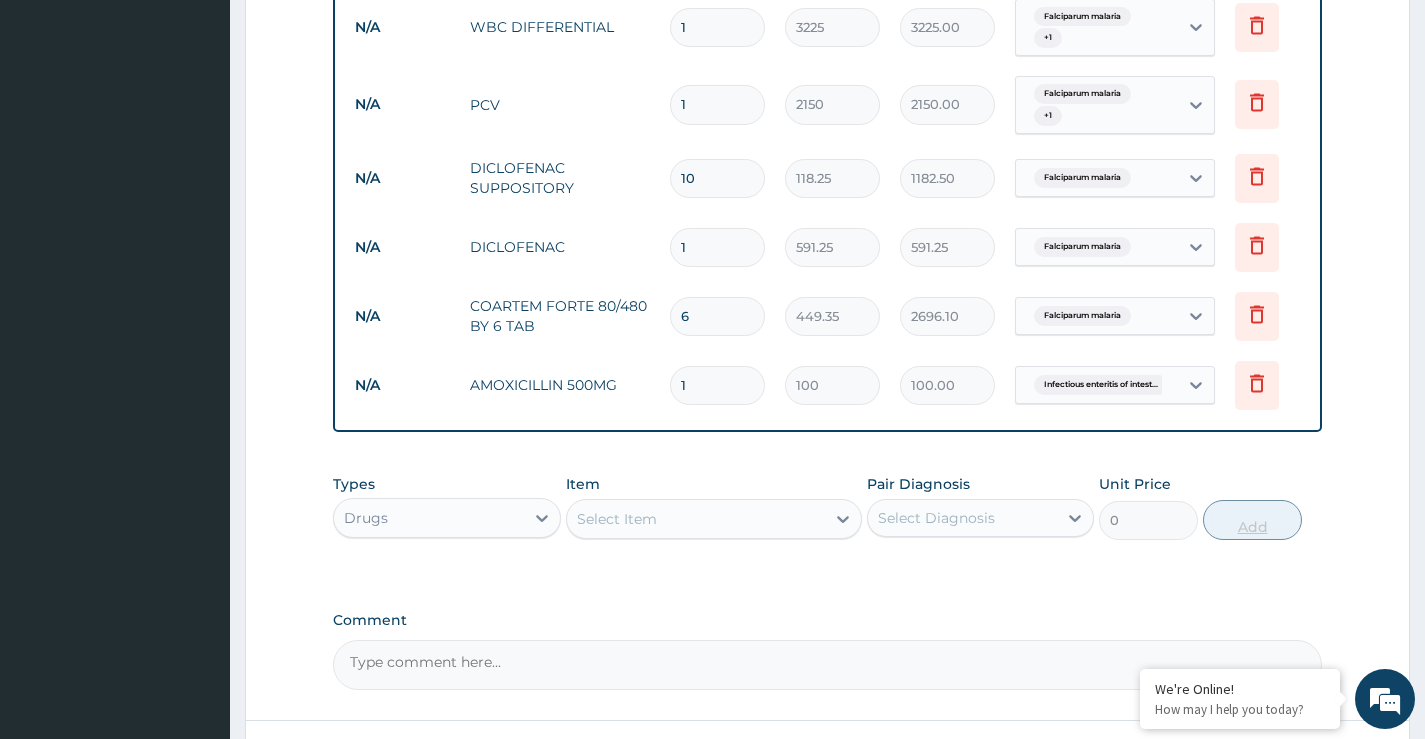 type 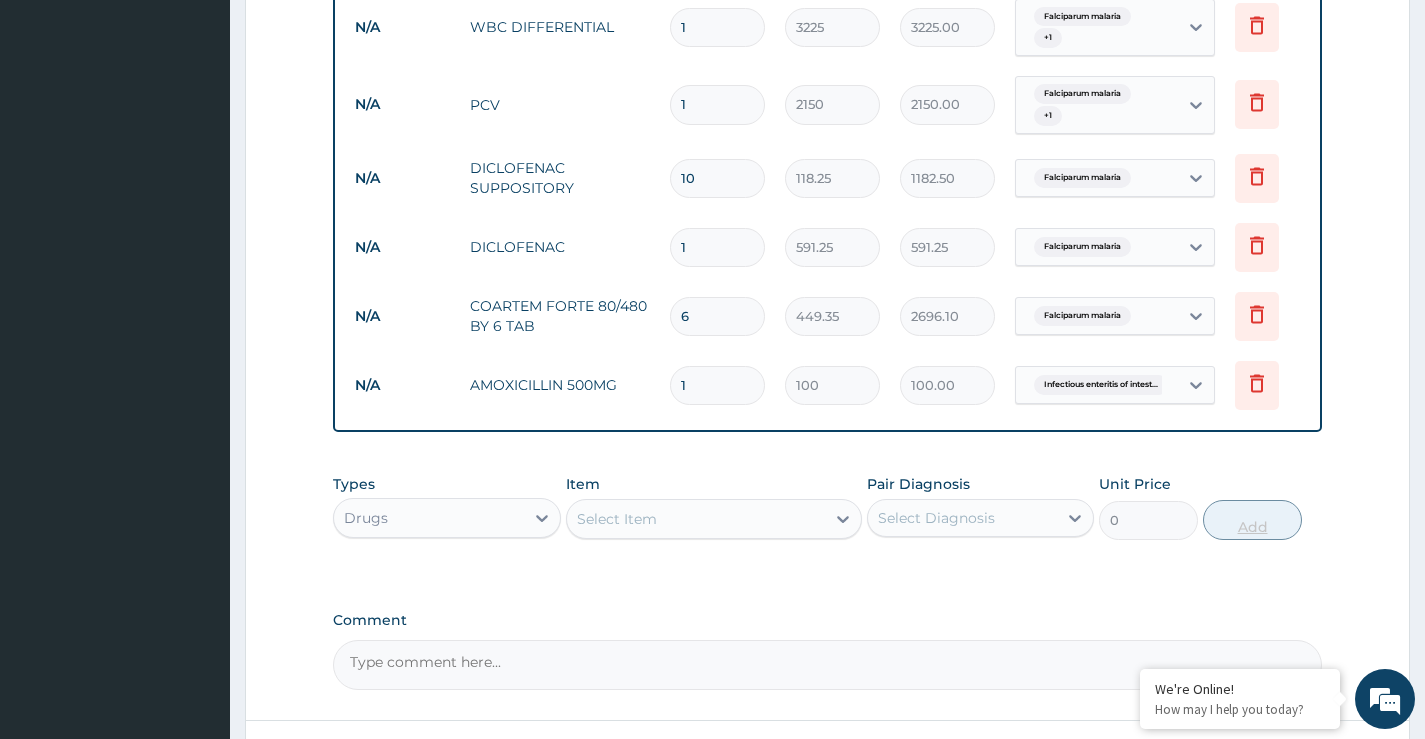 type on "0.00" 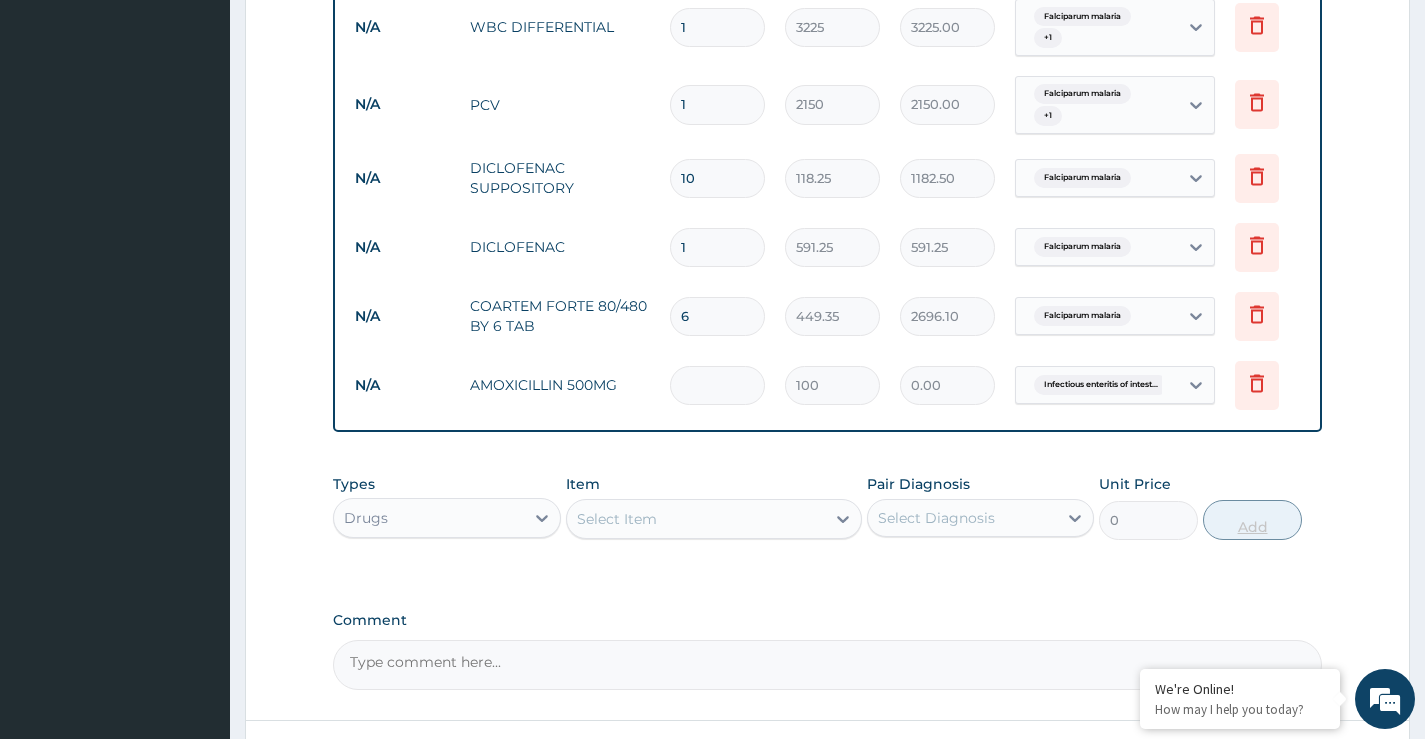 type on "2" 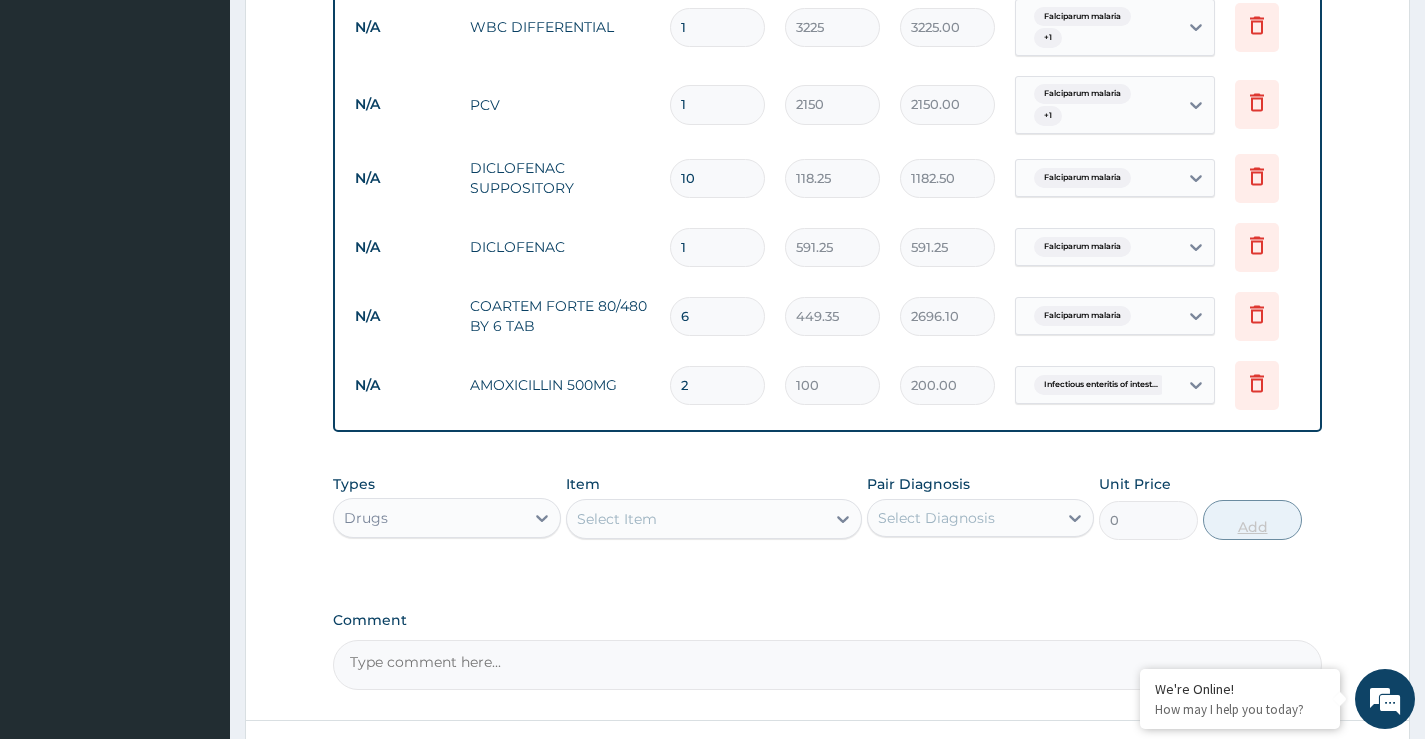 type on "21" 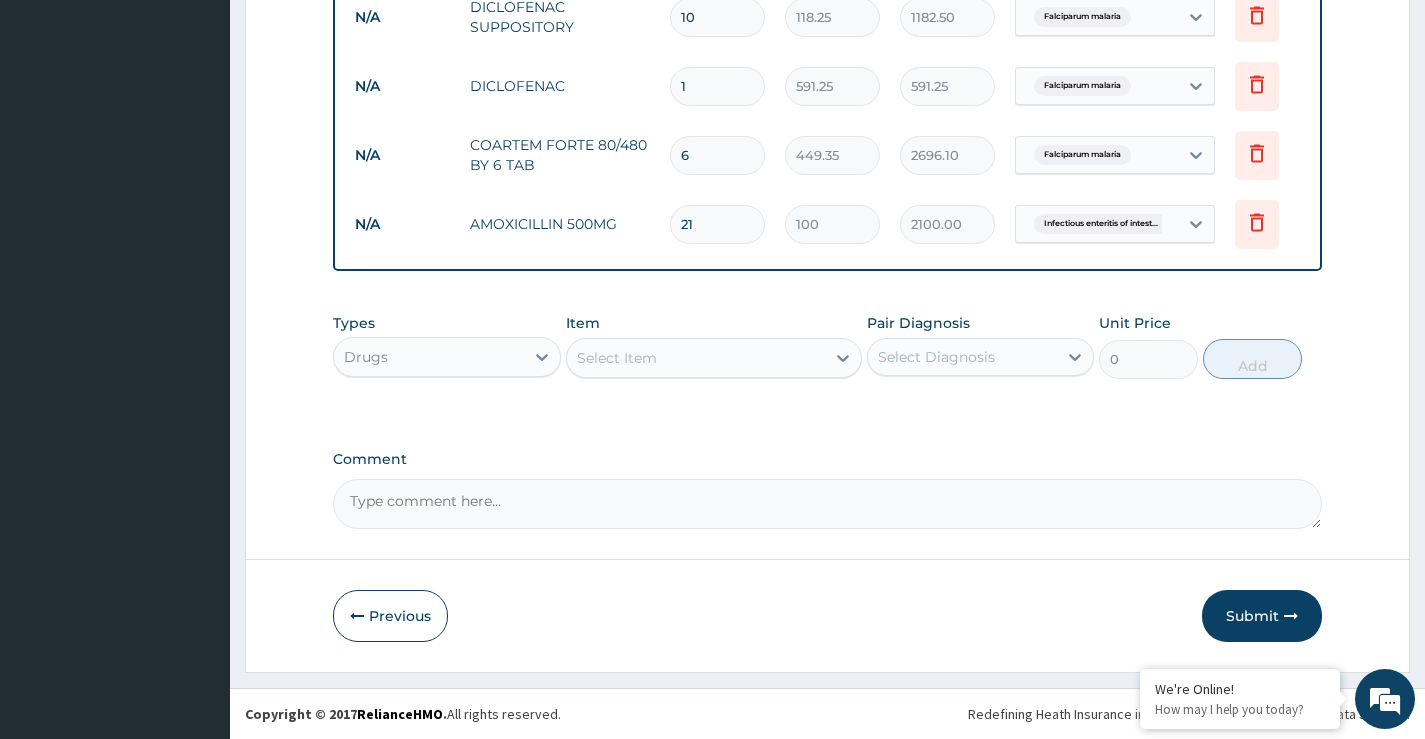 scroll, scrollTop: 1145, scrollLeft: 0, axis: vertical 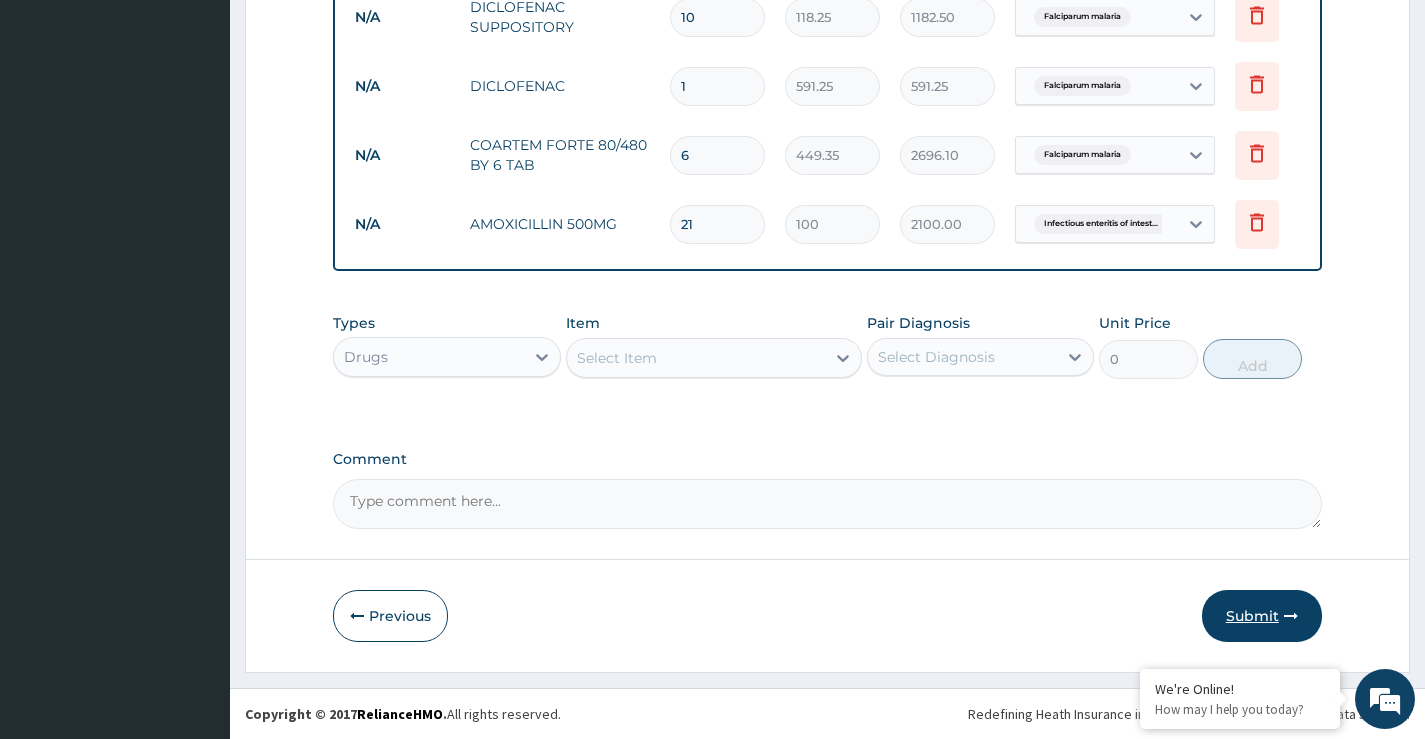 type on "21" 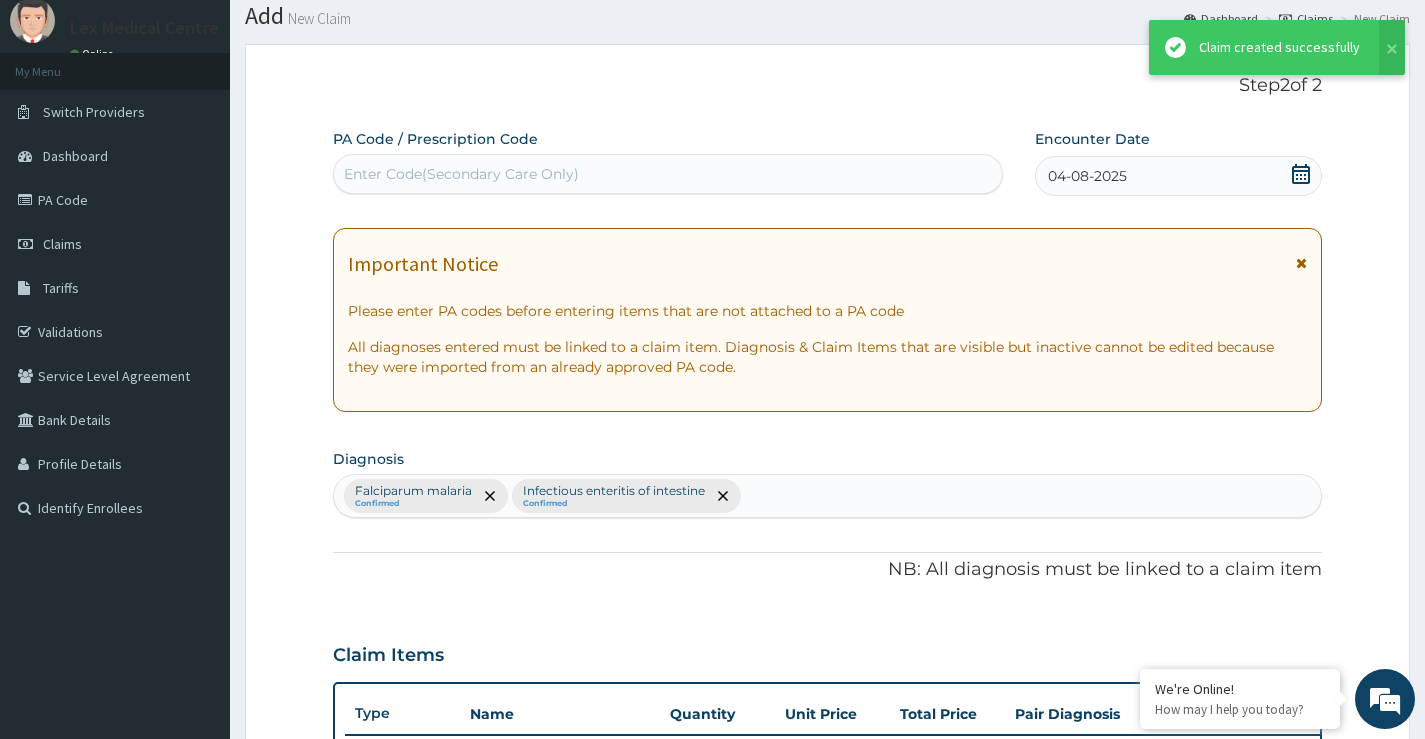scroll, scrollTop: 1145, scrollLeft: 0, axis: vertical 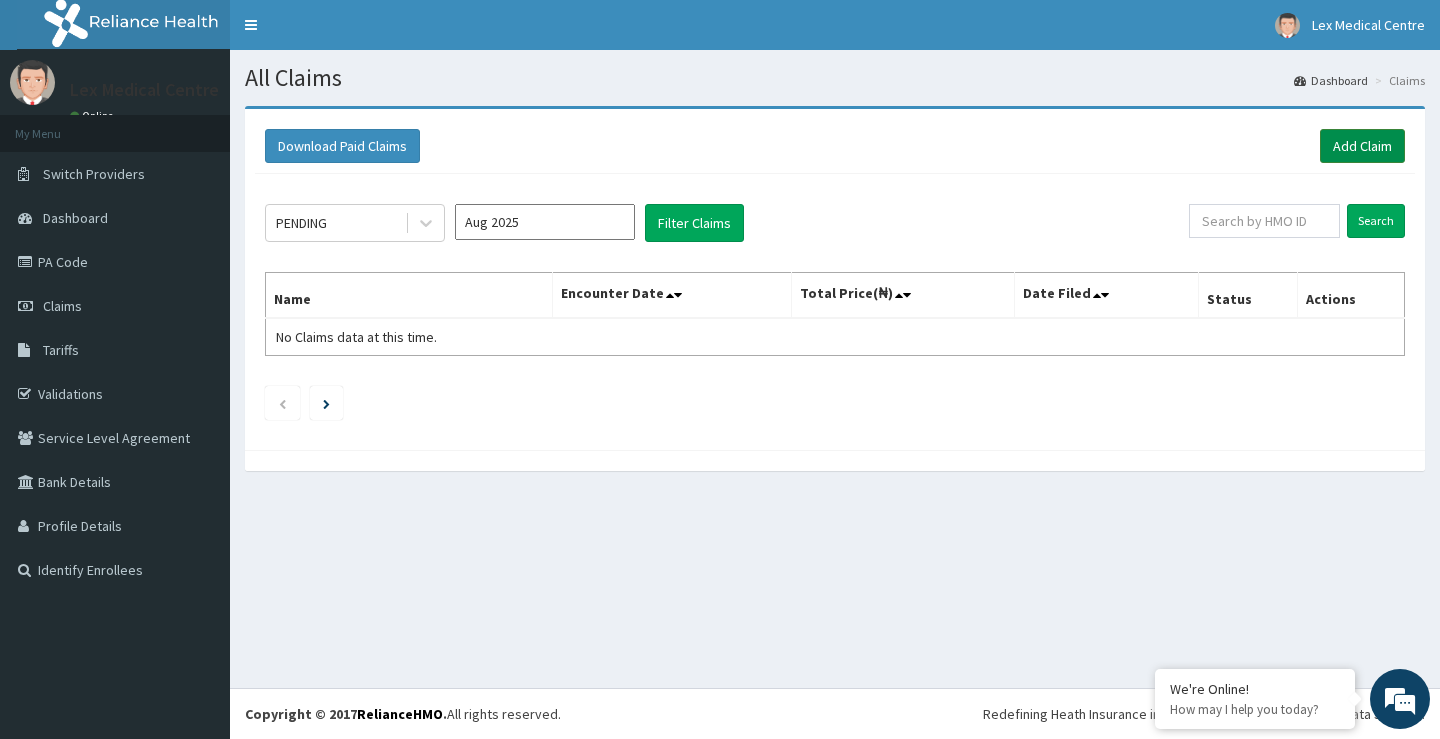 click on "Add Claim" at bounding box center [1362, 146] 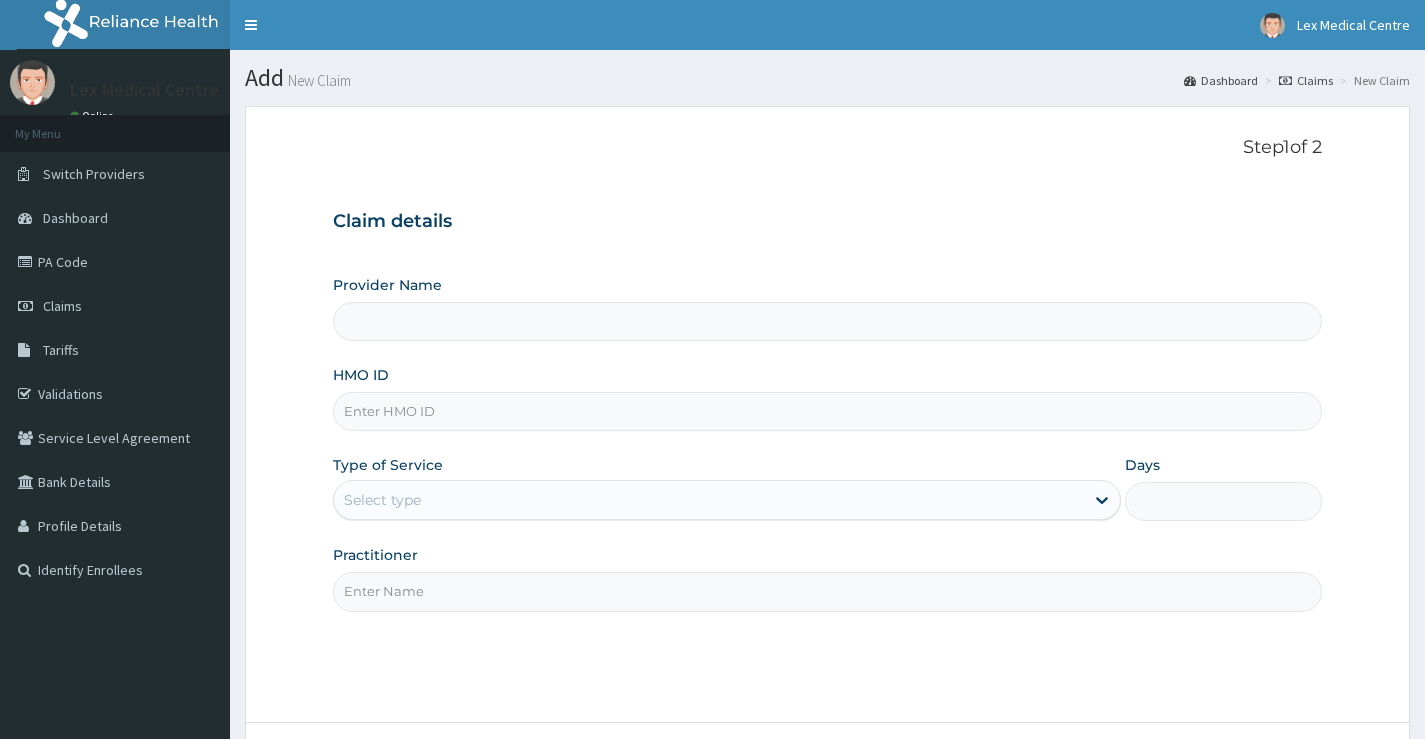 scroll, scrollTop: 0, scrollLeft: 0, axis: both 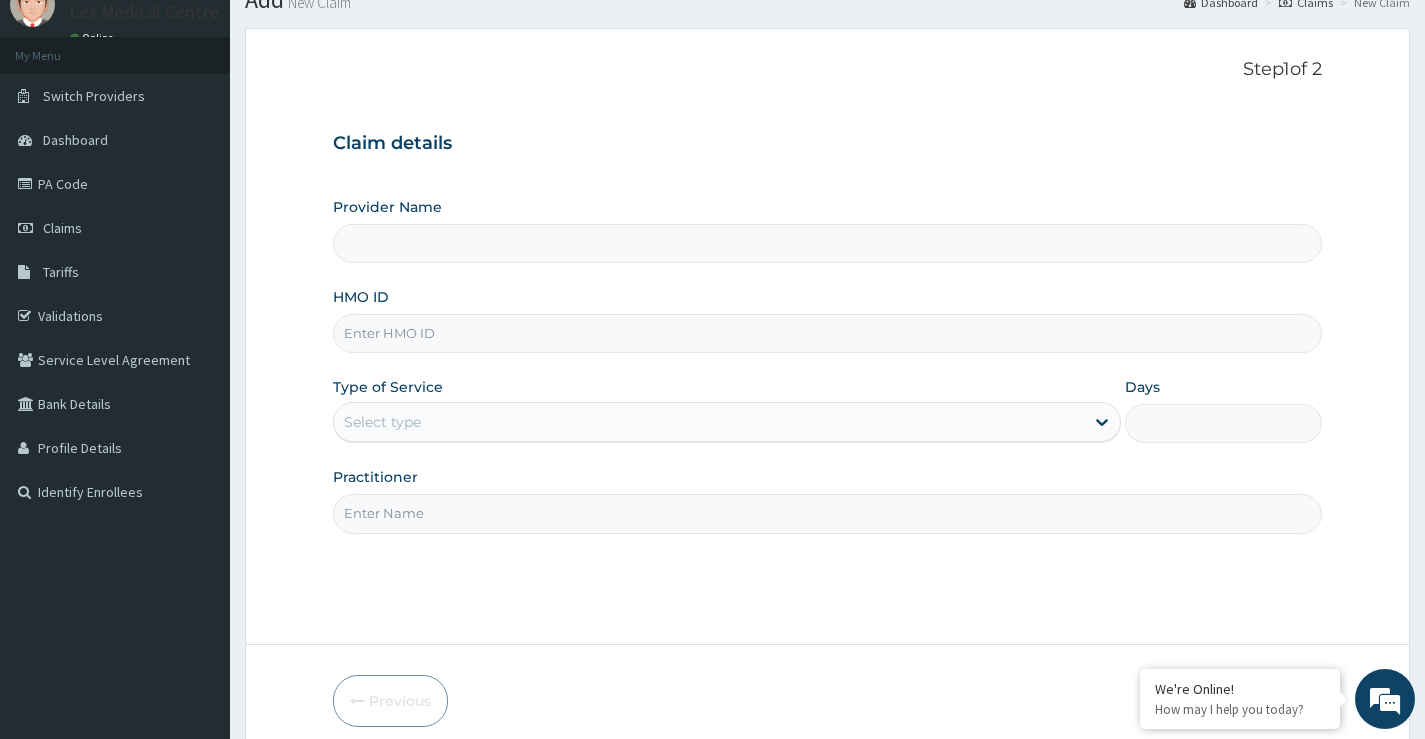 type on "Lex Medical Centre" 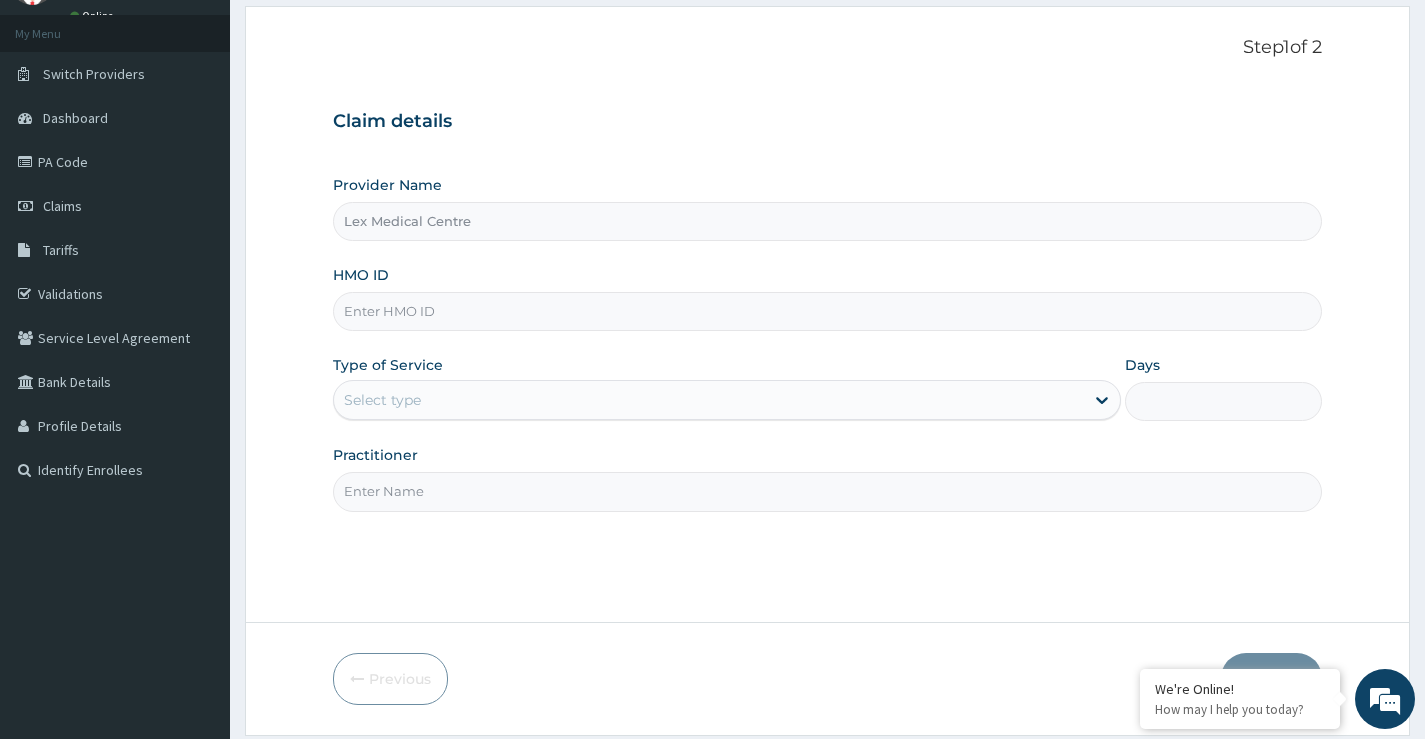 click on "HMO ID" at bounding box center (827, 311) 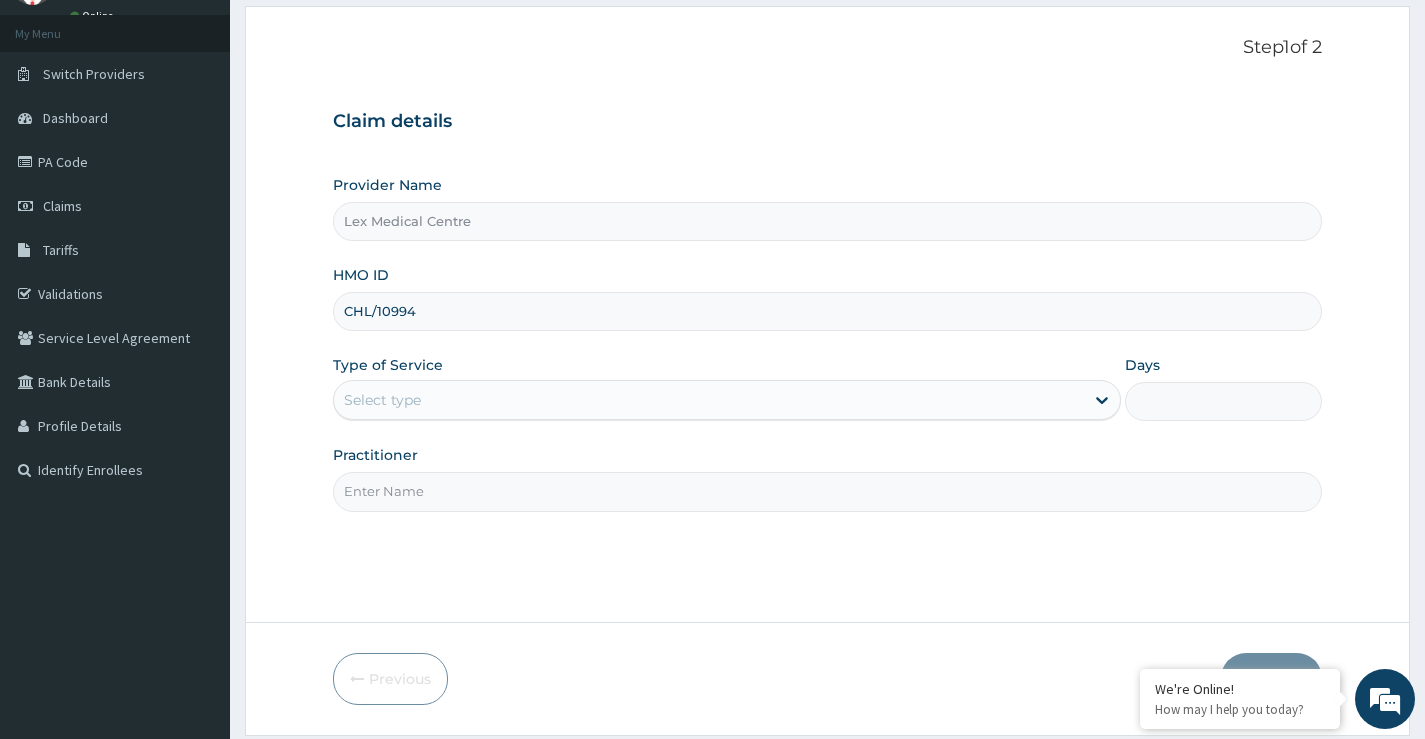 type on "chl/10994/c" 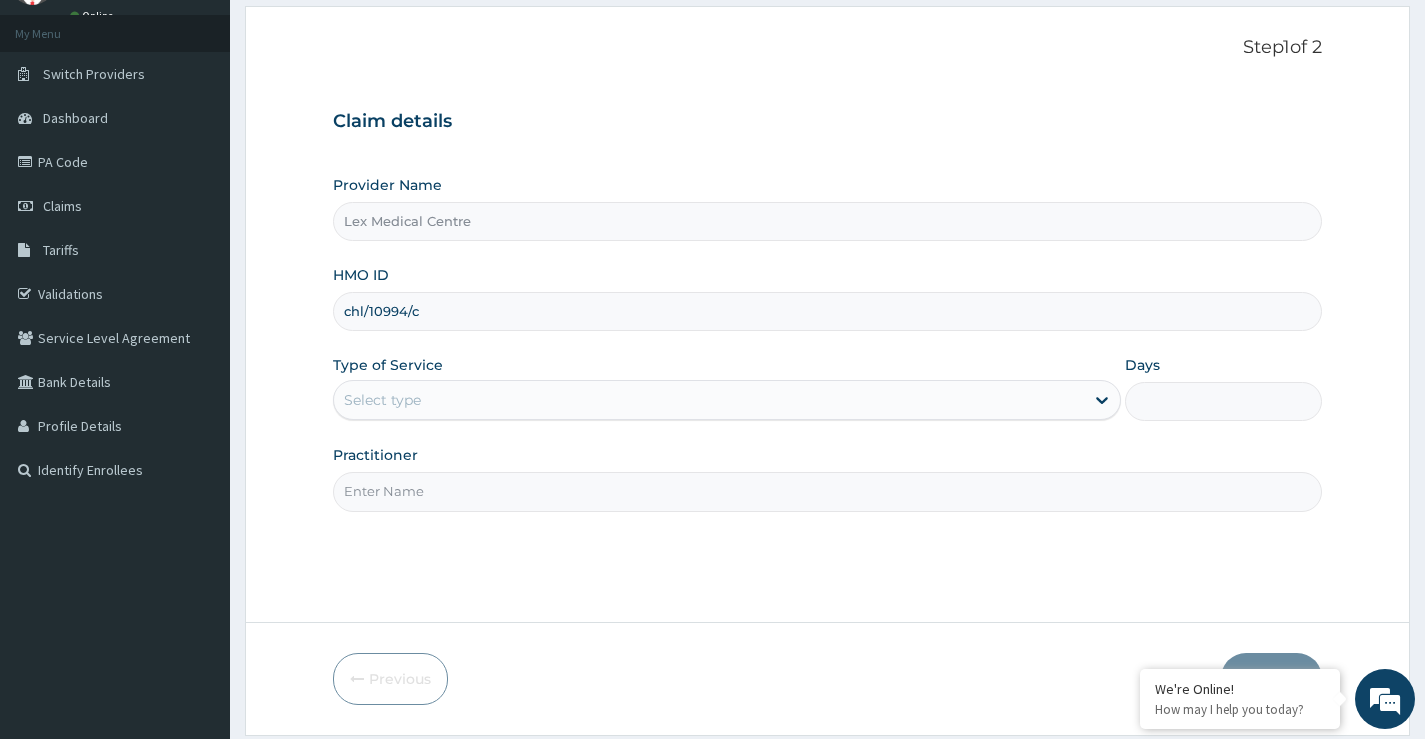 click on "Select type" at bounding box center [709, 400] 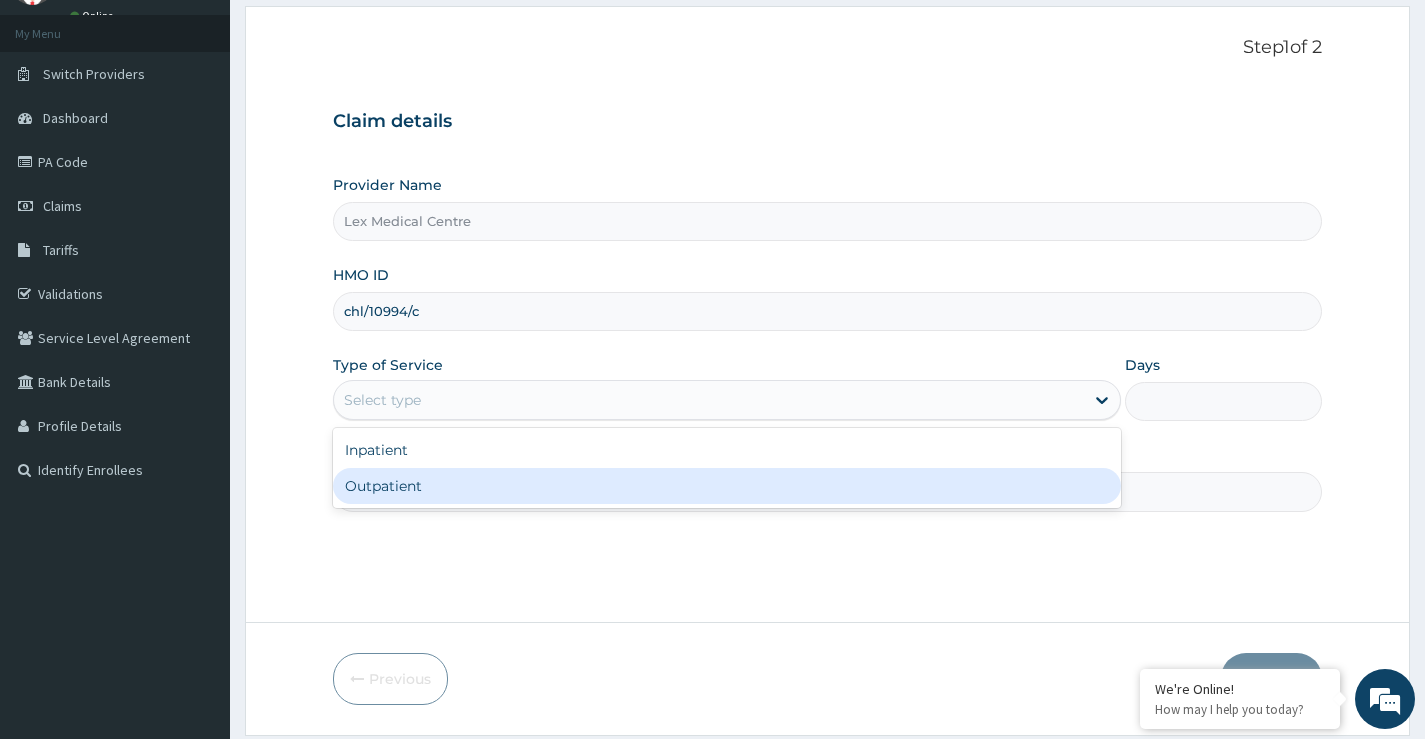 click on "Outpatient" at bounding box center (727, 486) 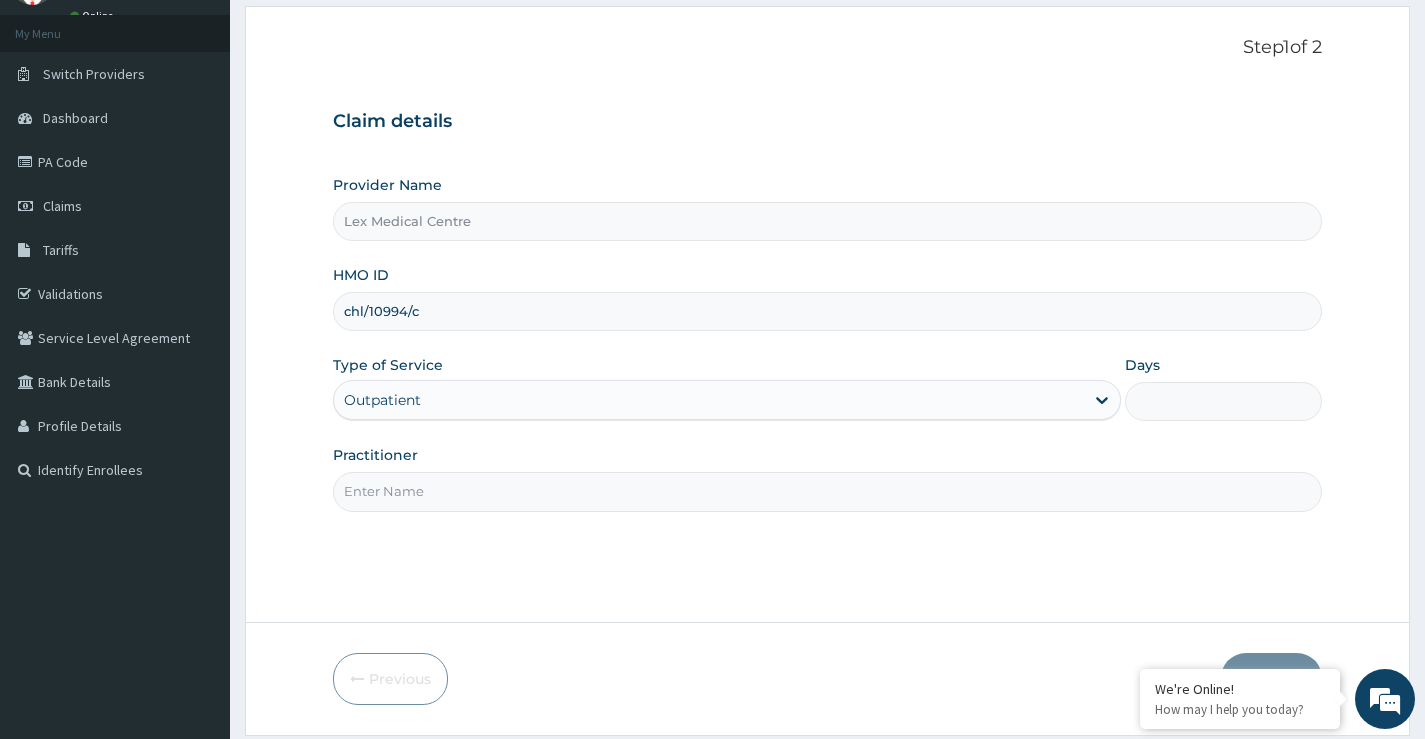 type on "1" 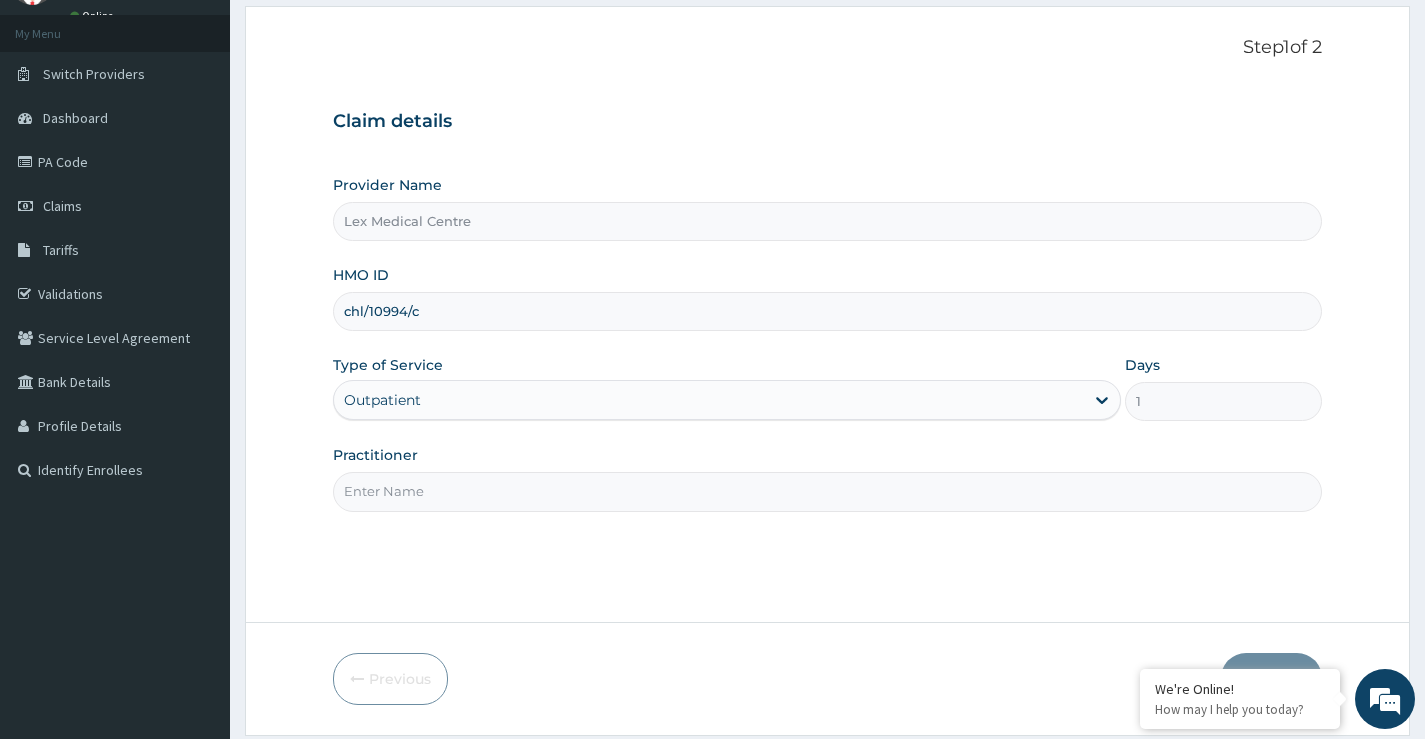 click on "Practitioner" at bounding box center (827, 491) 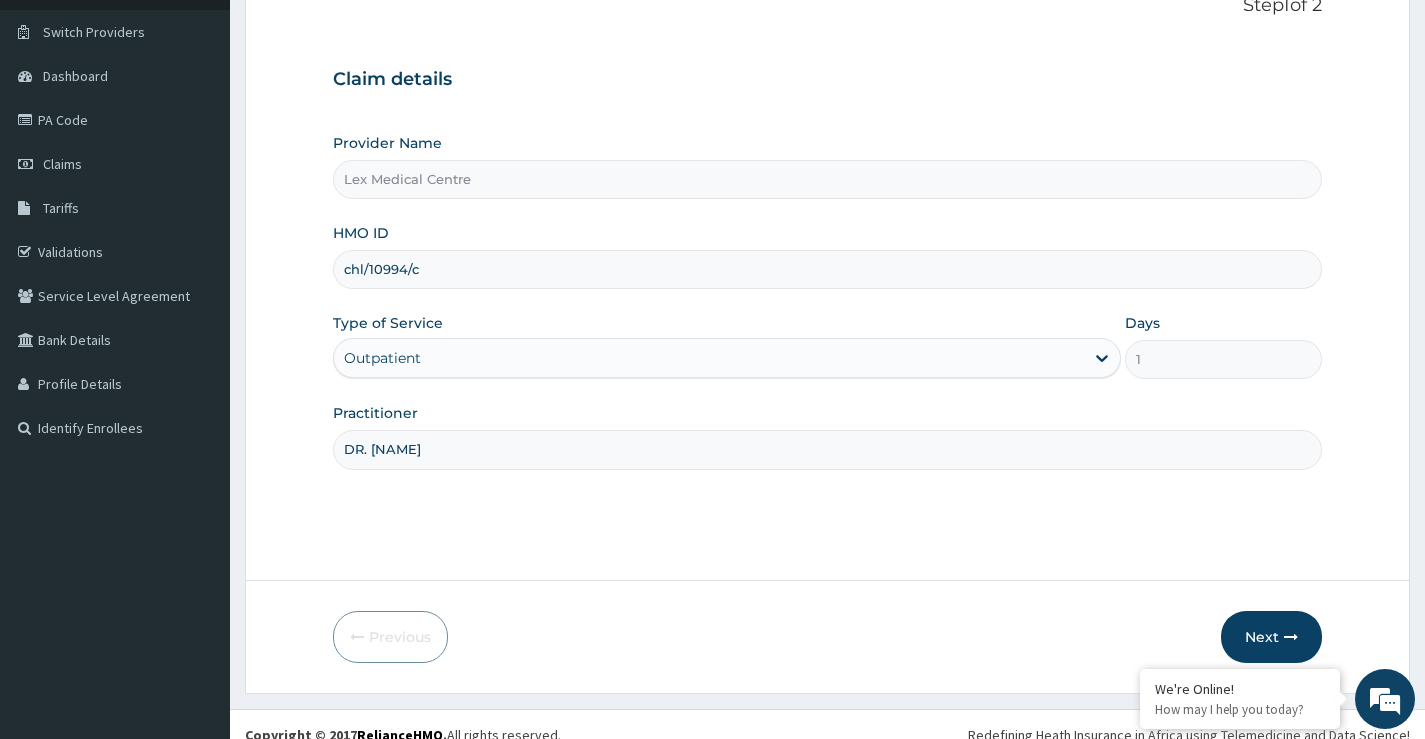 scroll, scrollTop: 163, scrollLeft: 0, axis: vertical 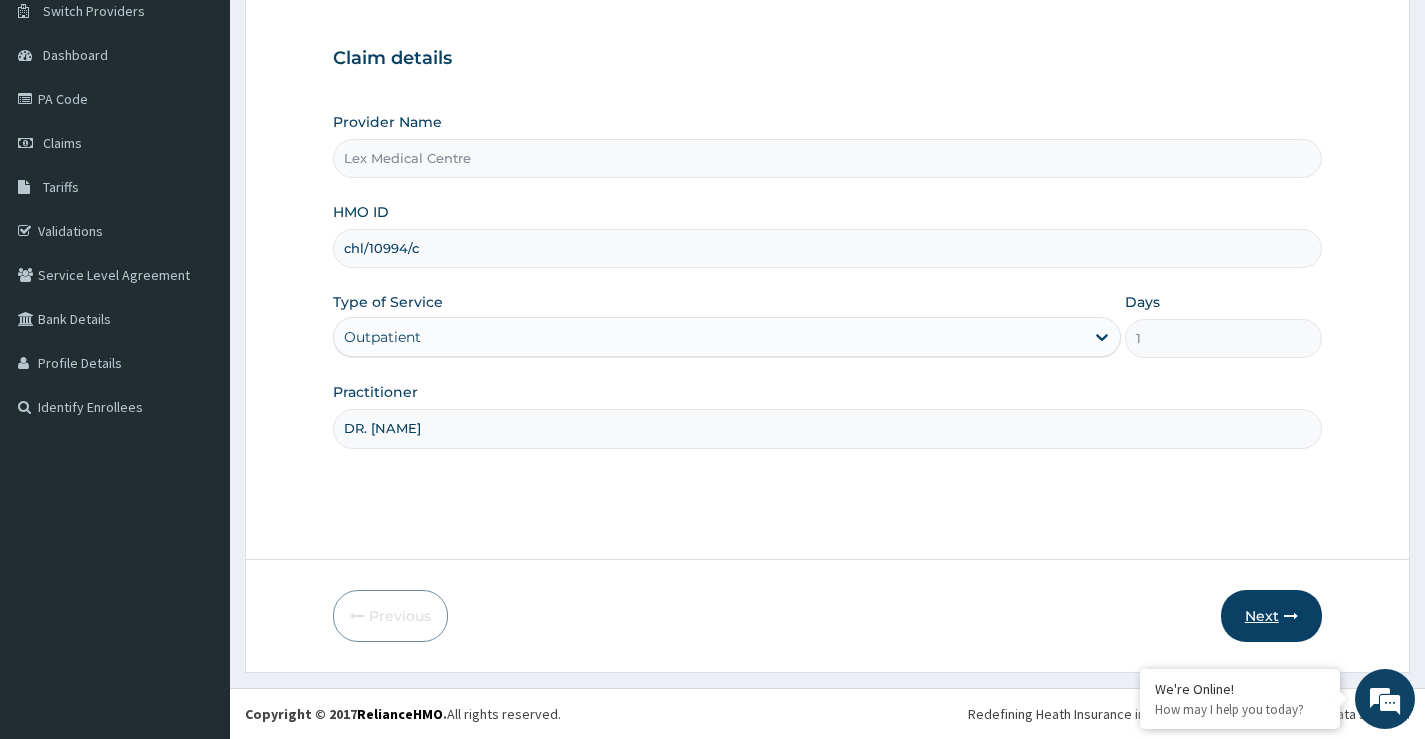 type on "DR. KUKOYI" 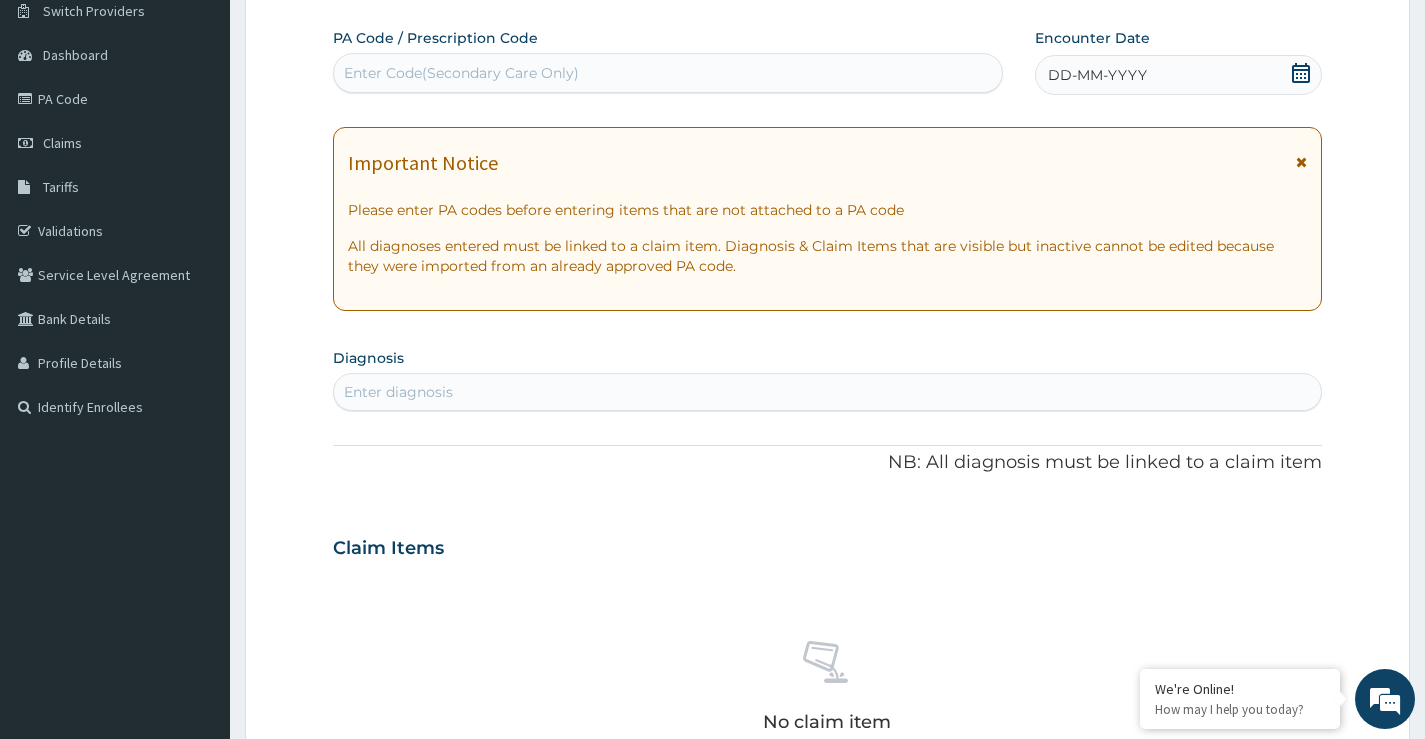 click 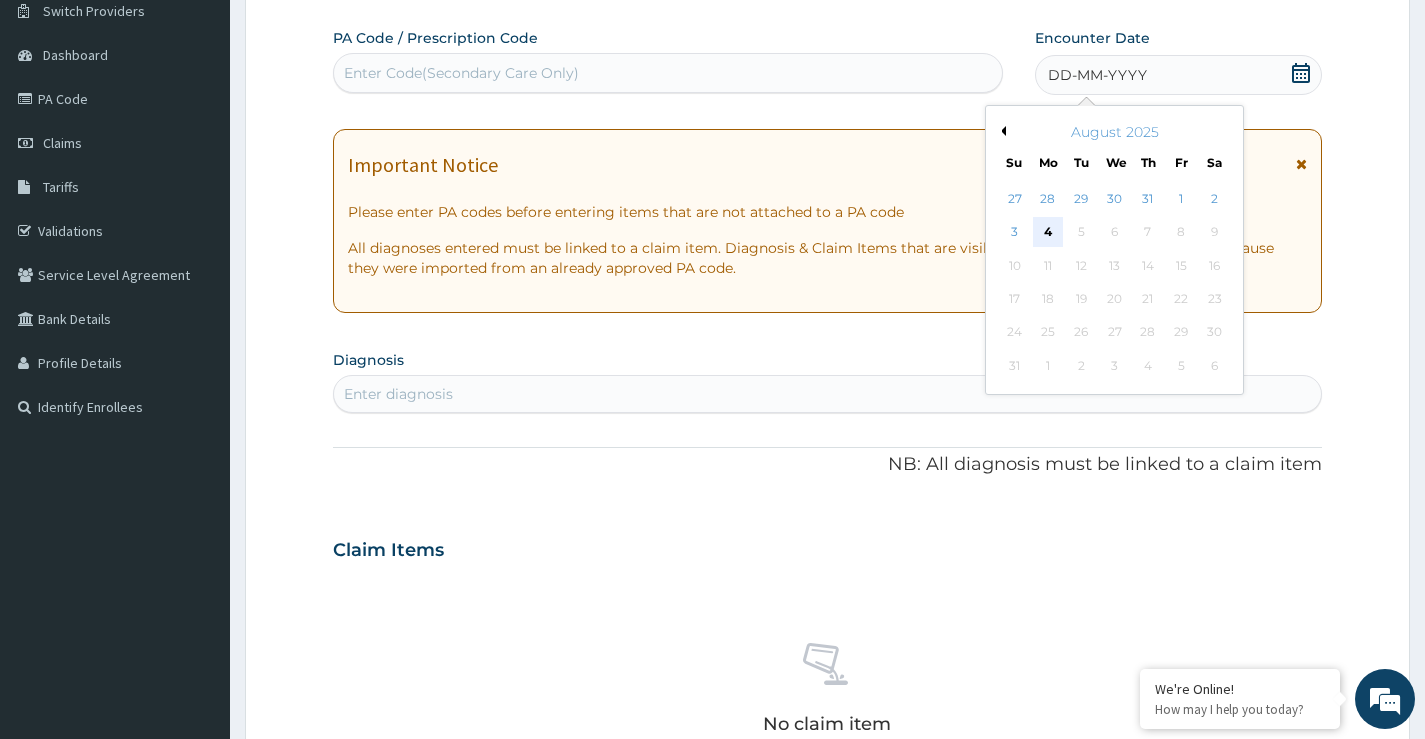 click on "4" at bounding box center (1048, 233) 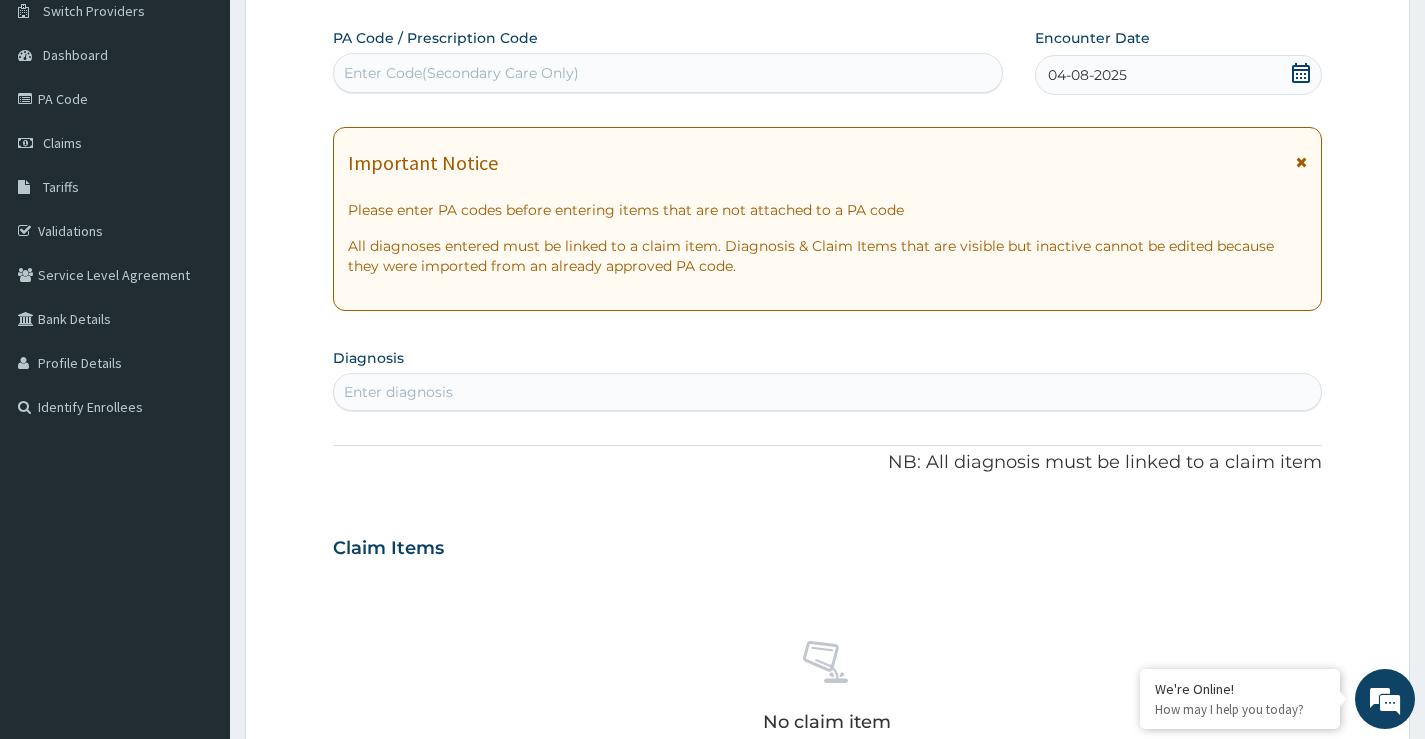 click on "Enter diagnosis" at bounding box center [827, 392] 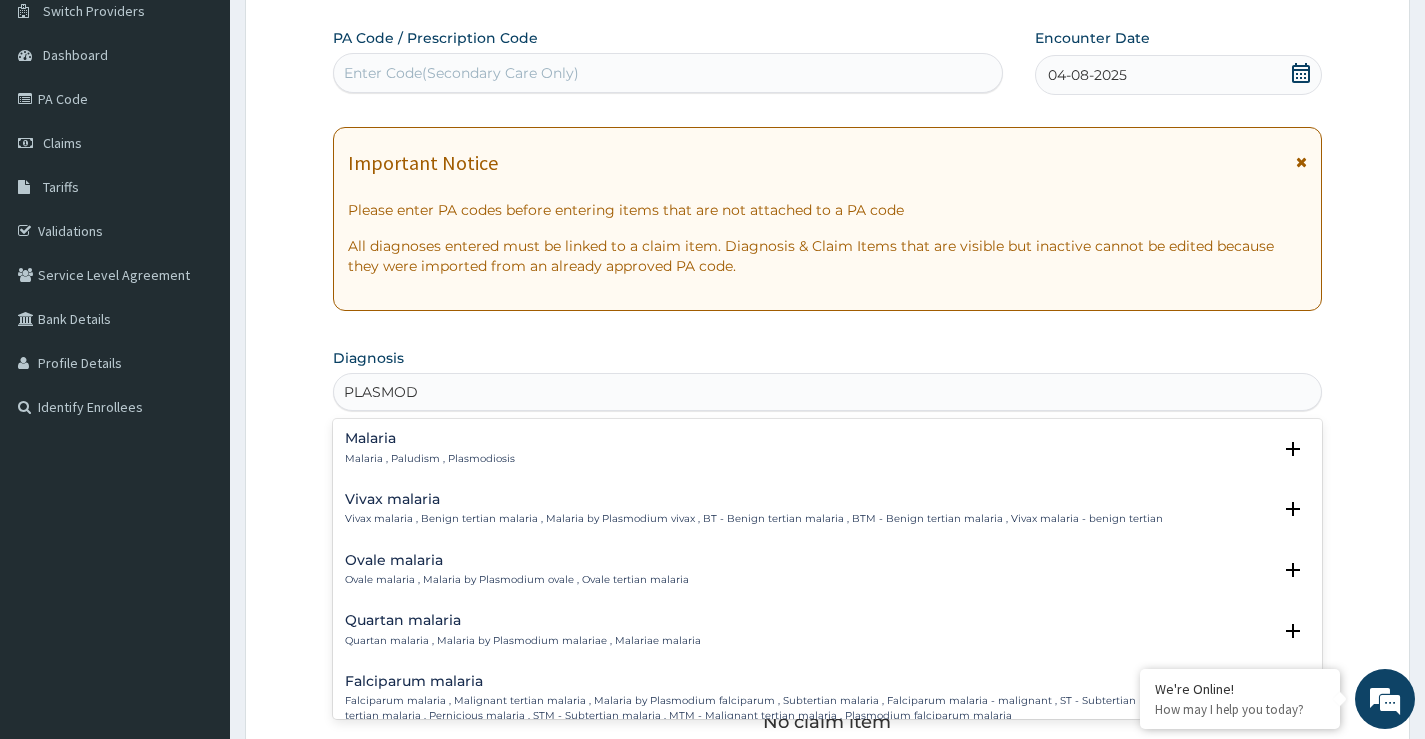 type on "PLASMODI" 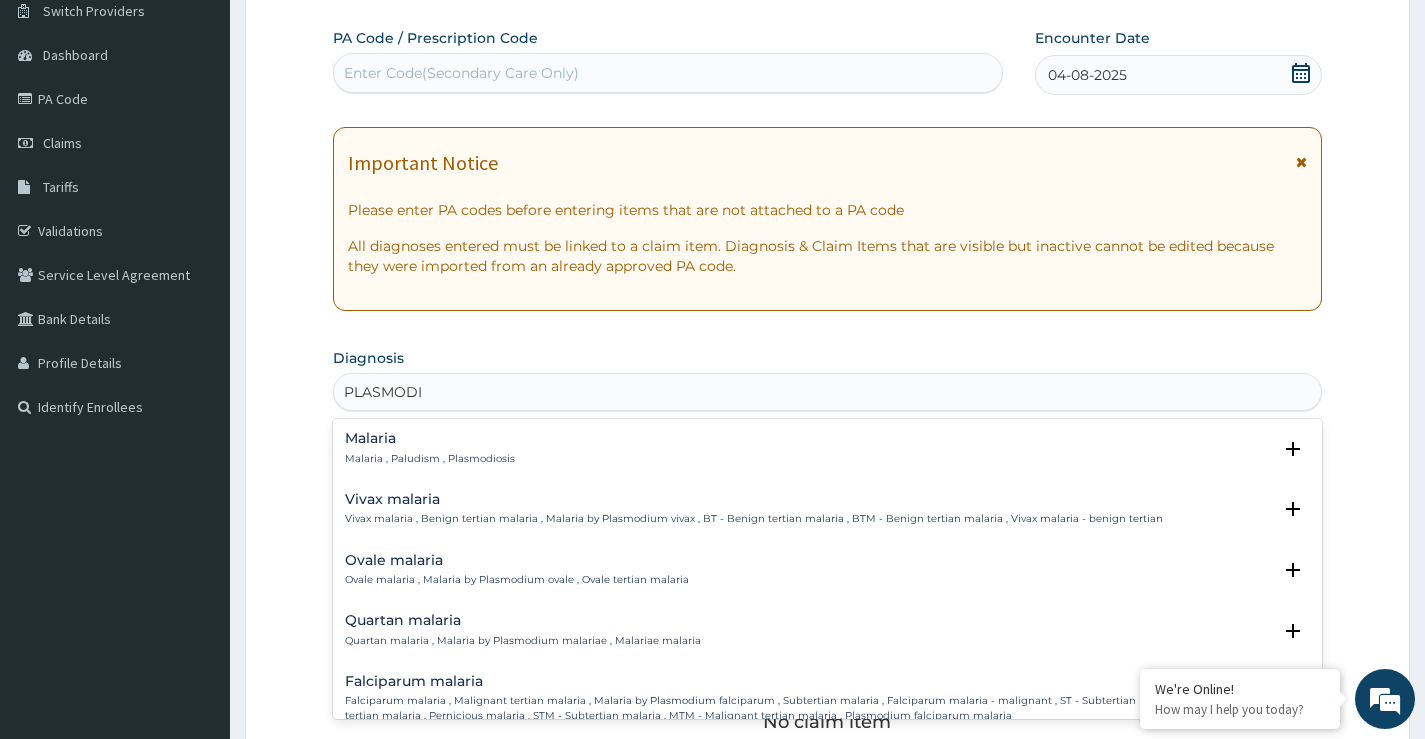 scroll, scrollTop: 100, scrollLeft: 0, axis: vertical 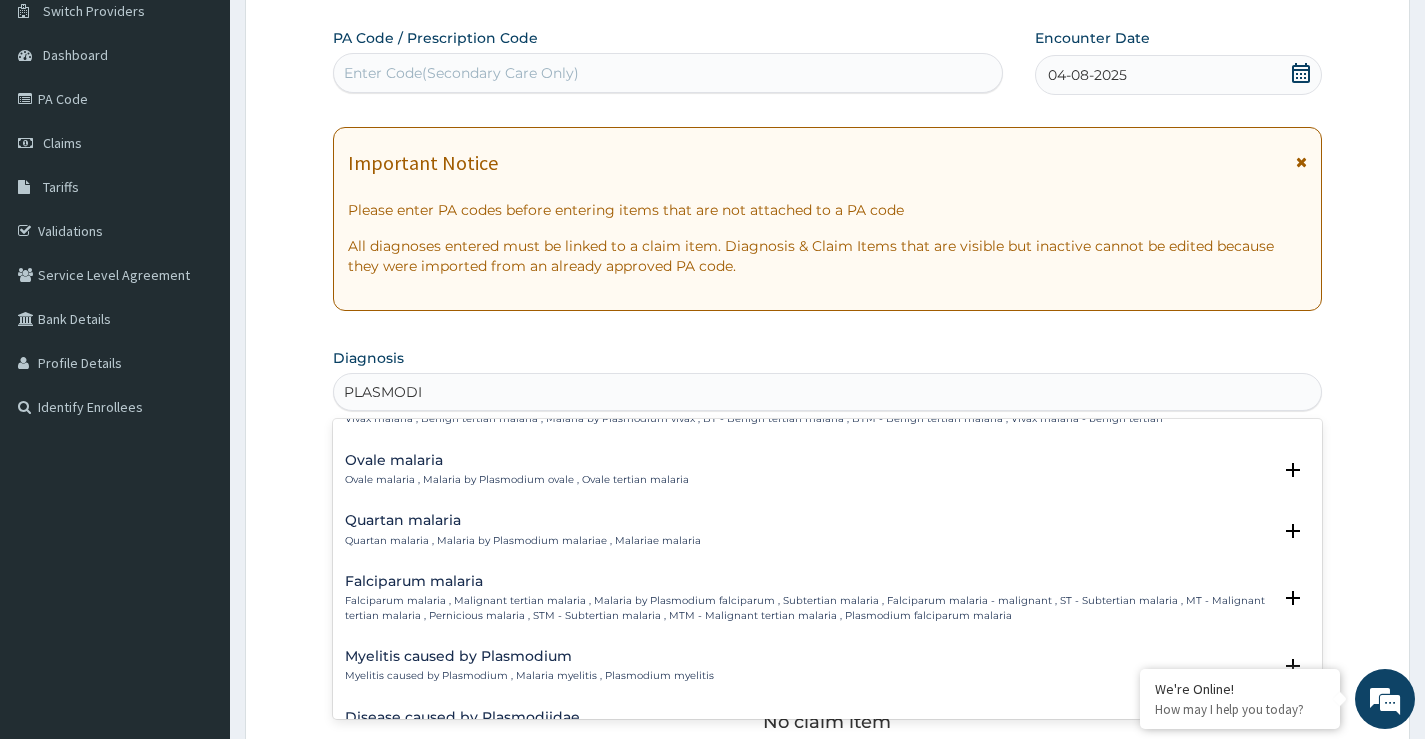 click on "Falciparum malaria" at bounding box center [808, 581] 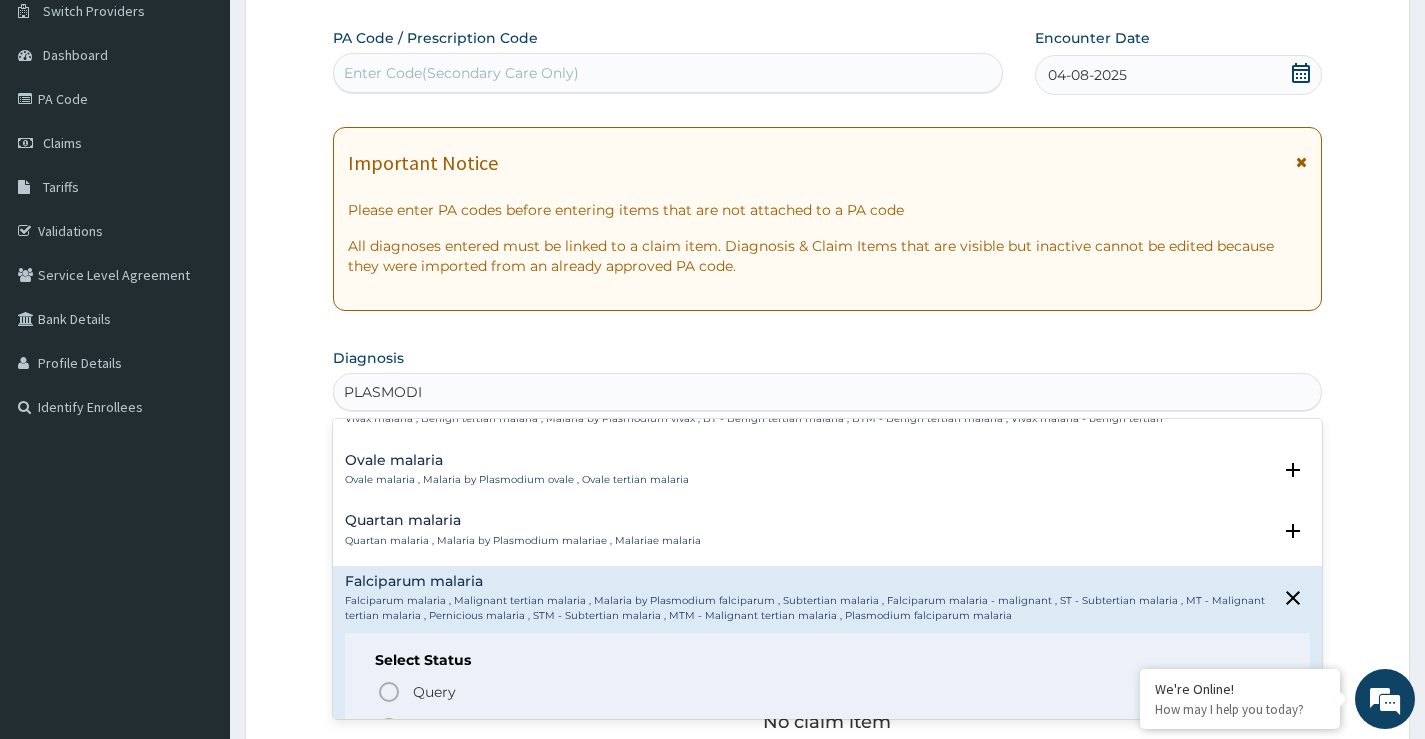 scroll, scrollTop: 300, scrollLeft: 0, axis: vertical 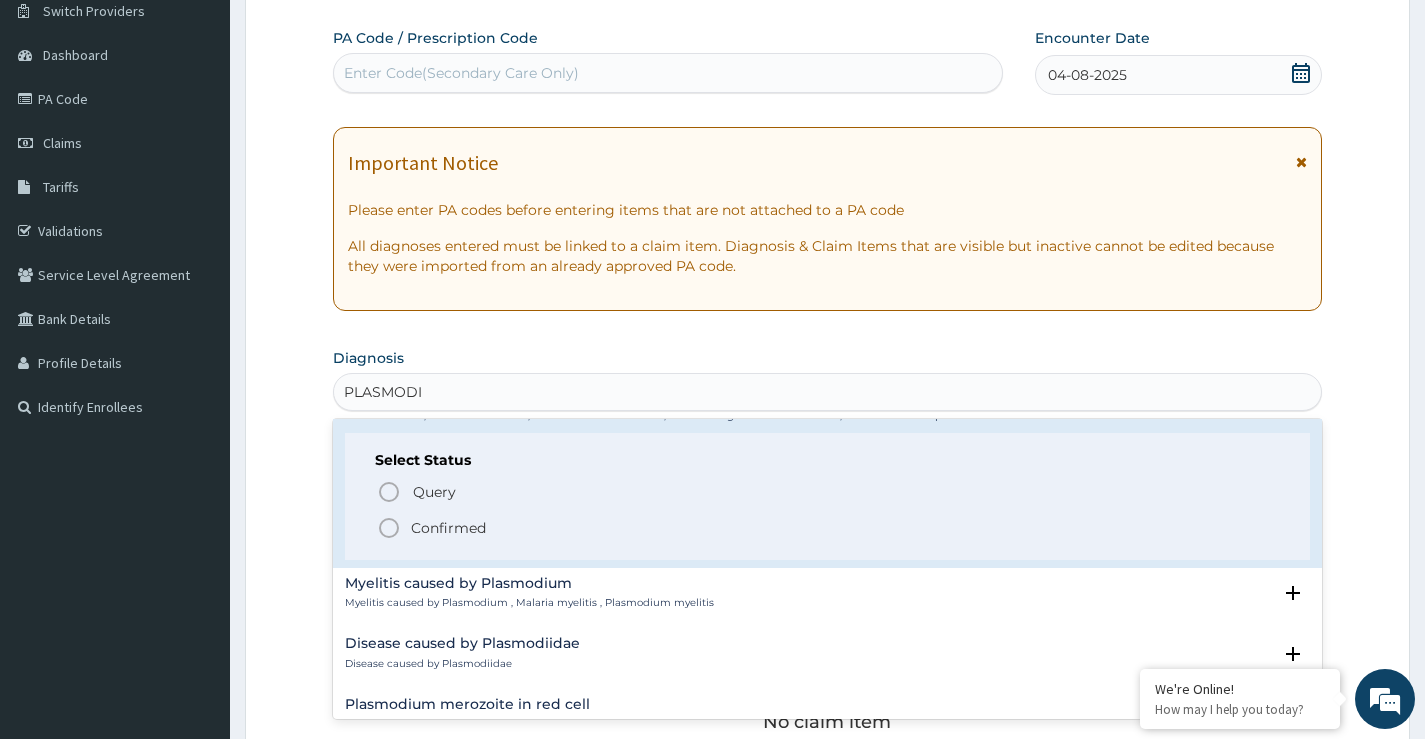 click on "Confirmed" at bounding box center [448, 528] 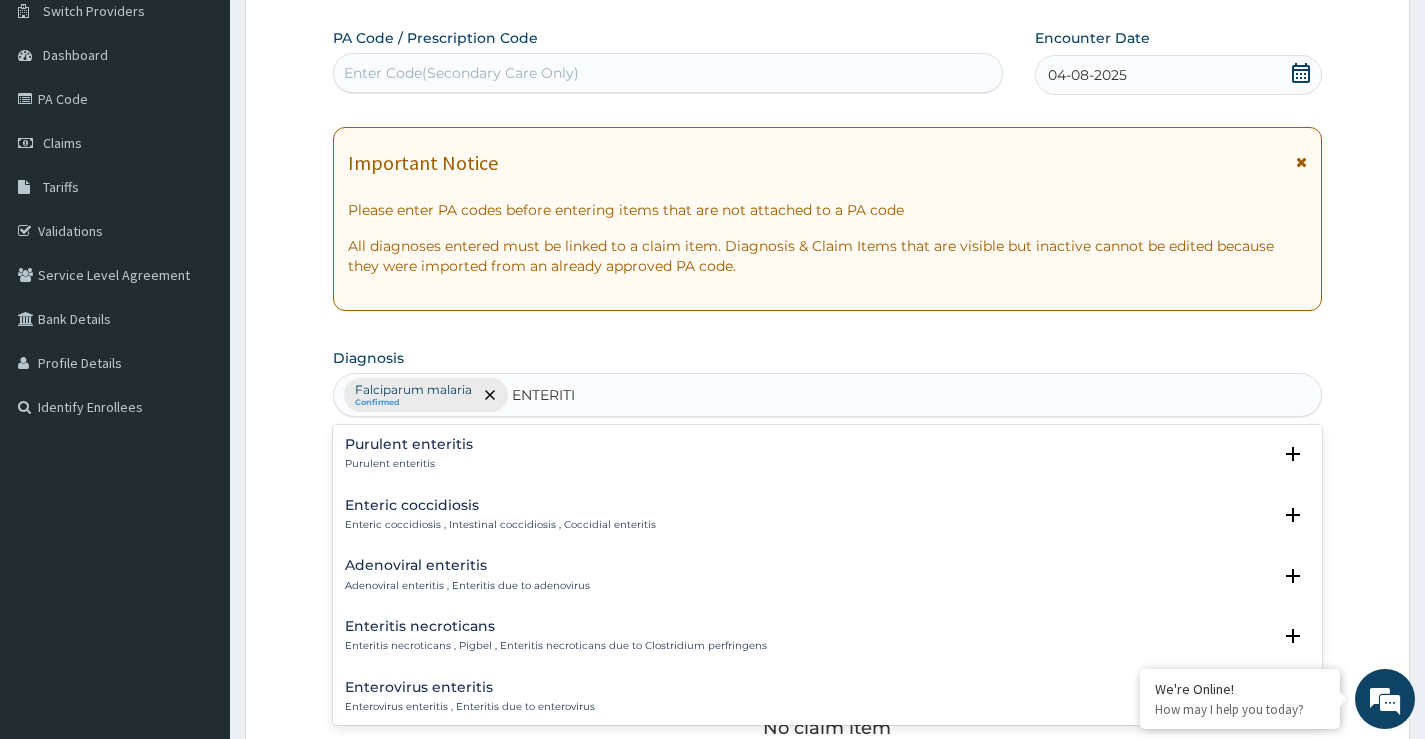 type on "ENTERITIS" 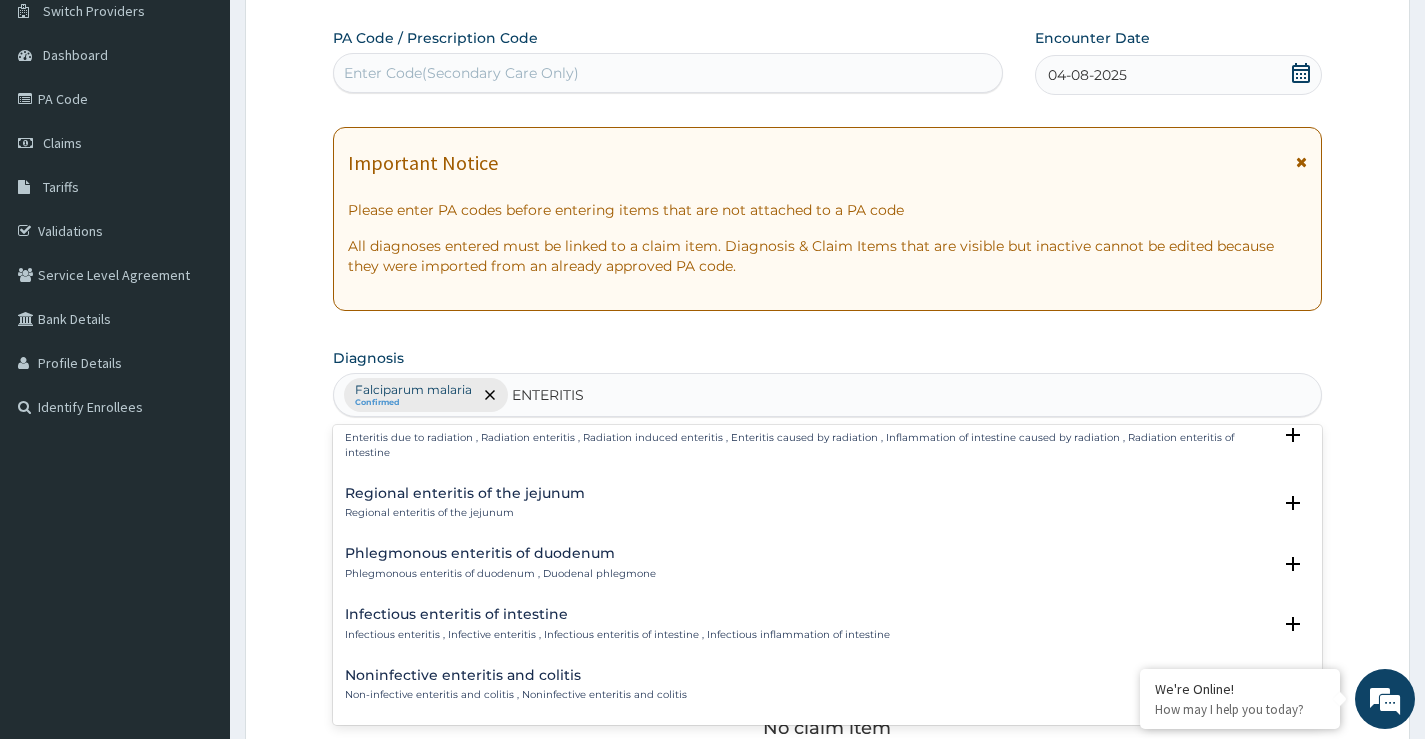 scroll, scrollTop: 1900, scrollLeft: 0, axis: vertical 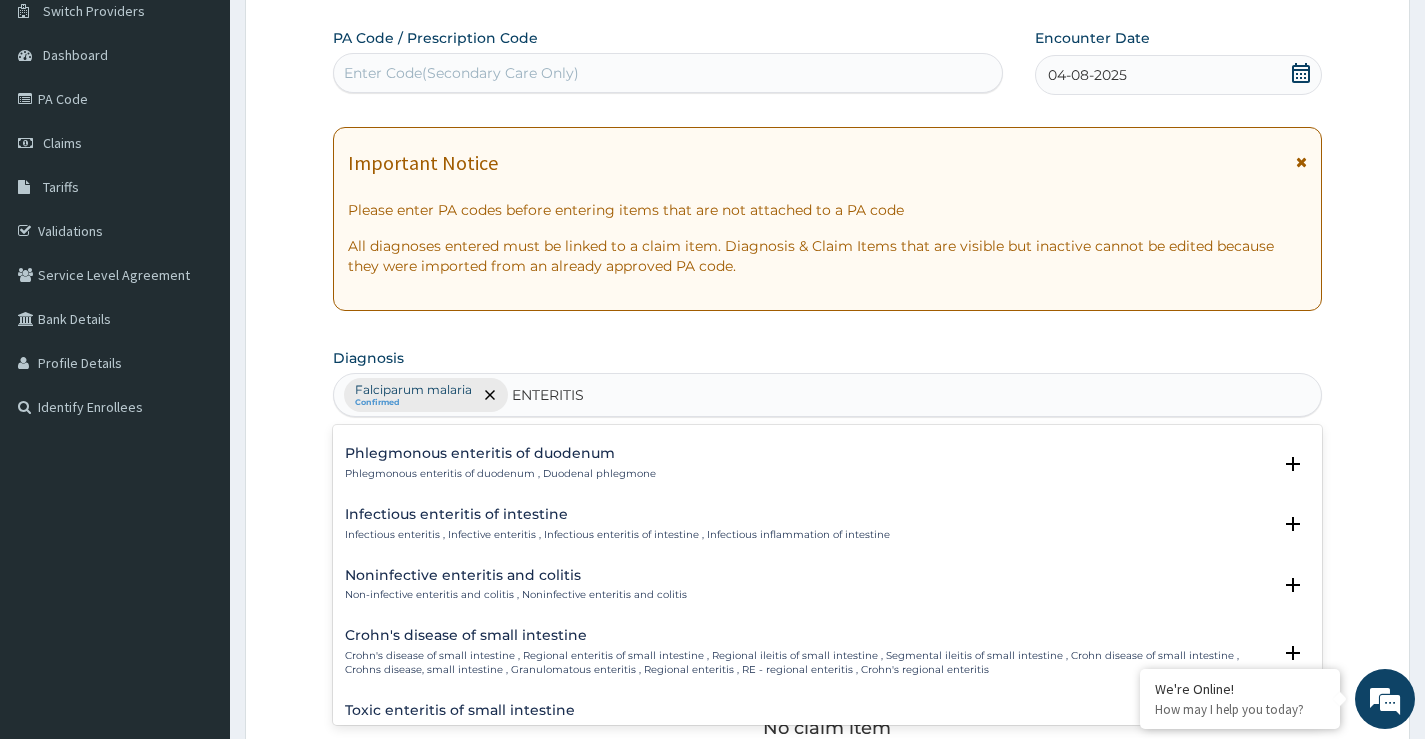 click on "Infectious enteritis of intestine Infectious enteritis , Infective enteritis , Infectious enteritis of intestine , Infectious inflammation of intestine" at bounding box center (617, 524) 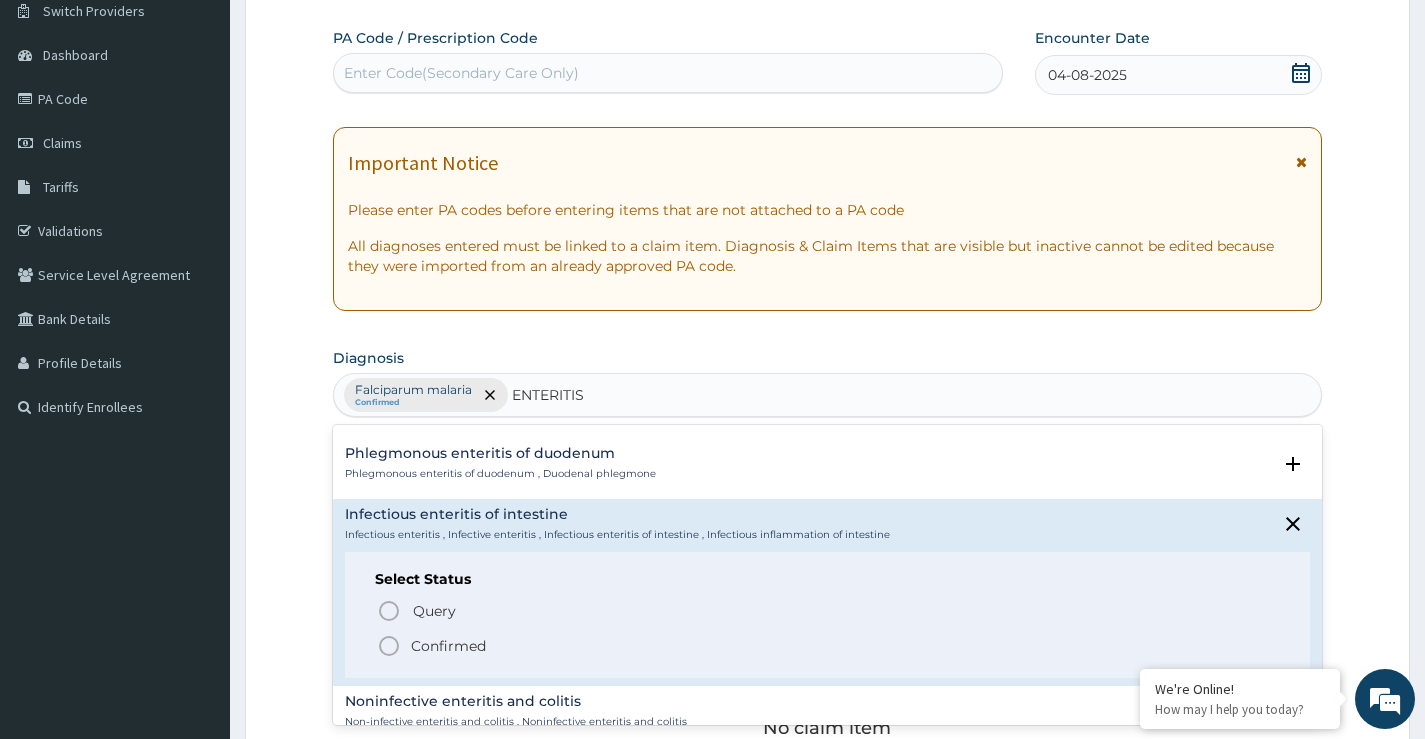 click on "Confirmed" at bounding box center (448, 646) 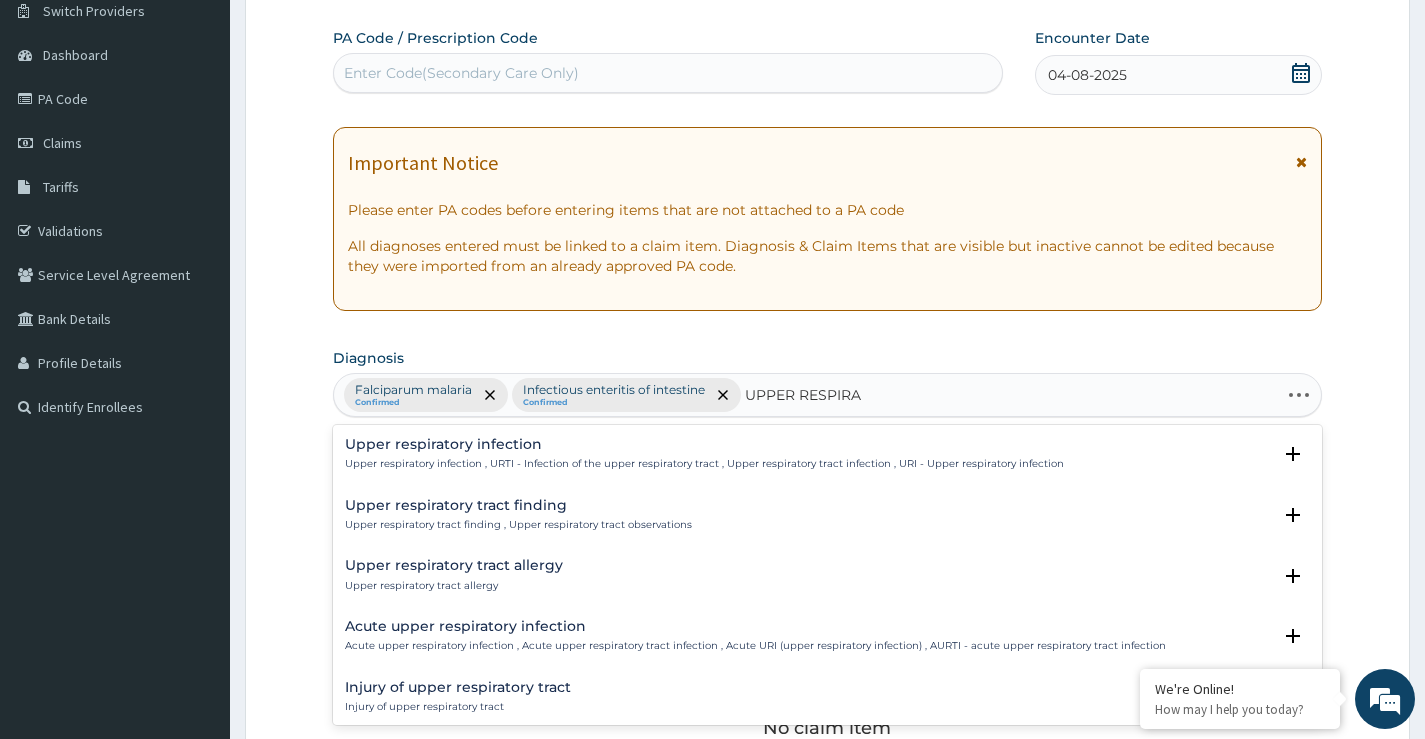 type on "UPPER RESPIRAT" 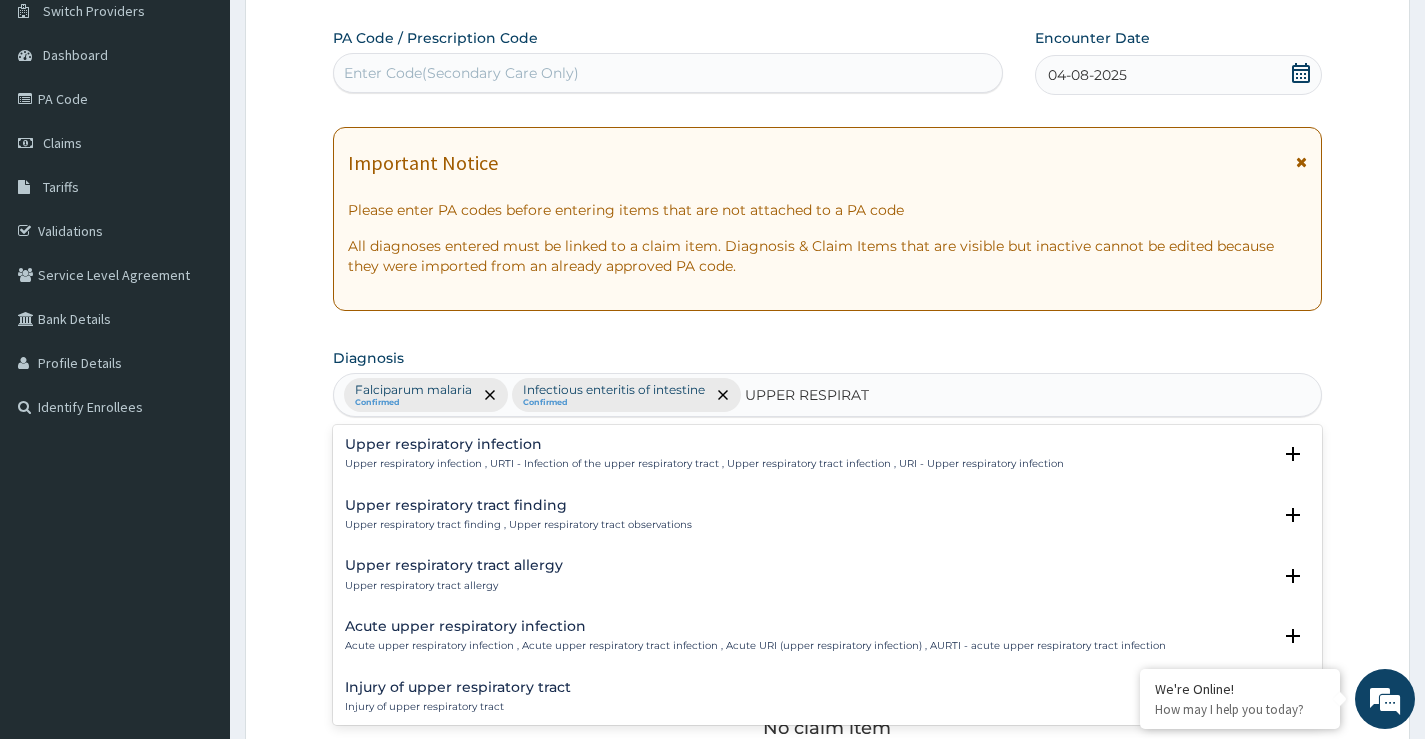 scroll, scrollTop: 100, scrollLeft: 0, axis: vertical 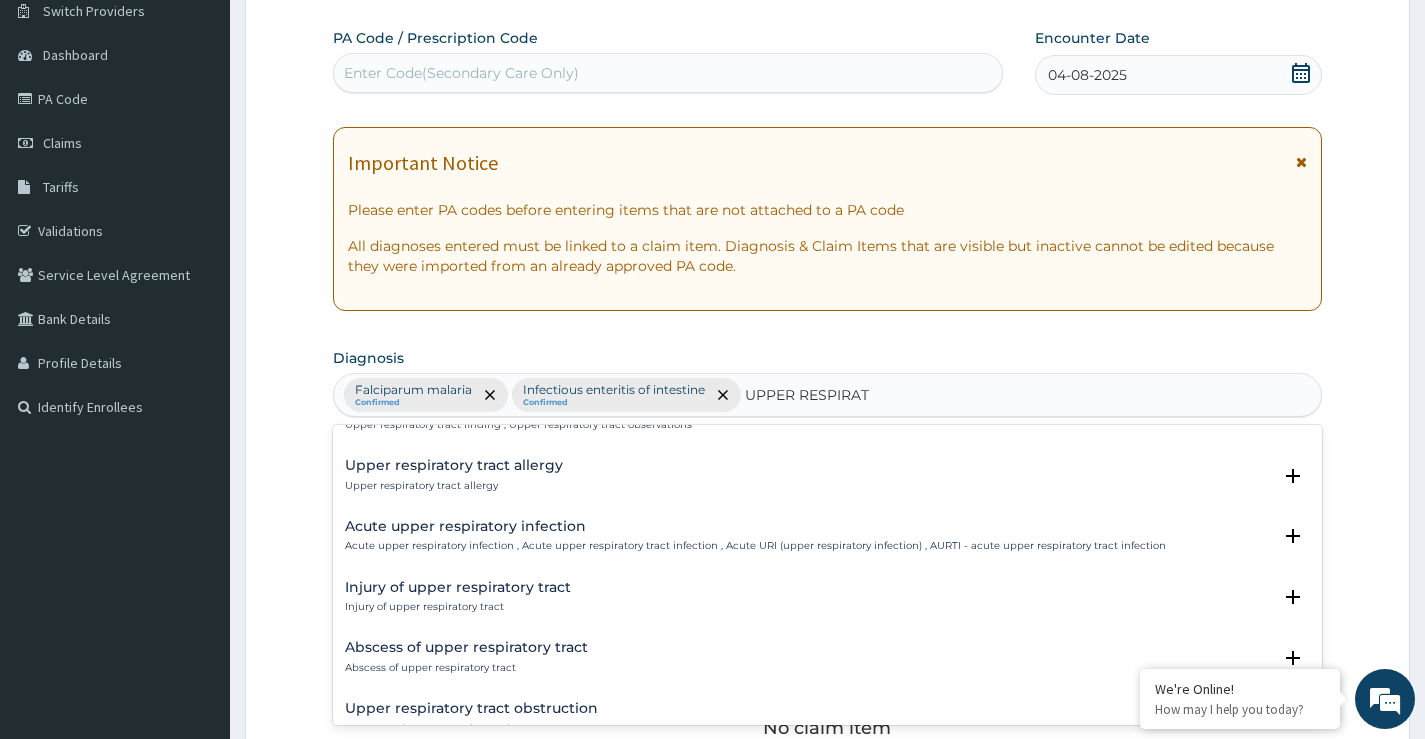 click on "Acute upper respiratory infection Acute upper respiratory infection , Acute upper respiratory tract infection , Acute URI (upper respiratory infection) , AURTI - acute upper respiratory tract infection" at bounding box center [755, 536] 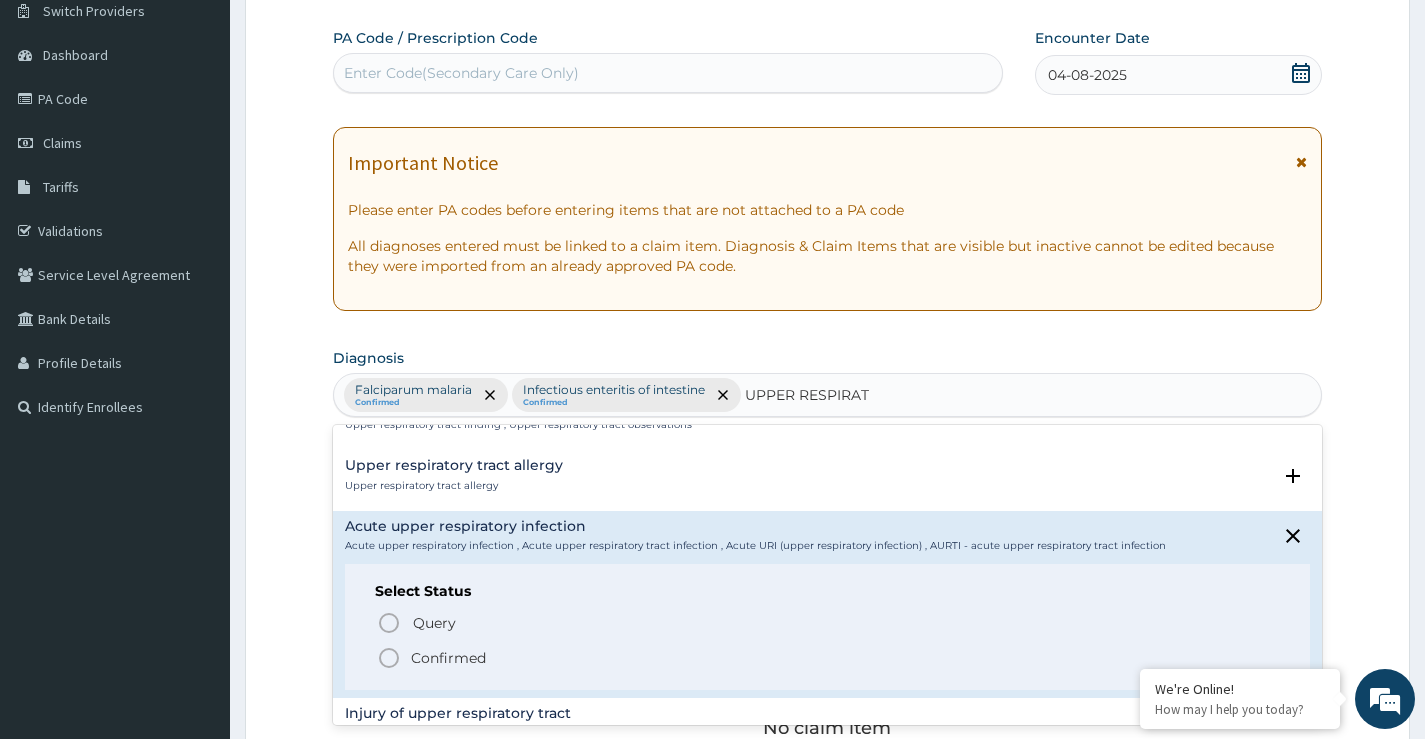 click on "Confirmed" at bounding box center (448, 658) 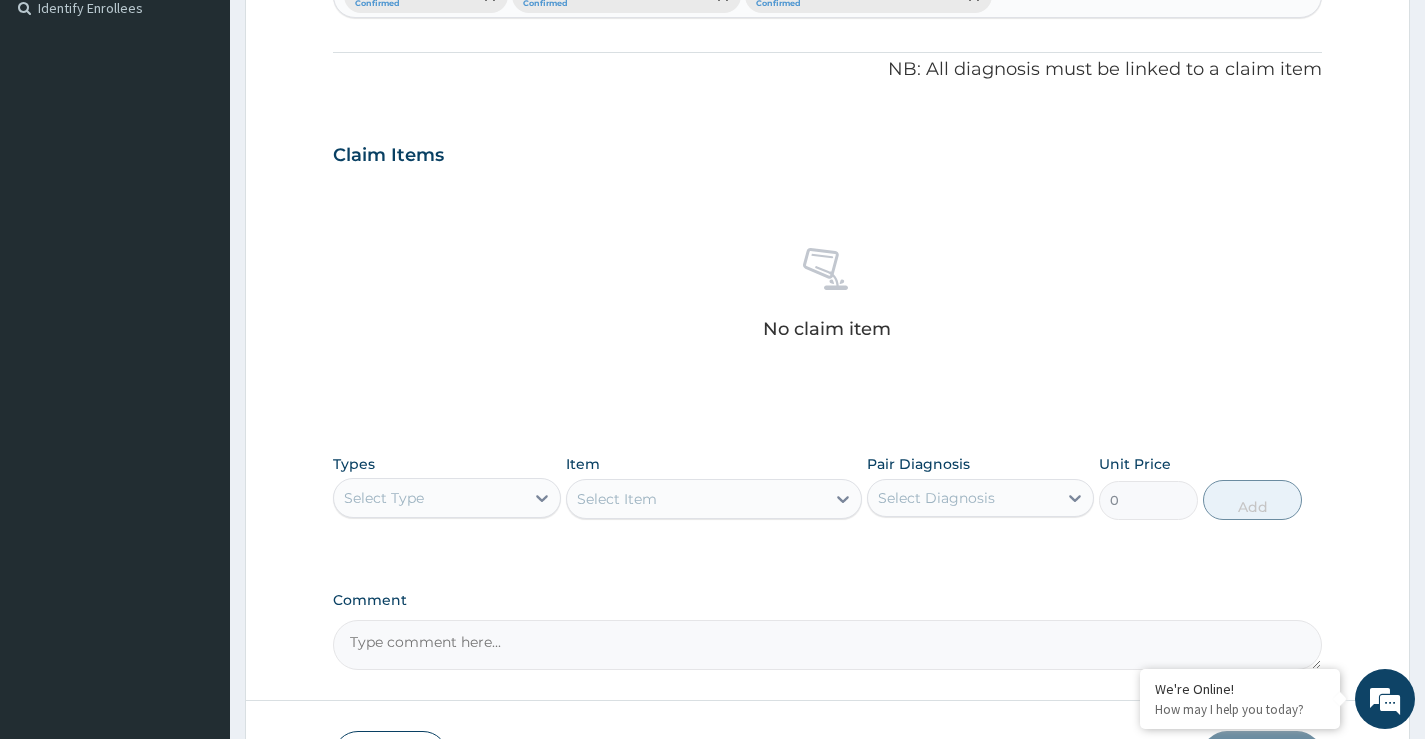 scroll, scrollTop: 563, scrollLeft: 0, axis: vertical 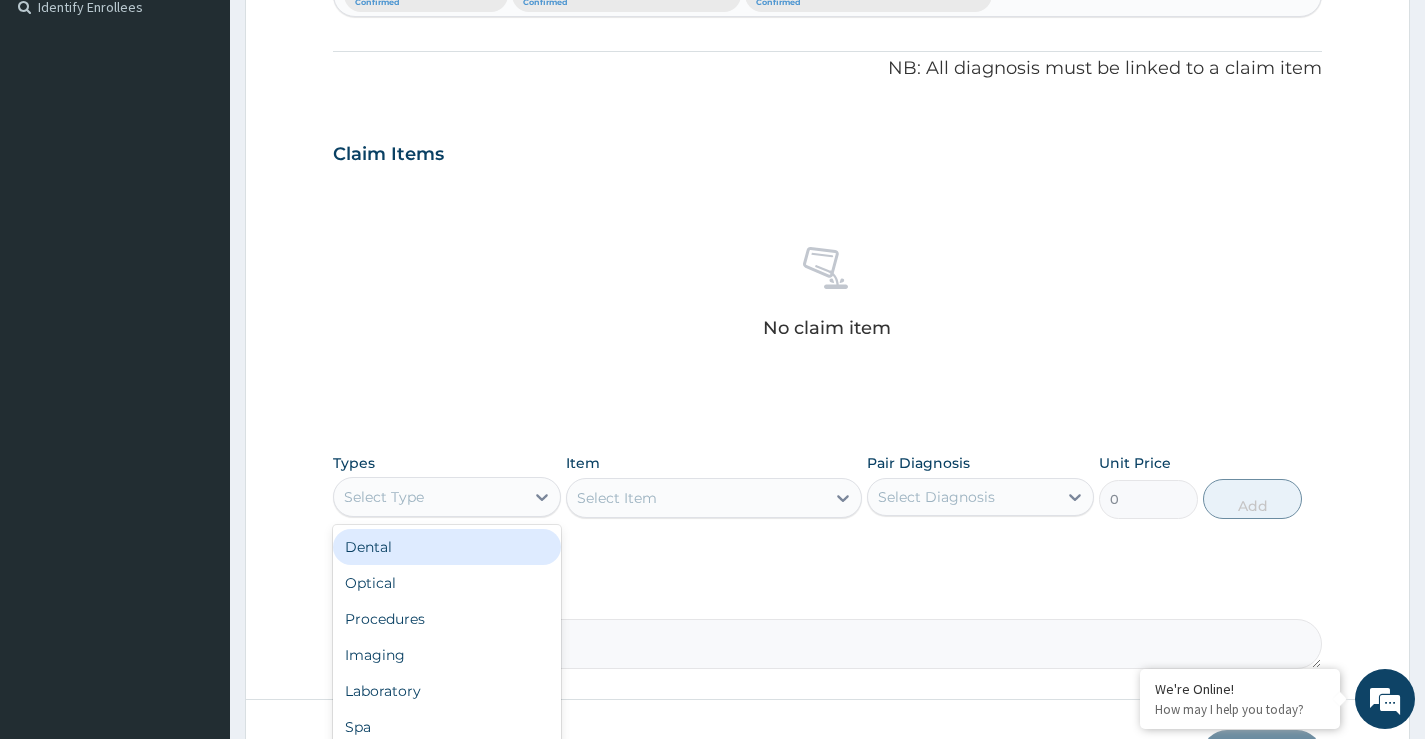 click on "Select Type" at bounding box center [428, 497] 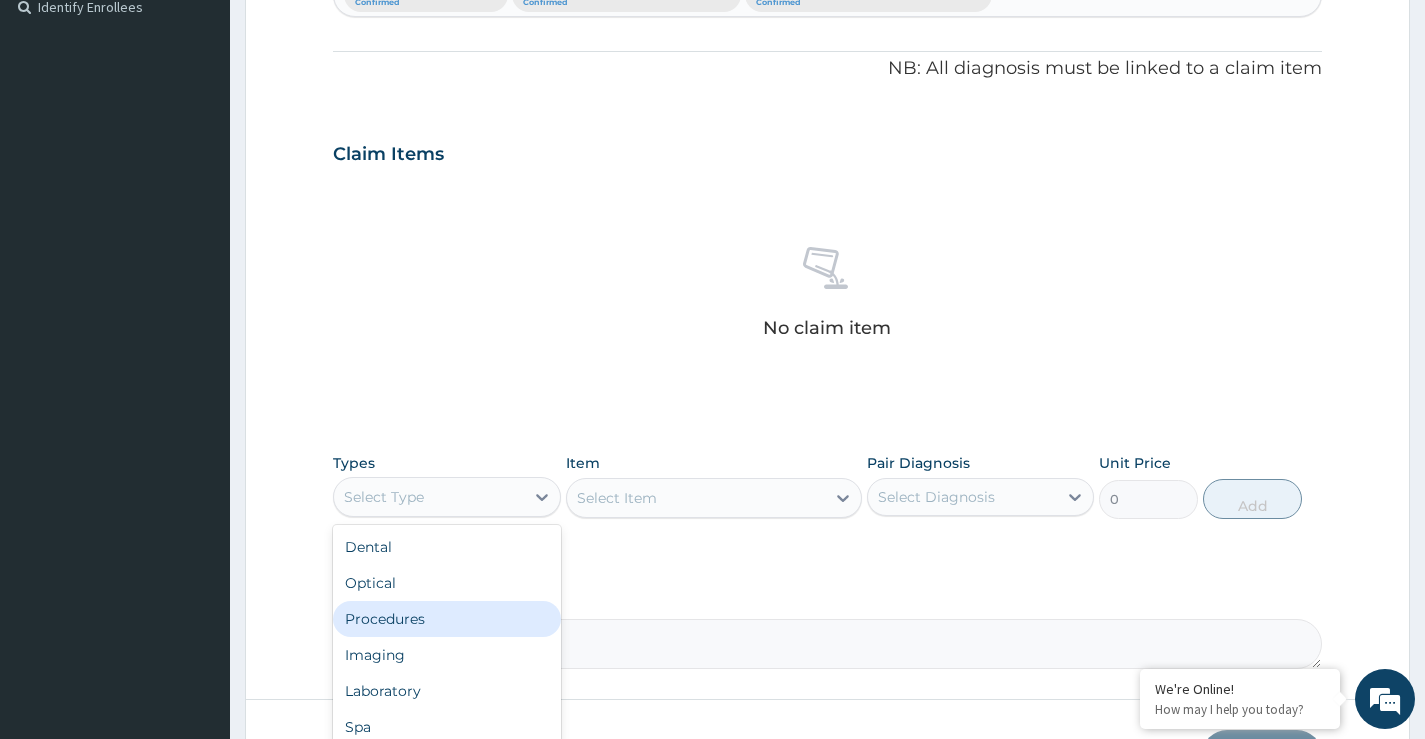 click on "Procedures" at bounding box center (446, 619) 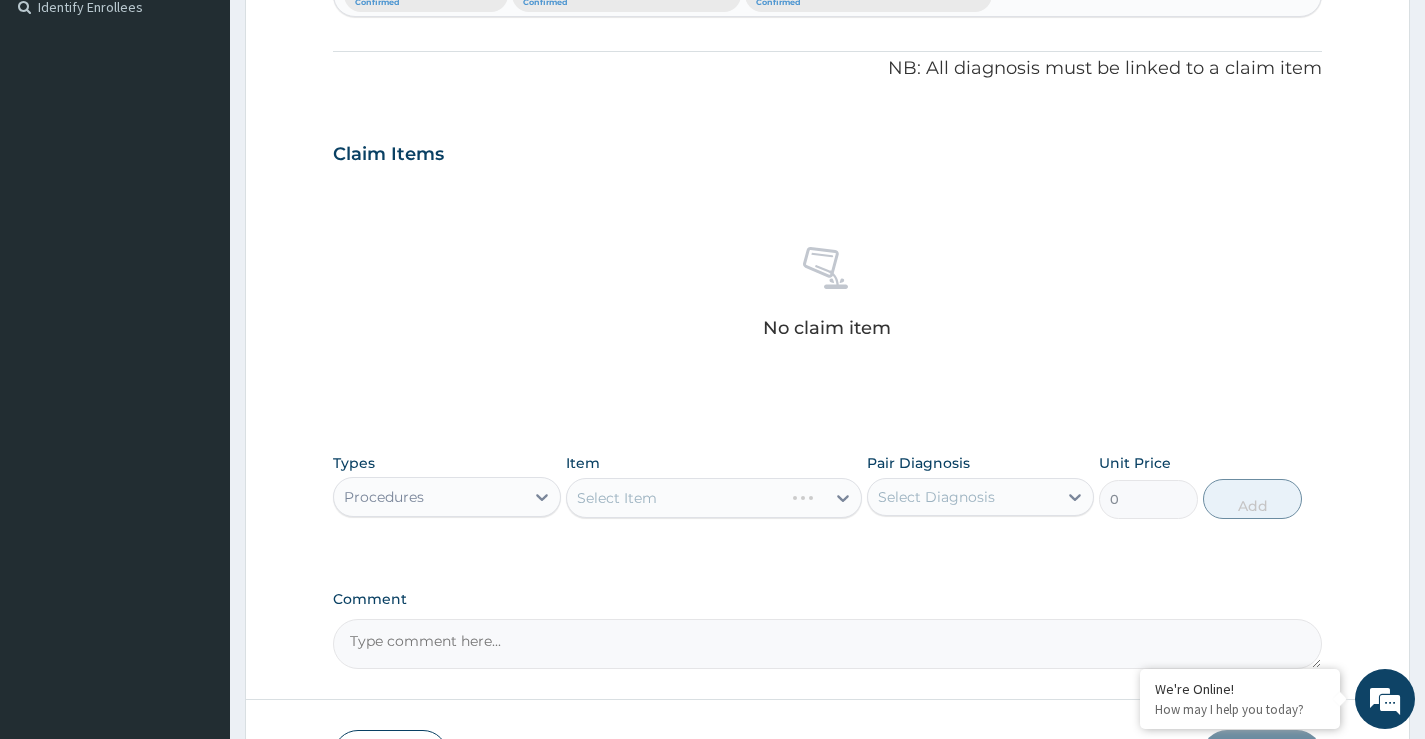 click on "Select Item" at bounding box center [714, 498] 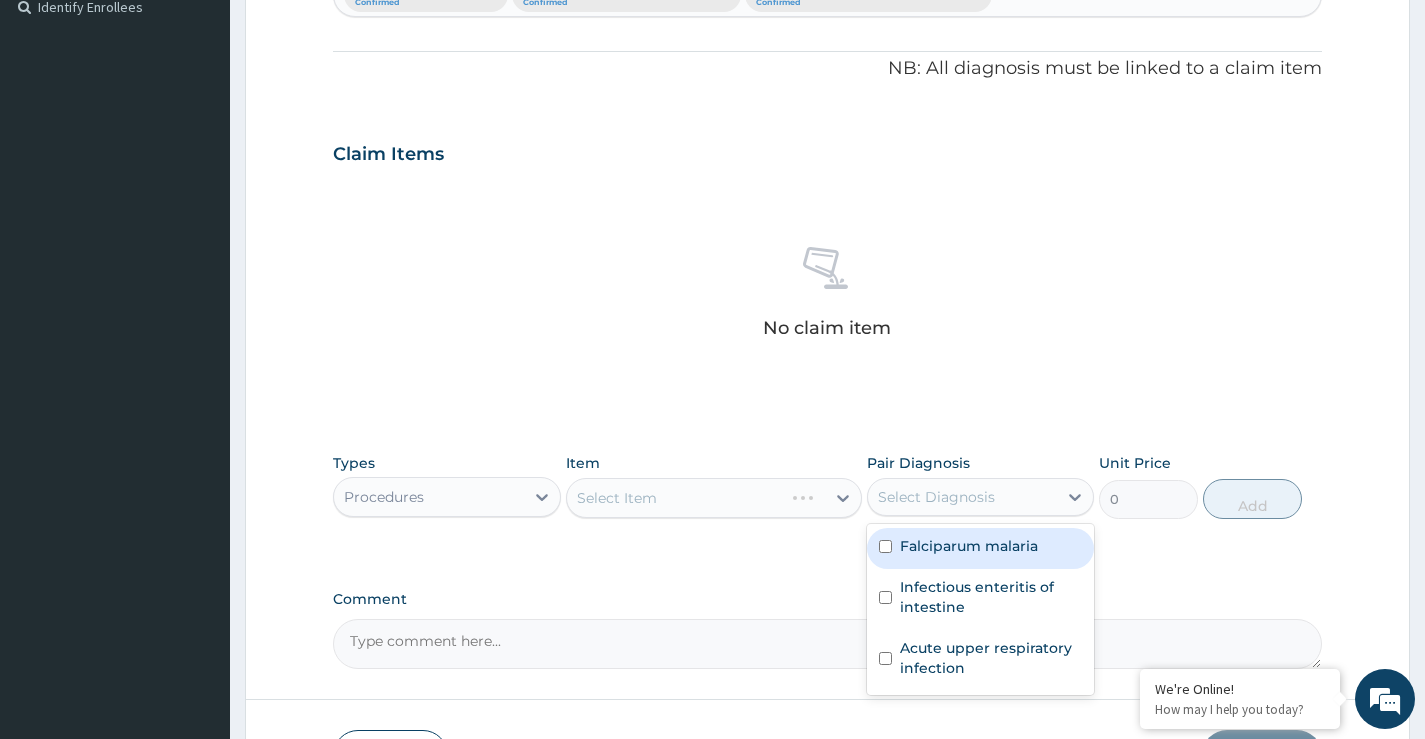 click on "Select Diagnosis" at bounding box center (962, 497) 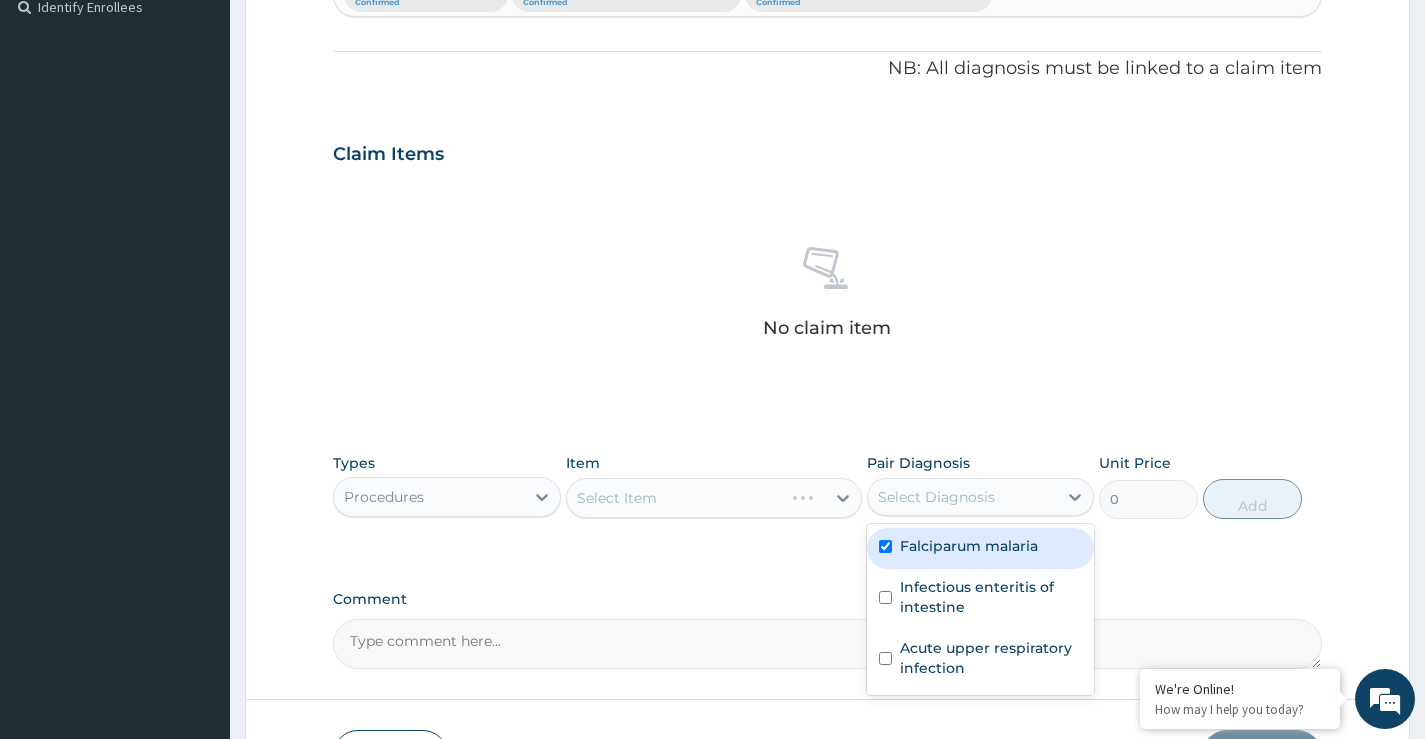 checkbox on "true" 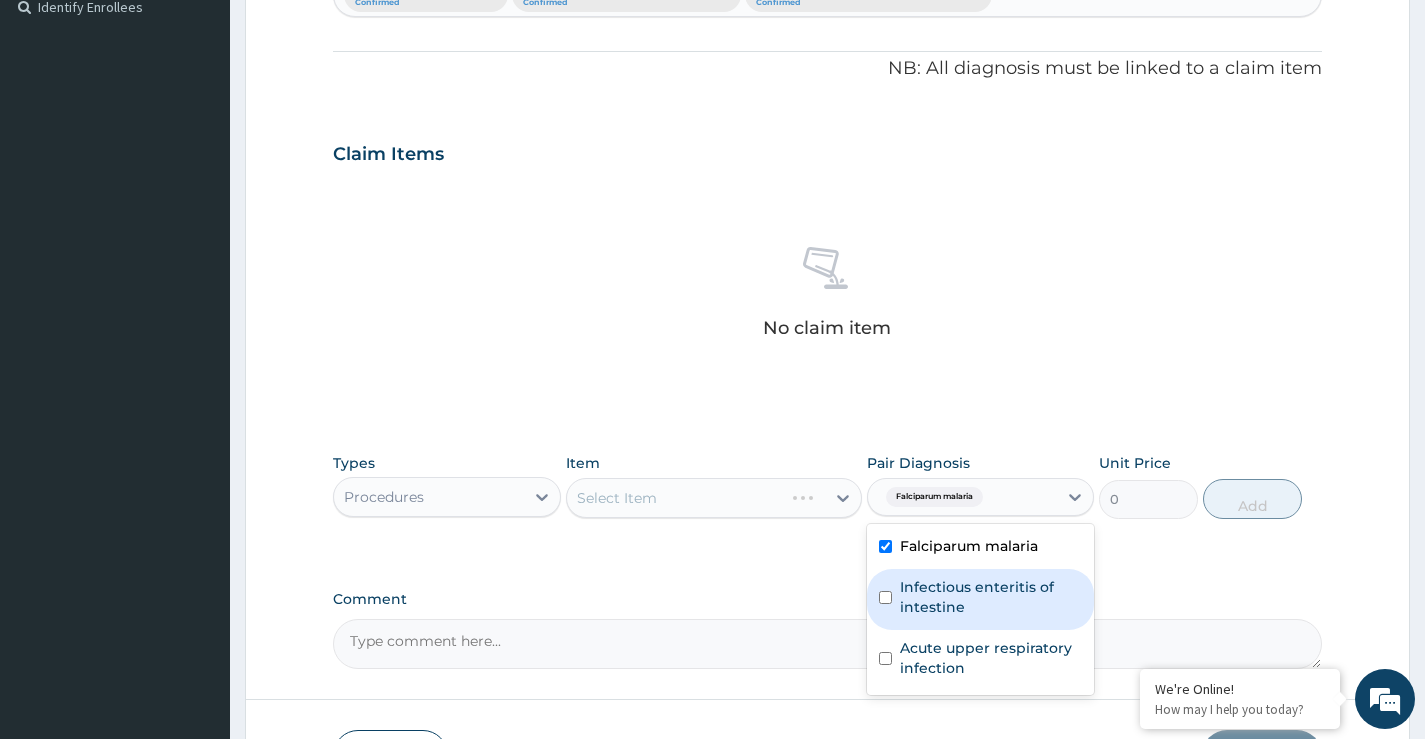 drag, startPoint x: 958, startPoint y: 595, endPoint x: 959, endPoint y: 629, distance: 34.0147 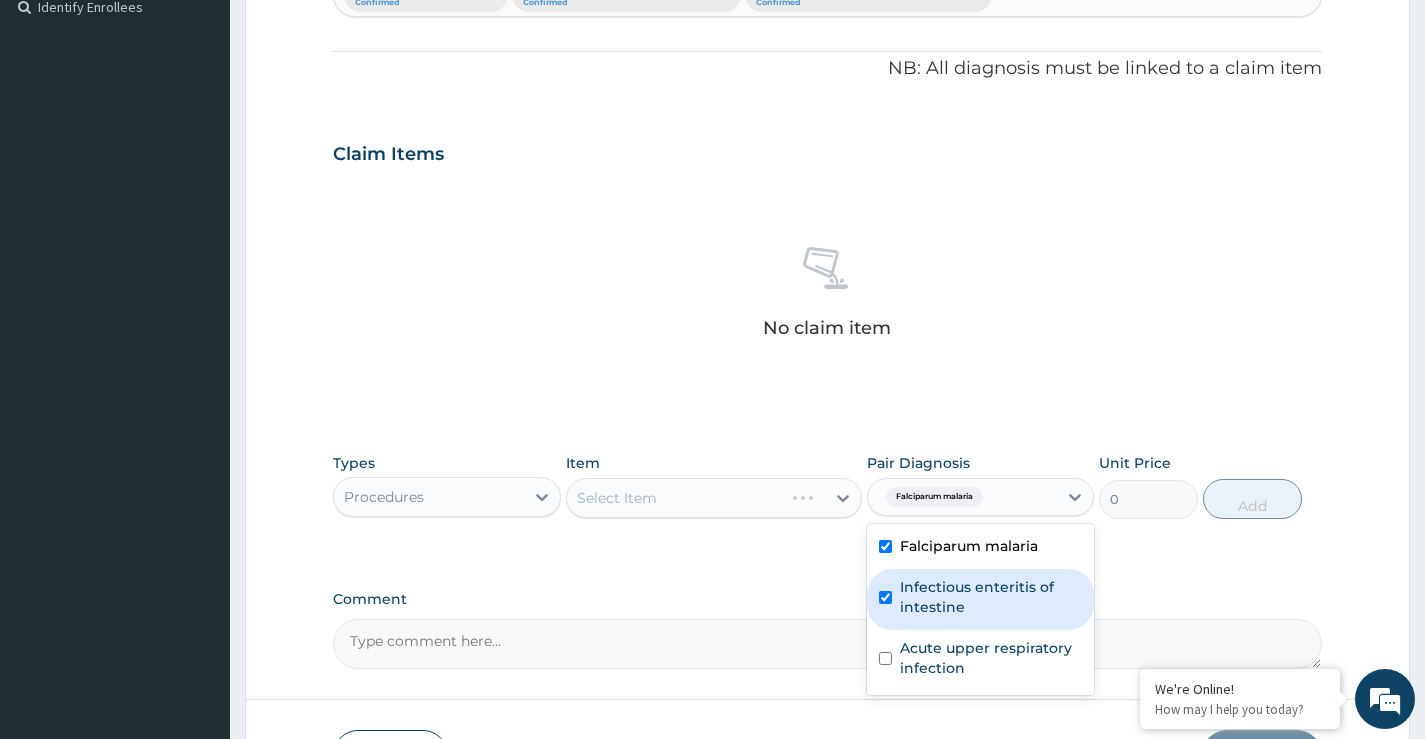 checkbox on "true" 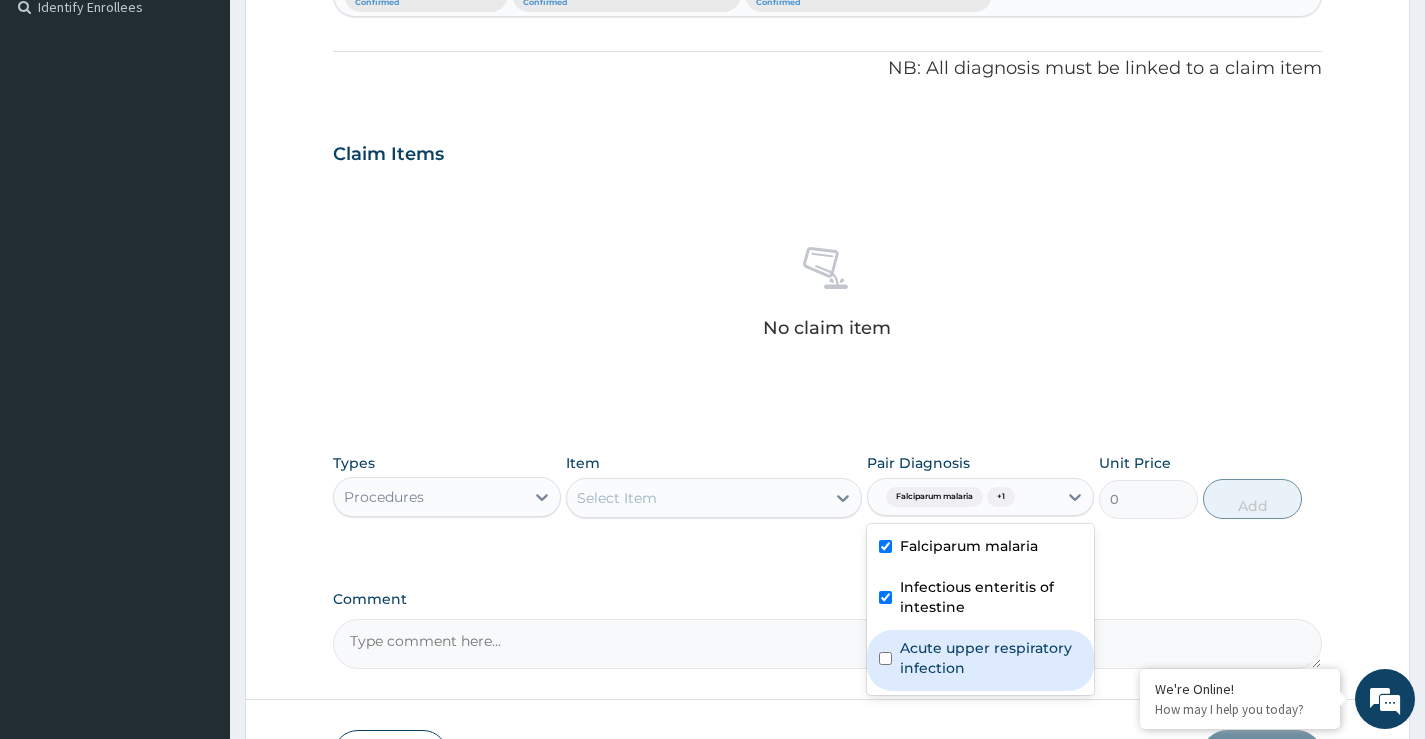 click on "Acute upper respiratory infection" at bounding box center (991, 658) 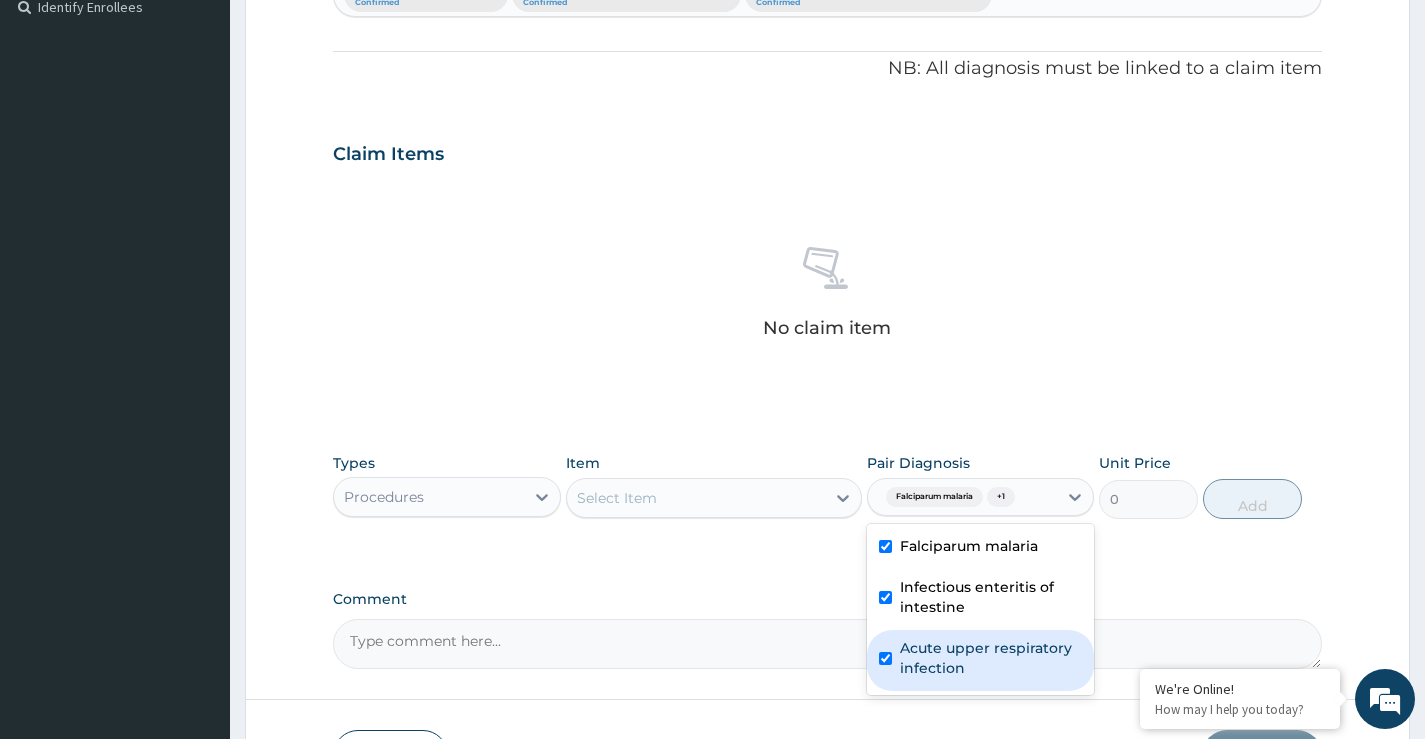 checkbox on "true" 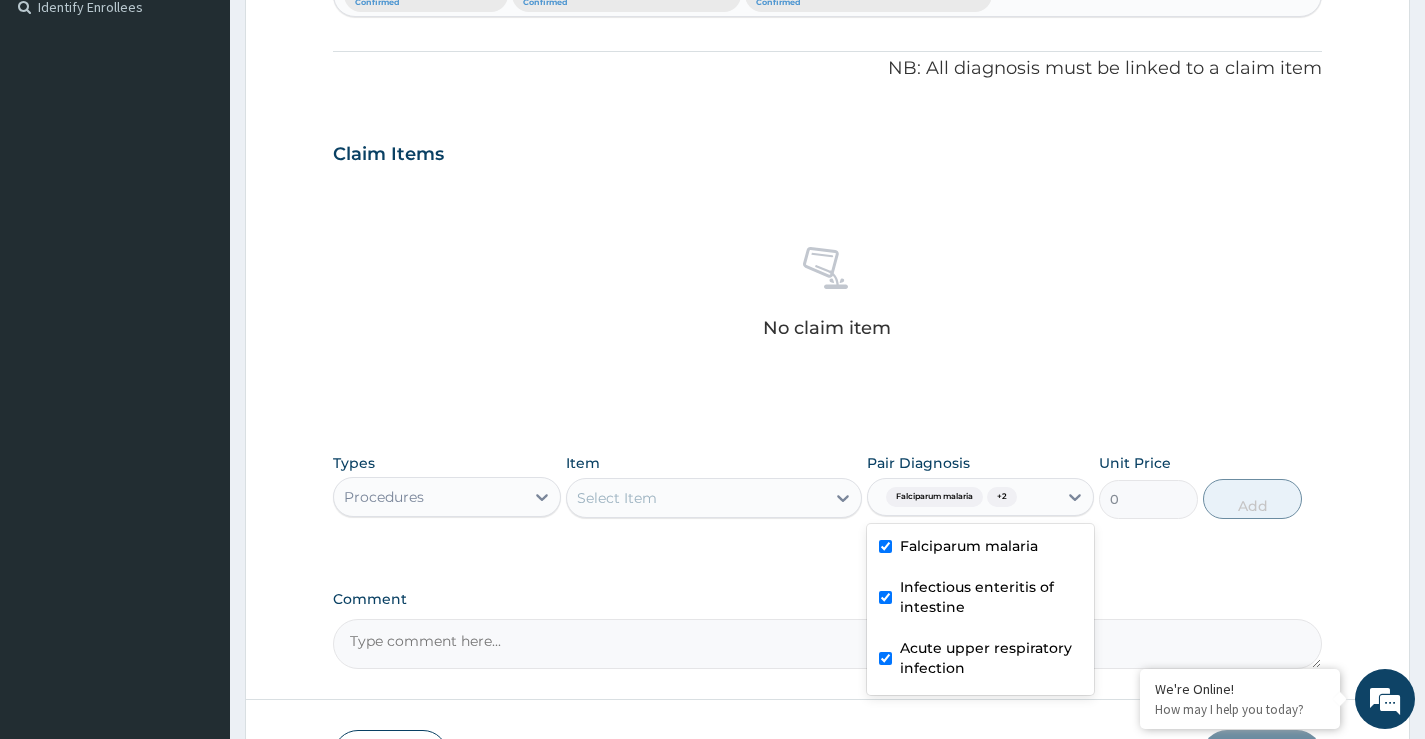 click on "Select Item" at bounding box center [696, 498] 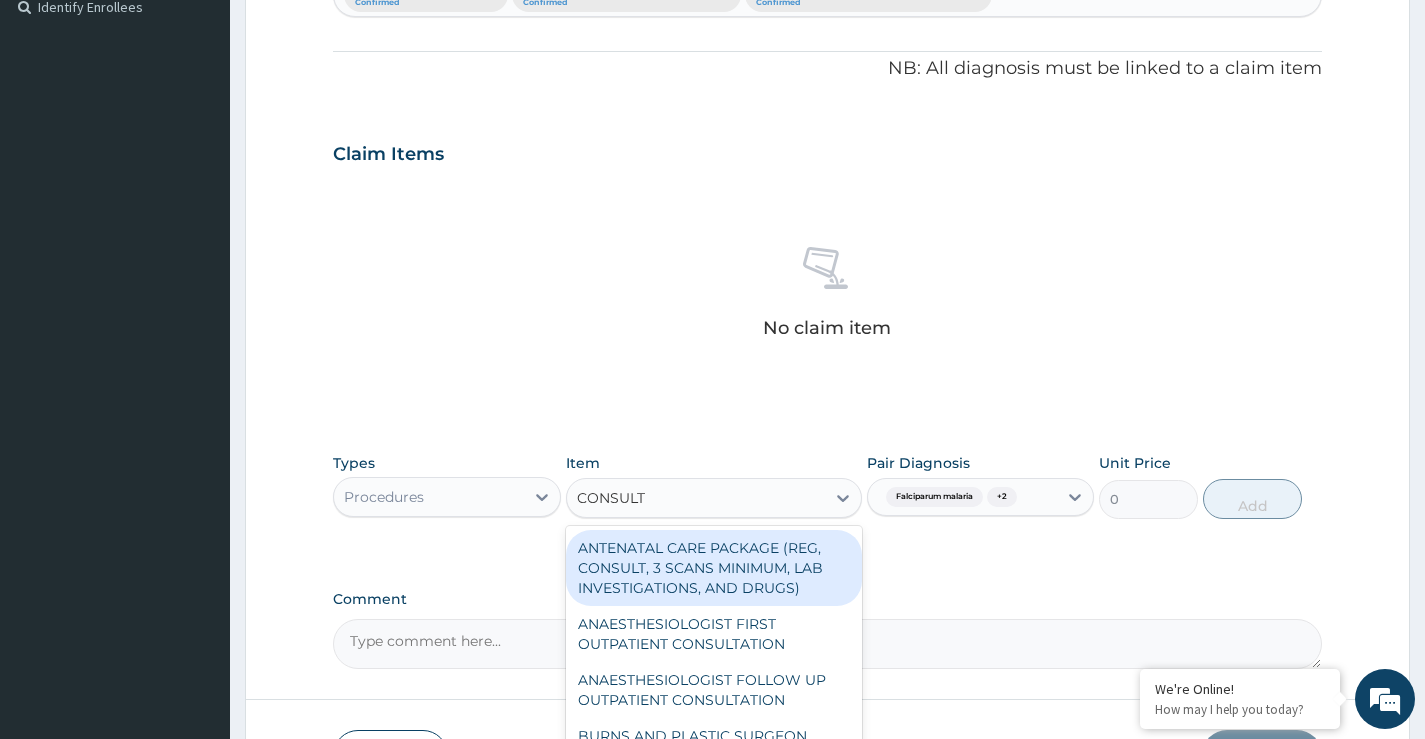 type on "CONSULTA" 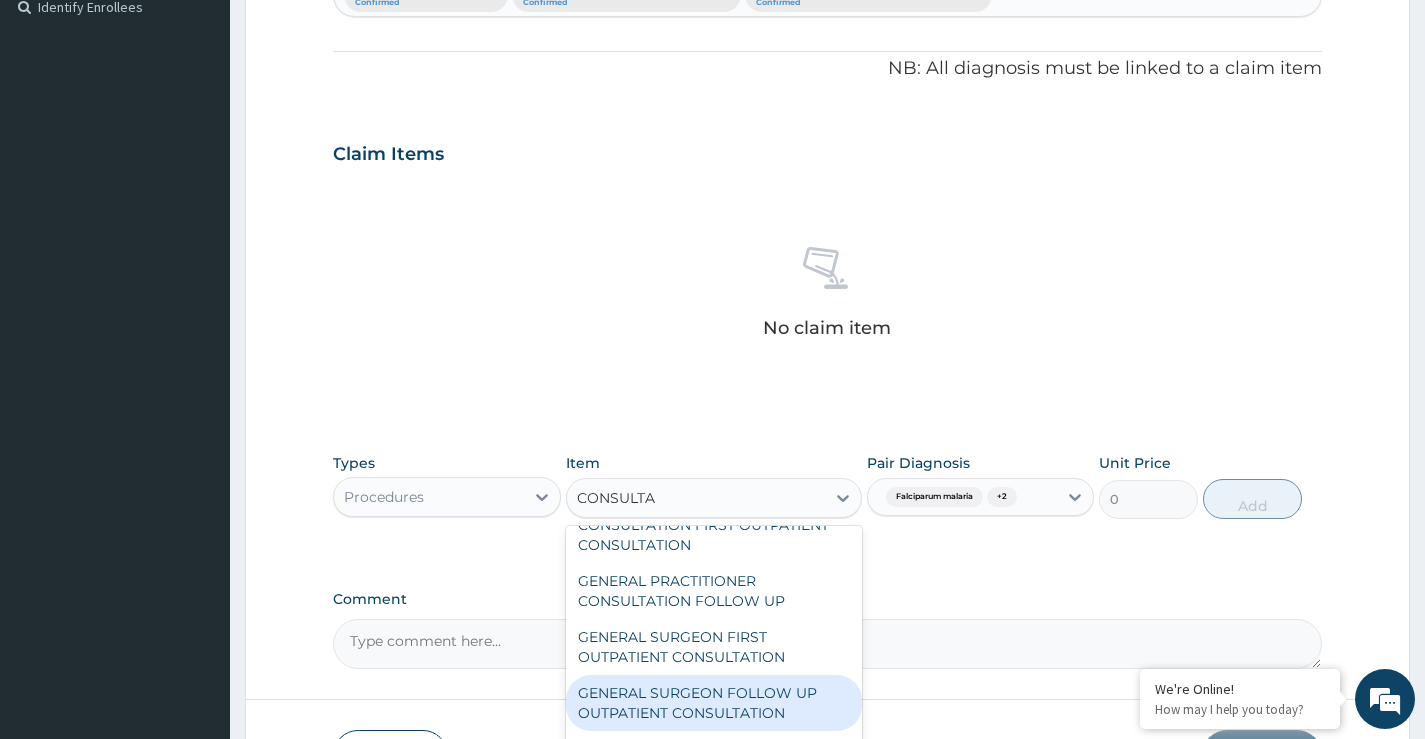 scroll, scrollTop: 1100, scrollLeft: 0, axis: vertical 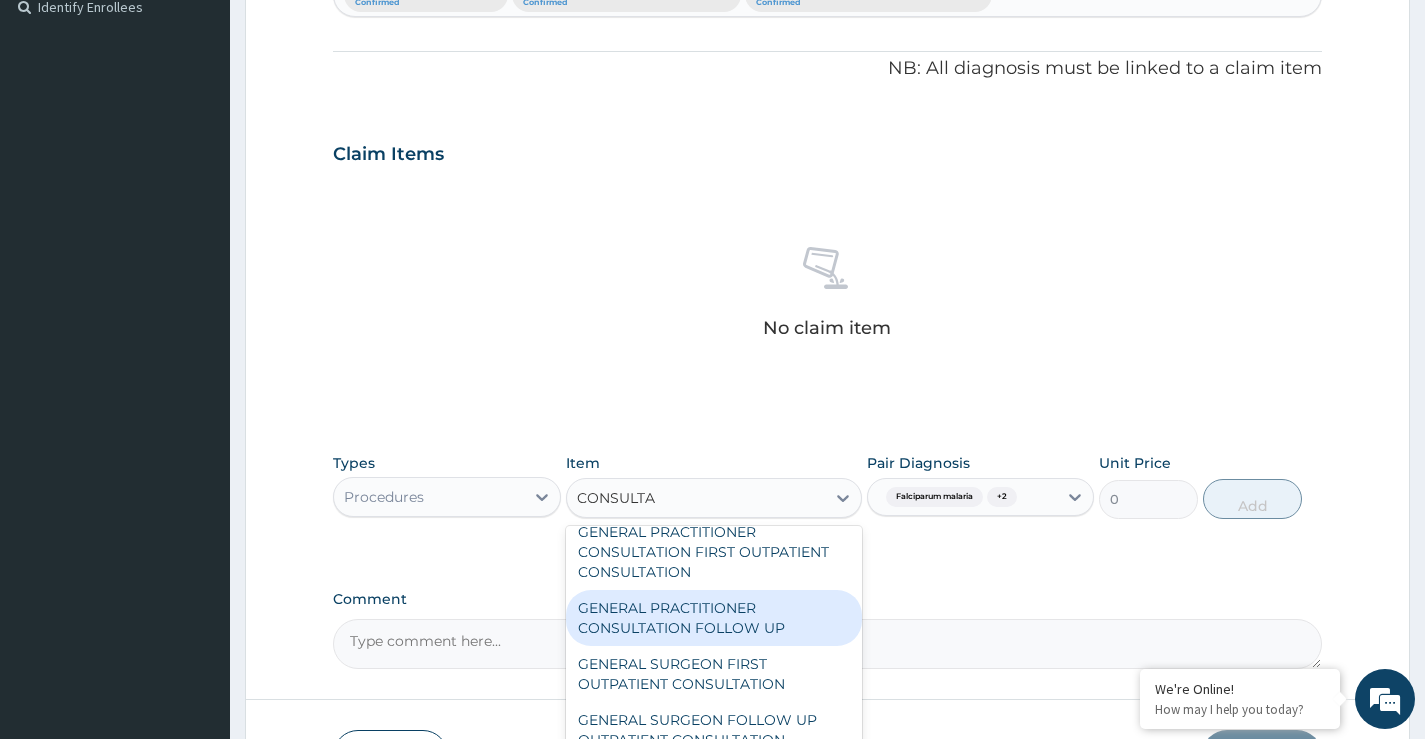 click on "GENERAL PRACTITIONER CONSULTATION FOLLOW UP" at bounding box center [714, 618] 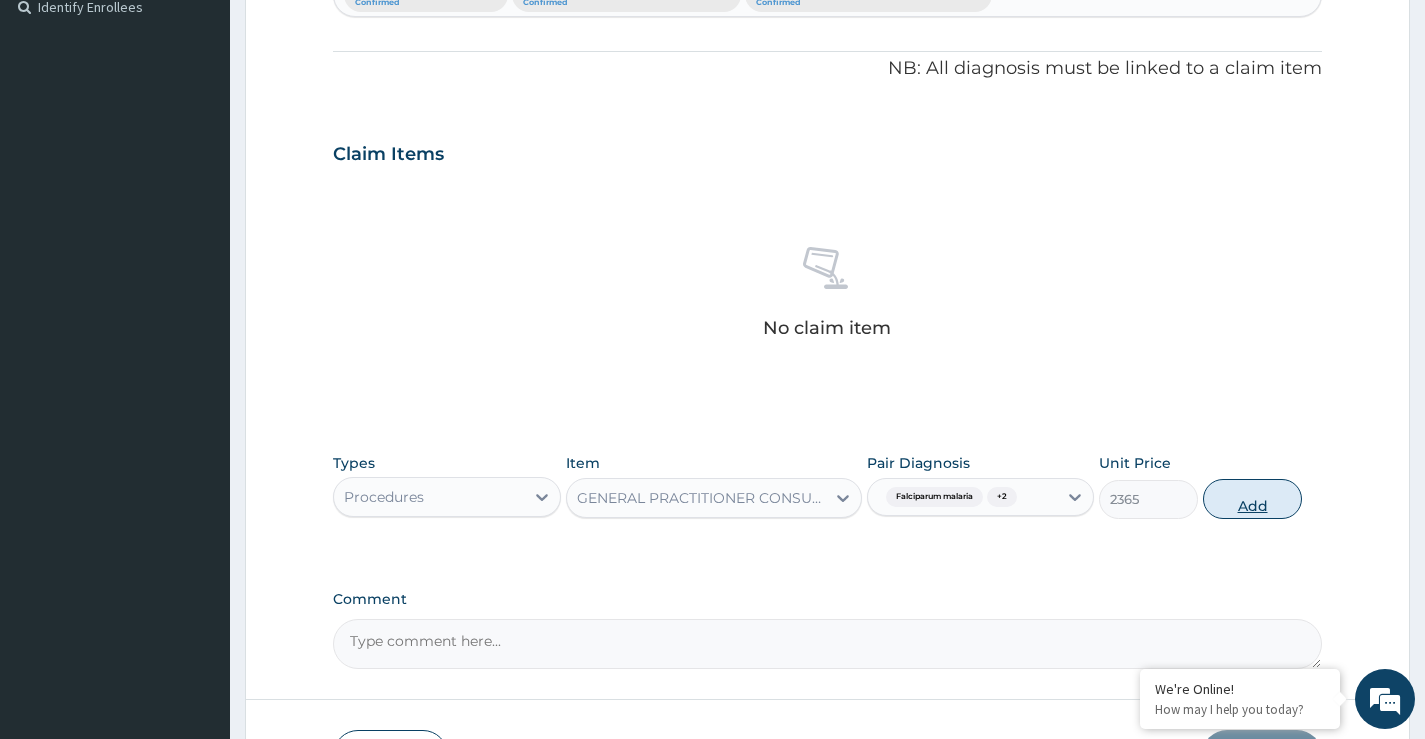 click on "Add" at bounding box center (1252, 499) 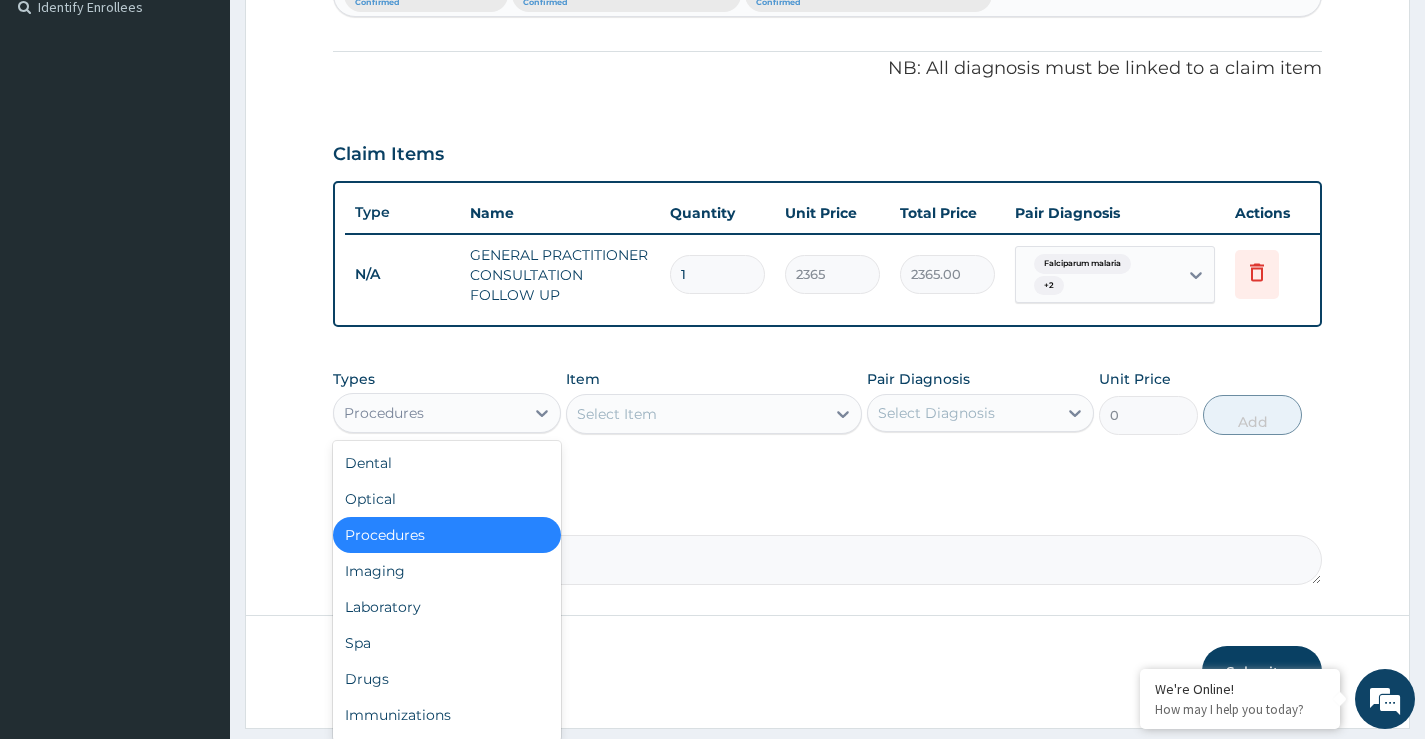 click on "Procedures" at bounding box center [428, 413] 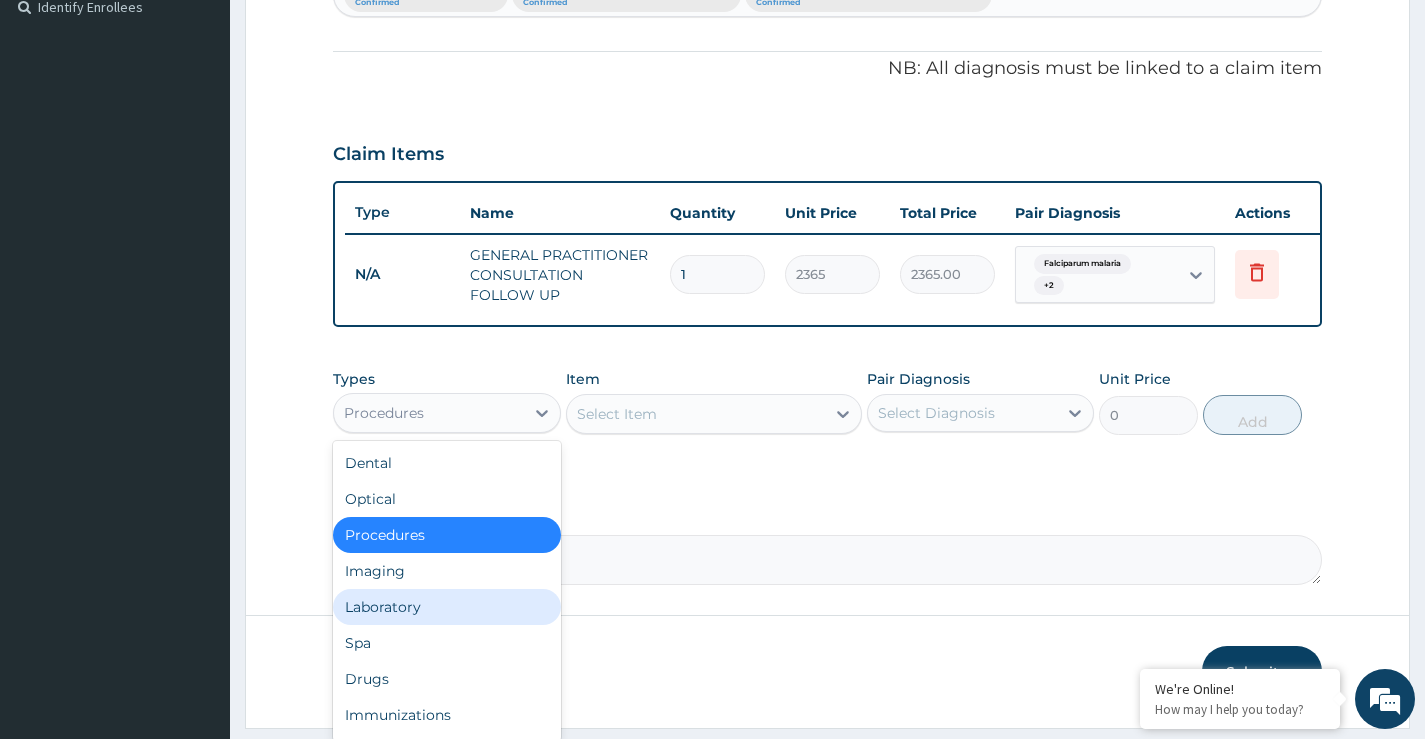 click on "Laboratory" at bounding box center (446, 607) 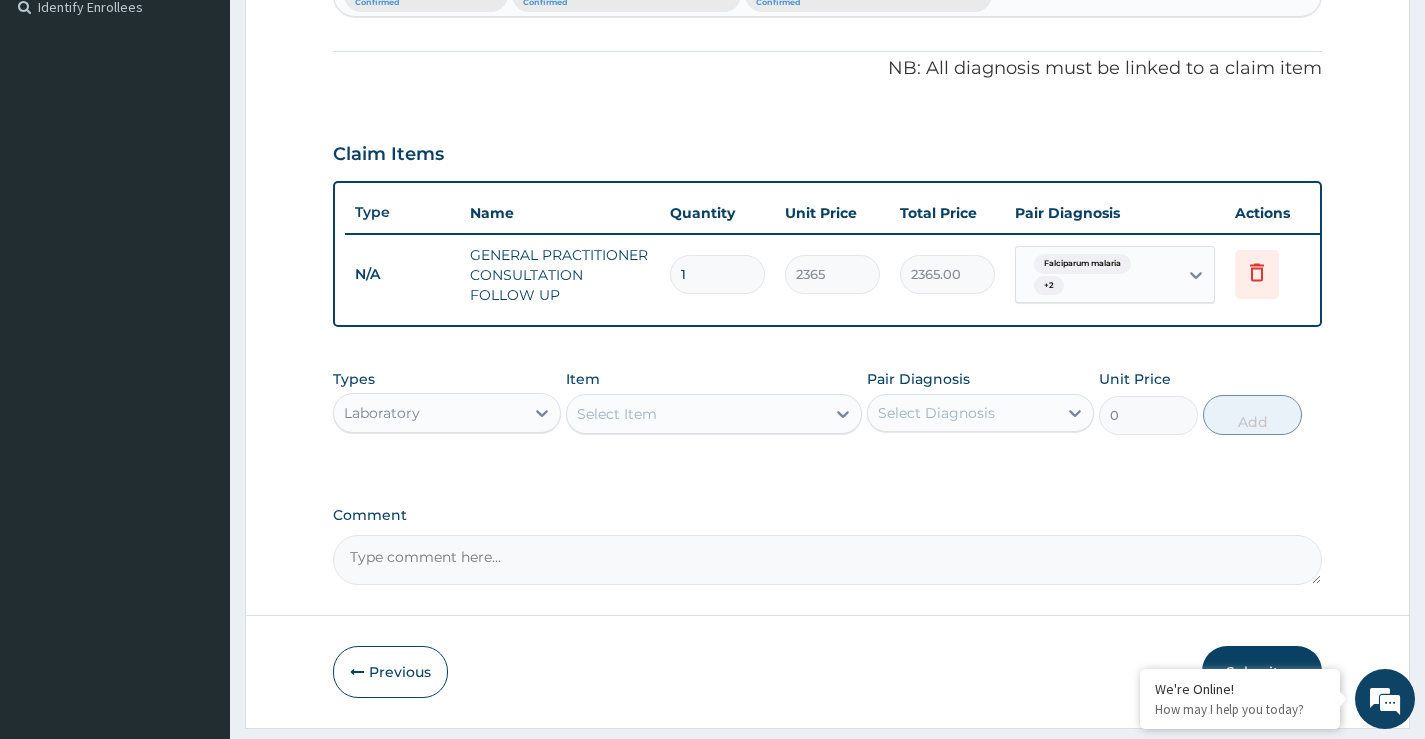 click on "Select Item" at bounding box center (696, 414) 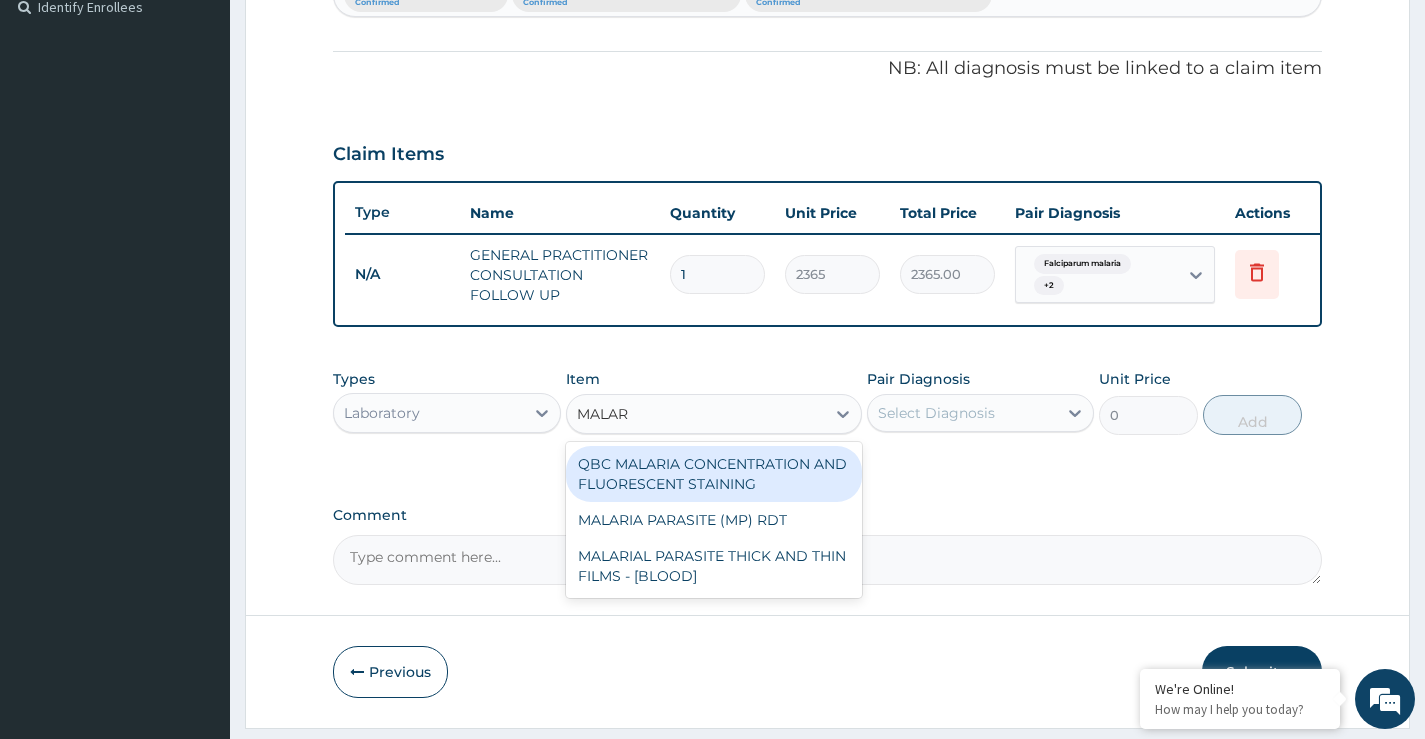type on "MALARI" 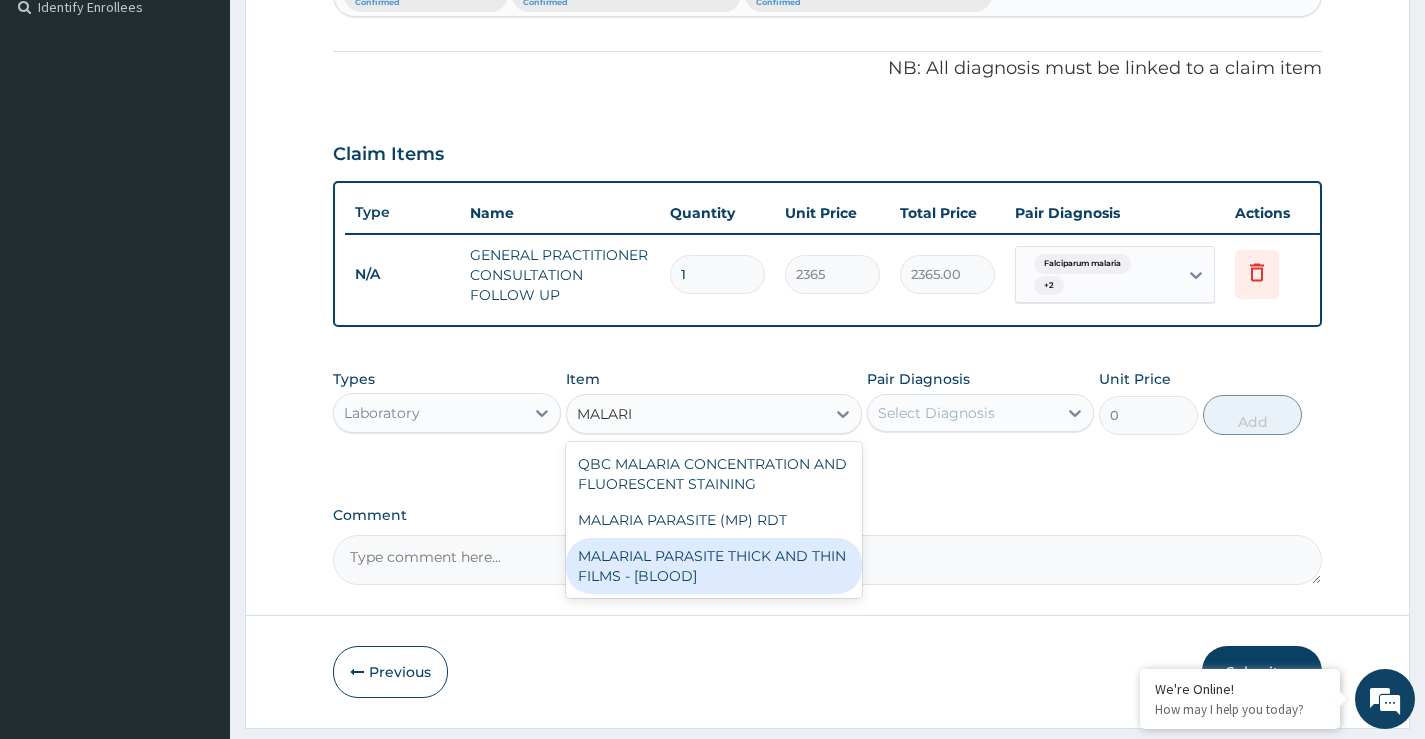 click on "MALARIAL PARASITE THICK AND THIN FILMS - [BLOOD]" at bounding box center (714, 566) 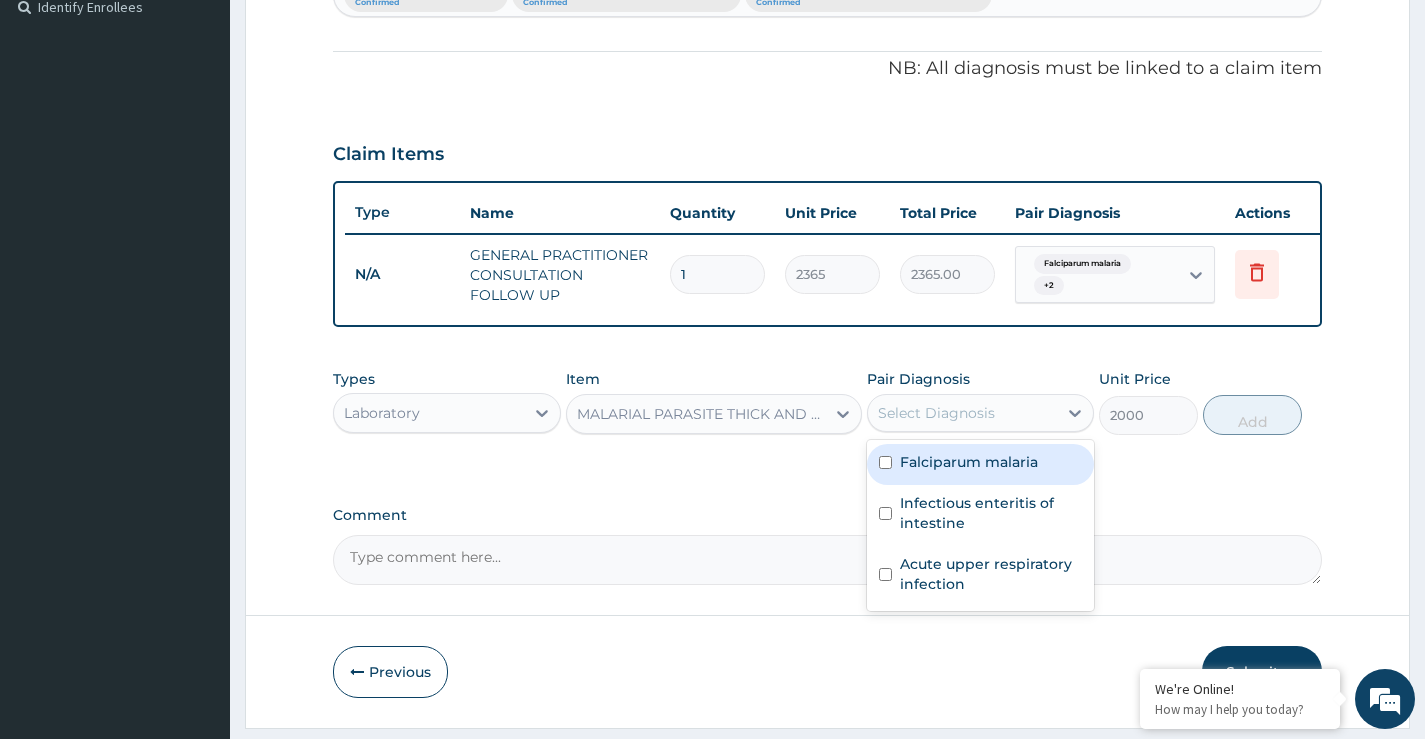 click on "Select Diagnosis" at bounding box center [936, 413] 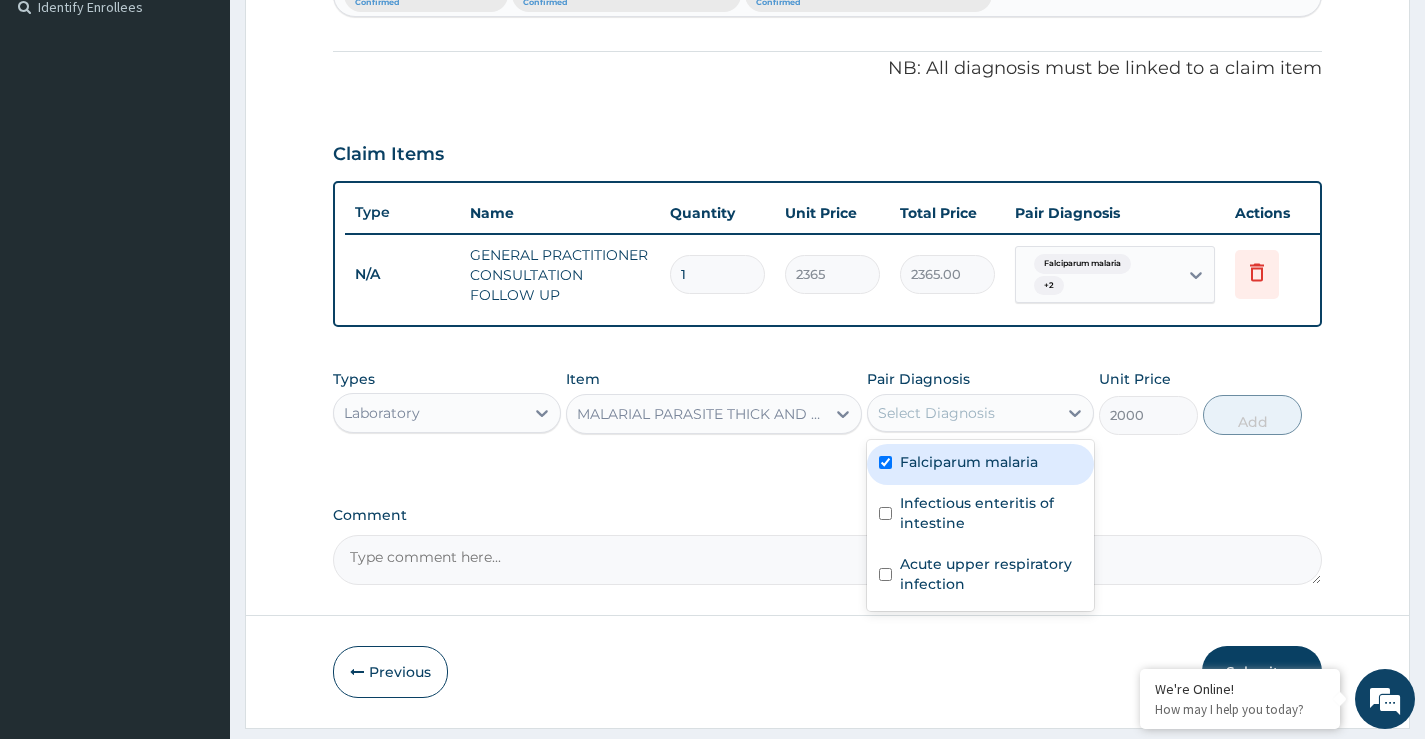 checkbox on "true" 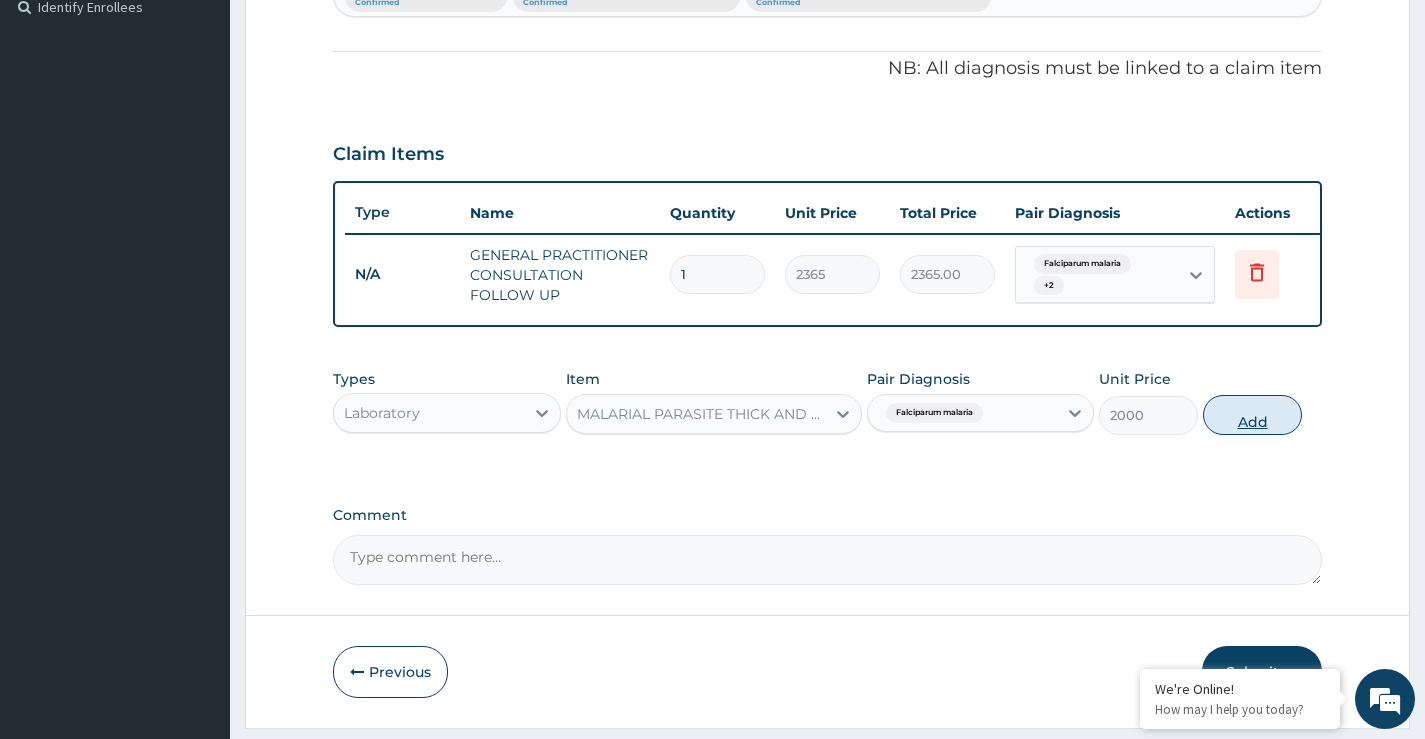 click on "Add" at bounding box center [1252, 415] 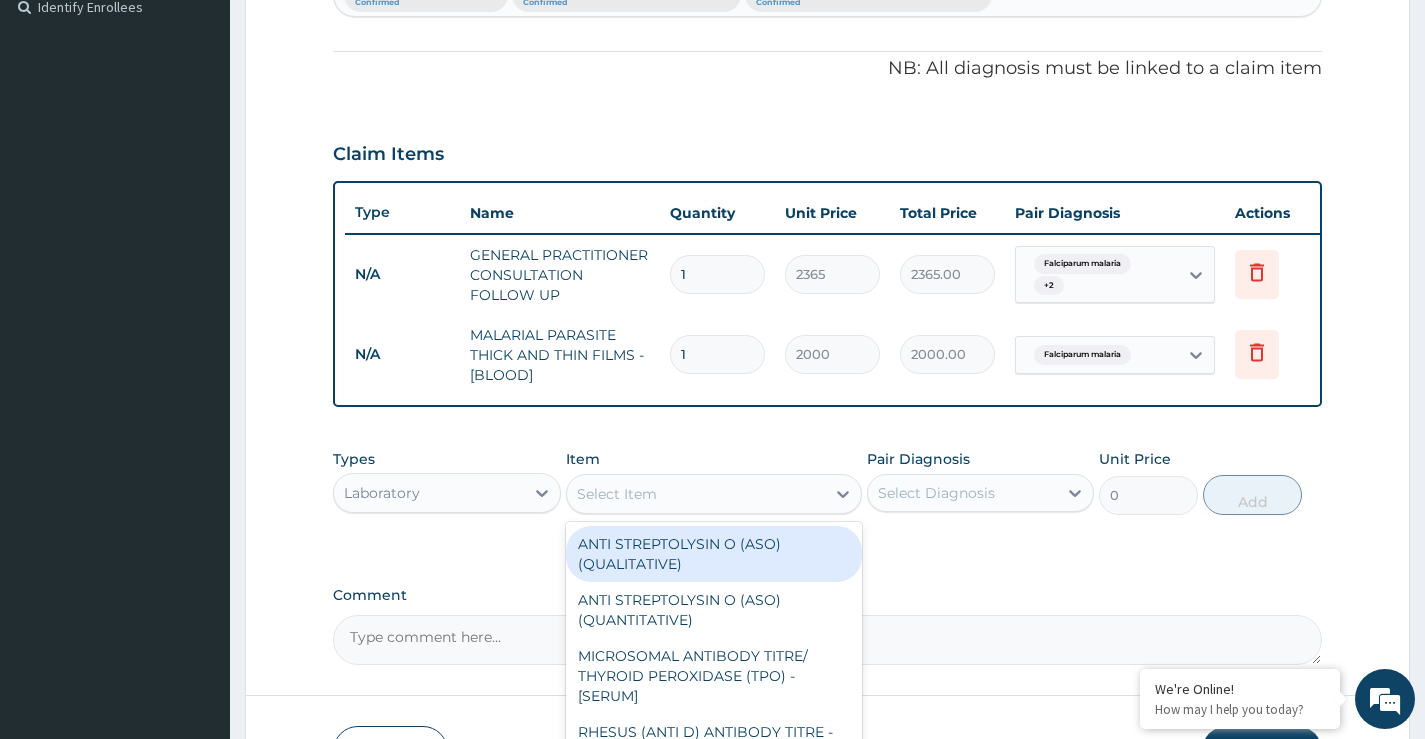 click on "Select Item" at bounding box center (696, 494) 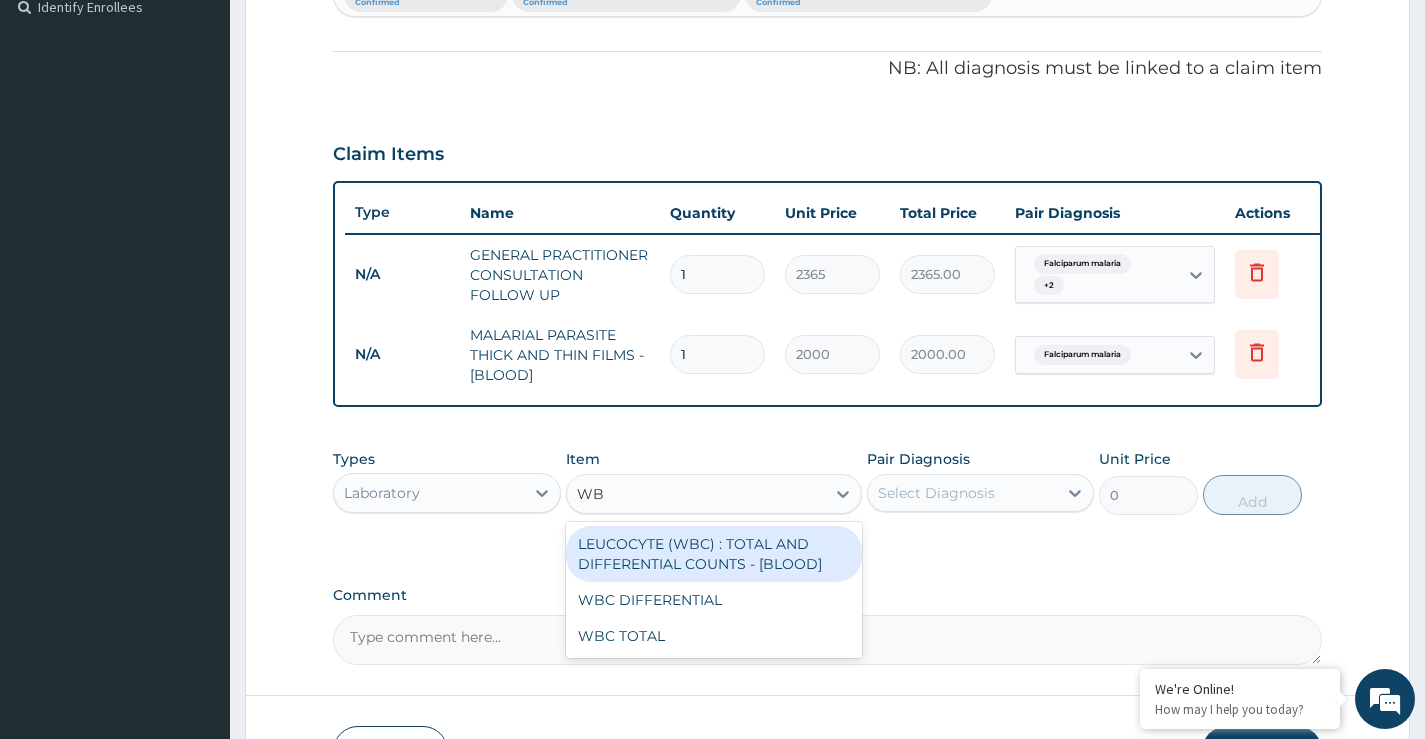 type on "WBC" 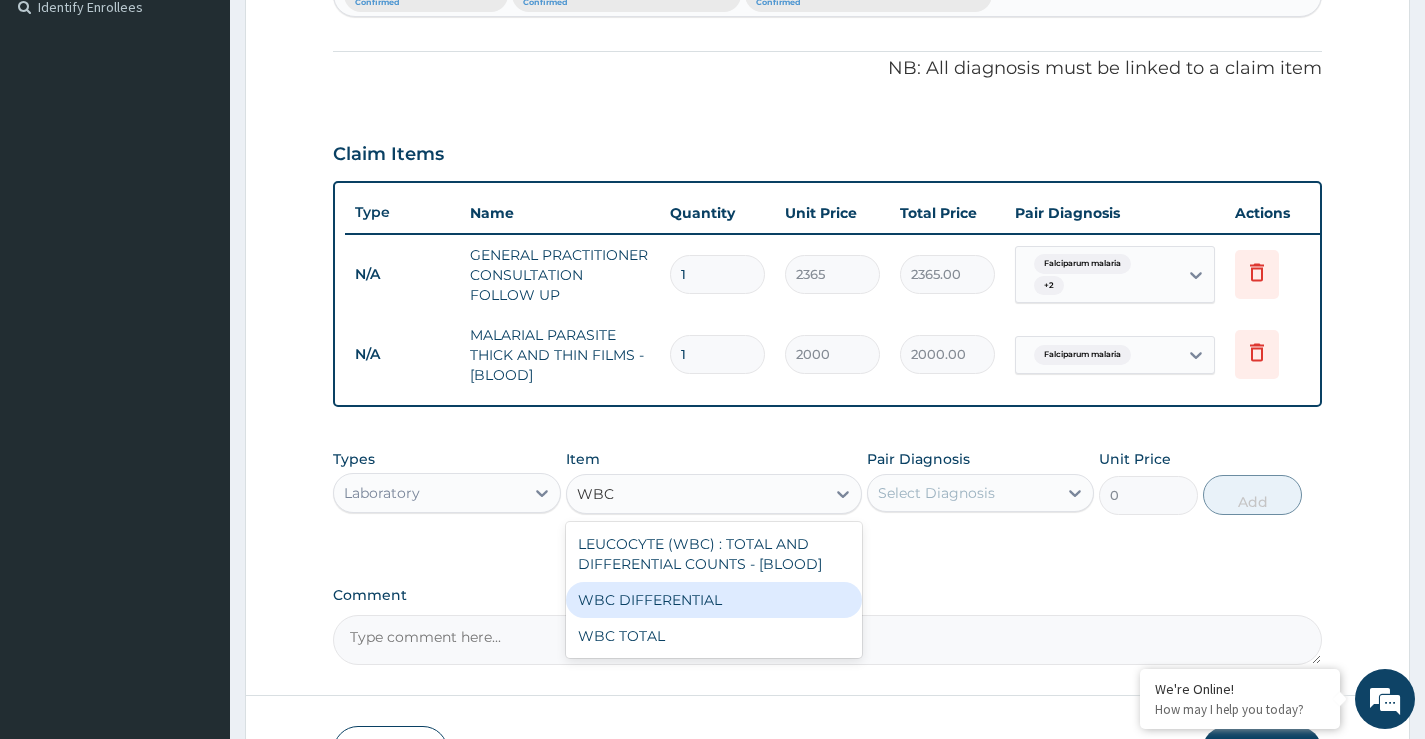 click on "WBC DIFFERENTIAL" at bounding box center [714, 600] 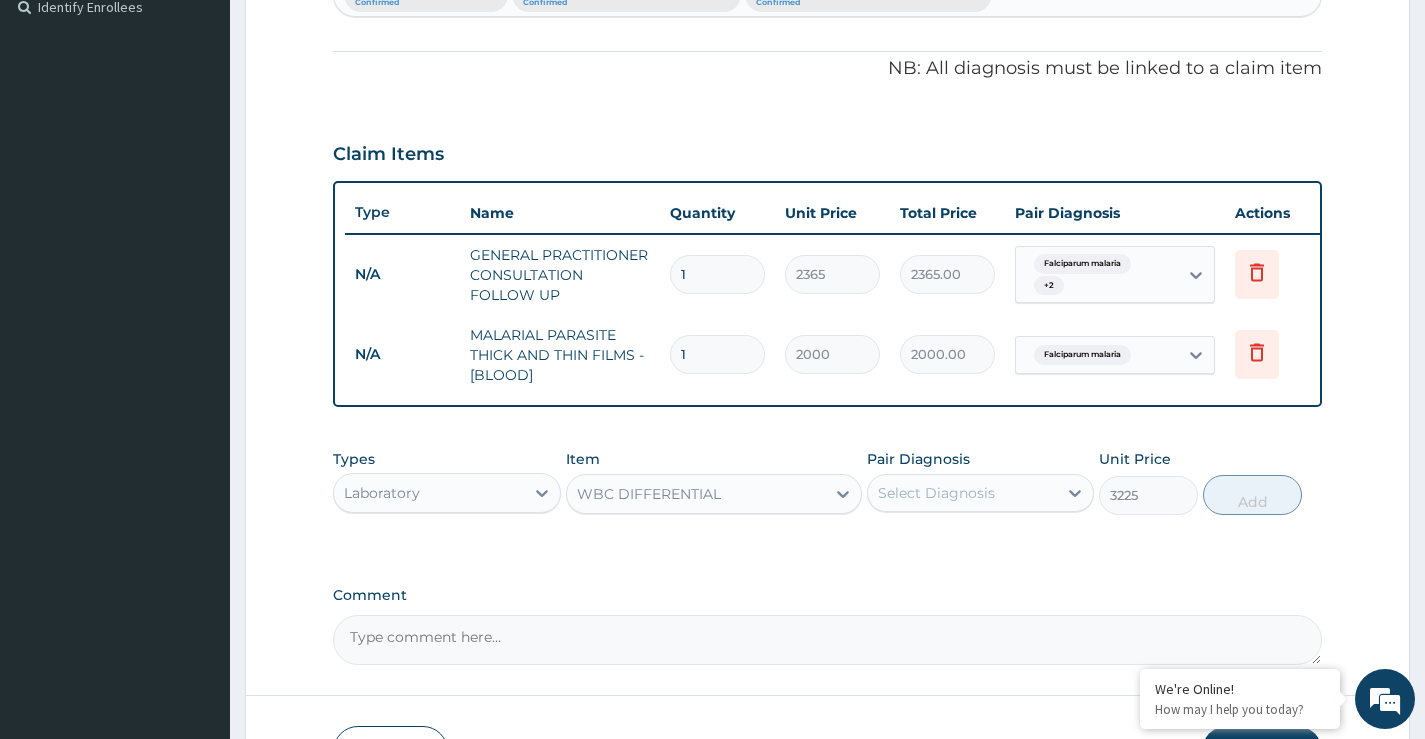 click on "Select Diagnosis" at bounding box center [962, 493] 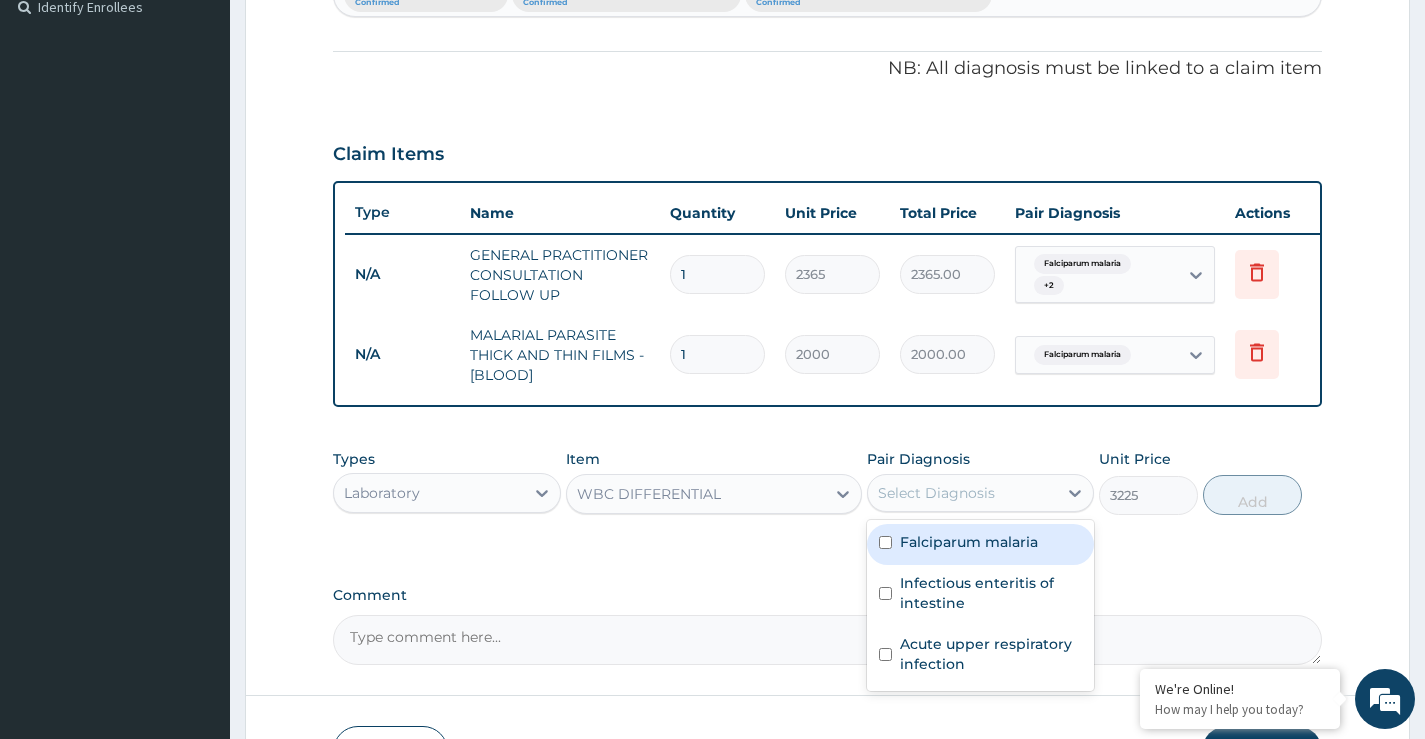 click on "Falciparum malaria" at bounding box center [969, 542] 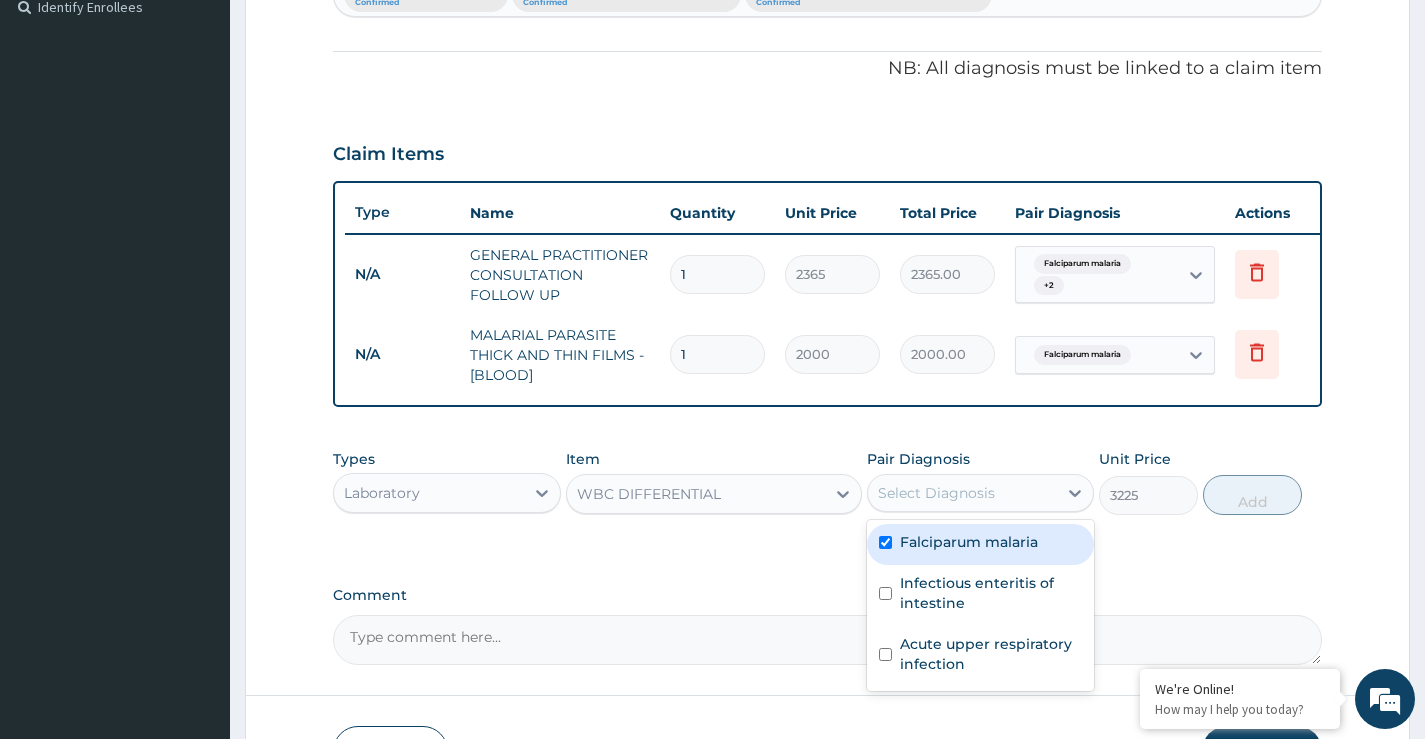 checkbox on "true" 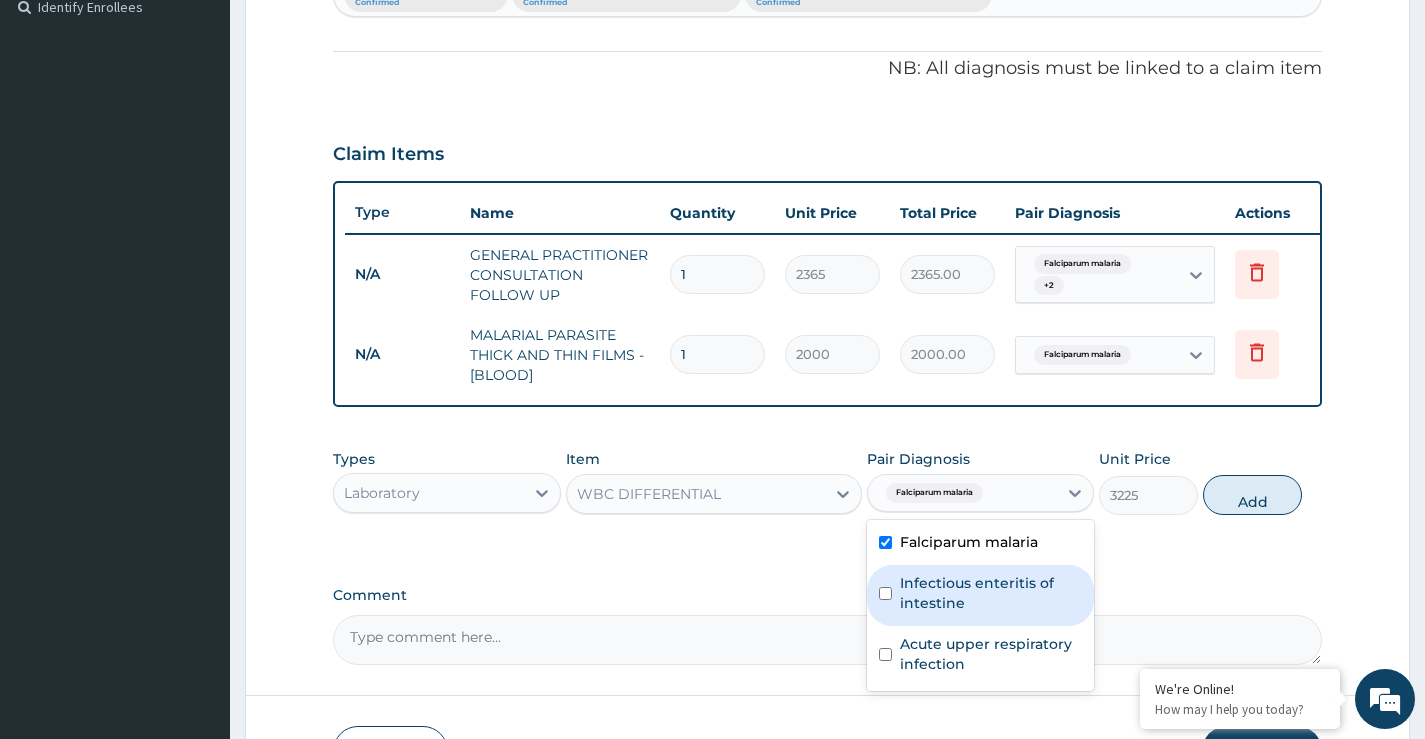 click on "Infectious enteritis of intestine" at bounding box center (991, 593) 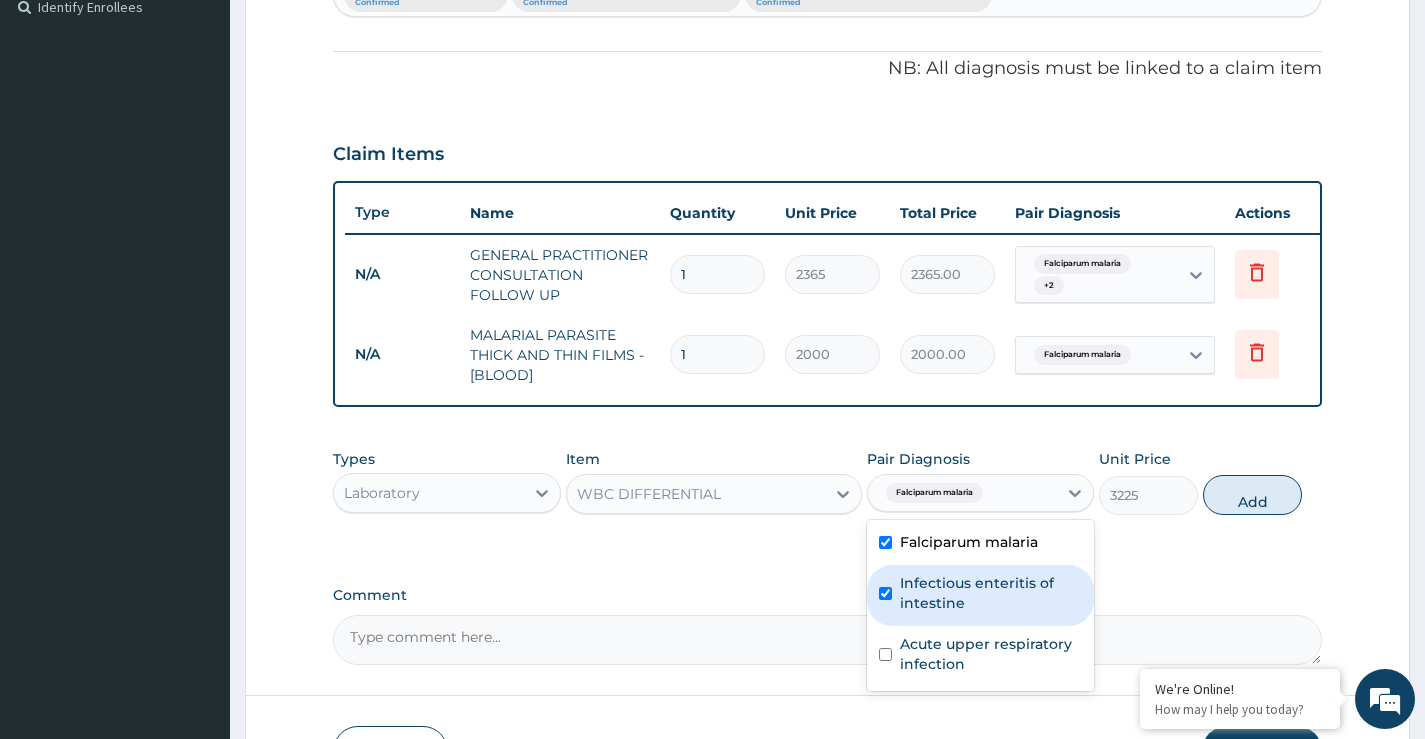 checkbox on "true" 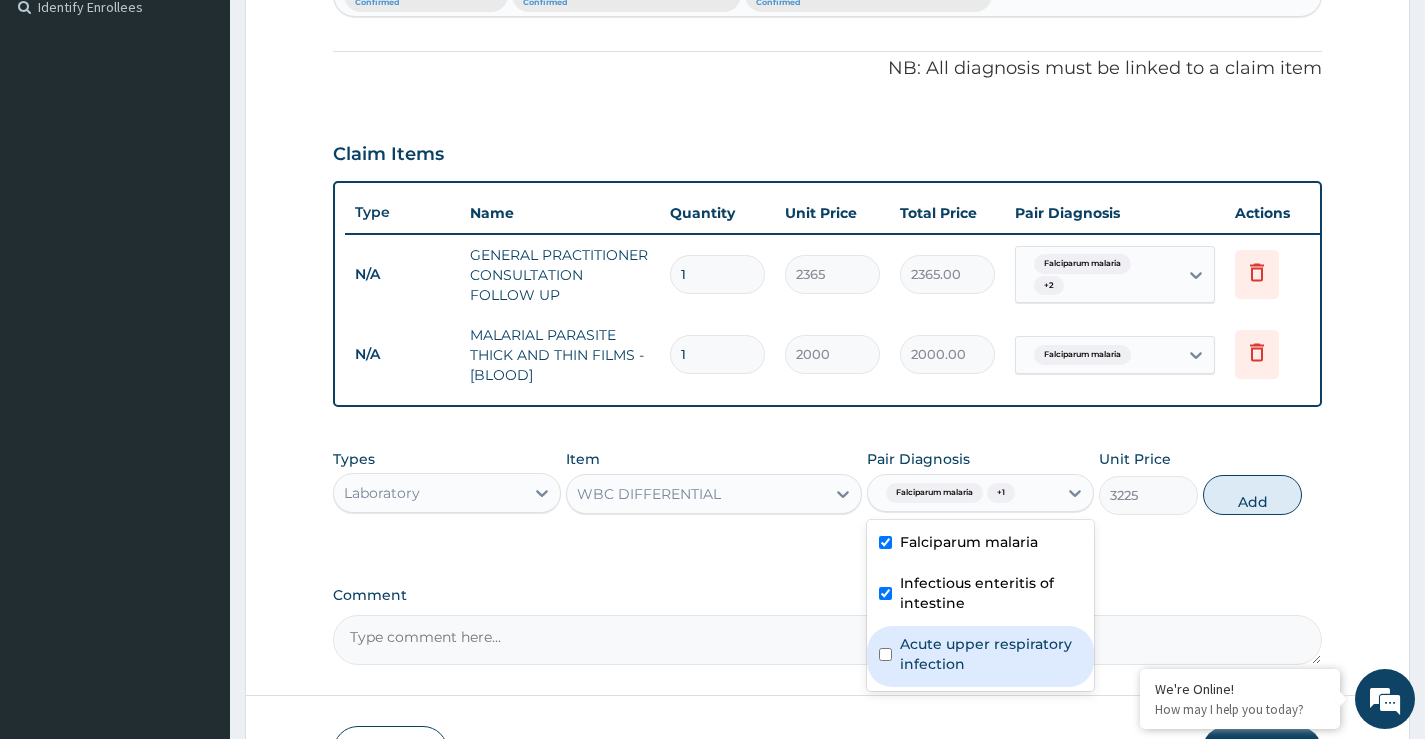 click on "Acute upper respiratory infection" at bounding box center [991, 654] 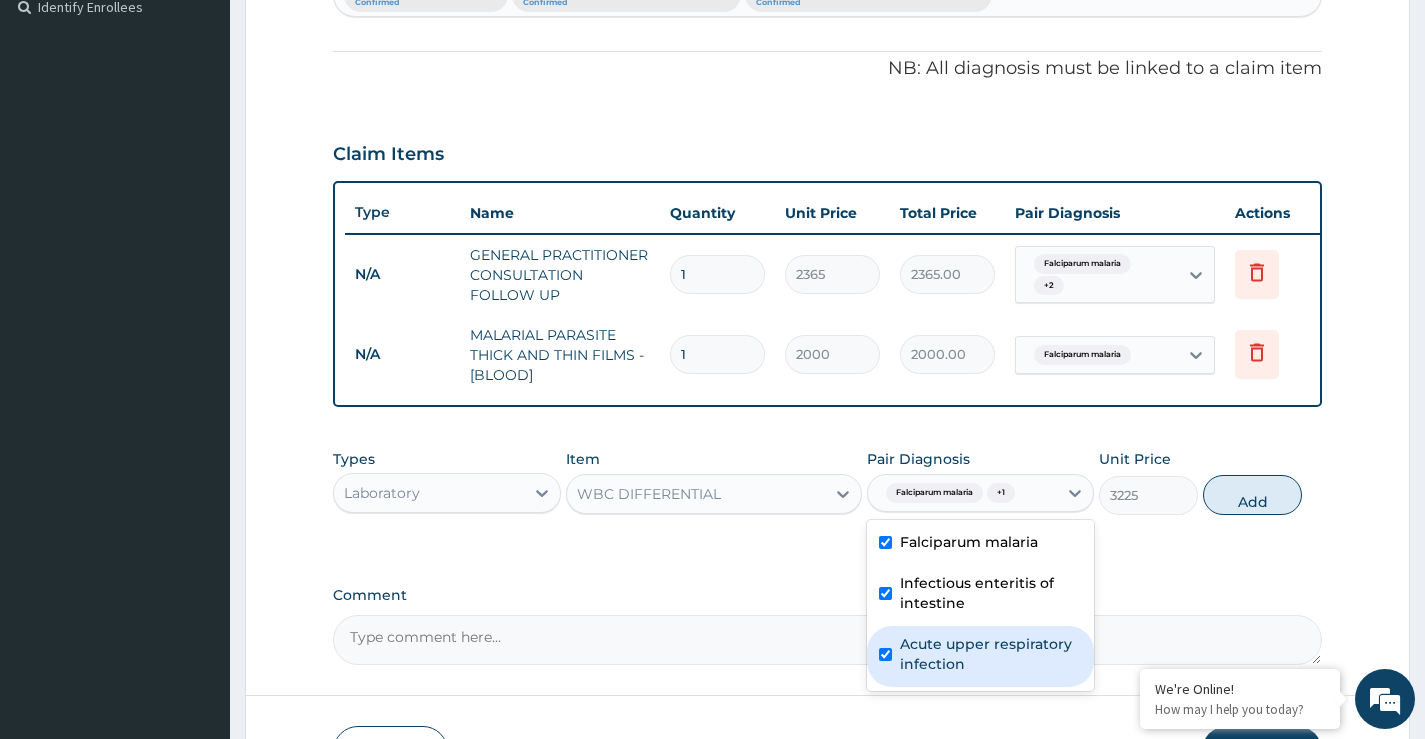 checkbox on "true" 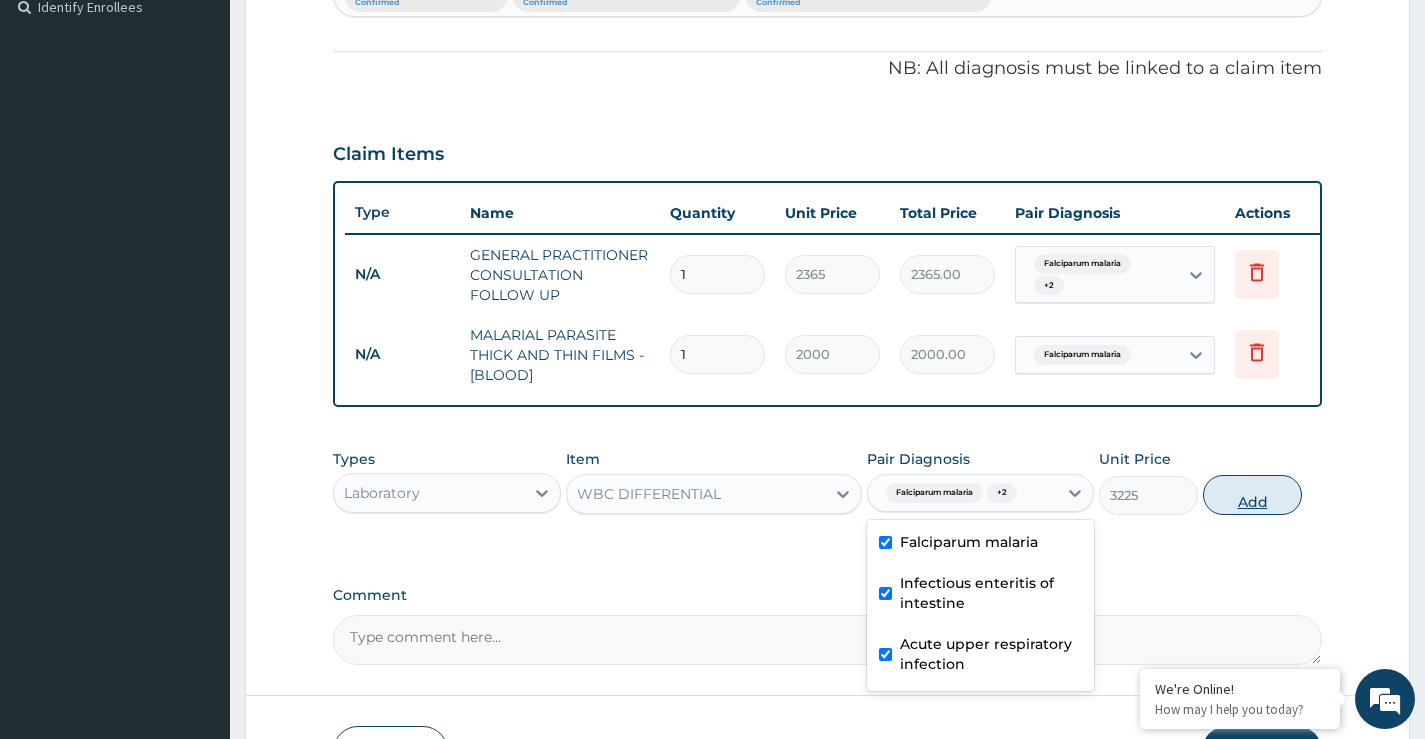 click on "Add" at bounding box center [1252, 495] 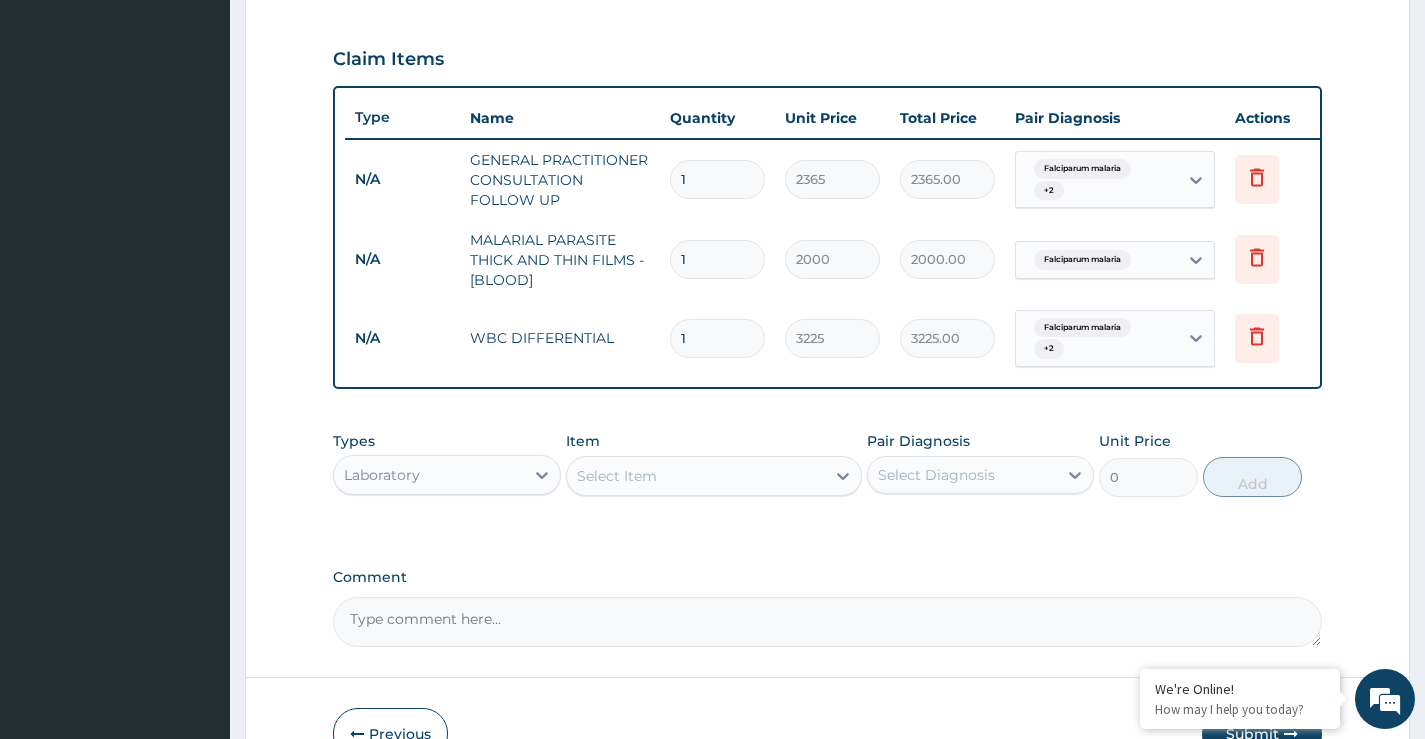 scroll, scrollTop: 791, scrollLeft: 0, axis: vertical 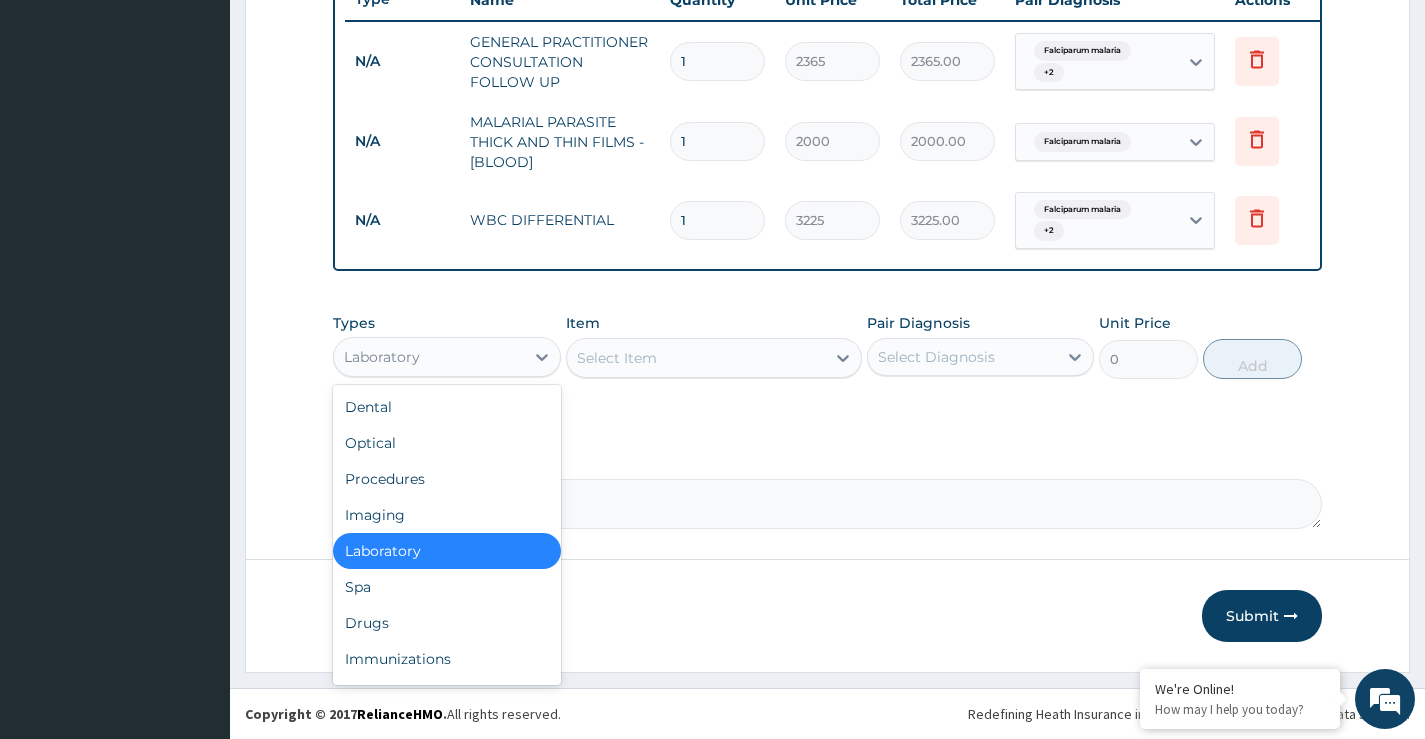click on "Laboratory" at bounding box center (428, 357) 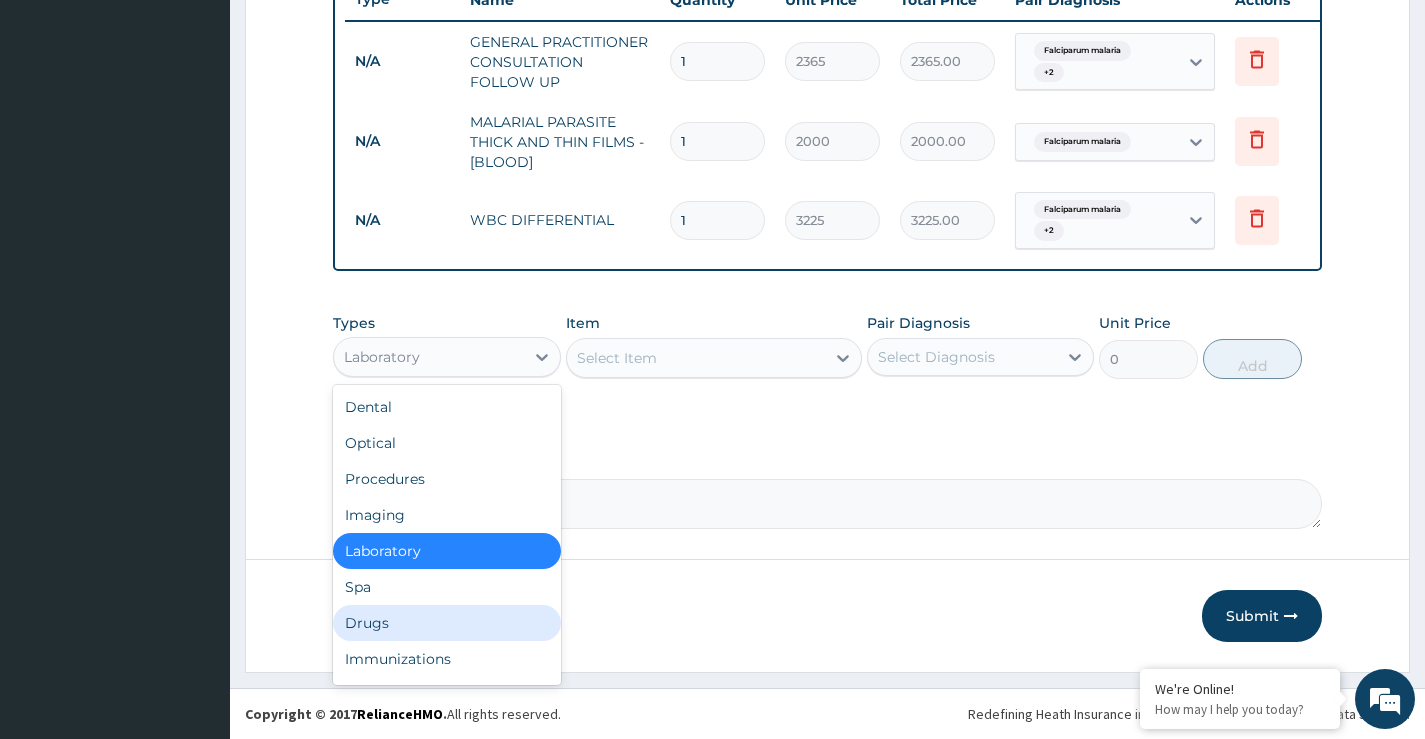 click on "Drugs" at bounding box center (446, 623) 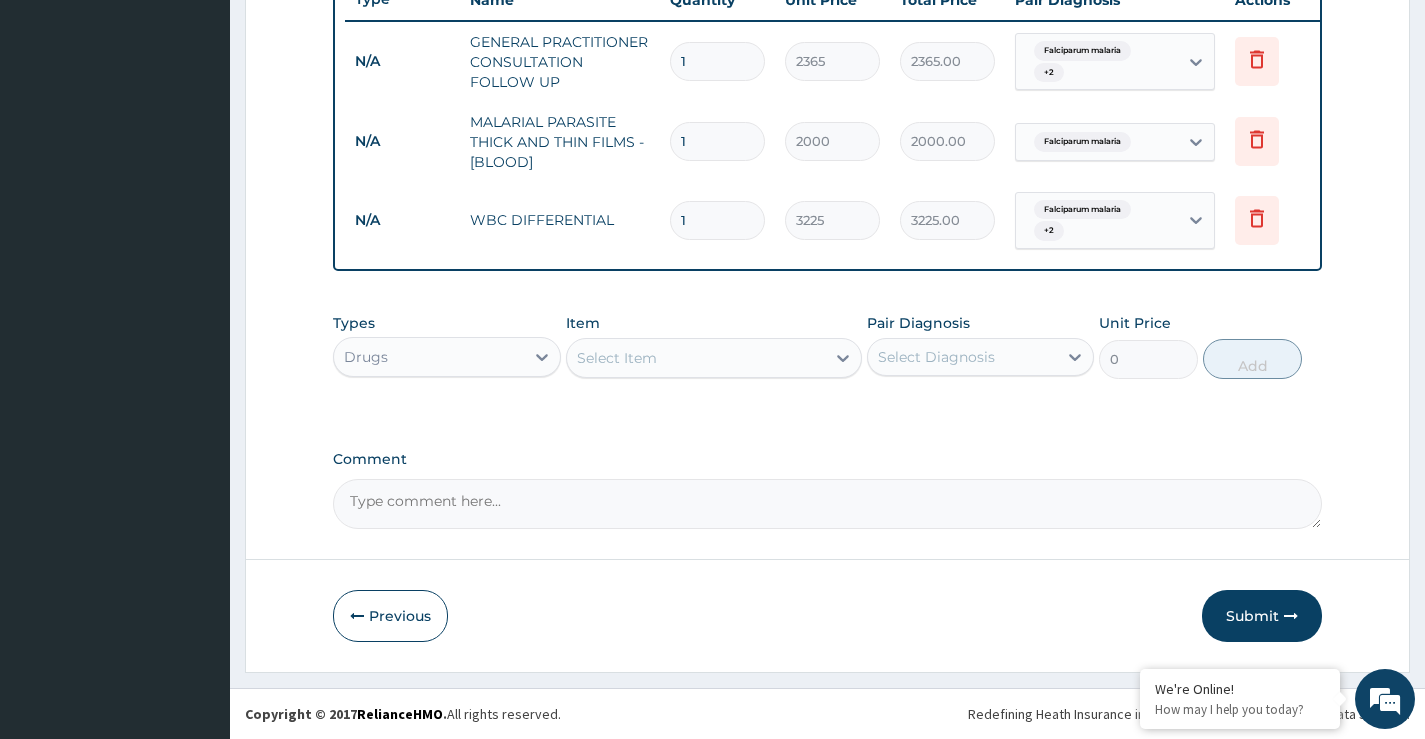 click on "Select Item" at bounding box center [696, 358] 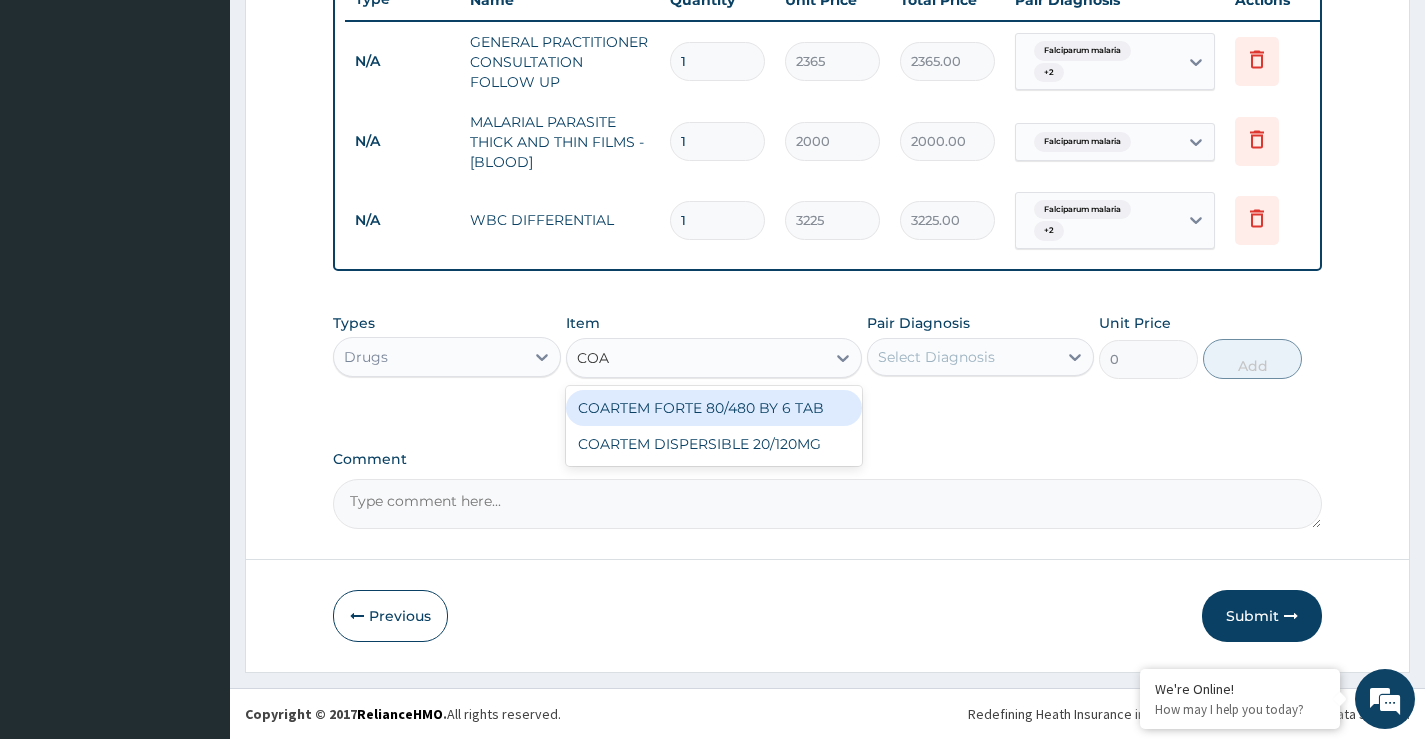 type on "COAR" 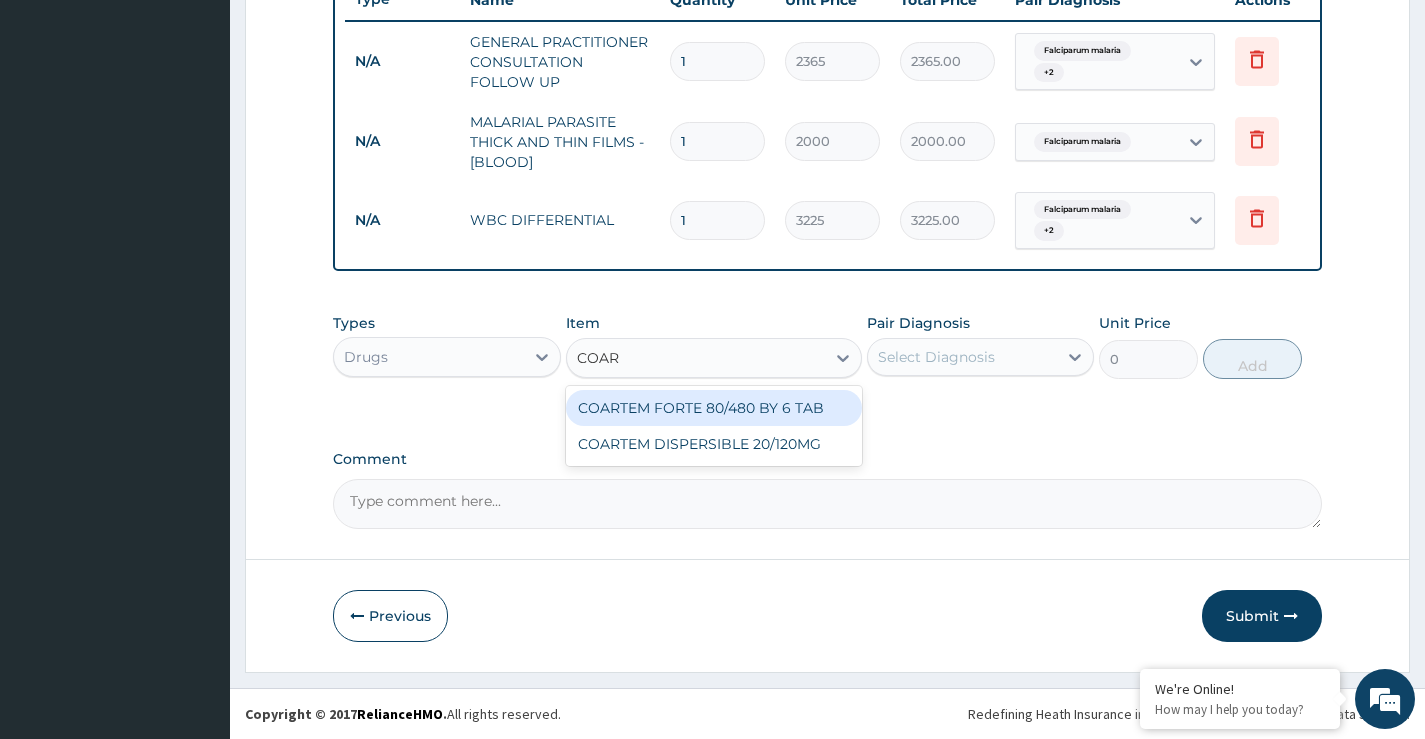 click on "COARTEM FORTE 80/480 BY 6 TAB" at bounding box center (714, 408) 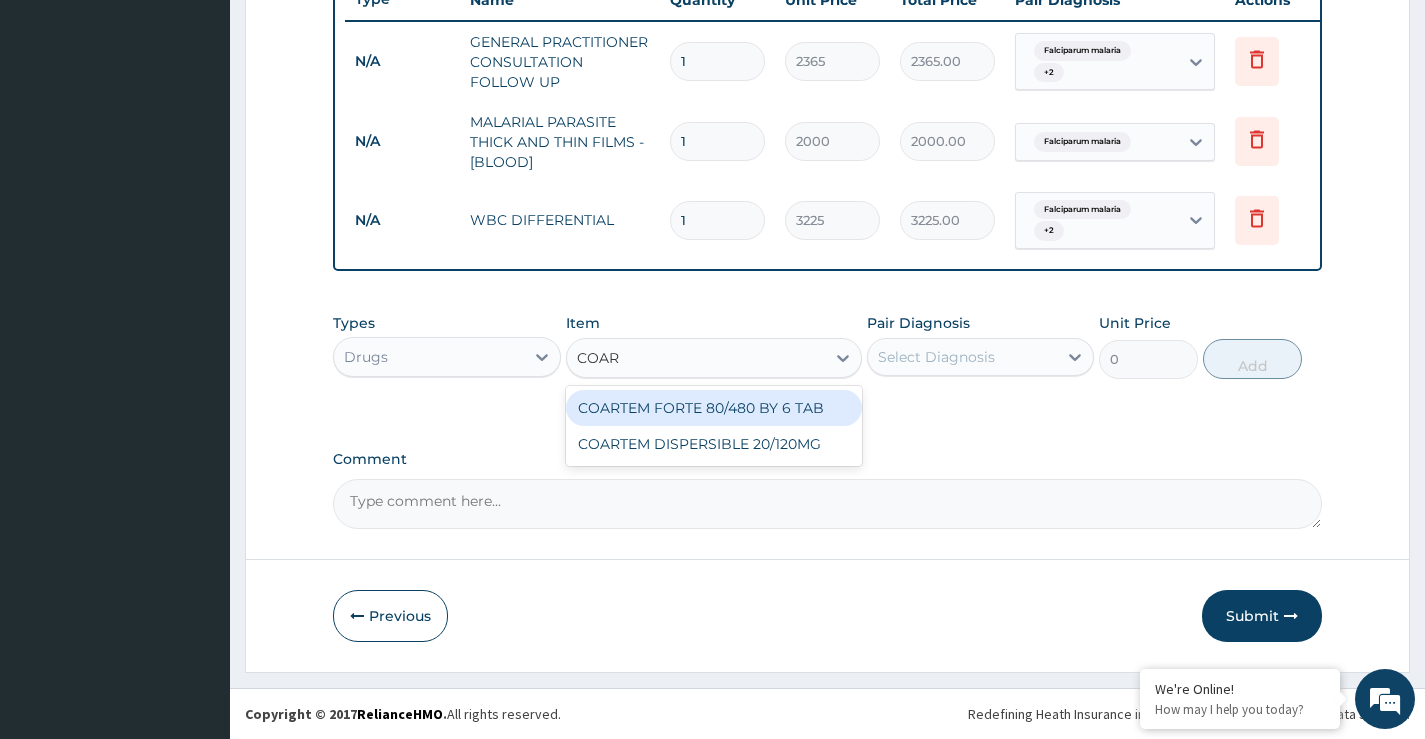 type 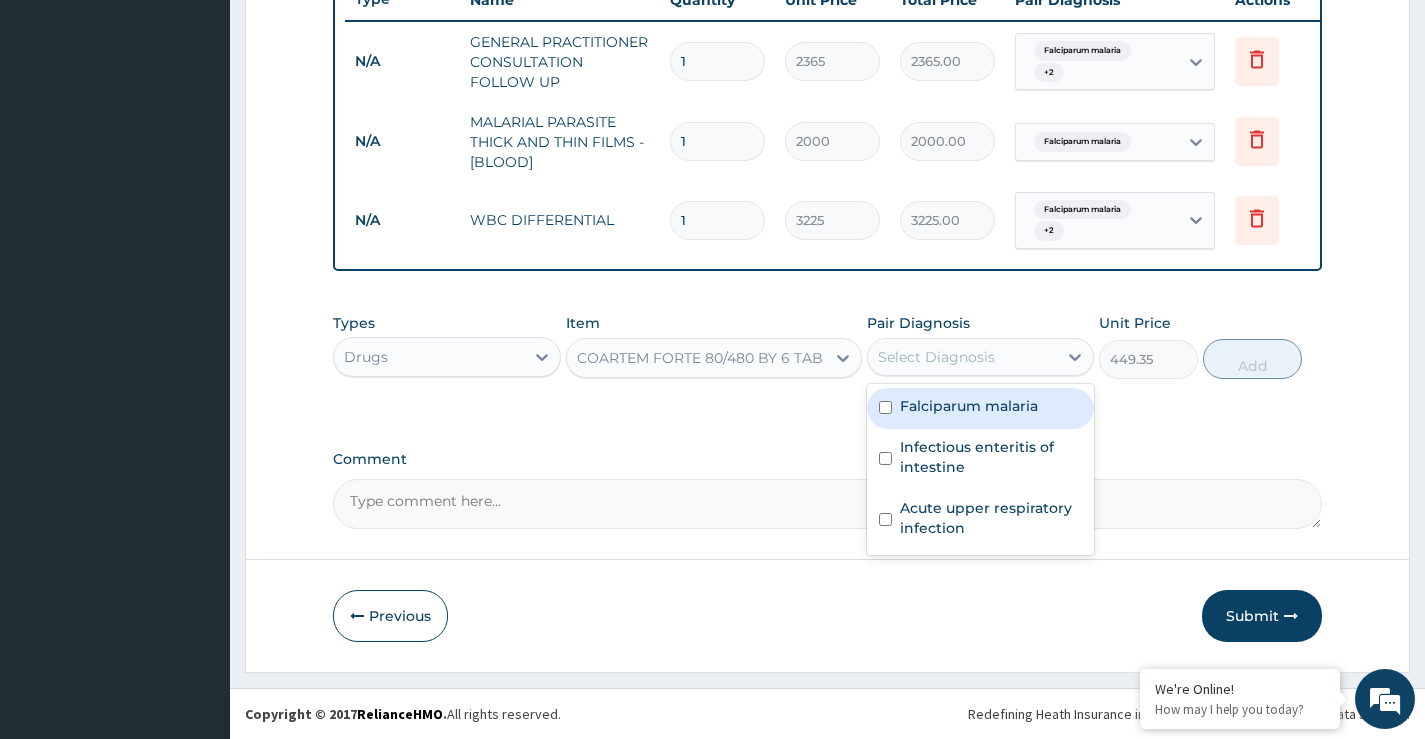 click on "Select Diagnosis" at bounding box center (962, 357) 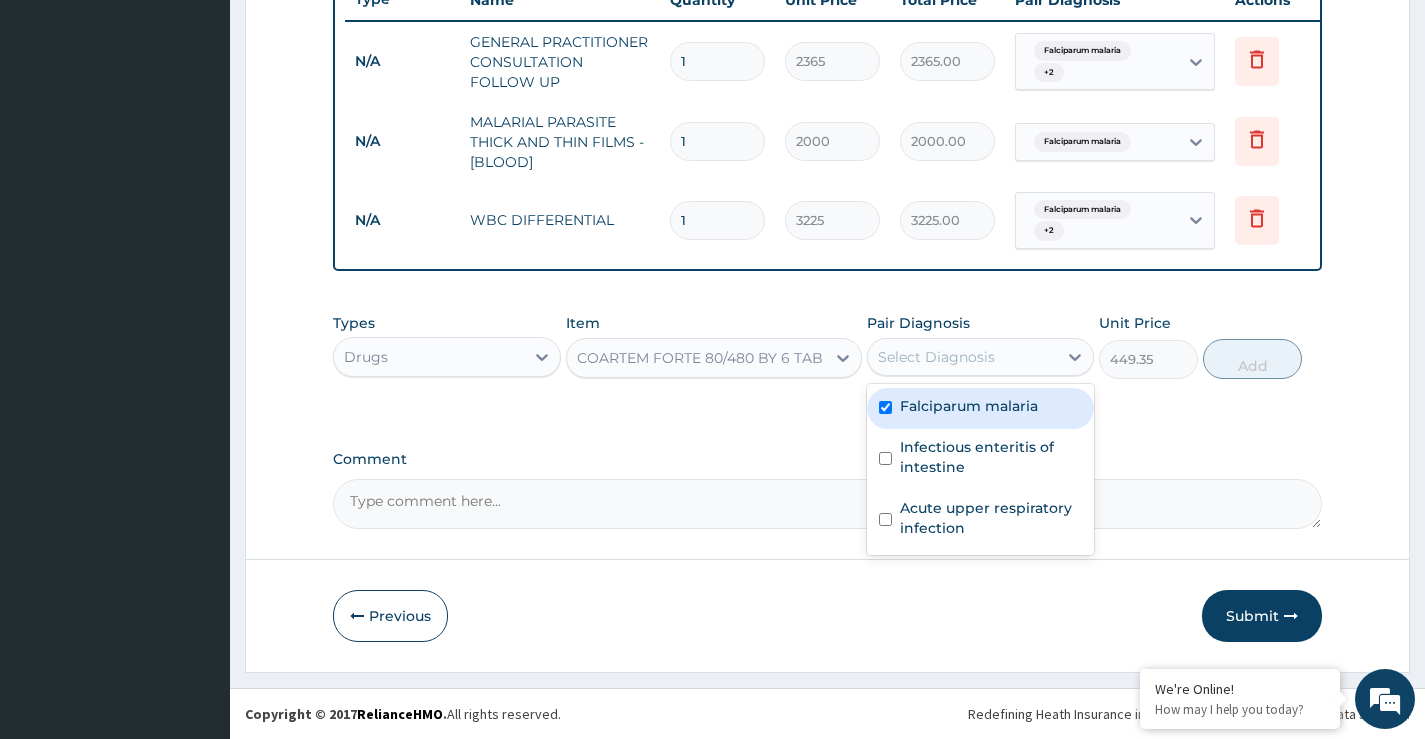 checkbox on "true" 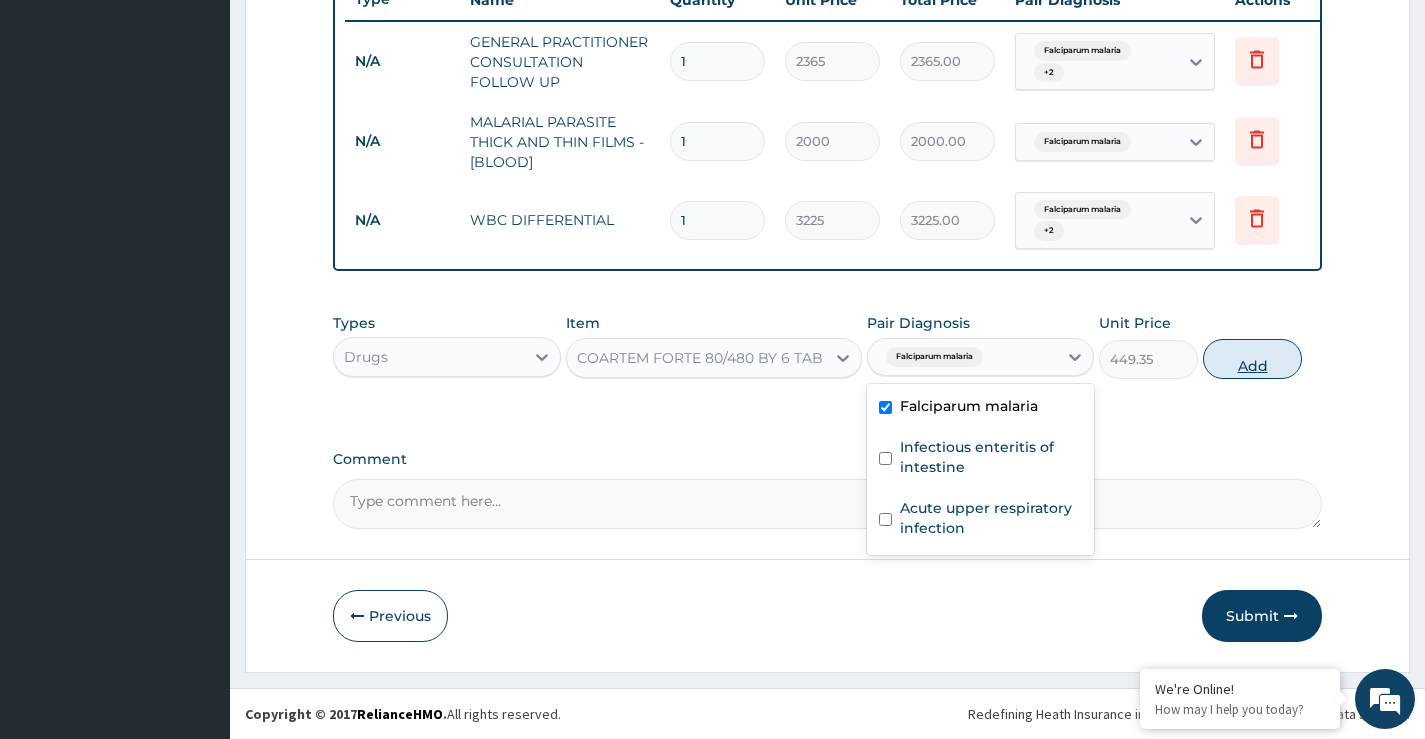 click on "Add" at bounding box center [1252, 359] 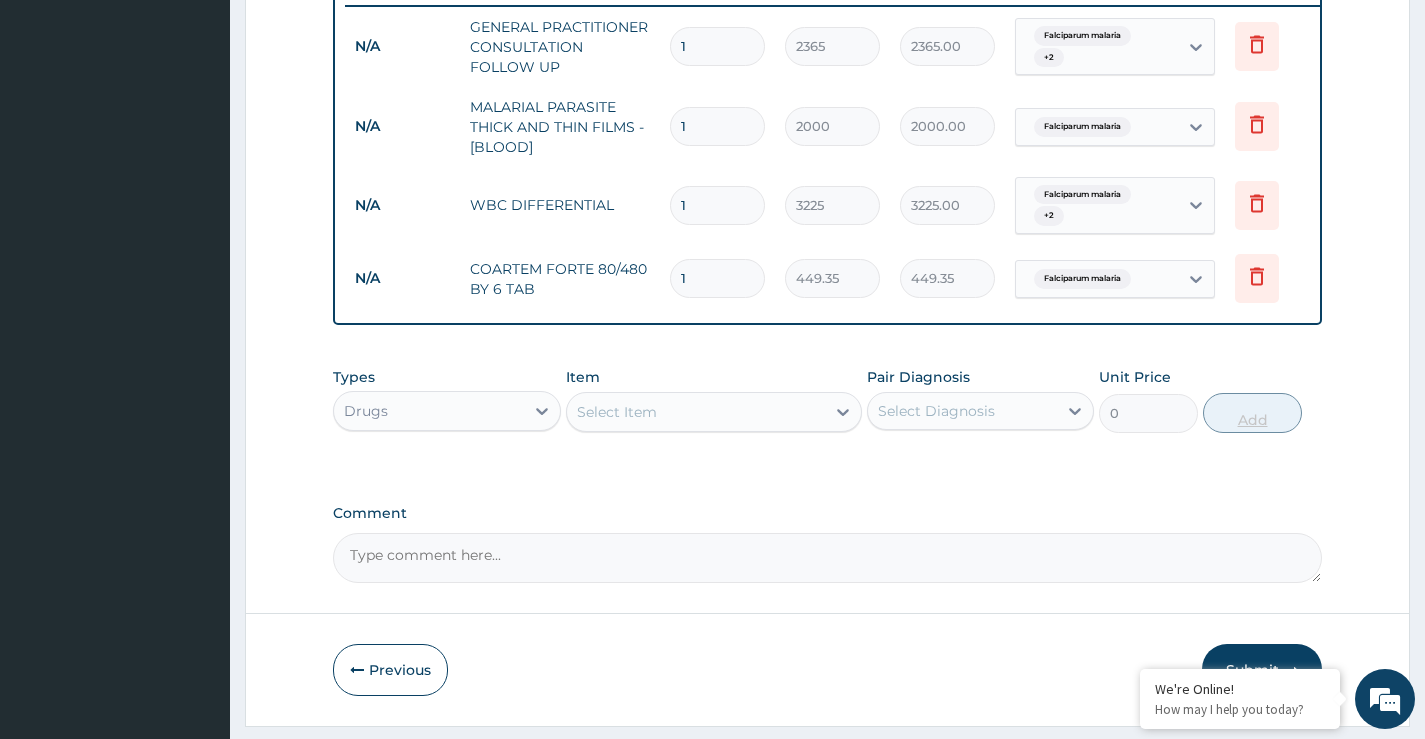 type 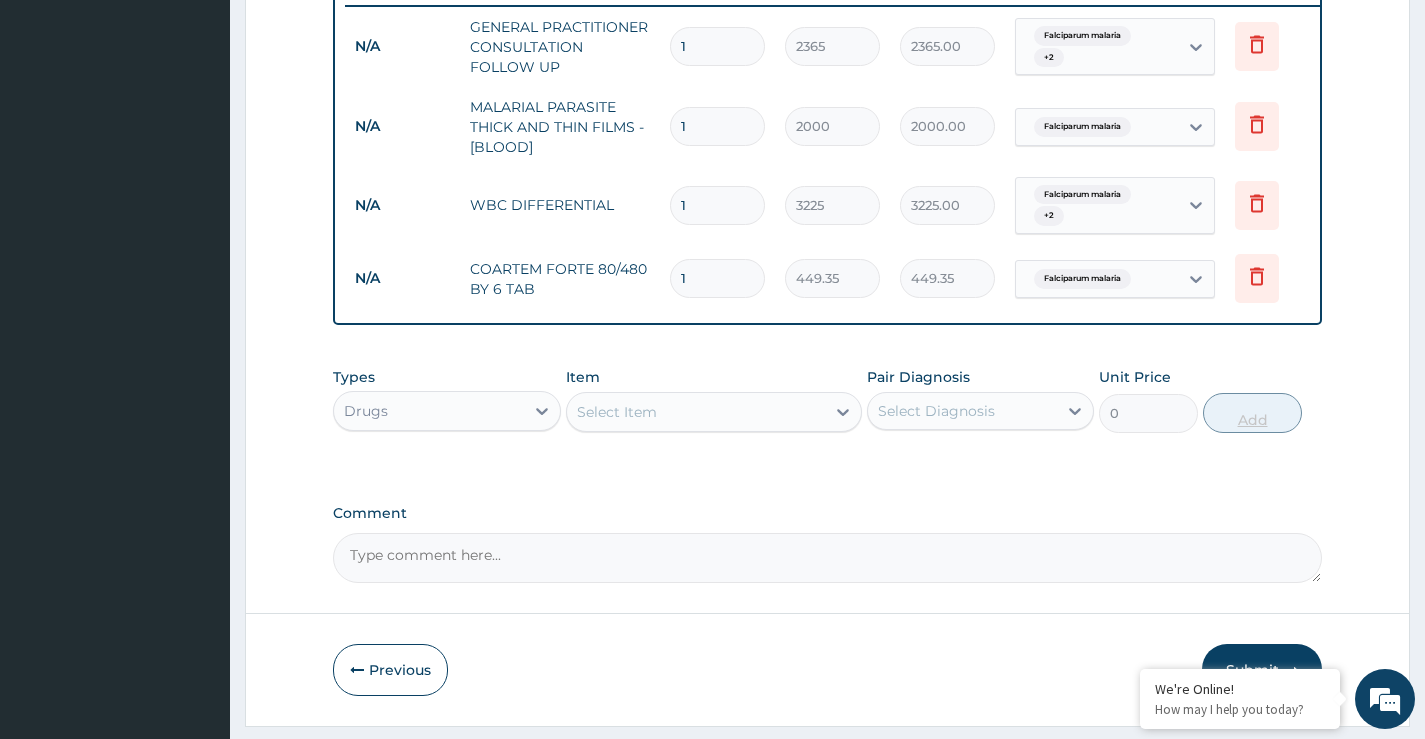 type on "0.00" 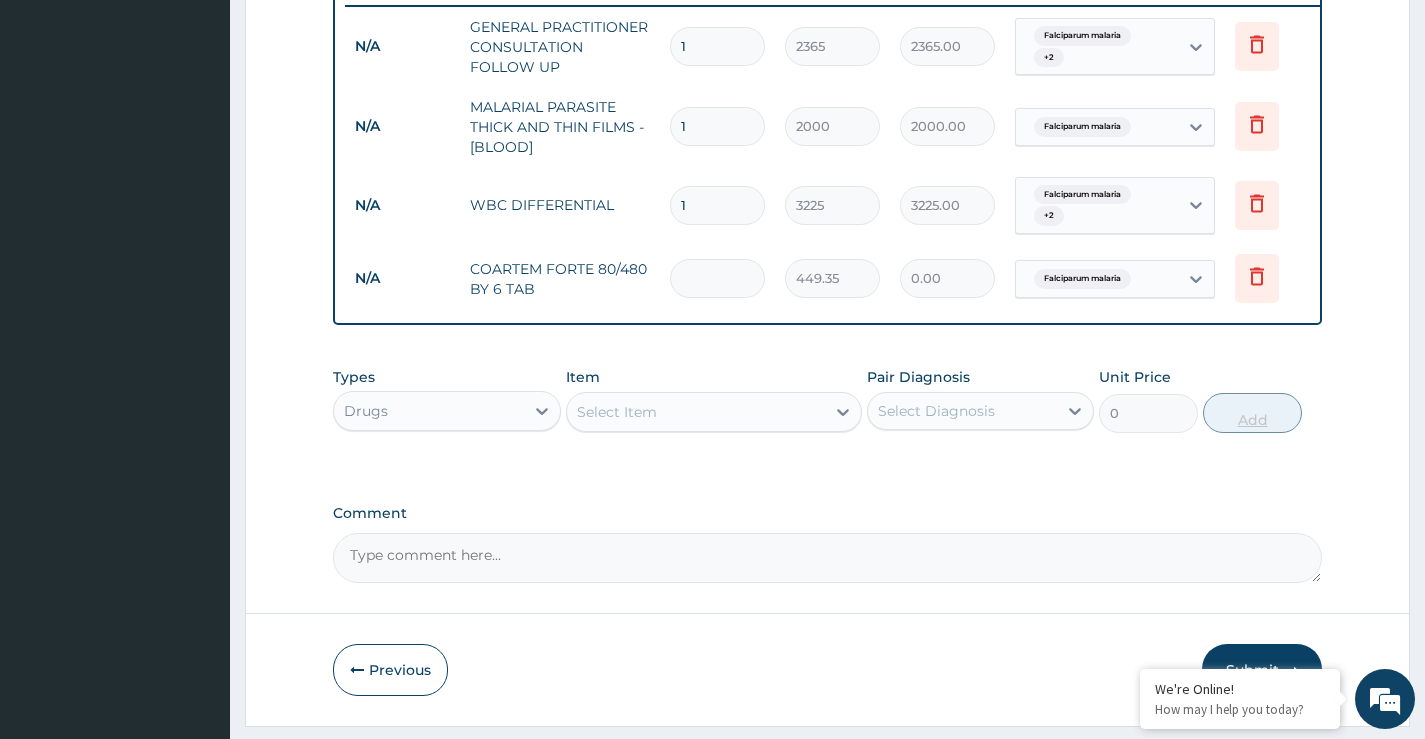 type on "6" 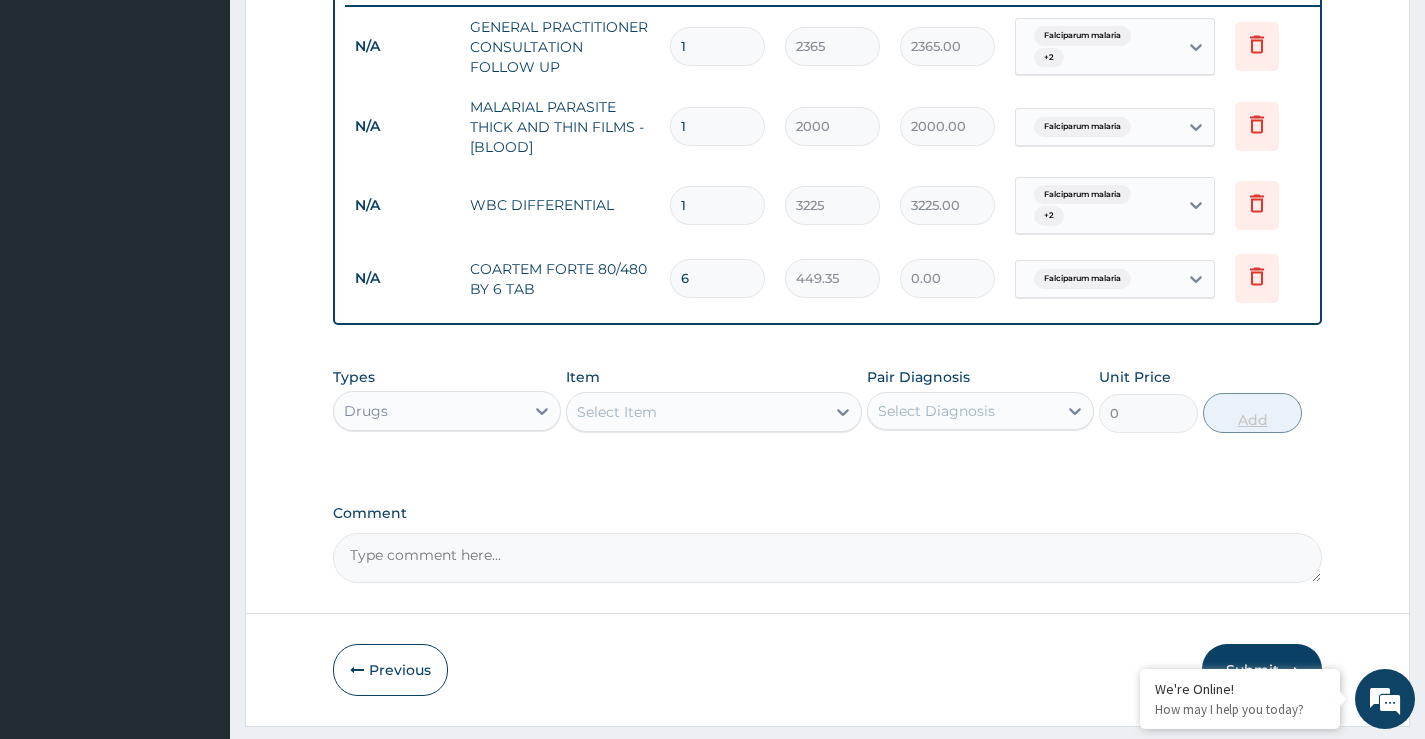 type on "2696.10" 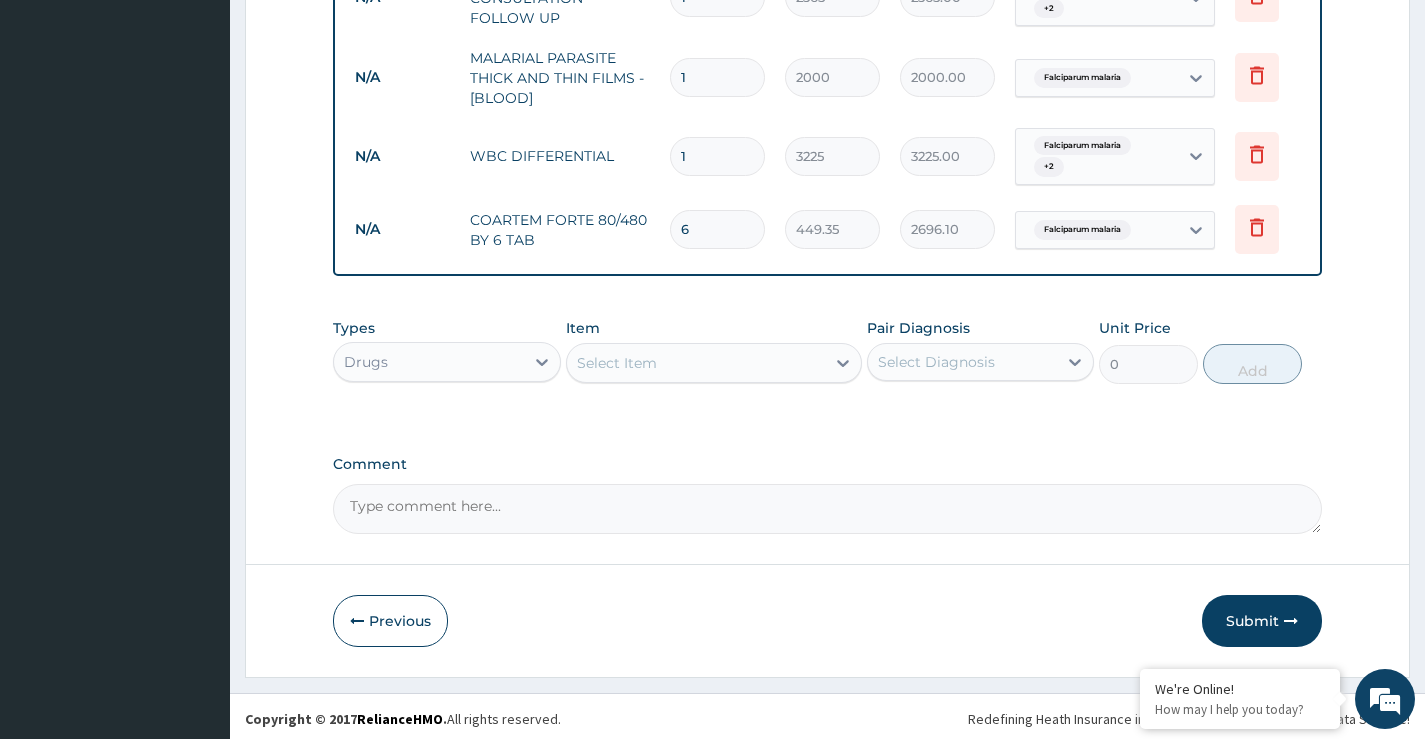 scroll, scrollTop: 860, scrollLeft: 0, axis: vertical 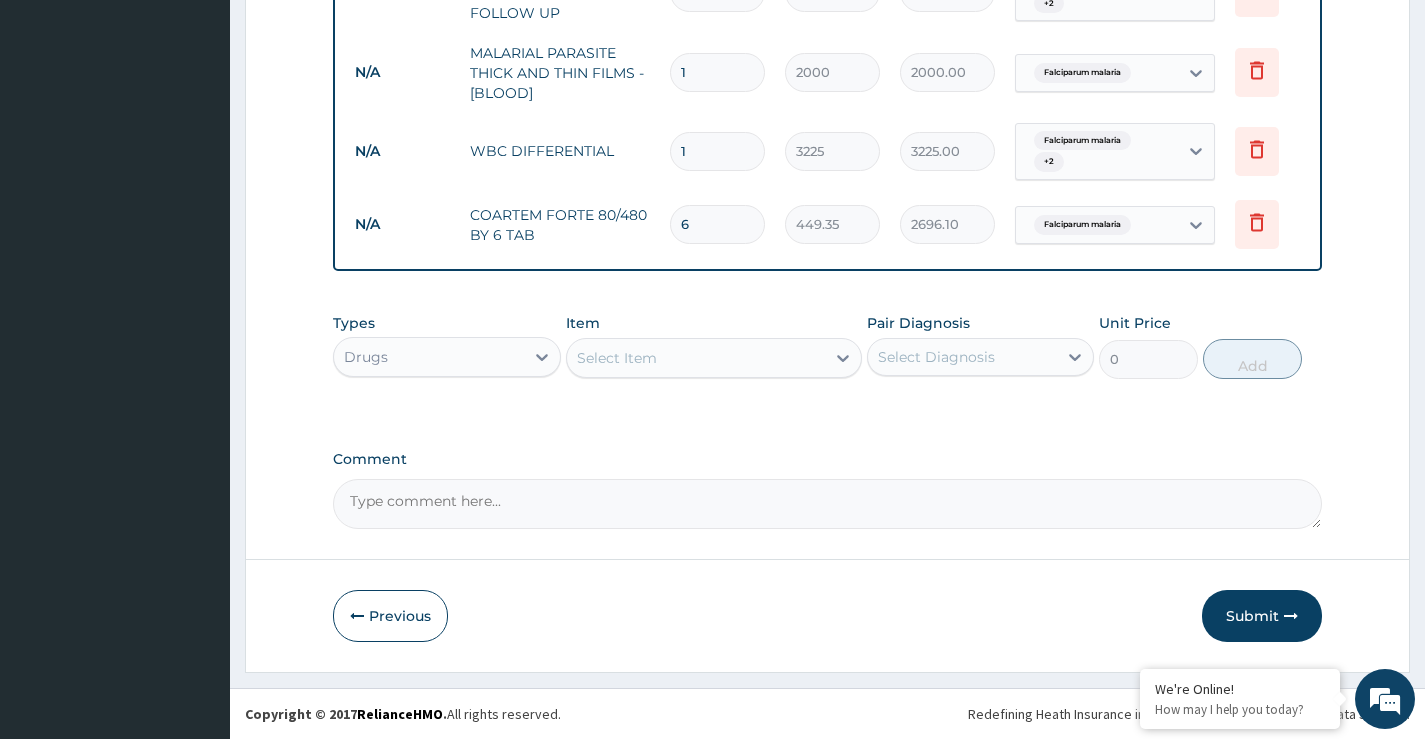 type on "6" 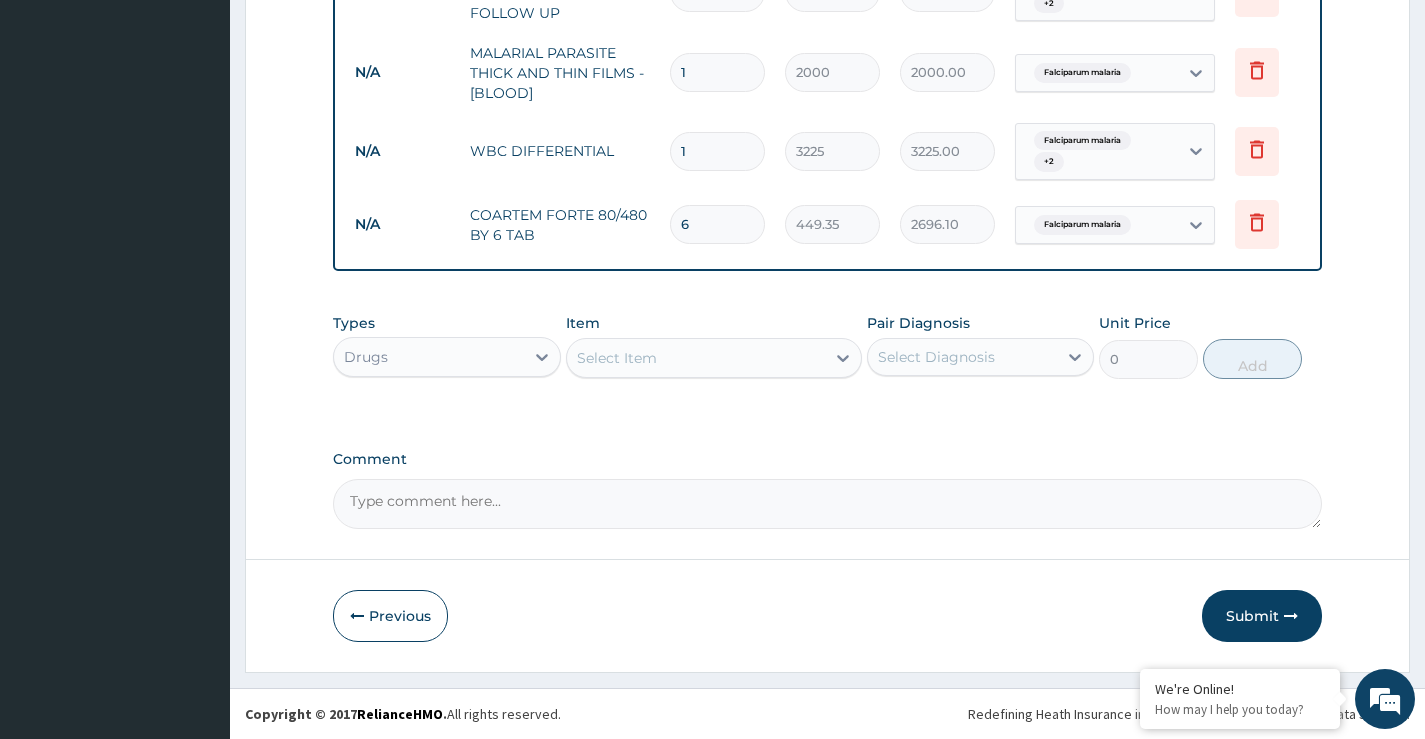 click on "Select Item" at bounding box center [696, 358] 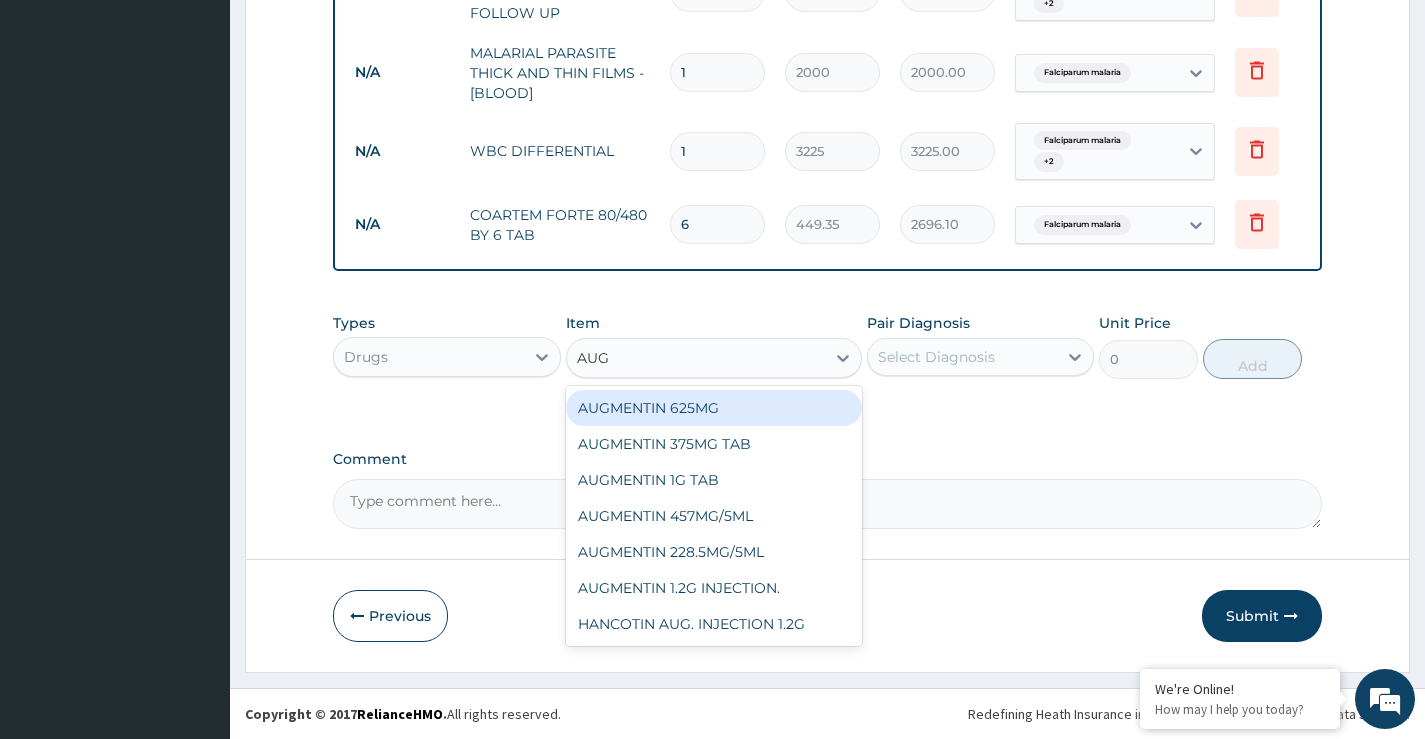 type on "AUGM" 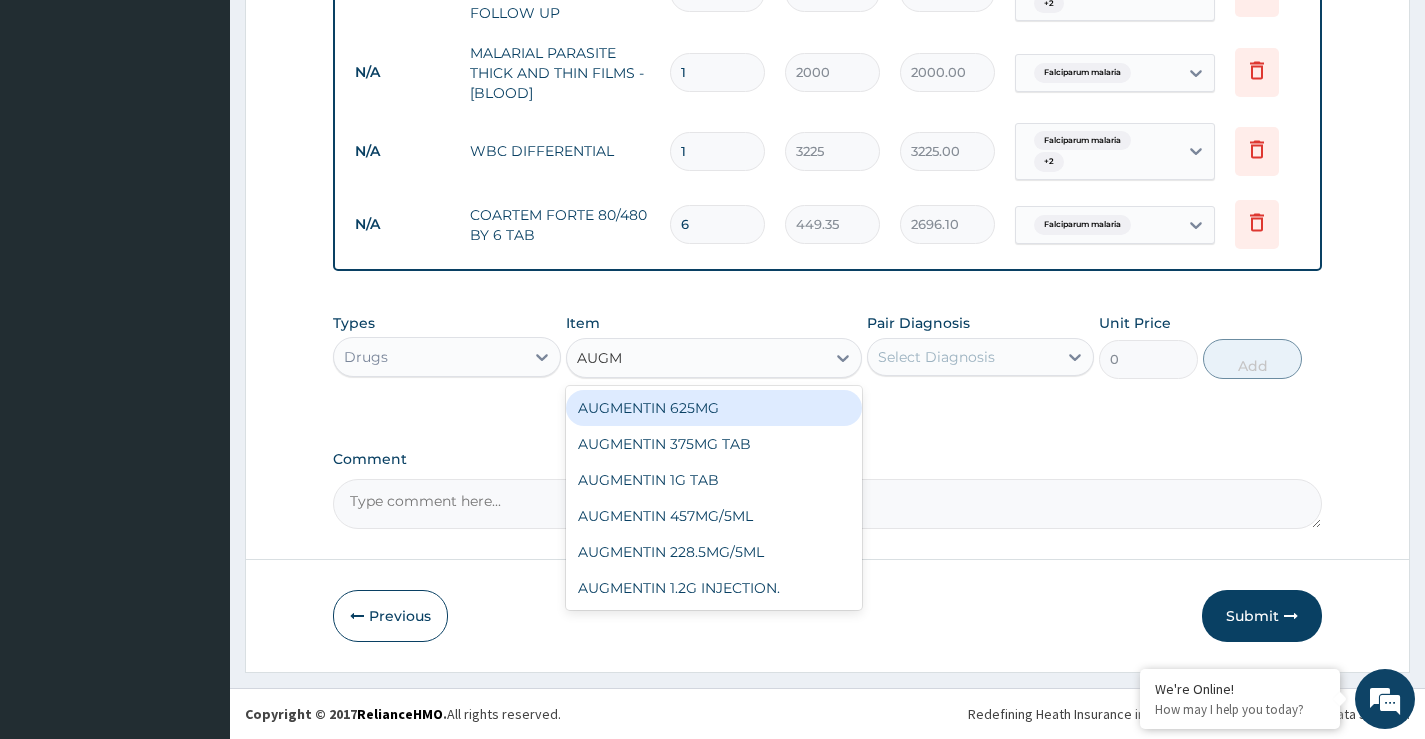 click on "AUGMENTIN 625MG" at bounding box center (714, 408) 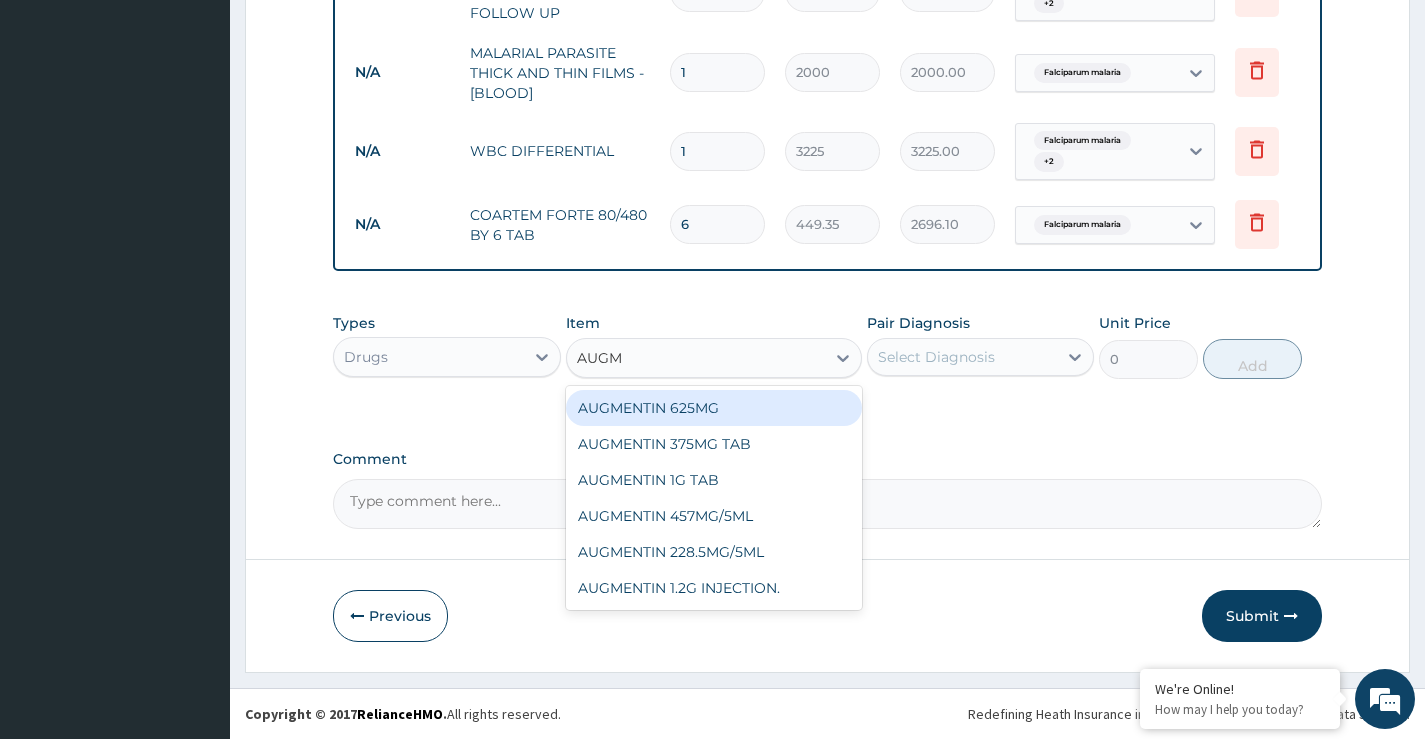 type 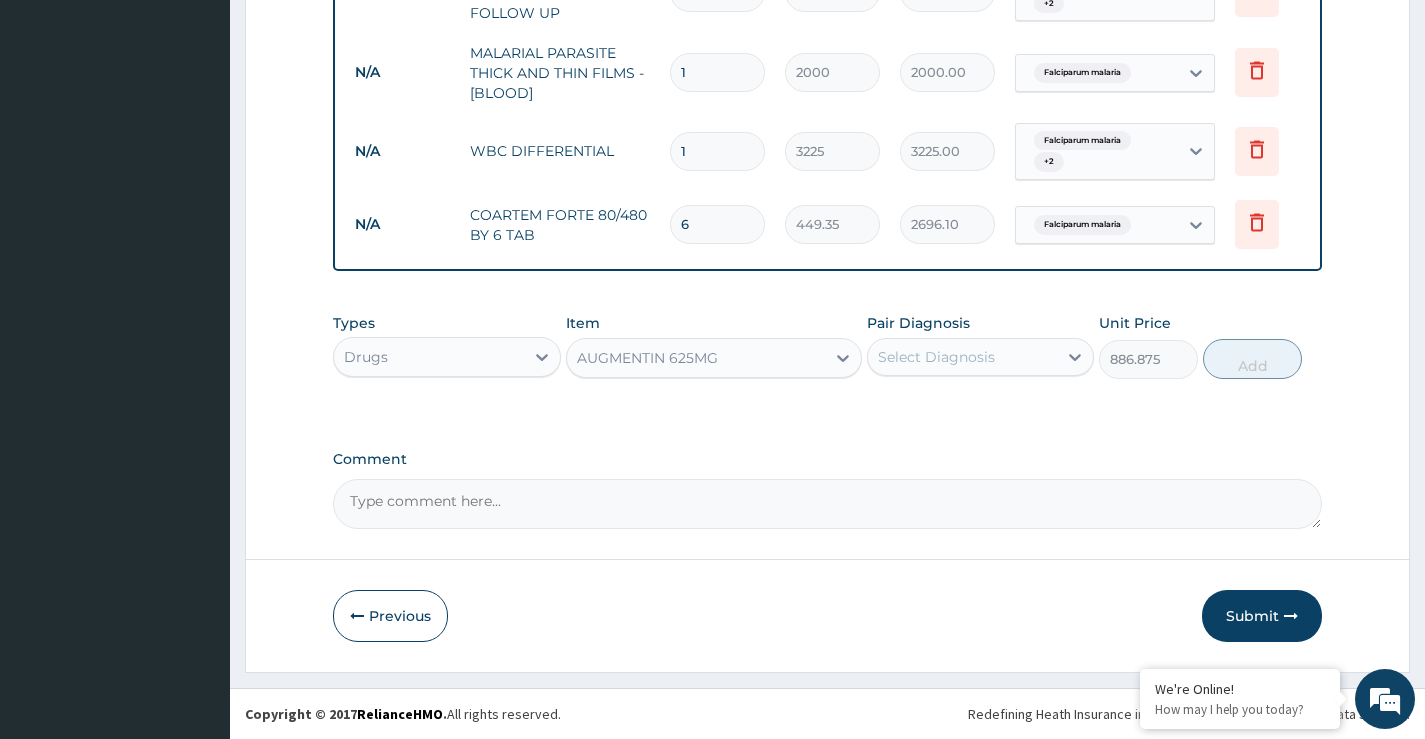 click on "Select Diagnosis" at bounding box center [936, 357] 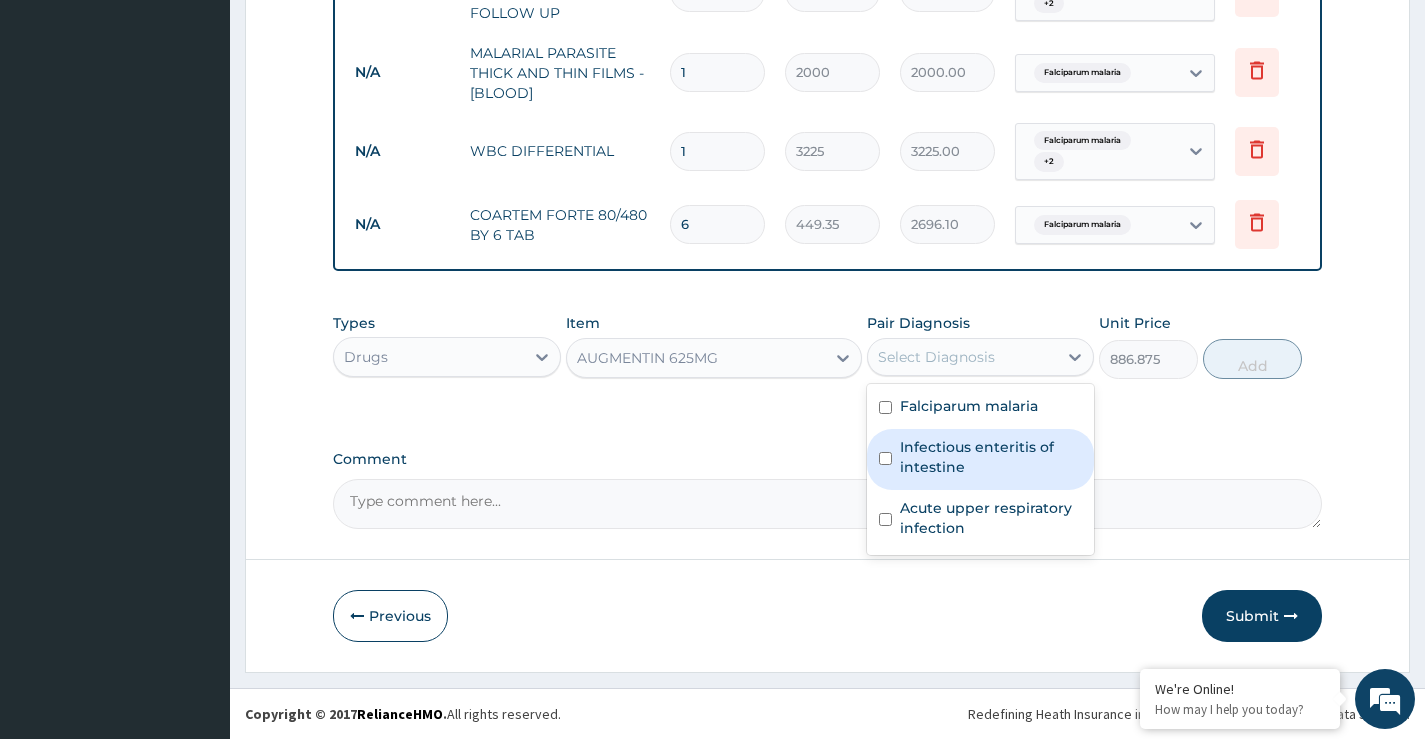 click on "Infectious enteritis of intestine" at bounding box center (991, 457) 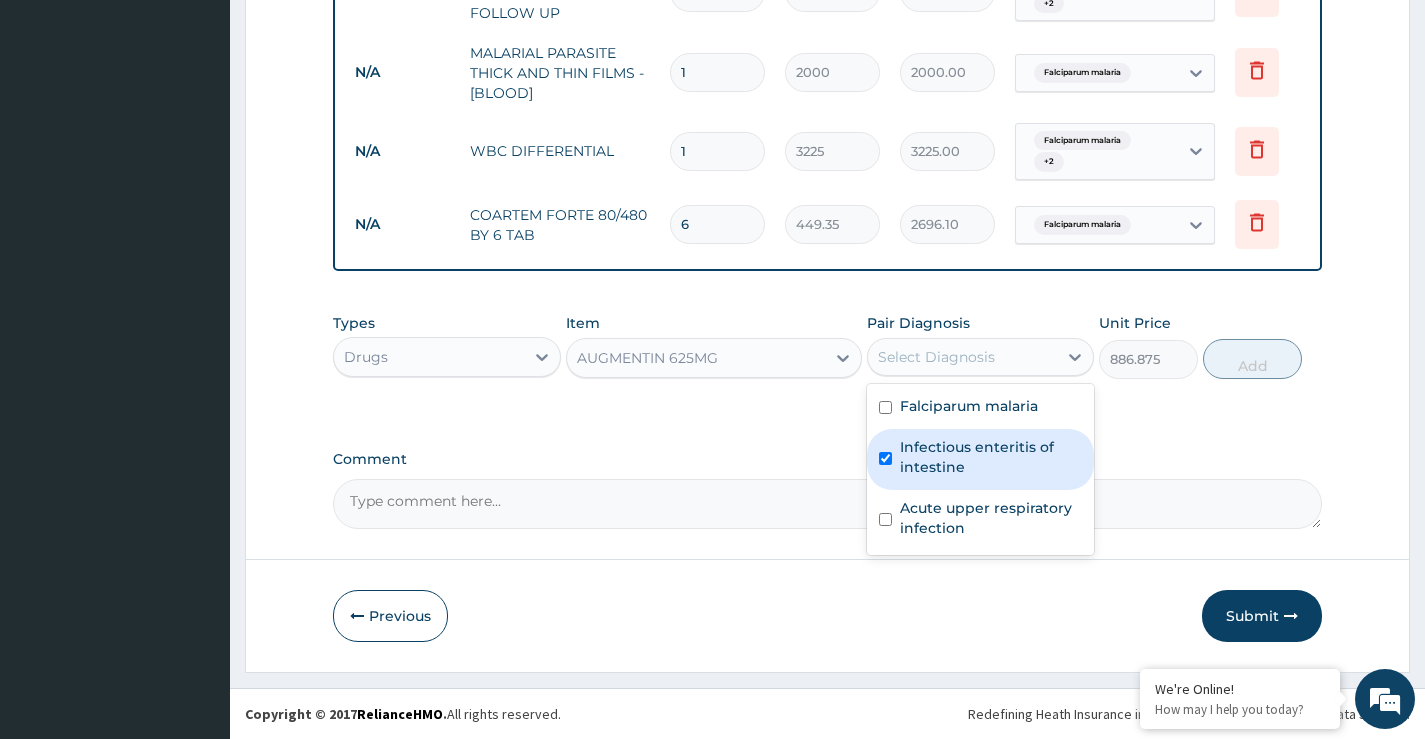 checkbox on "true" 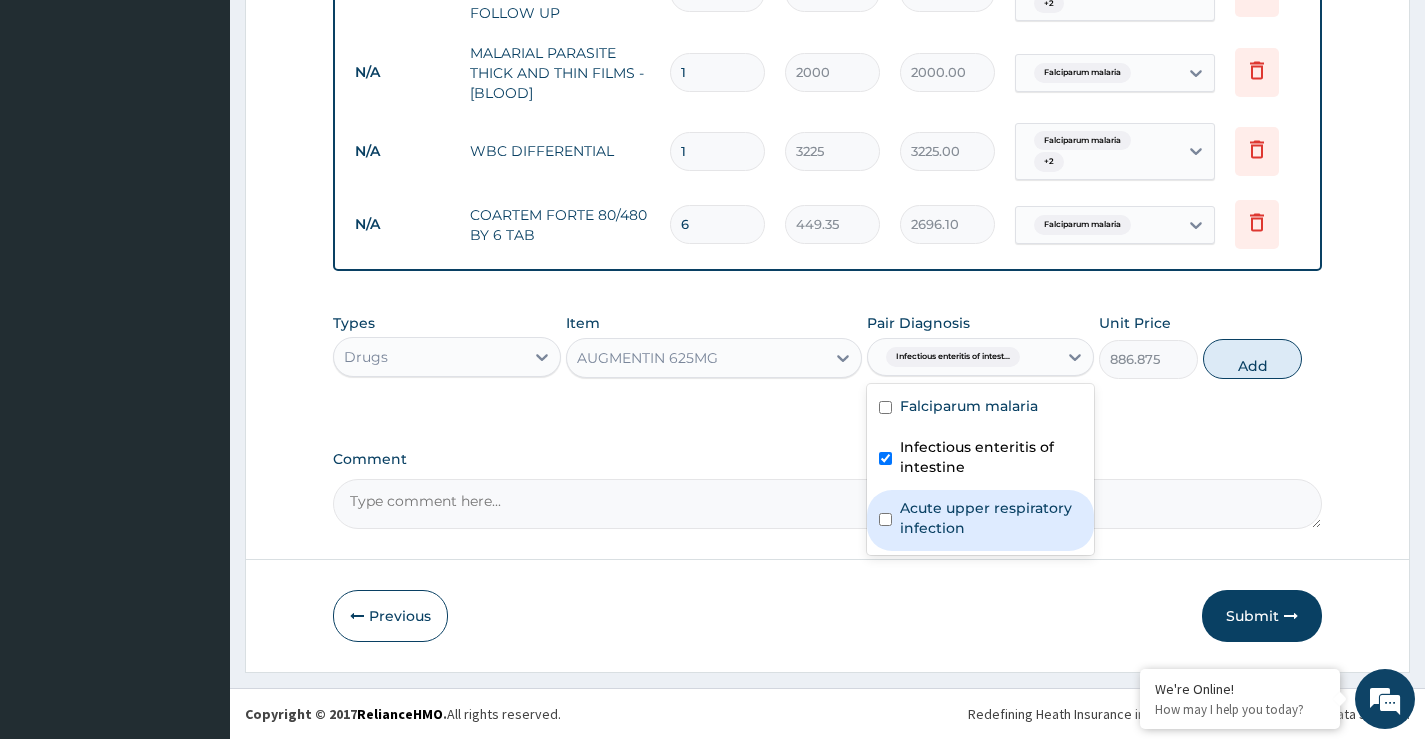 click on "Acute upper respiratory infection" at bounding box center [991, 518] 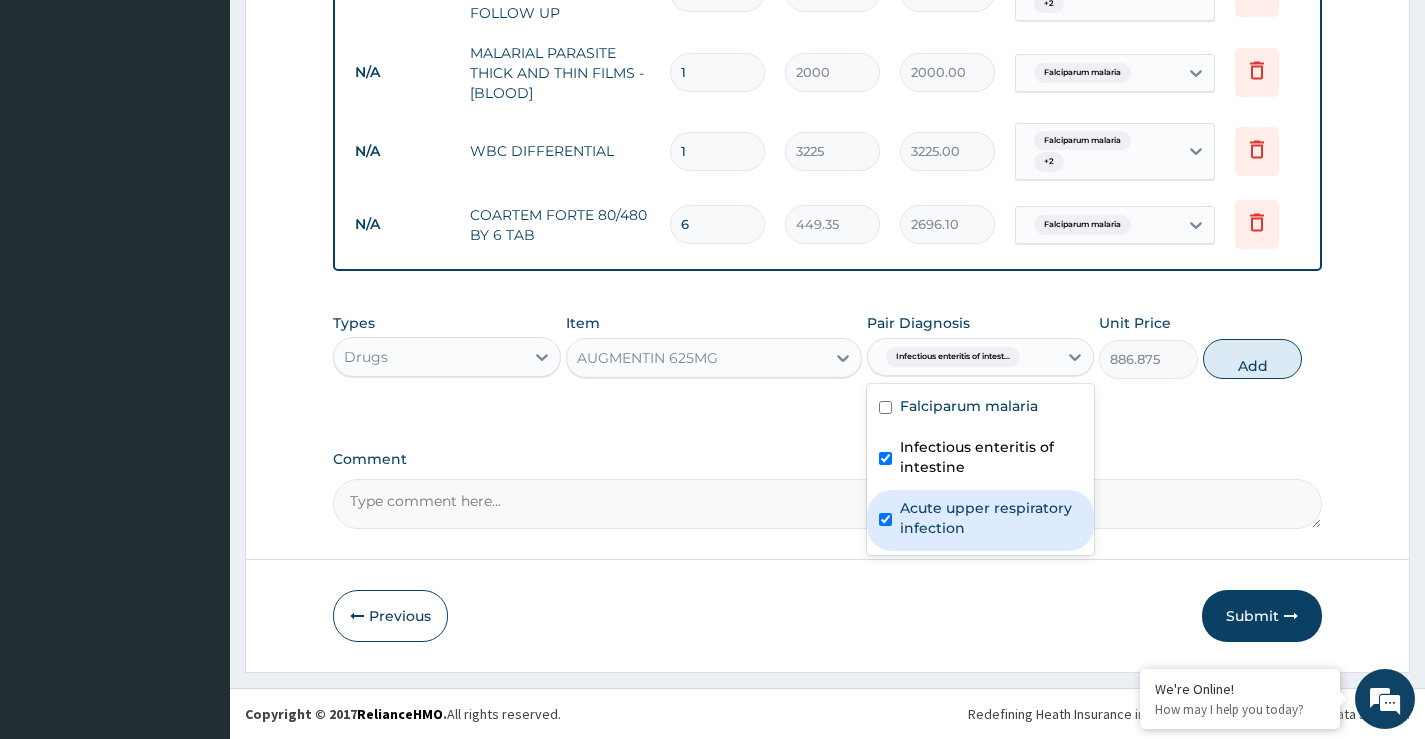 checkbox on "true" 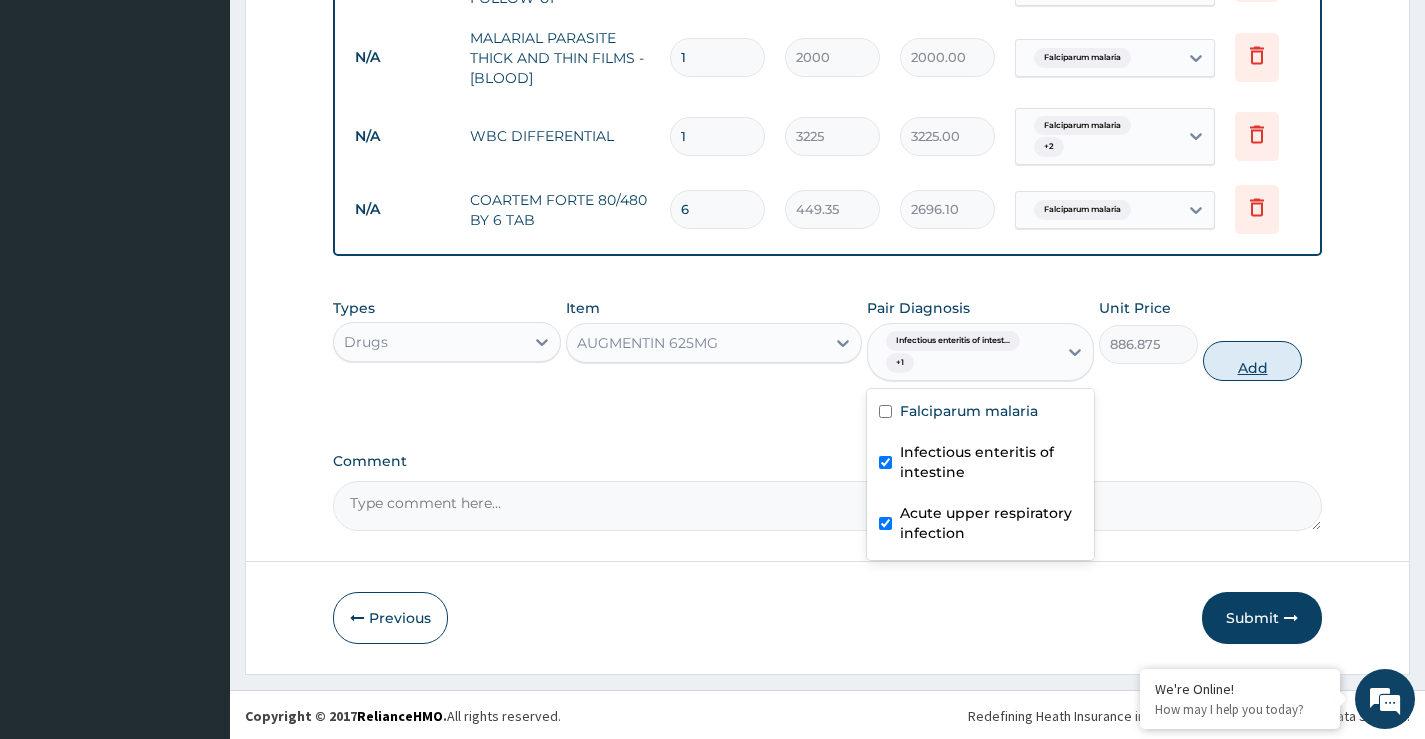 click on "Add" at bounding box center [1252, 361] 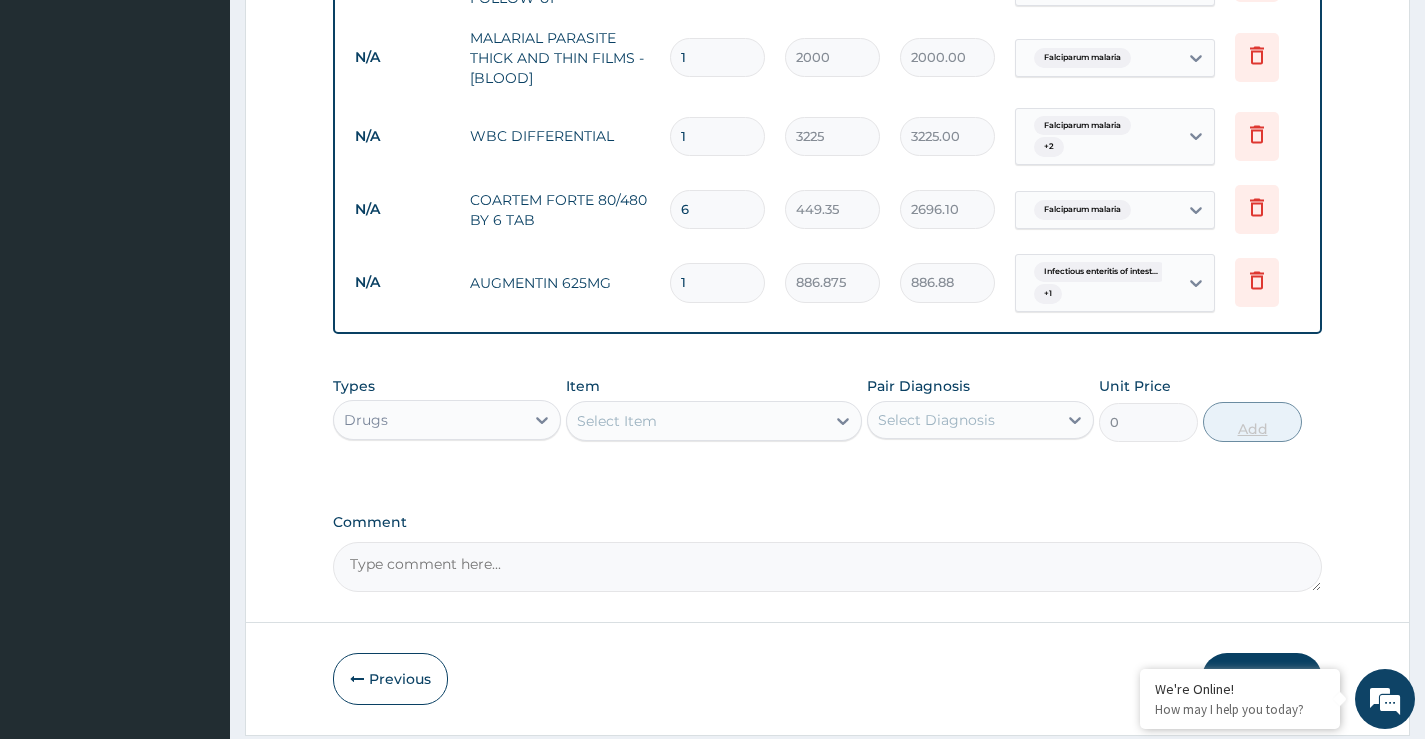 type on "14" 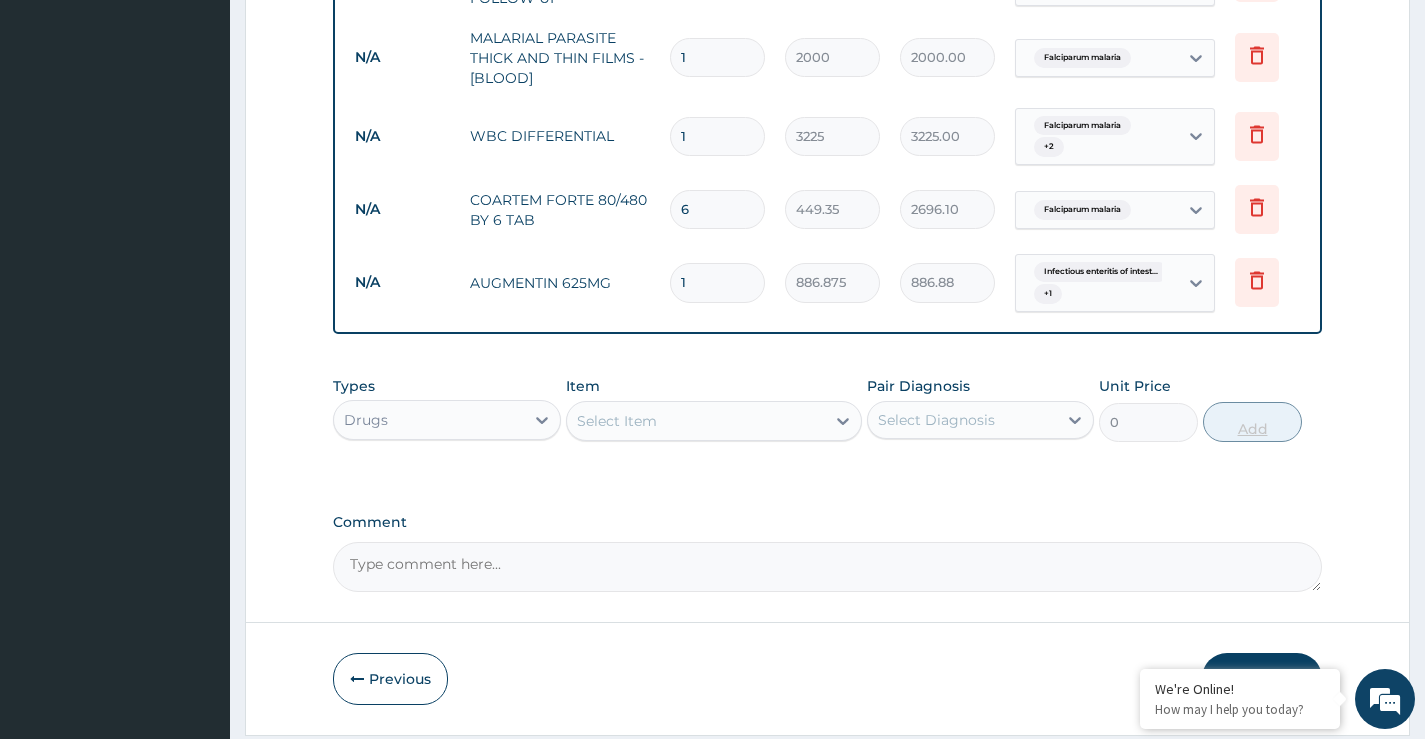 type on "12416.25" 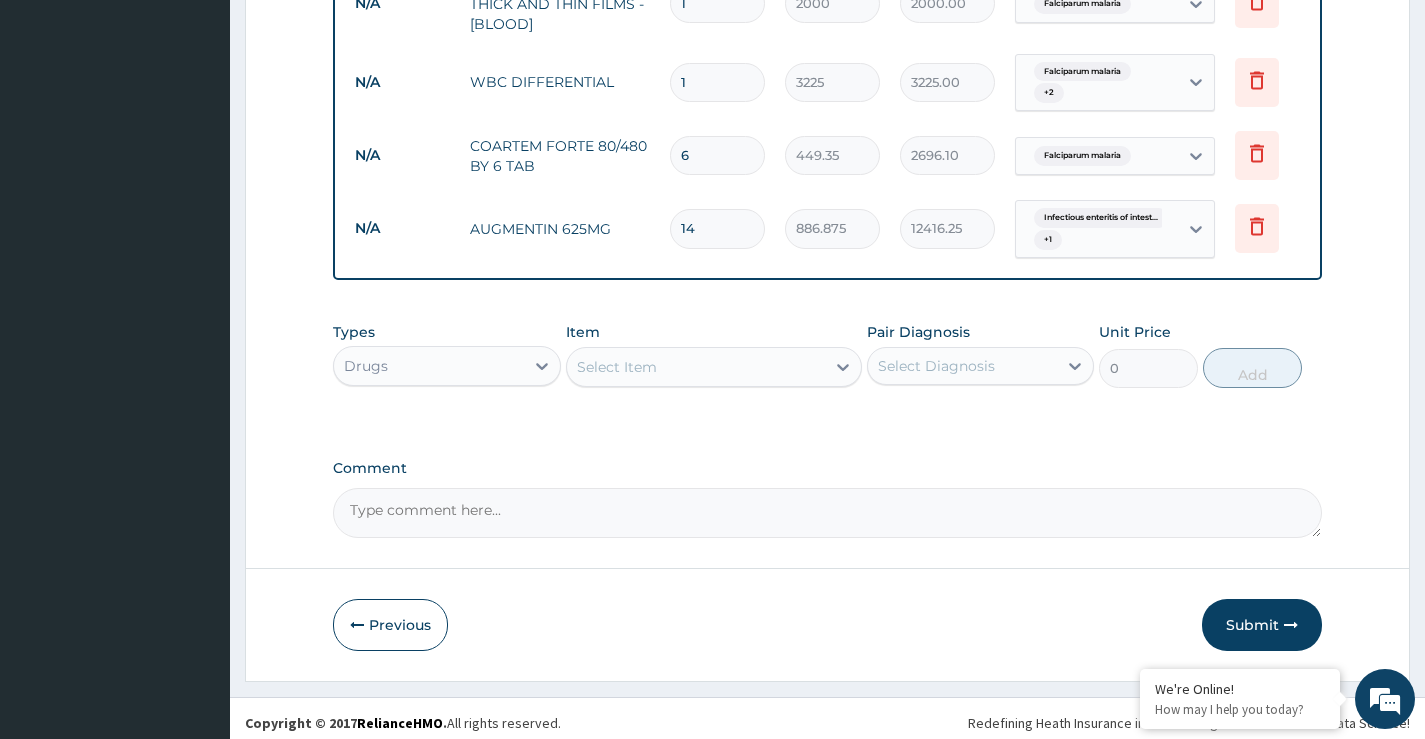 scroll, scrollTop: 938, scrollLeft: 0, axis: vertical 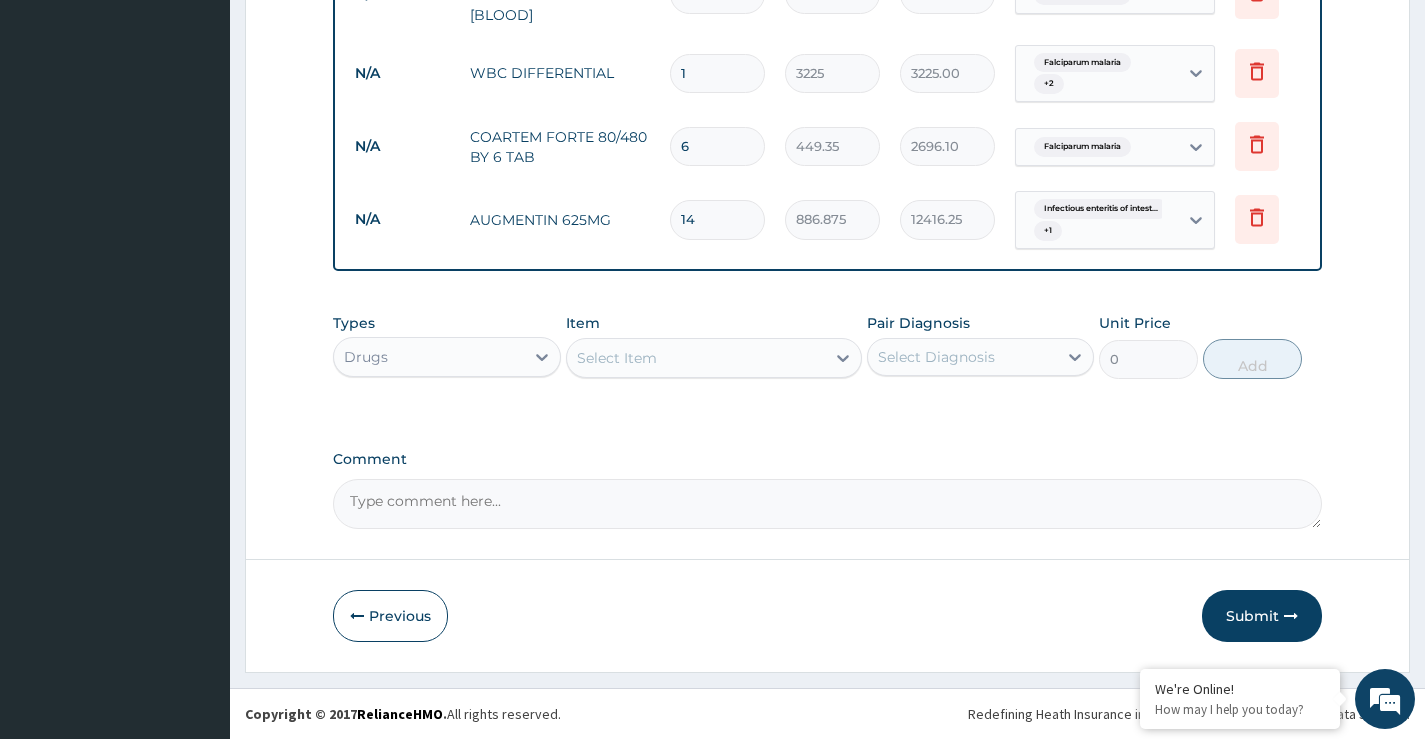 type on "14" 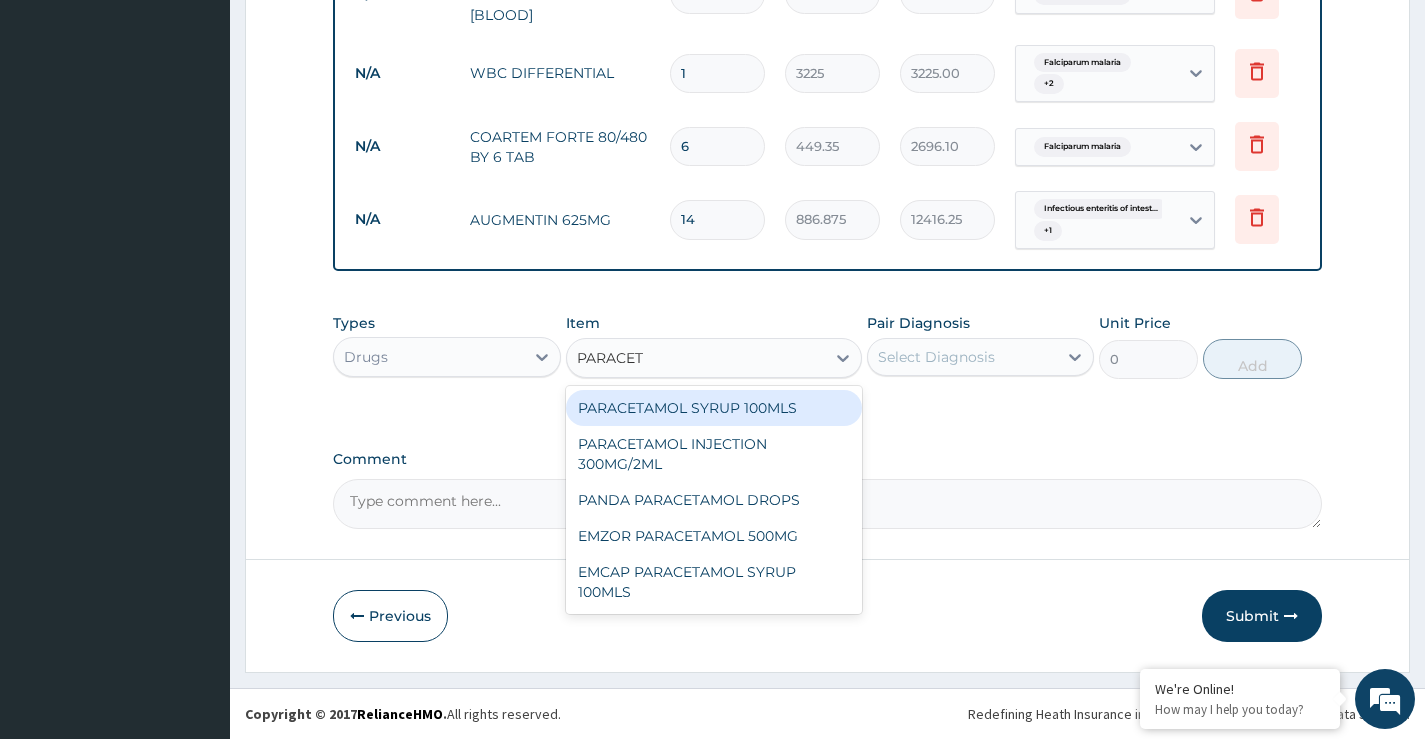 type on "PARACETA" 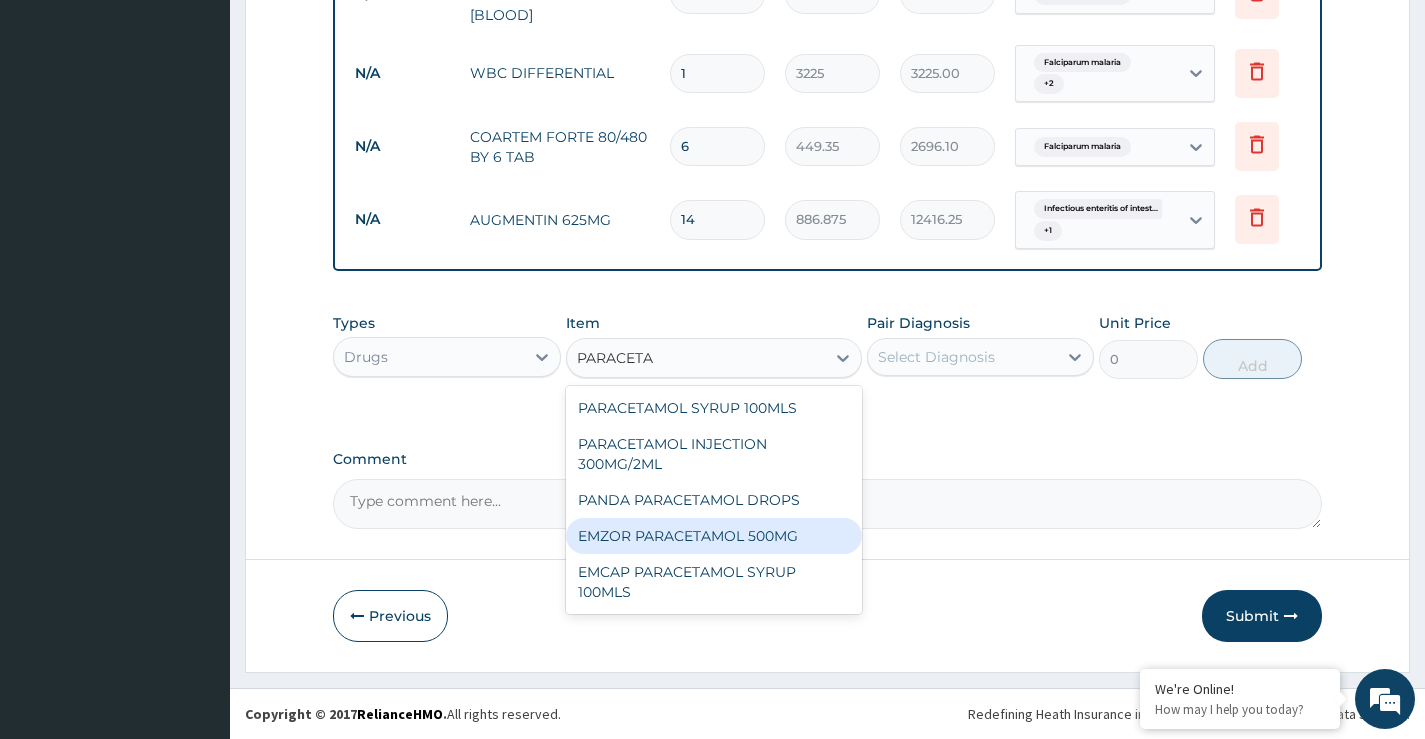 click on "EMZOR PARACETAMOL 500MG" at bounding box center (714, 536) 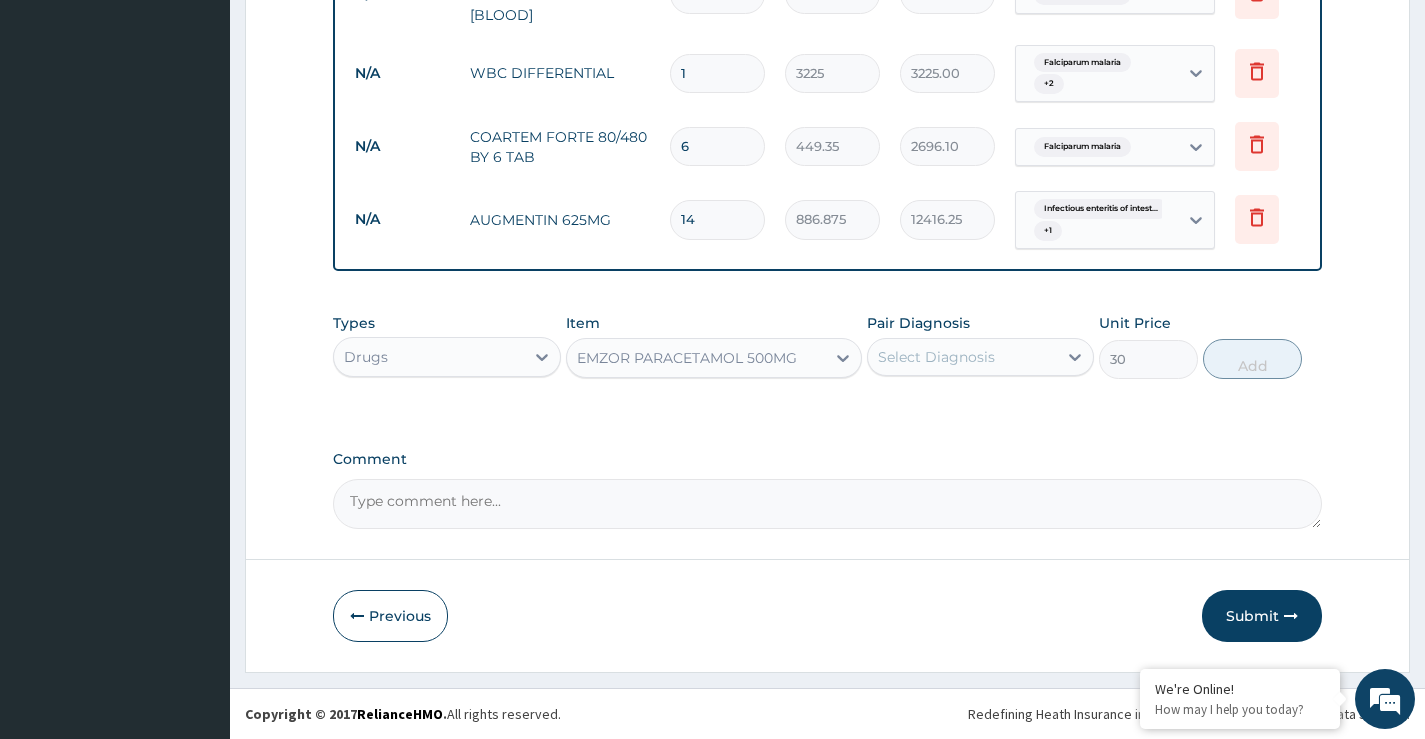 click on "Select Diagnosis" at bounding box center [936, 357] 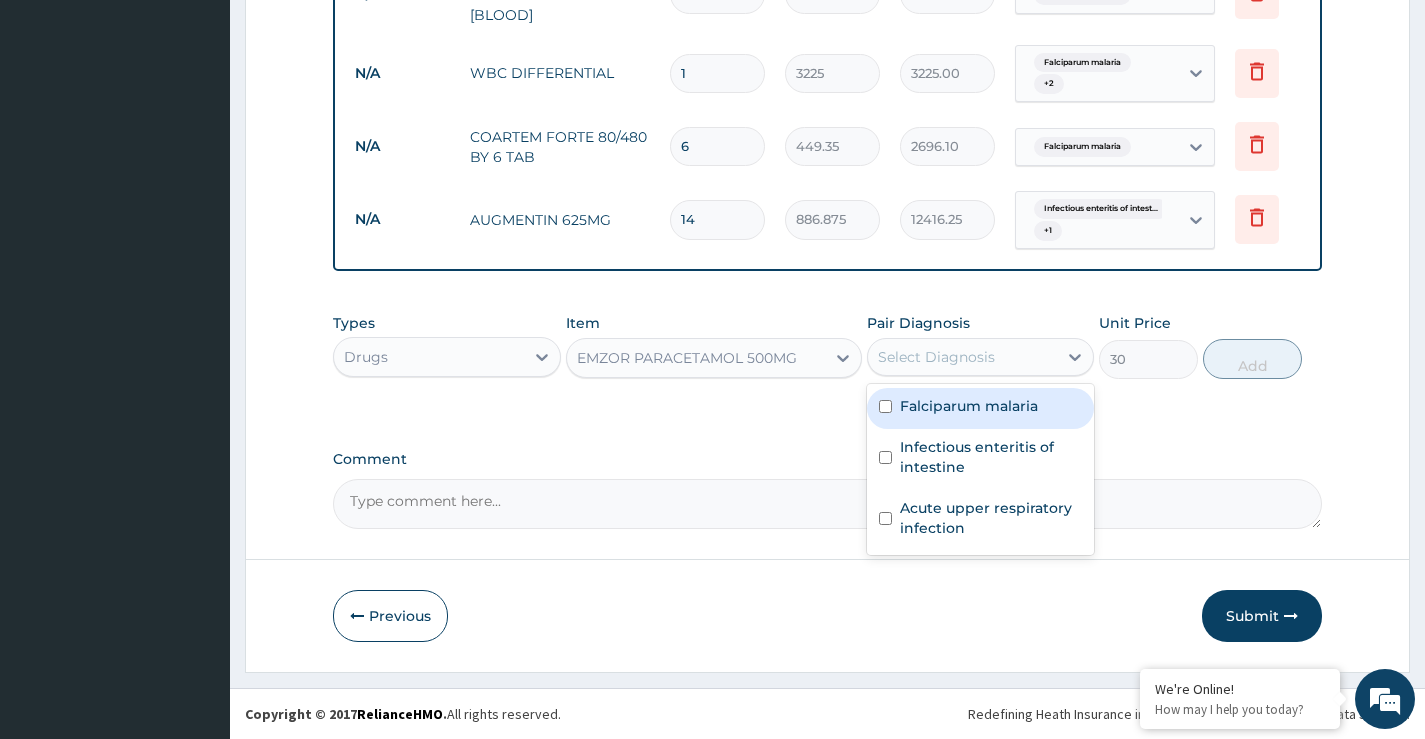 click on "Falciparum malaria" at bounding box center (969, 406) 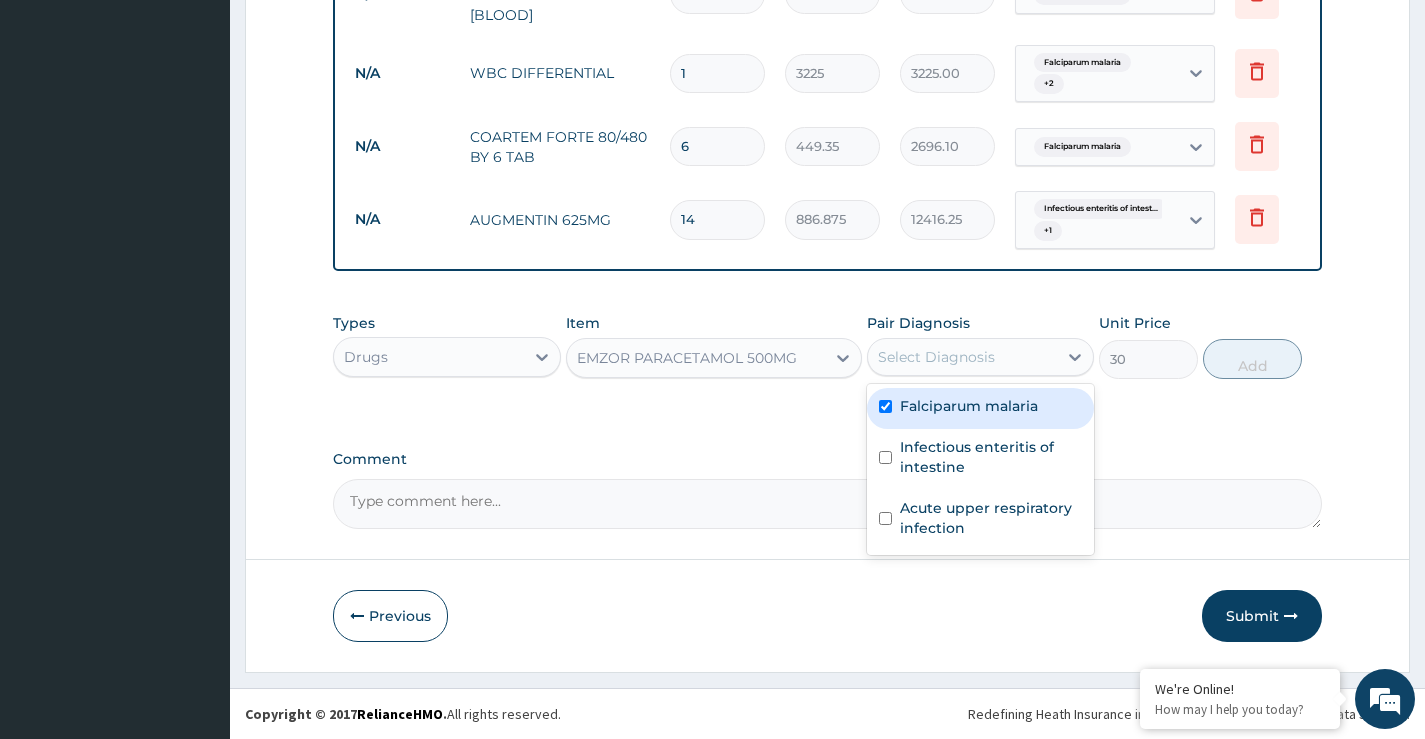 checkbox on "true" 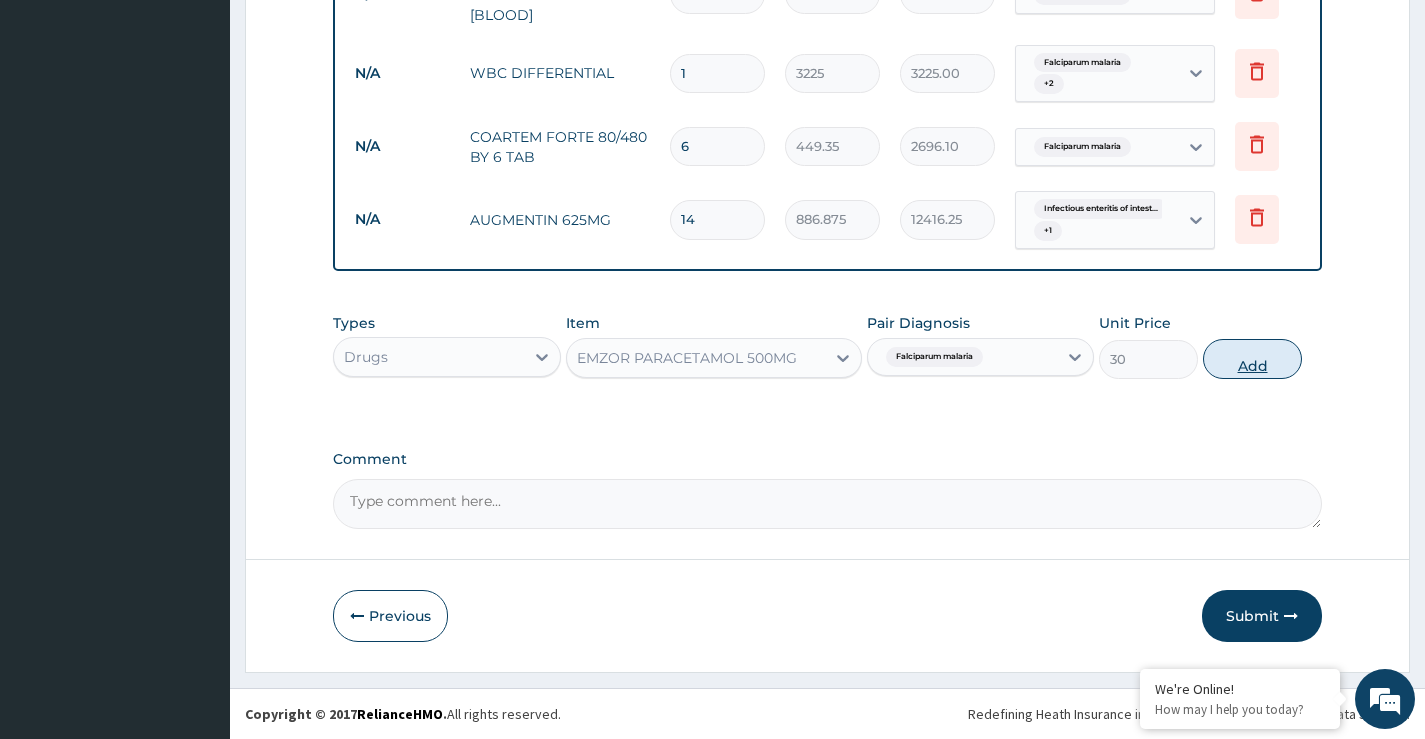 click on "Add" at bounding box center (1252, 359) 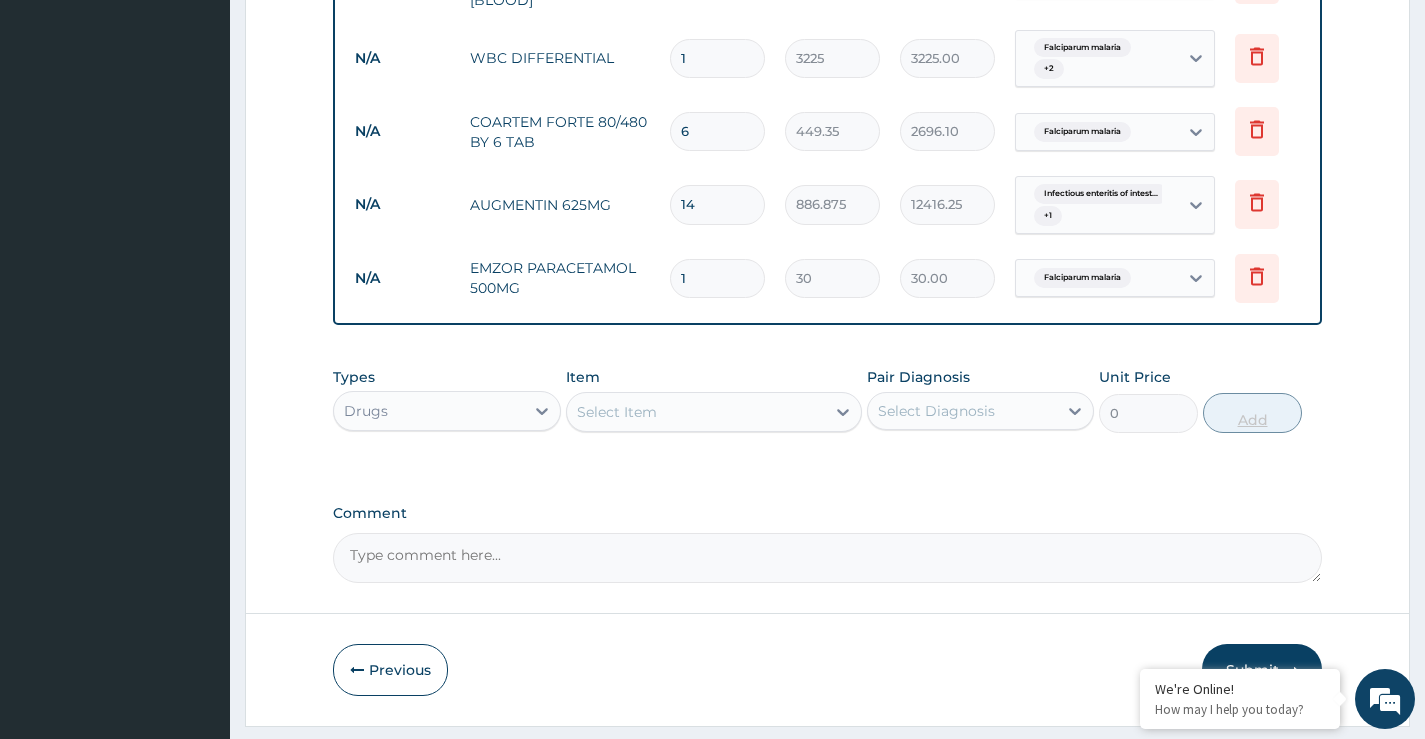 type on "18" 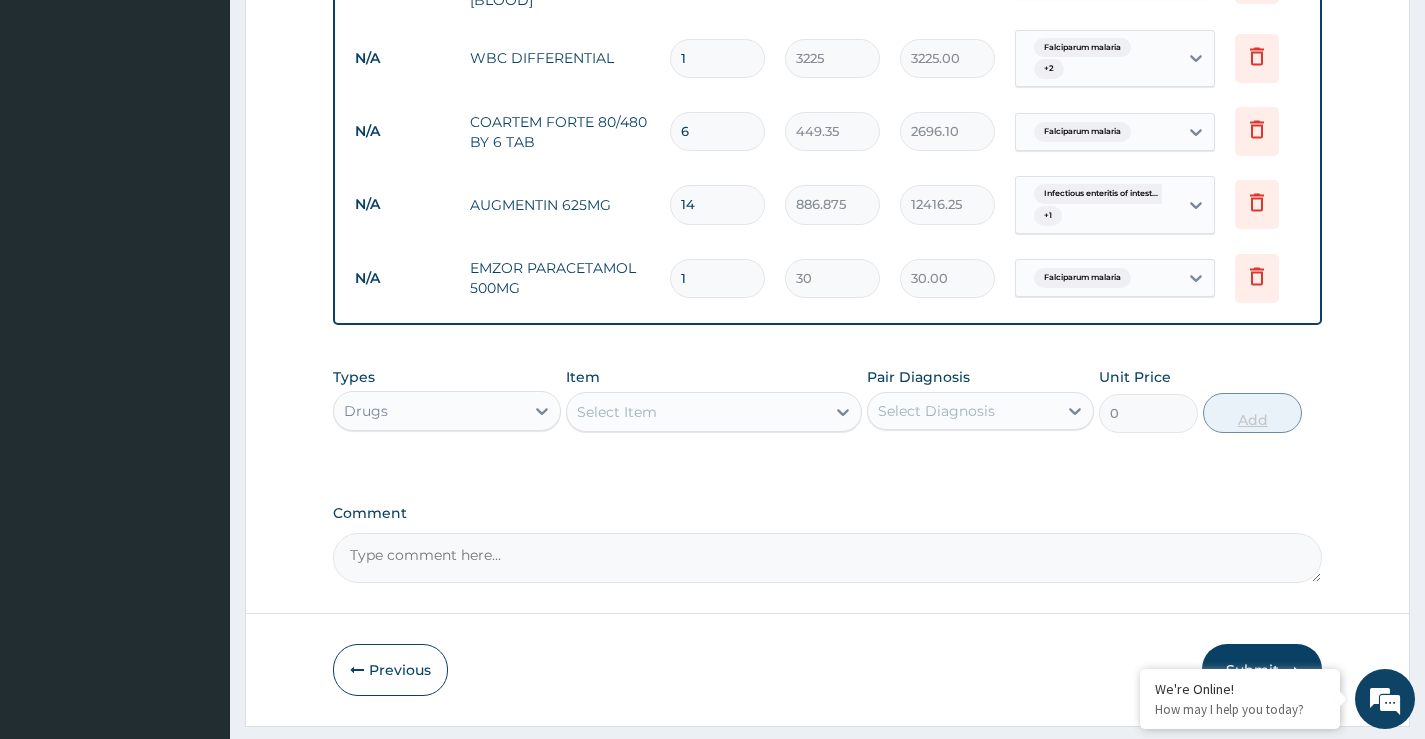 type on "540.00" 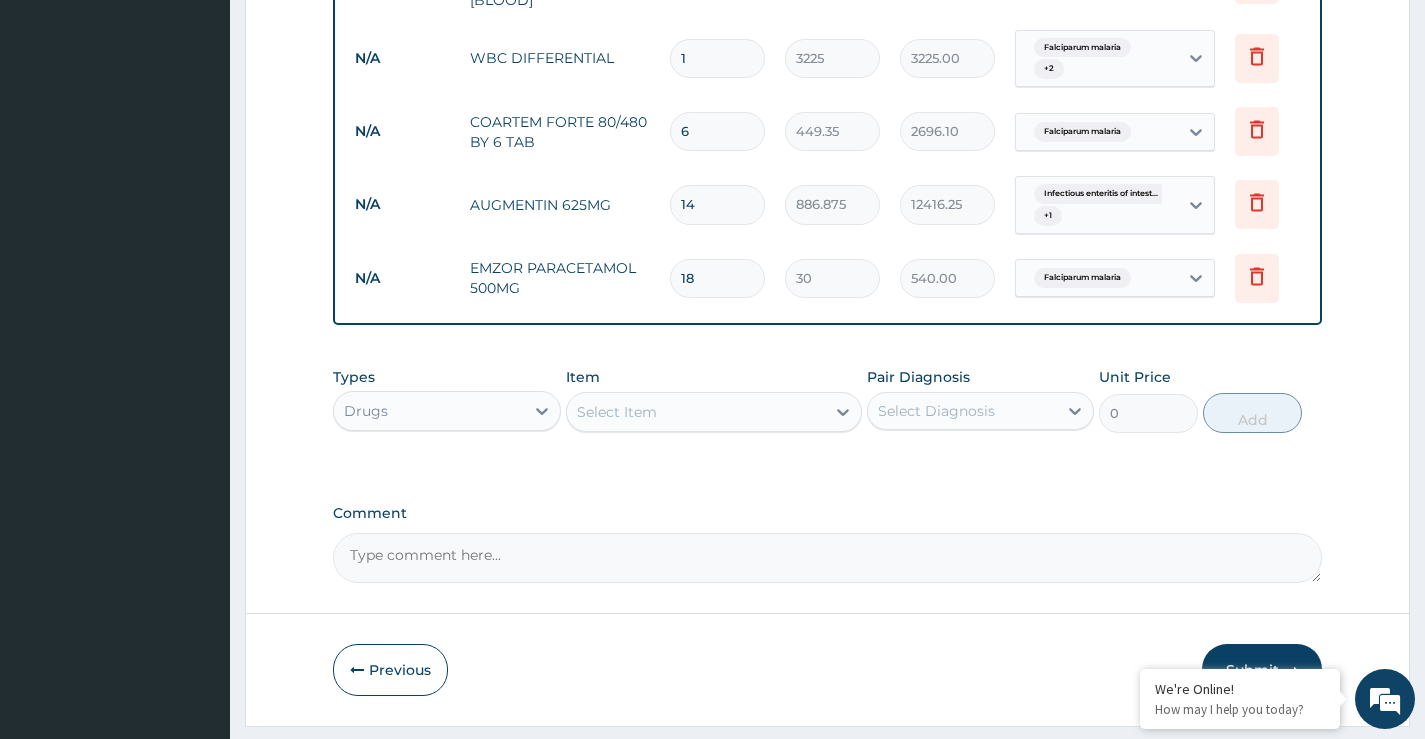type on "18" 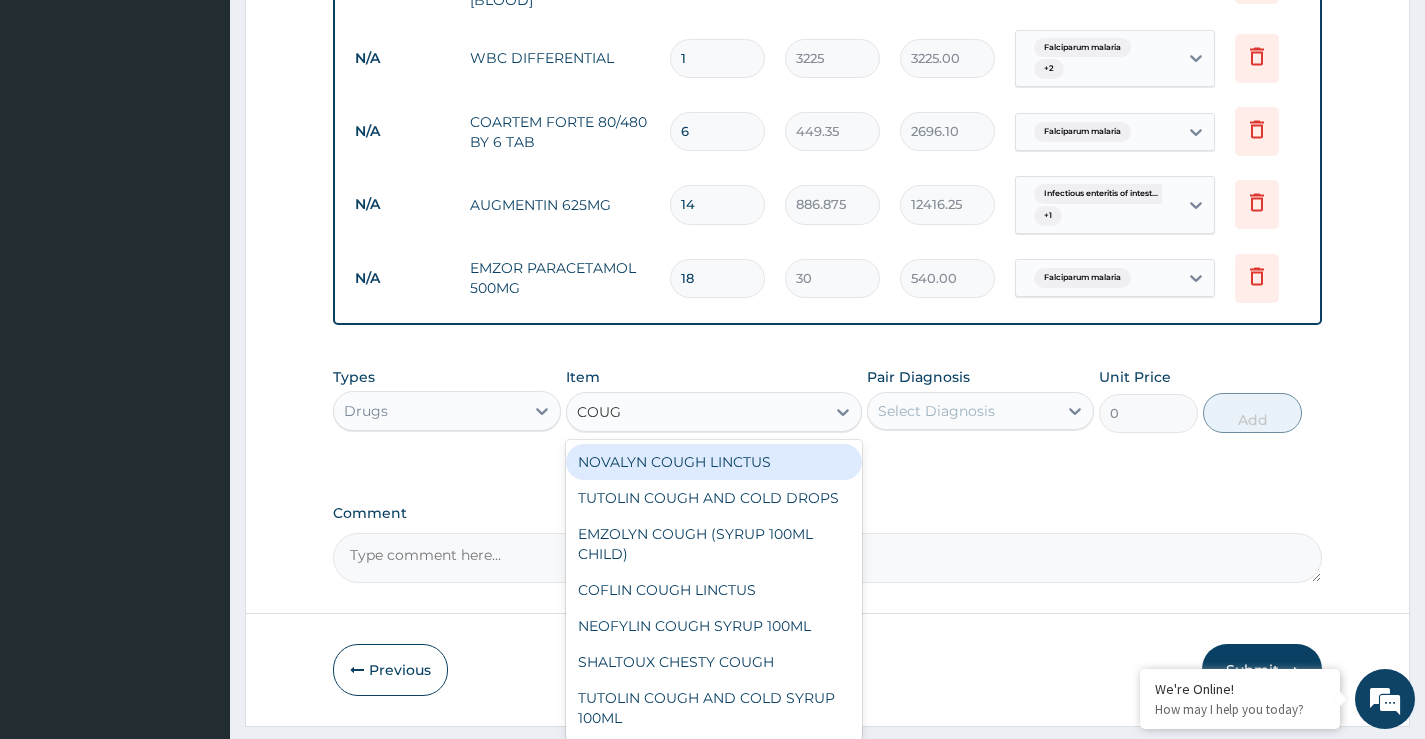 type on "COUGH" 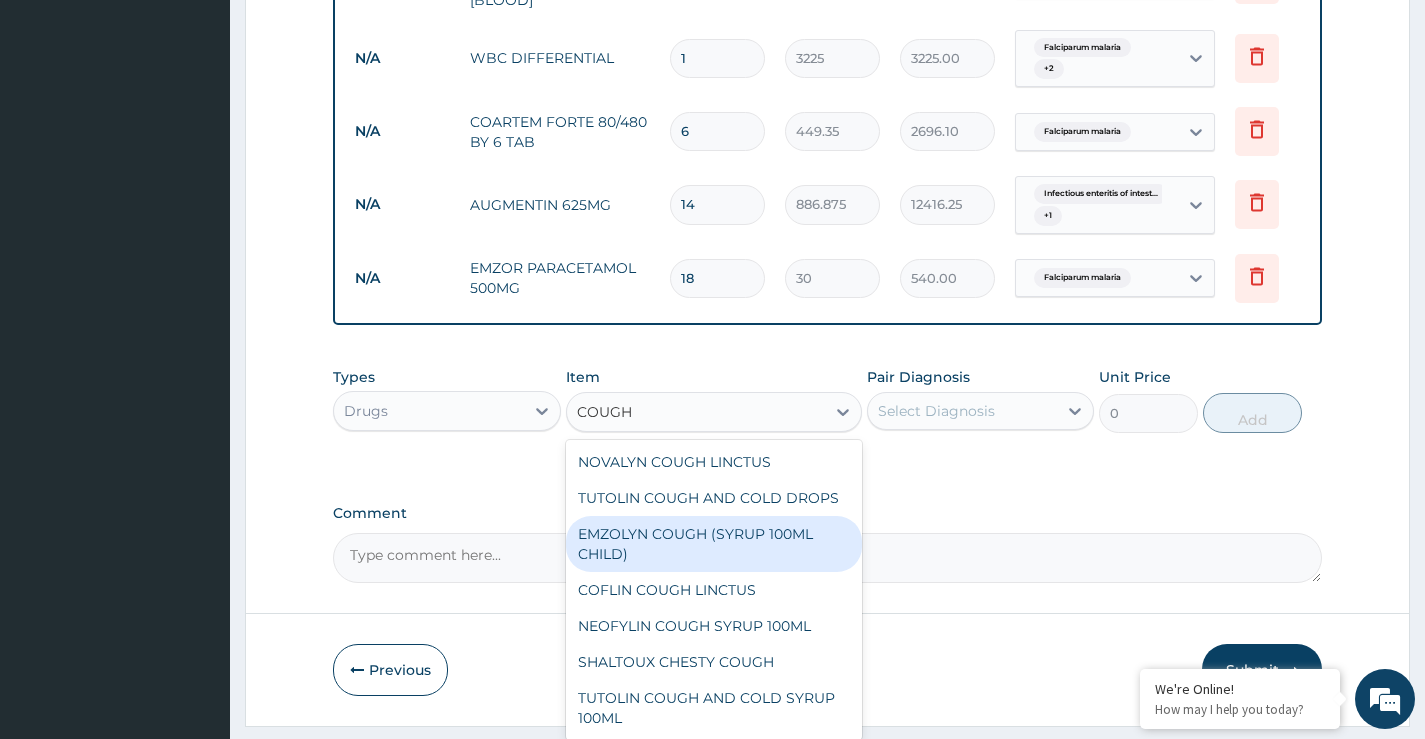 scroll, scrollTop: 100, scrollLeft: 0, axis: vertical 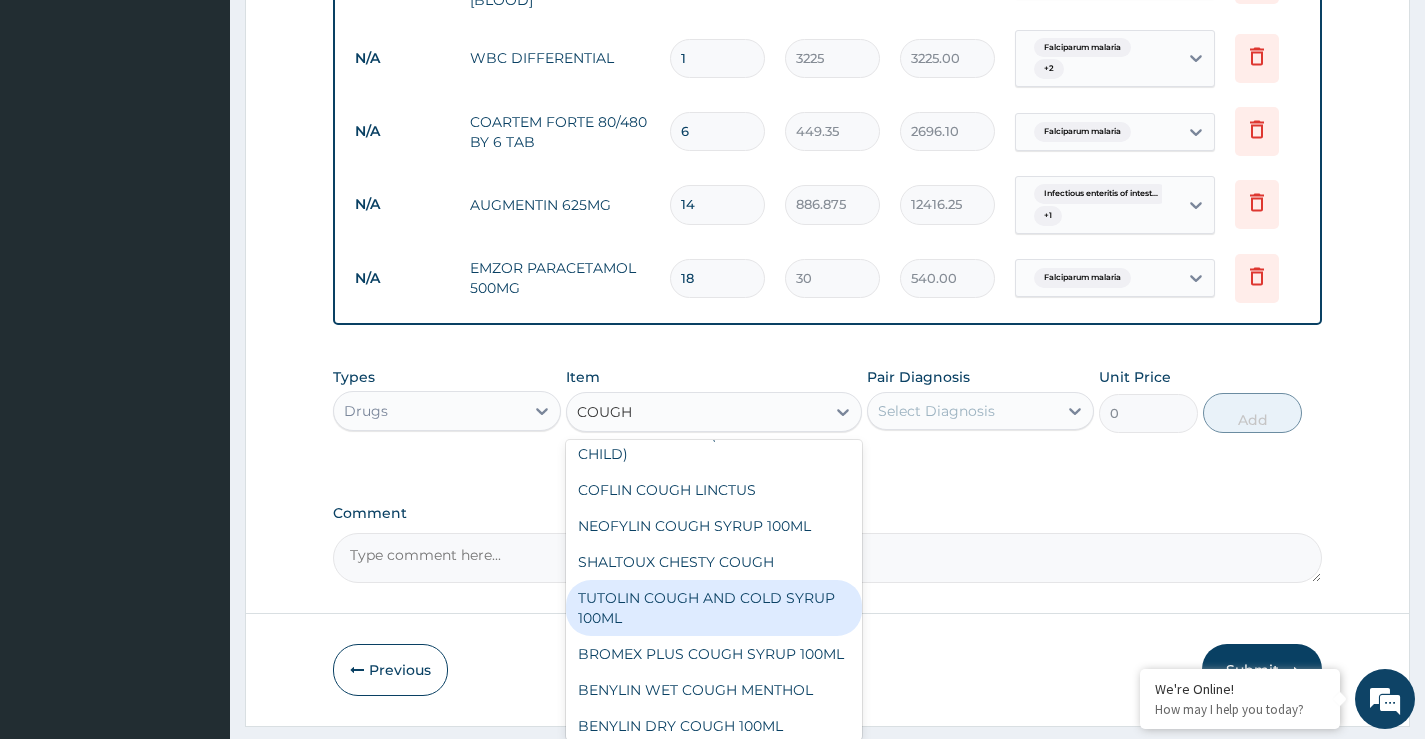 click on "TUTOLIN COUGH AND COLD SYRUP 100ML" at bounding box center [714, 608] 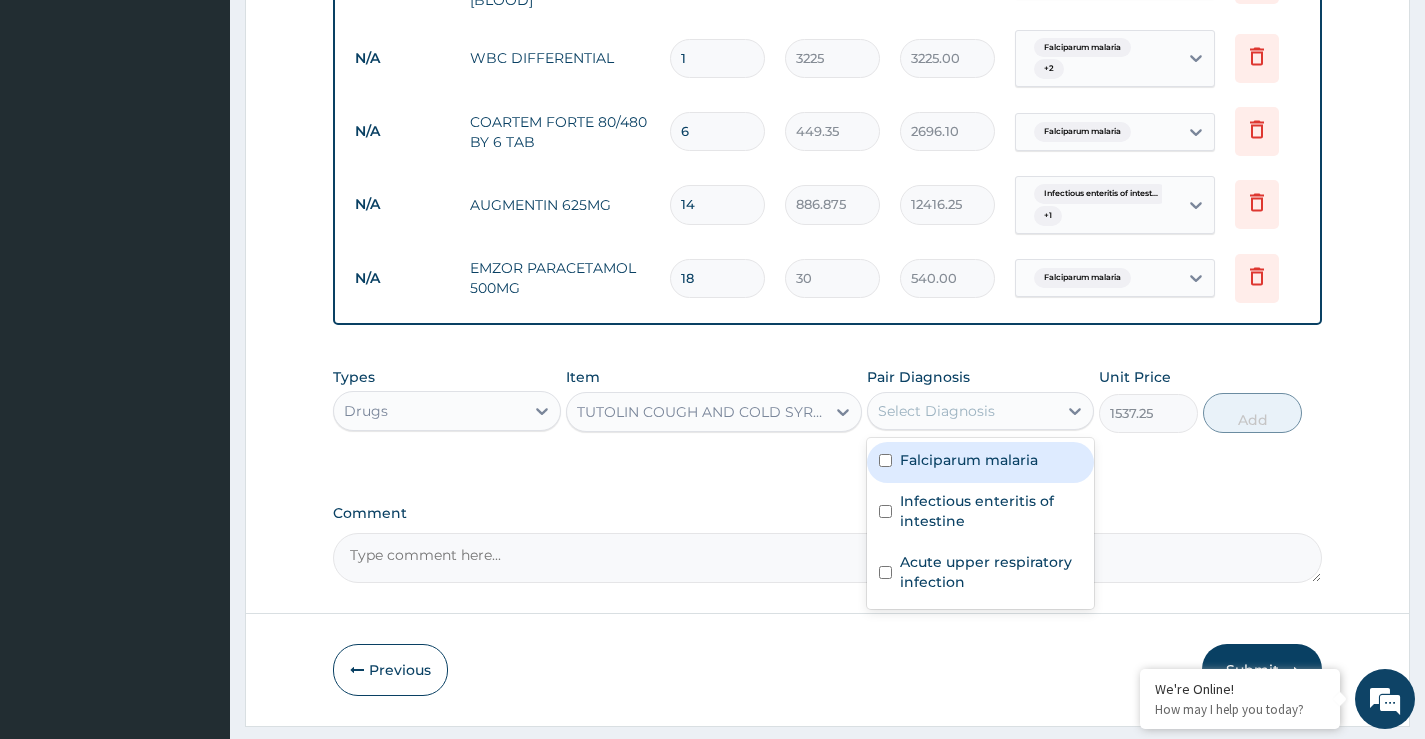 click on "Select Diagnosis" at bounding box center (962, 411) 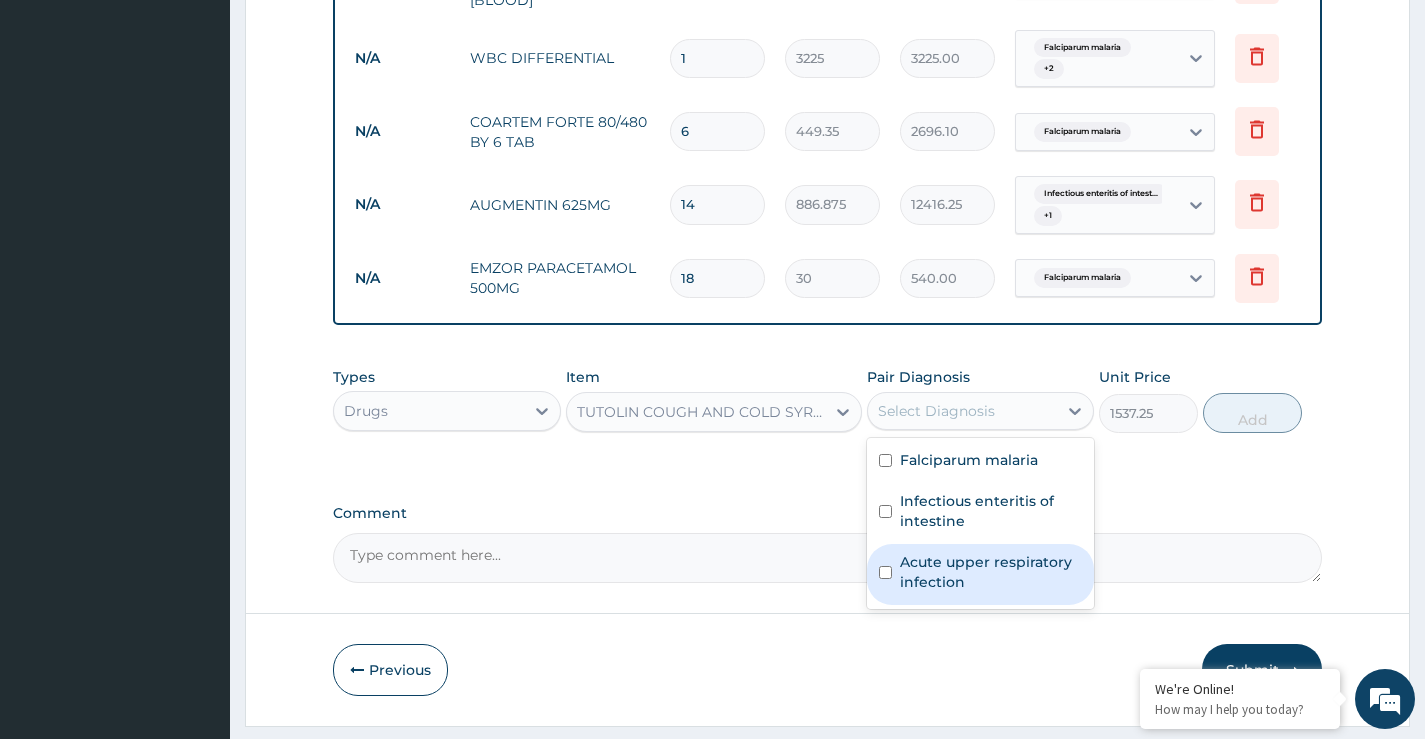 click on "Acute upper respiratory infection" at bounding box center (991, 572) 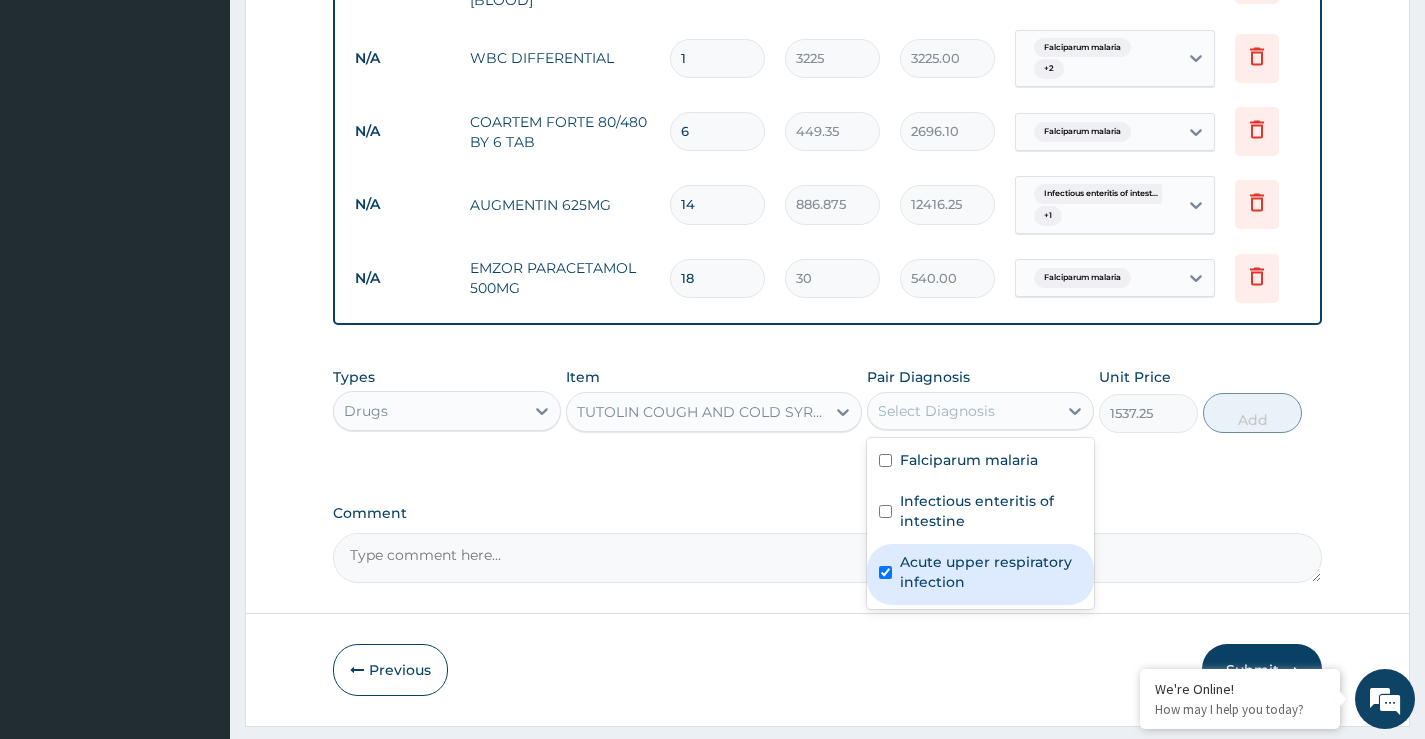 checkbox on "true" 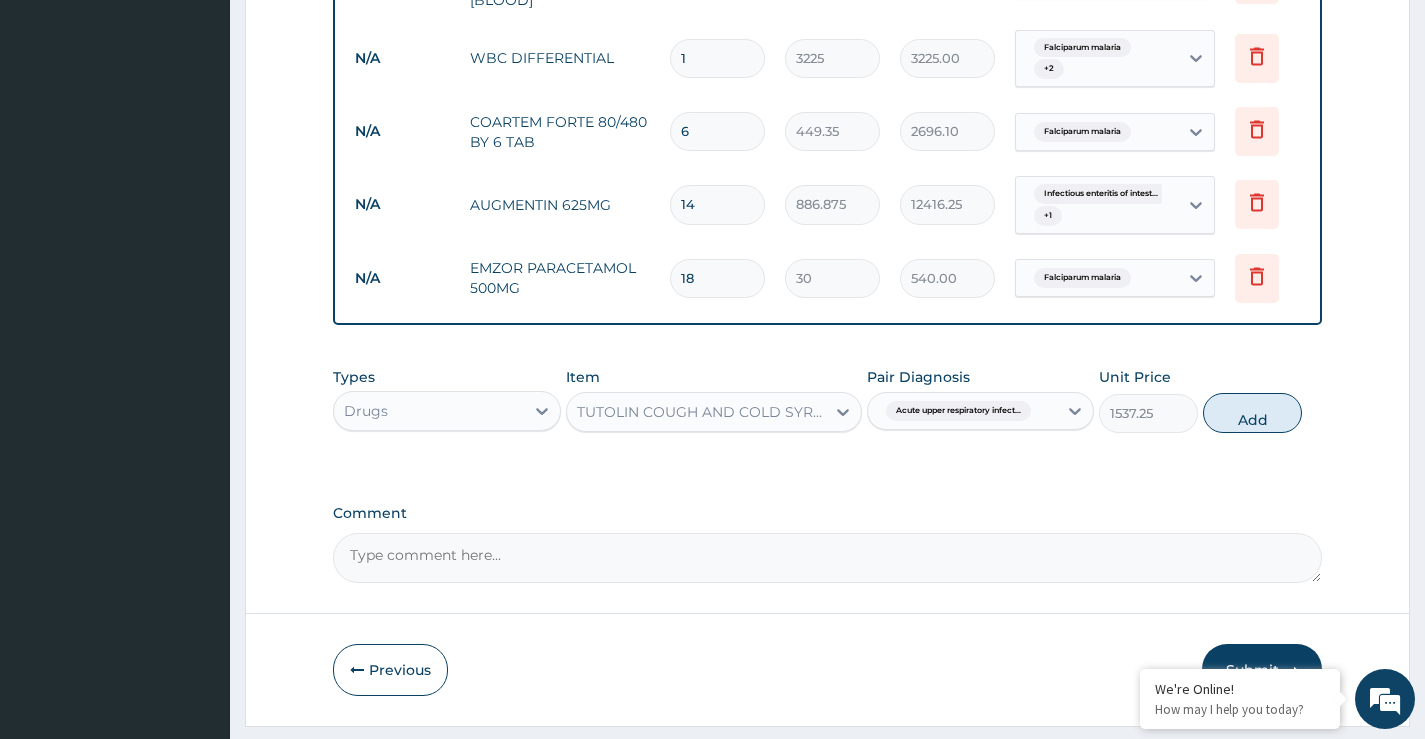 click on "Add" at bounding box center (1252, 413) 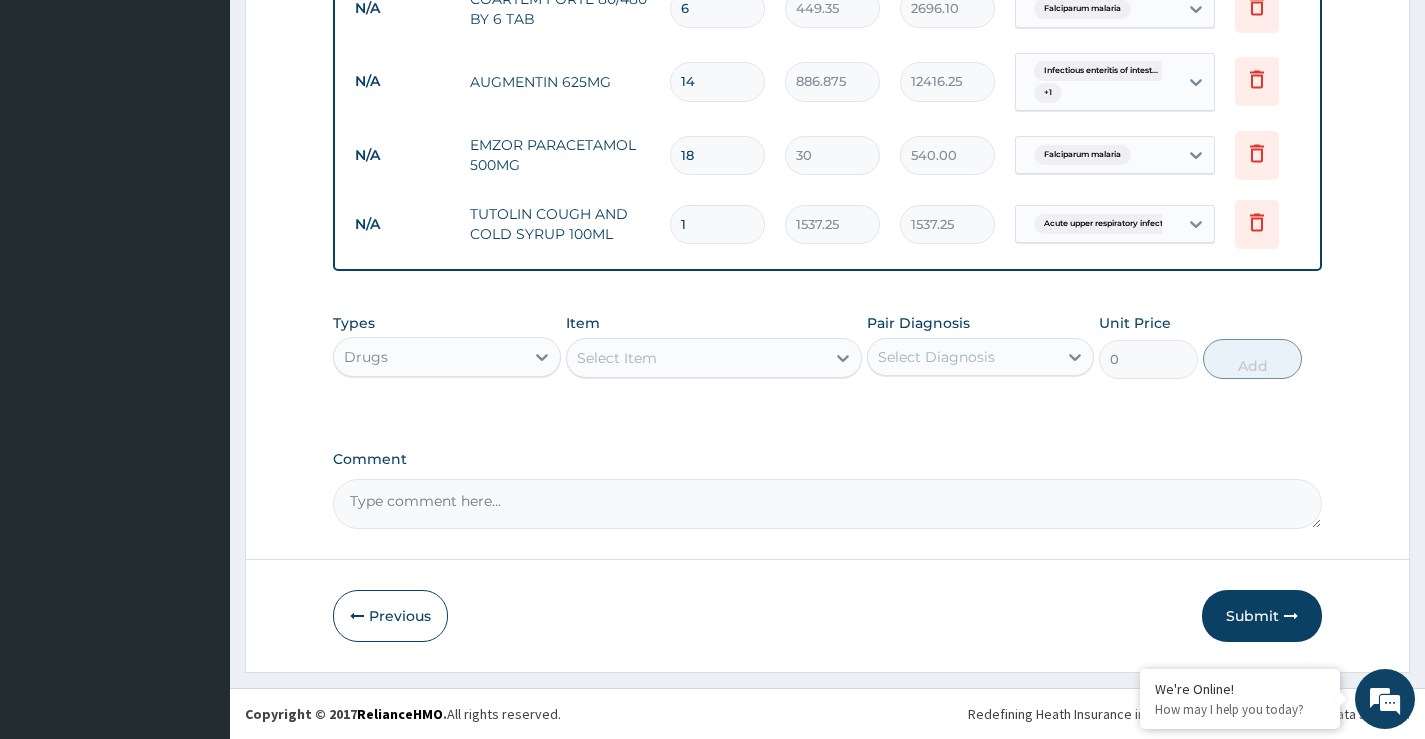 scroll, scrollTop: 1076, scrollLeft: 0, axis: vertical 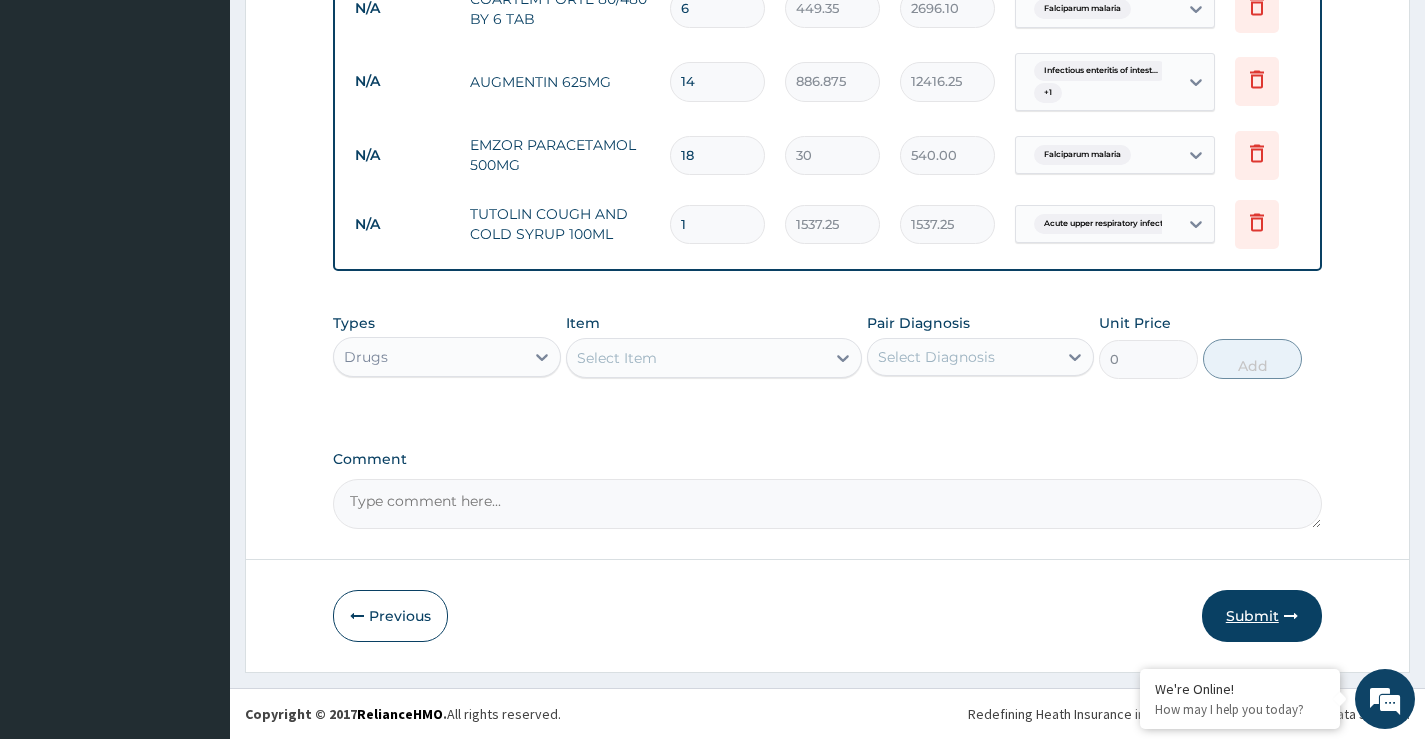 click on "Submit" at bounding box center [1262, 616] 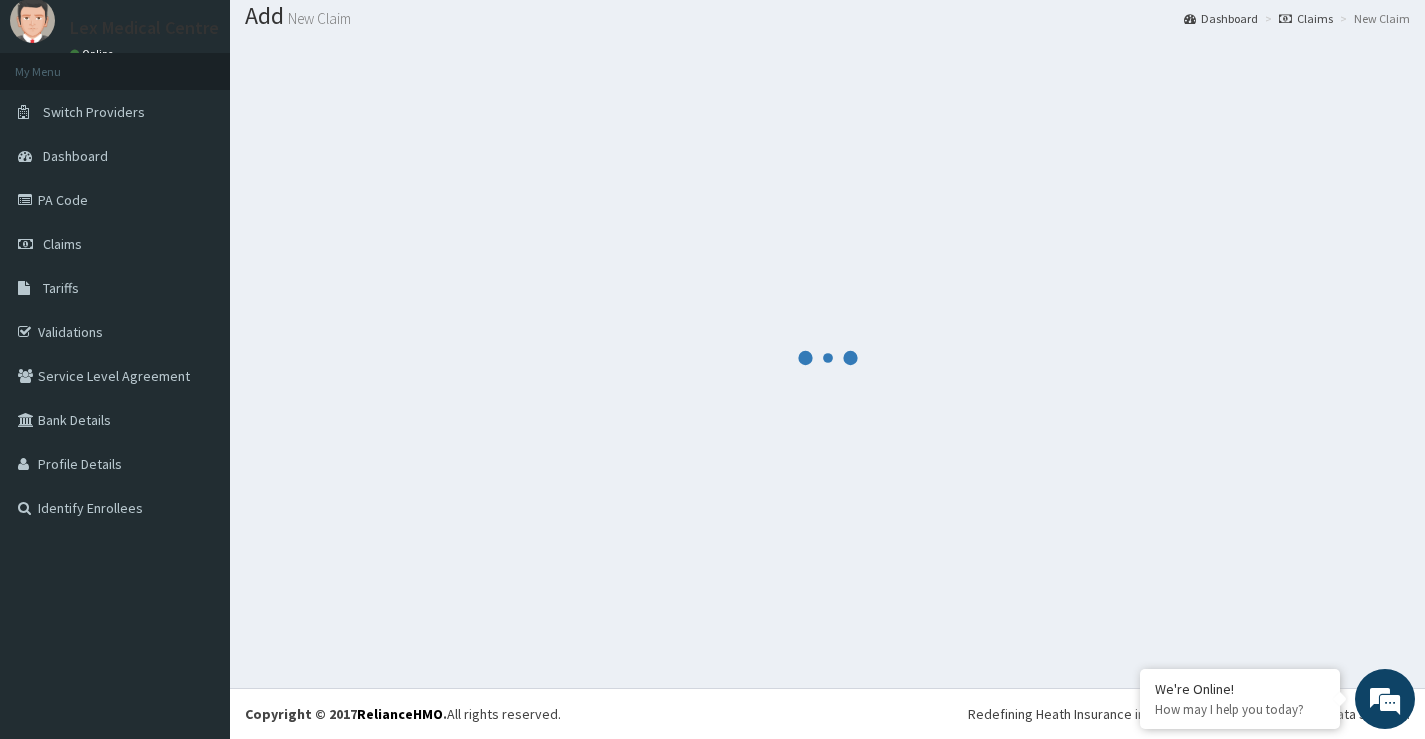 scroll, scrollTop: 1076, scrollLeft: 0, axis: vertical 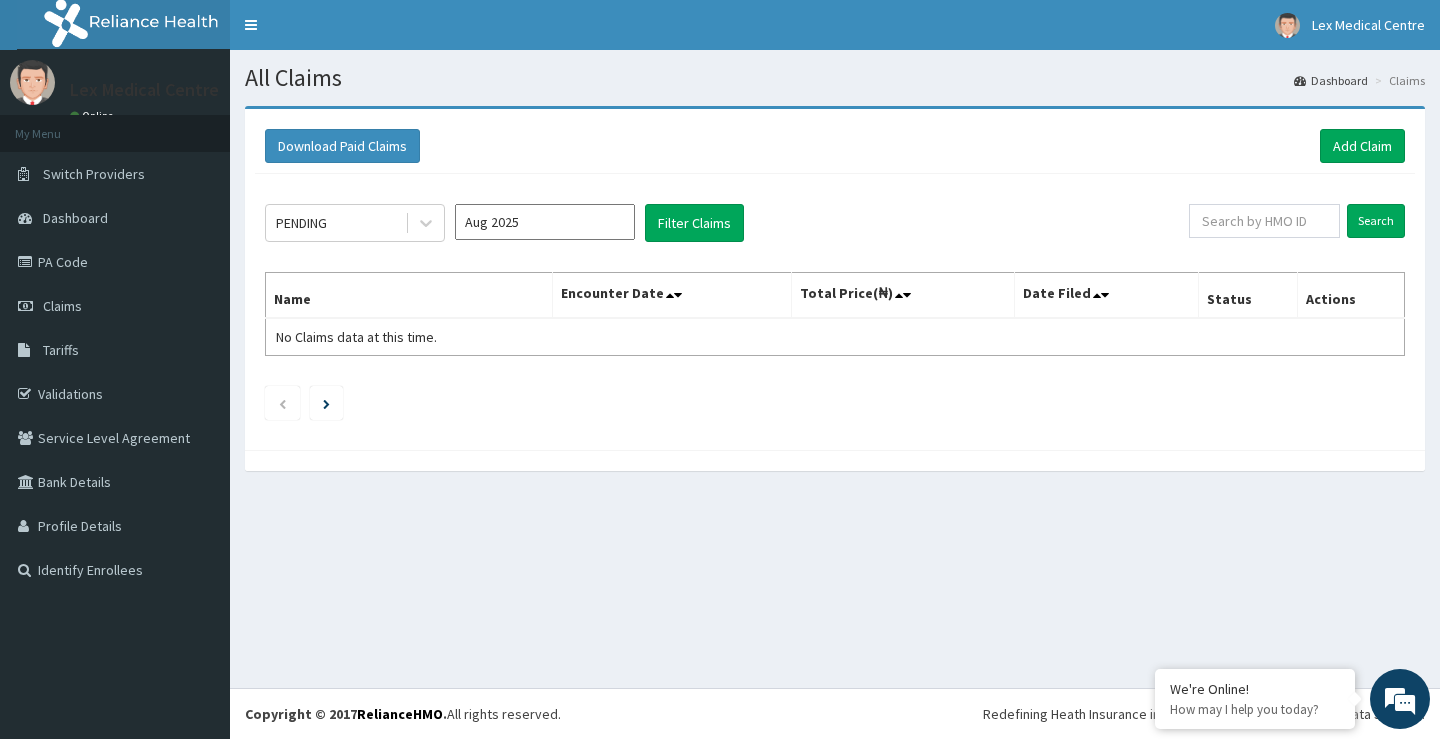 click on "Download Paid Claims Add Claim" at bounding box center [835, 146] 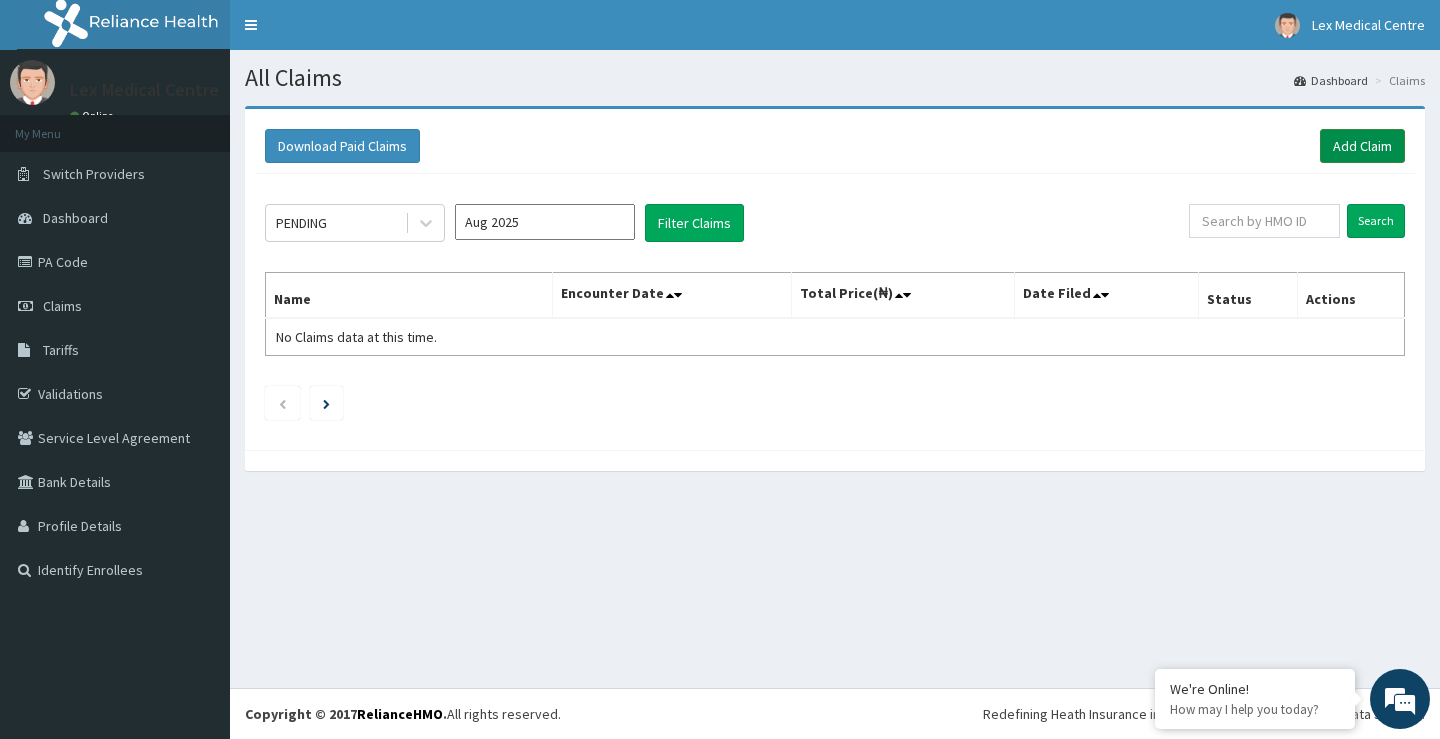 click on "Add Claim" at bounding box center [1362, 146] 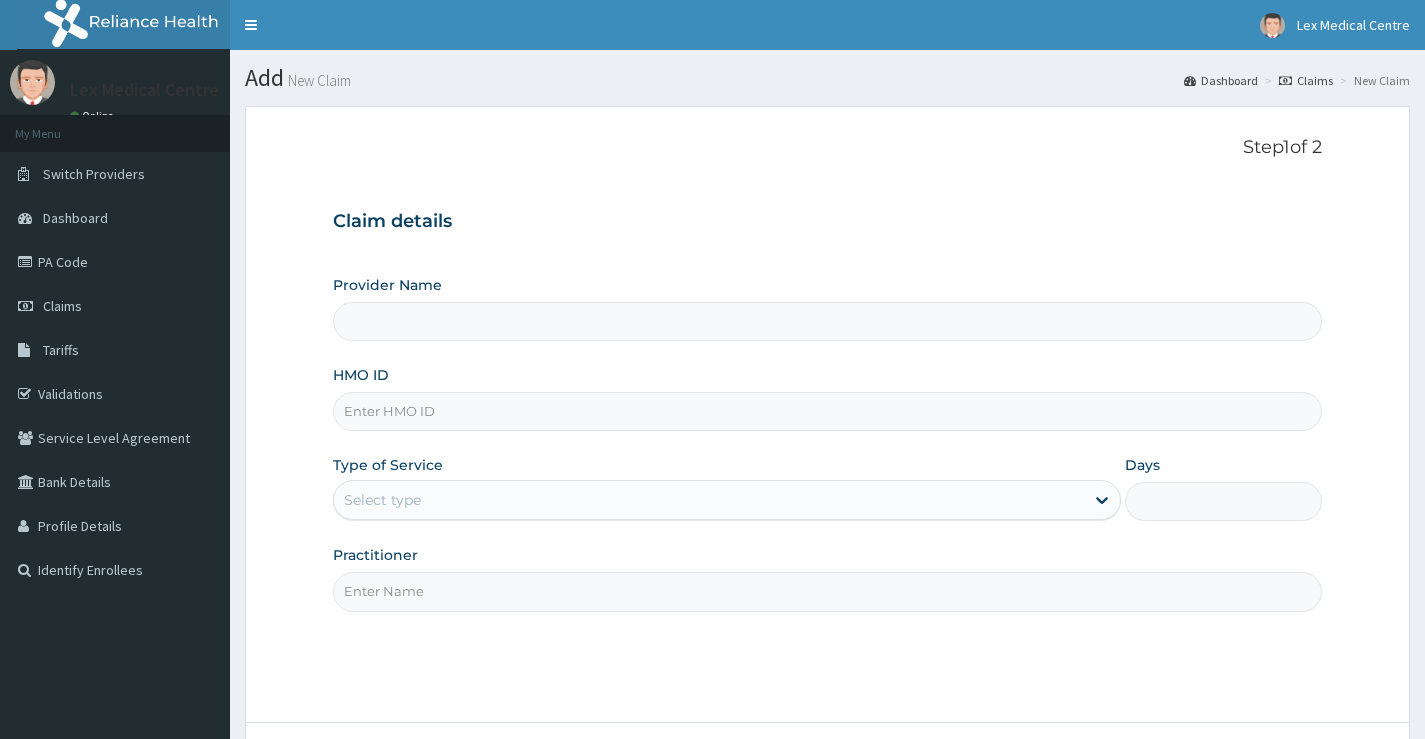 scroll, scrollTop: 0, scrollLeft: 0, axis: both 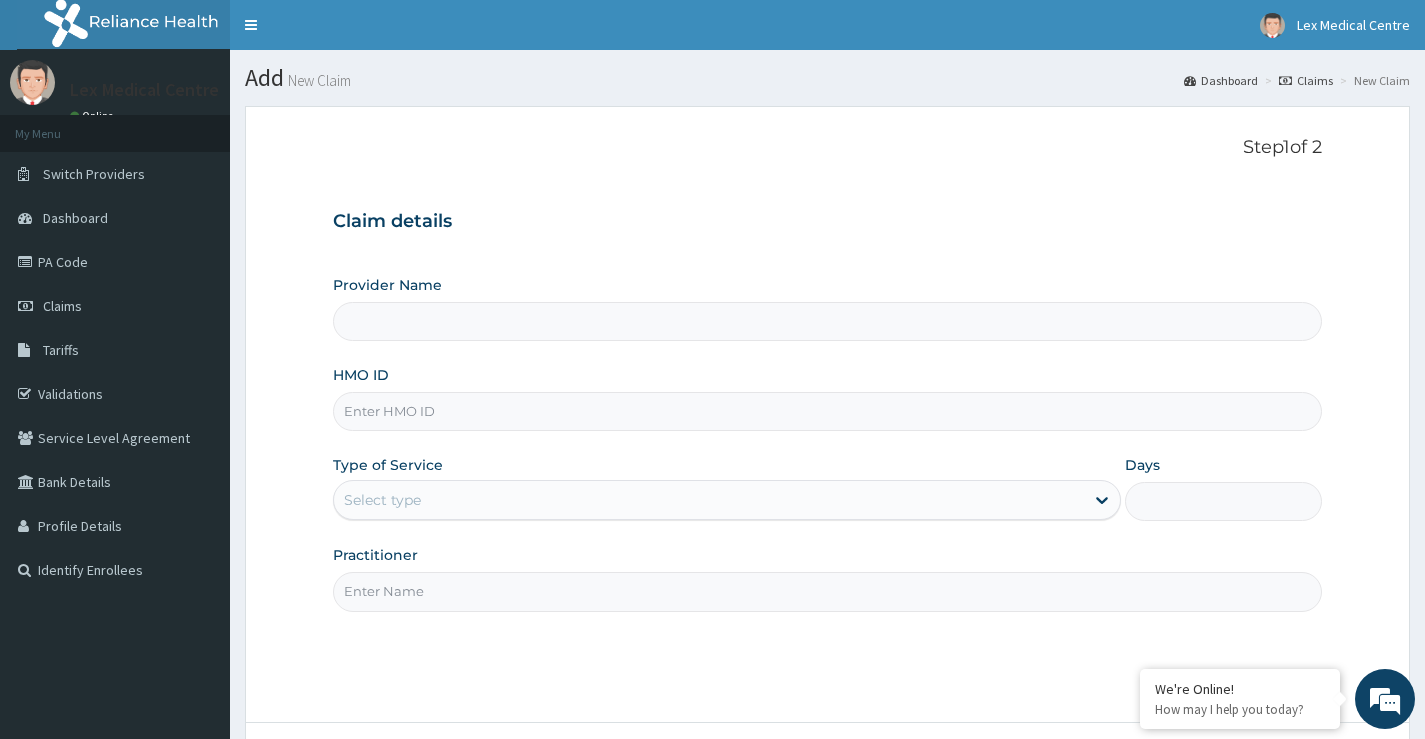 type on "Lex Medical Centre" 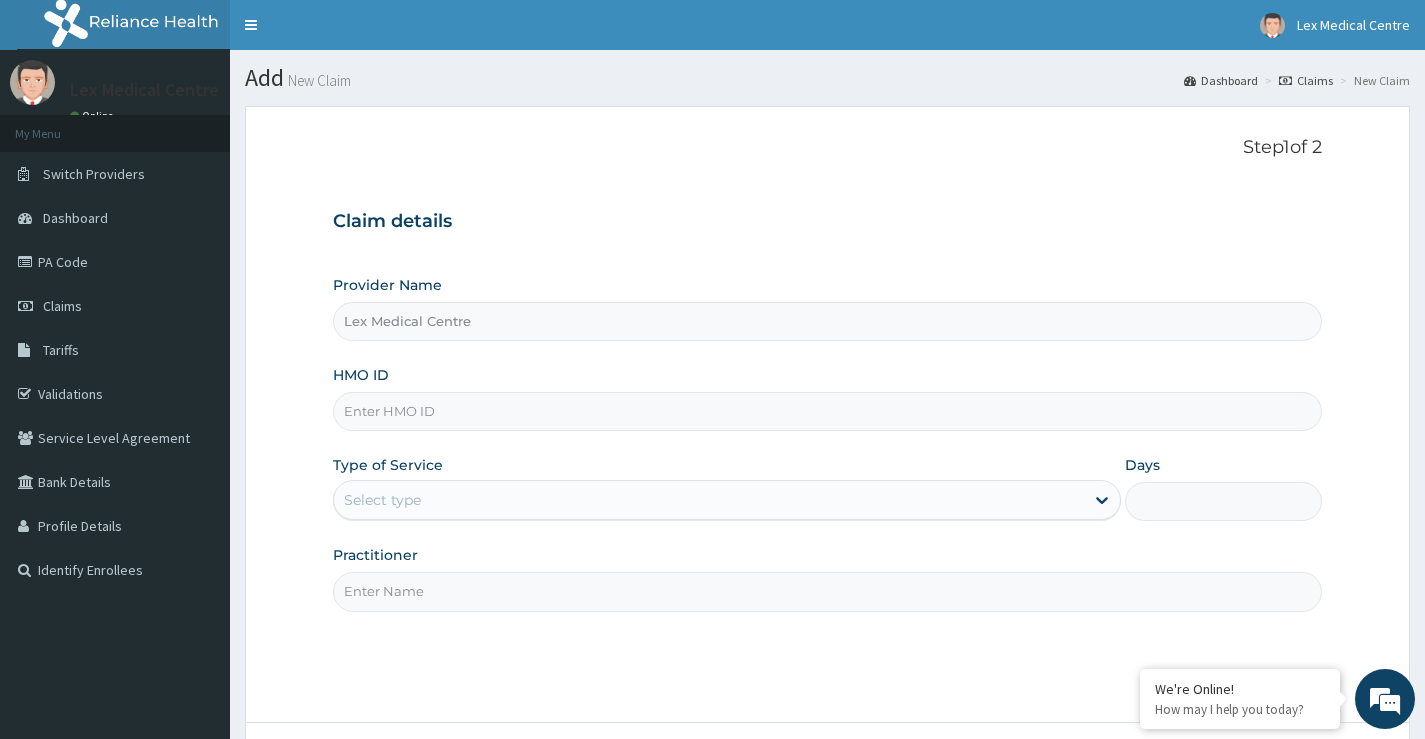 click on "HMO ID" at bounding box center [827, 411] 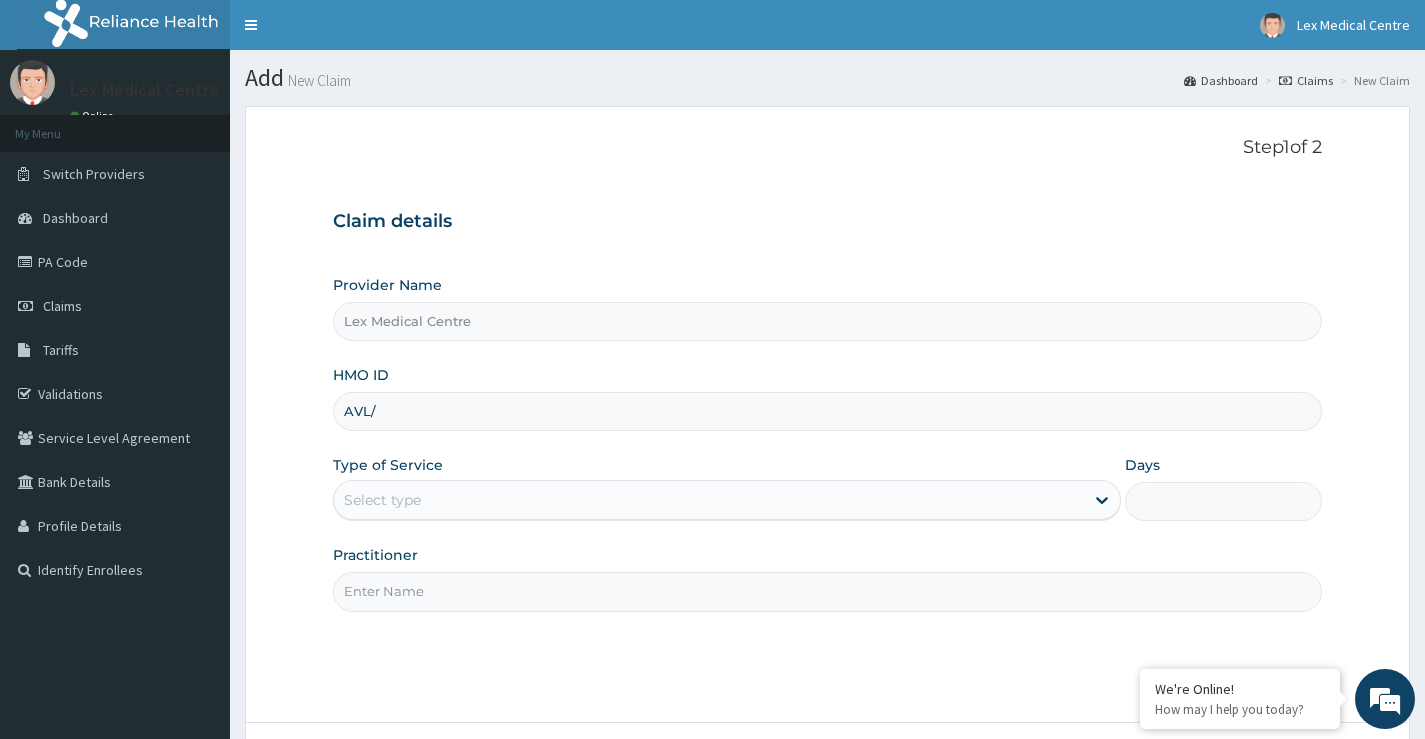 scroll, scrollTop: 0, scrollLeft: 0, axis: both 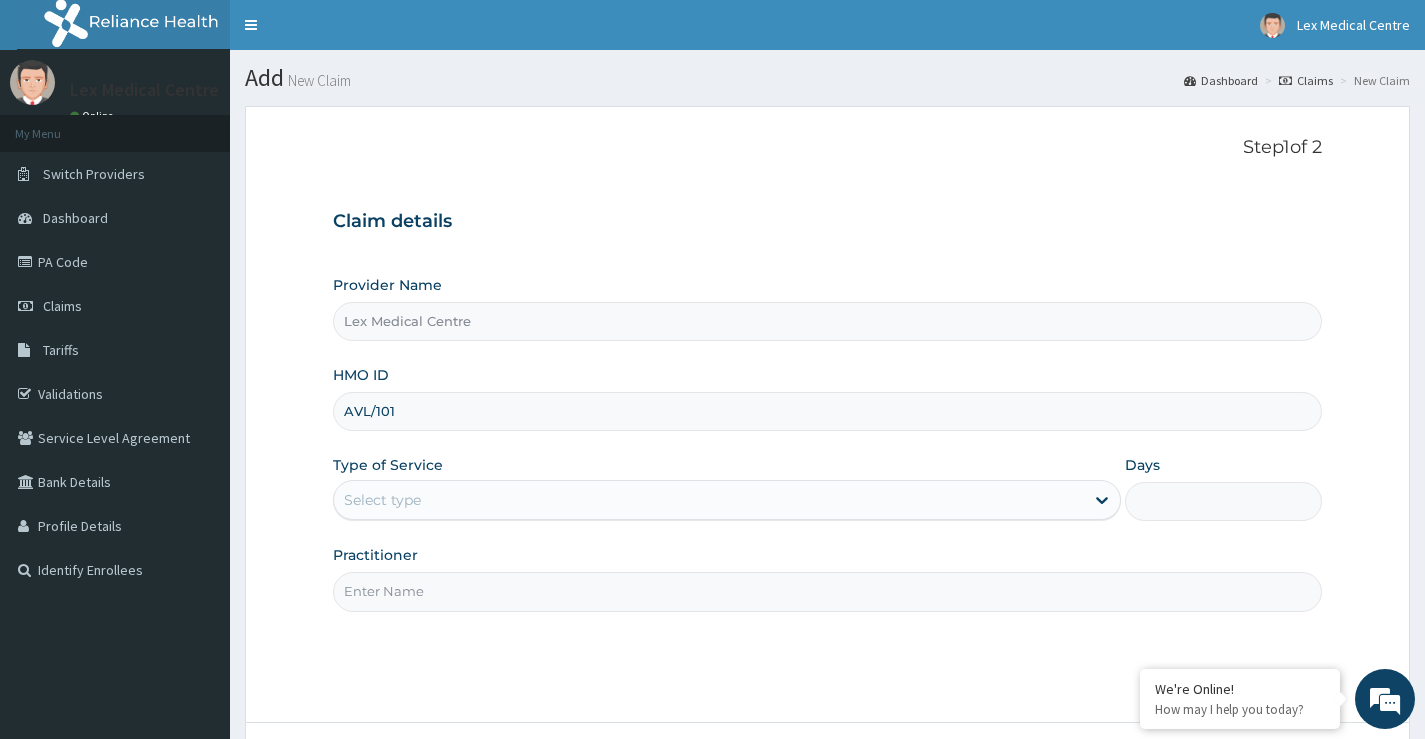 type on "AVL/10143/D" 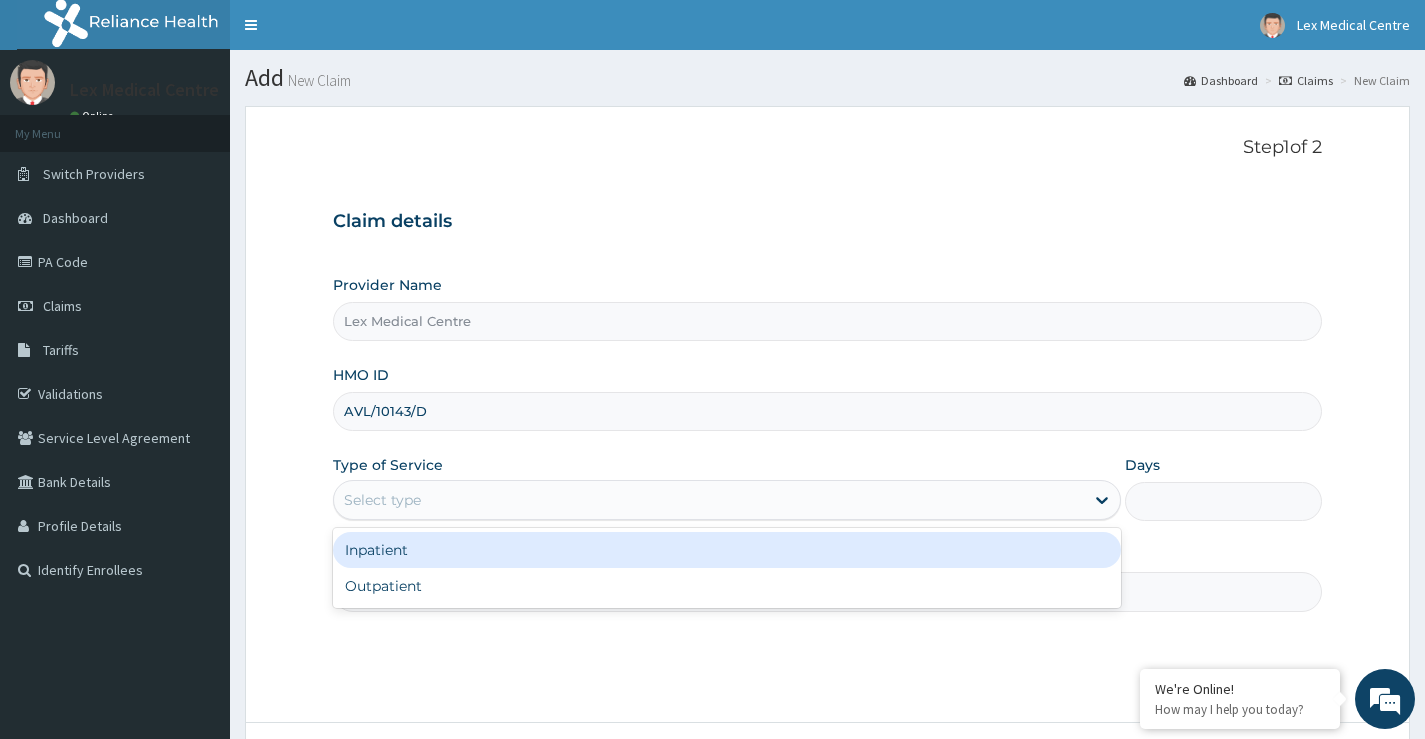click on "Select type" at bounding box center [709, 500] 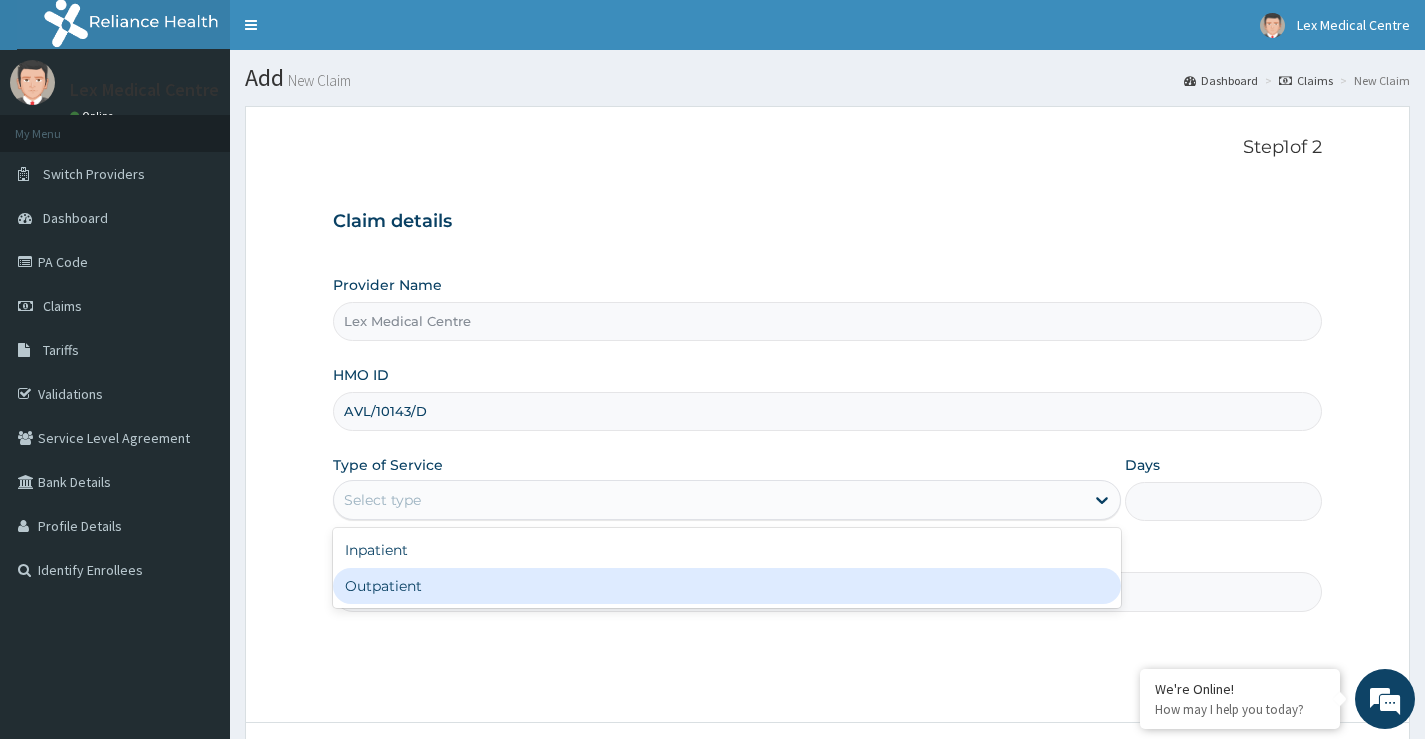 click on "Outpatient" at bounding box center [727, 586] 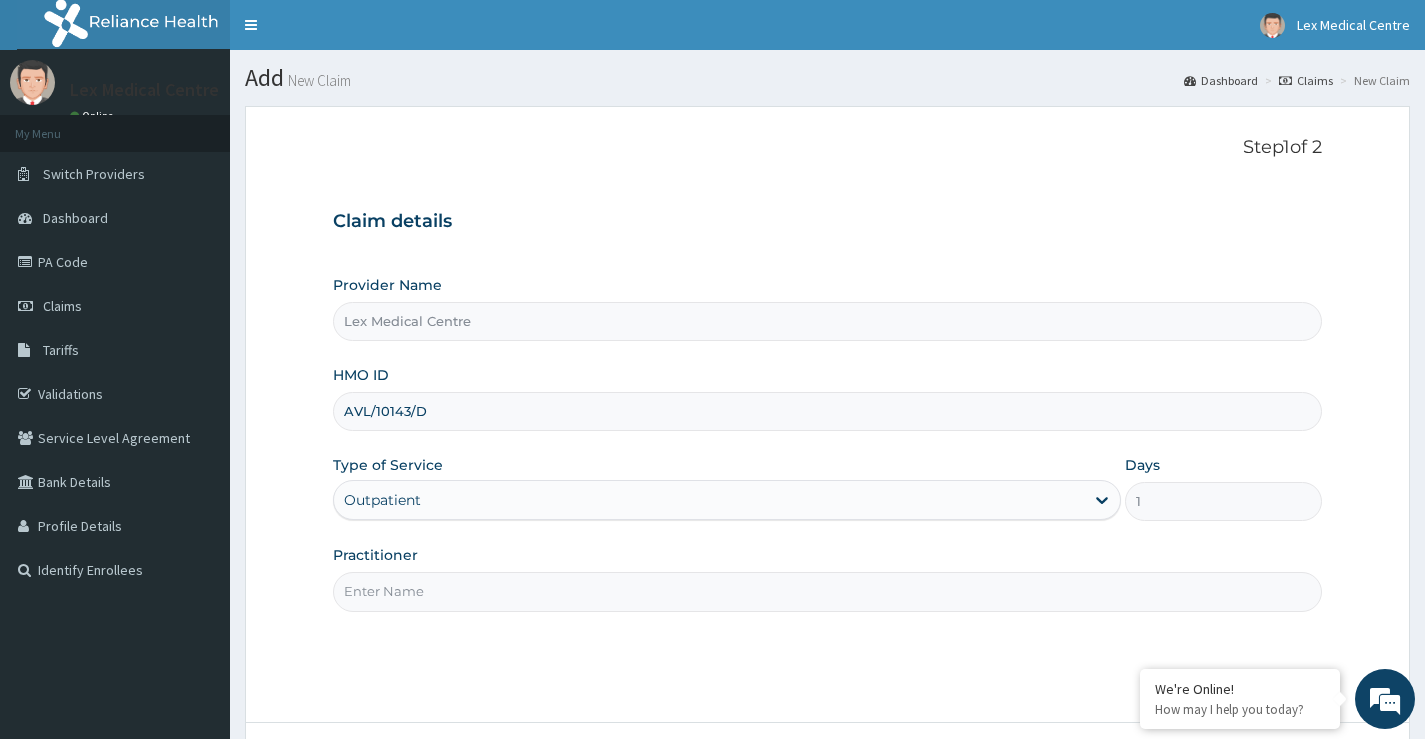 click on "Practitioner" at bounding box center (827, 591) 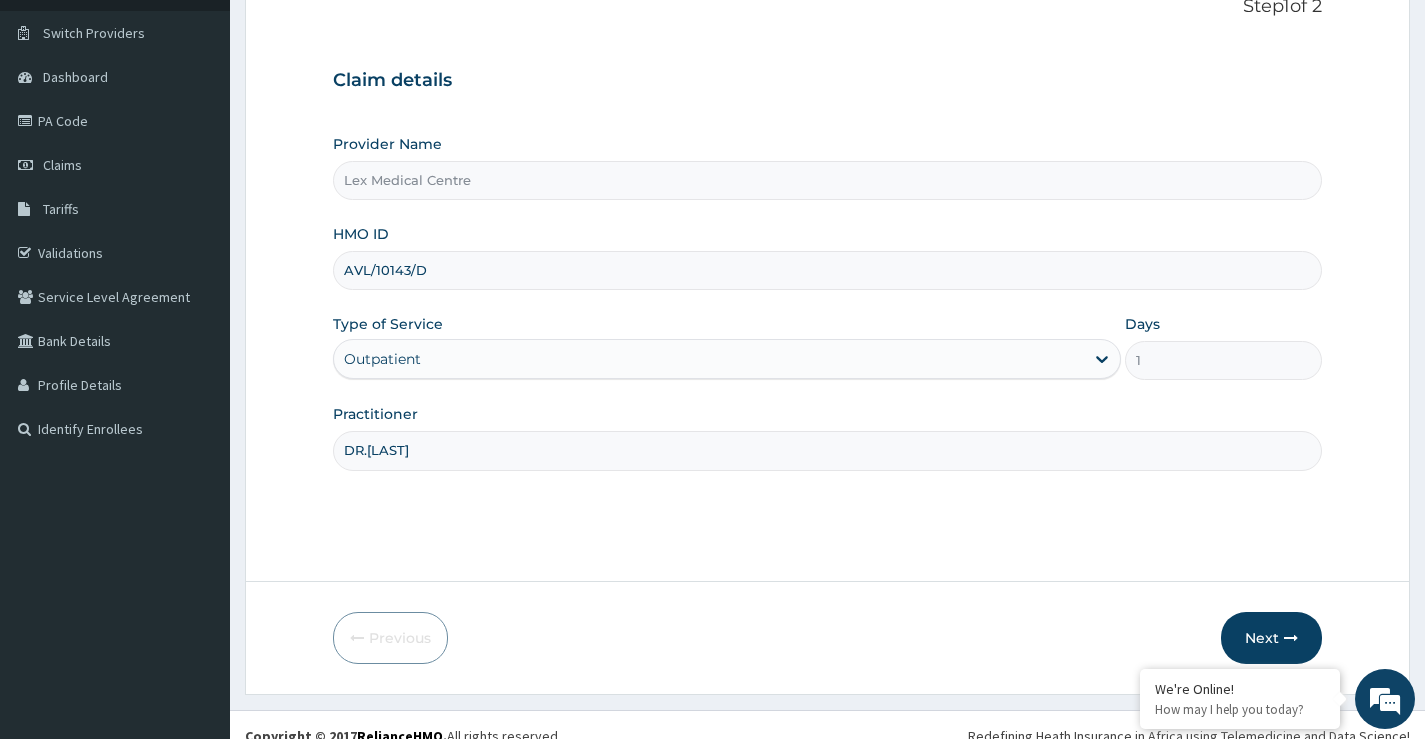 scroll, scrollTop: 163, scrollLeft: 0, axis: vertical 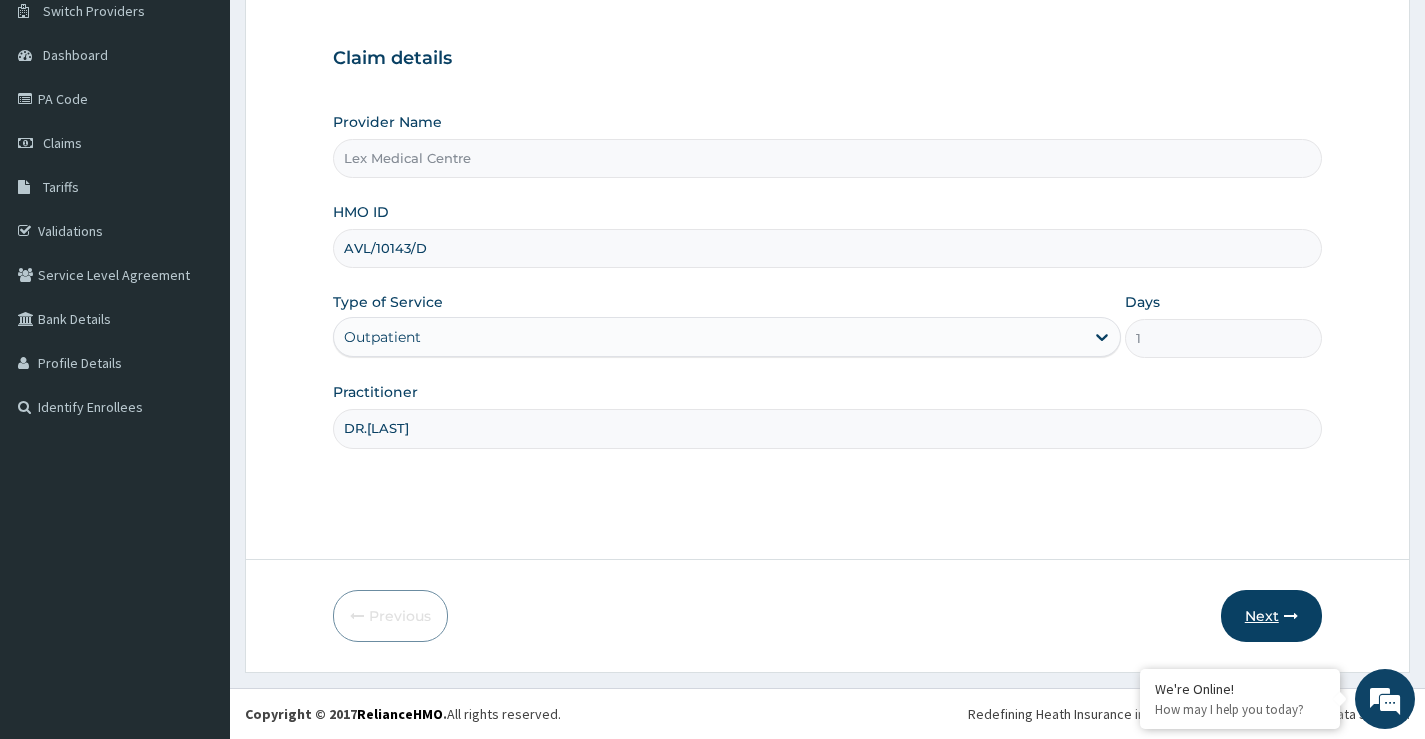 type on "DR.[LAST]" 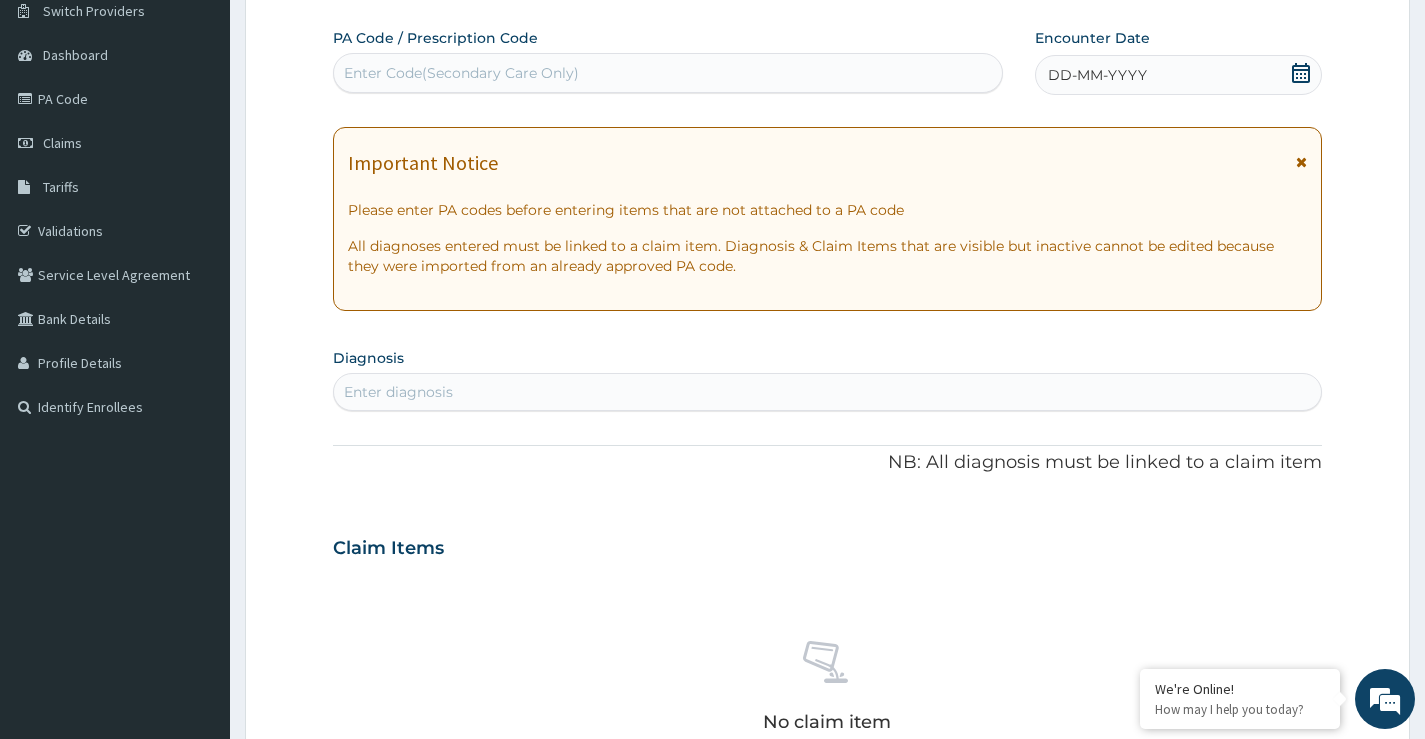 click 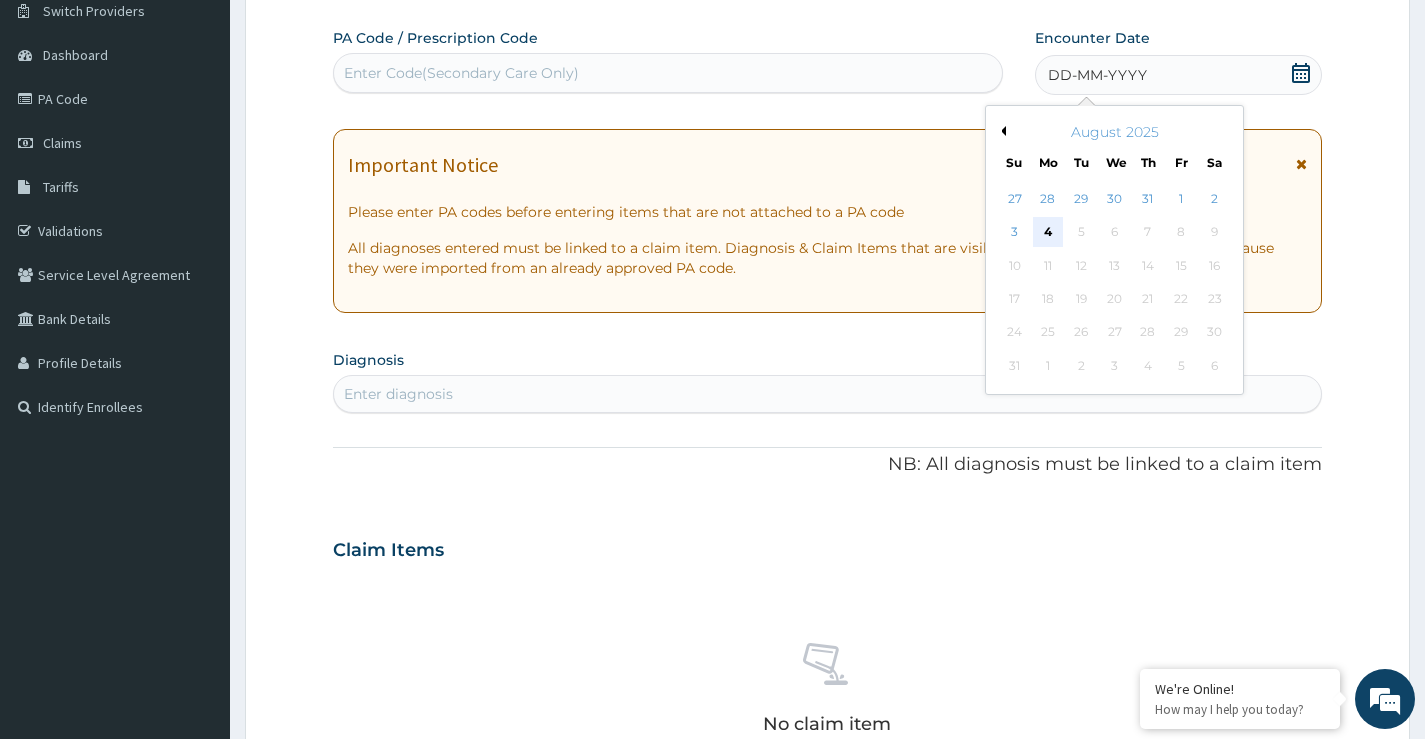 click on "4" at bounding box center (1048, 233) 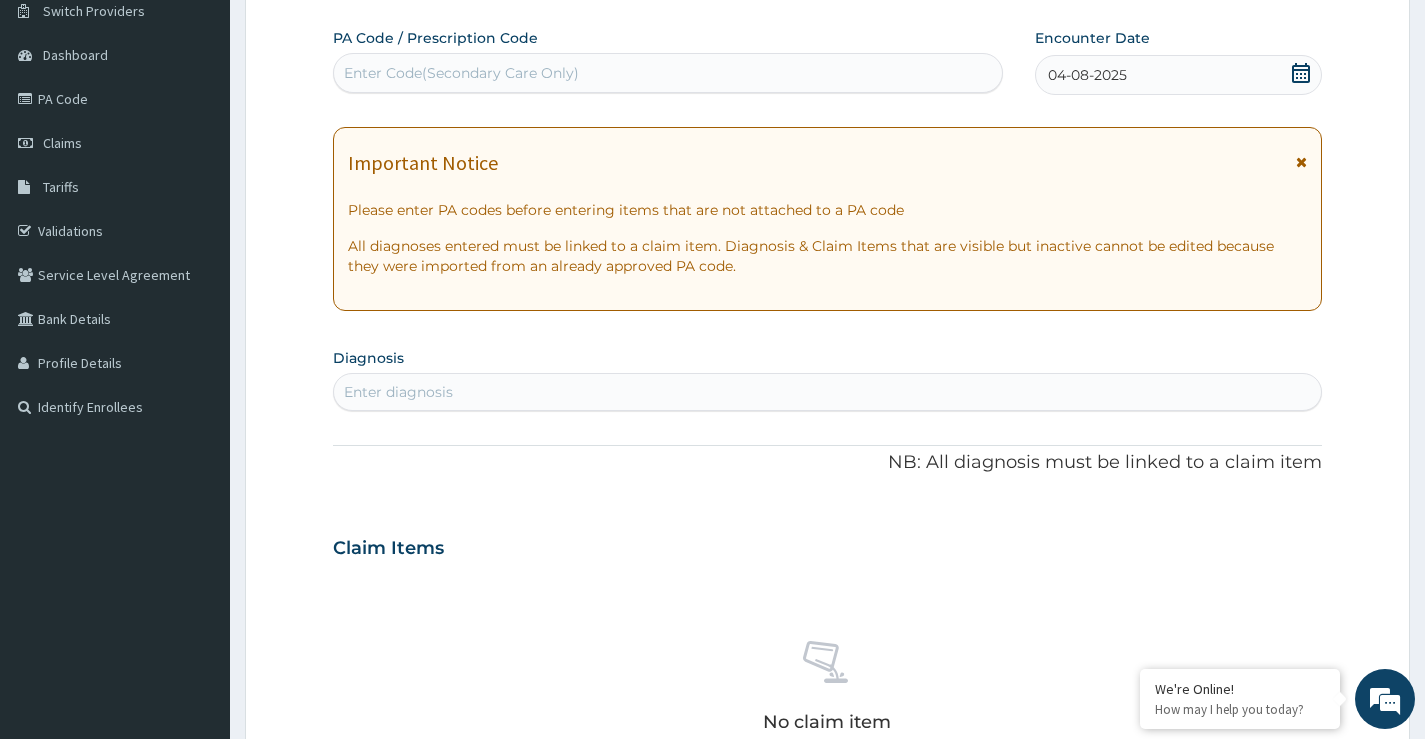 click on "Enter diagnosis" at bounding box center (827, 392) 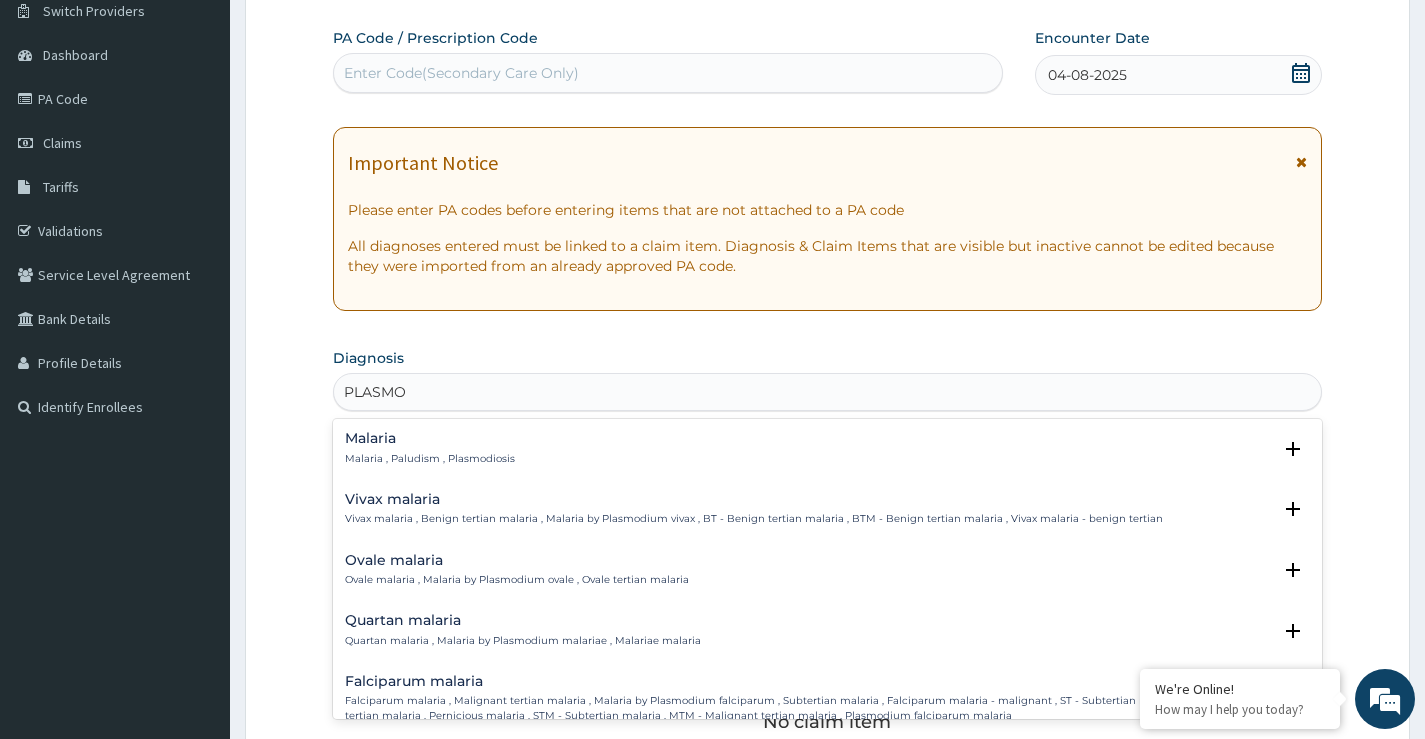 type on "PLASMOD" 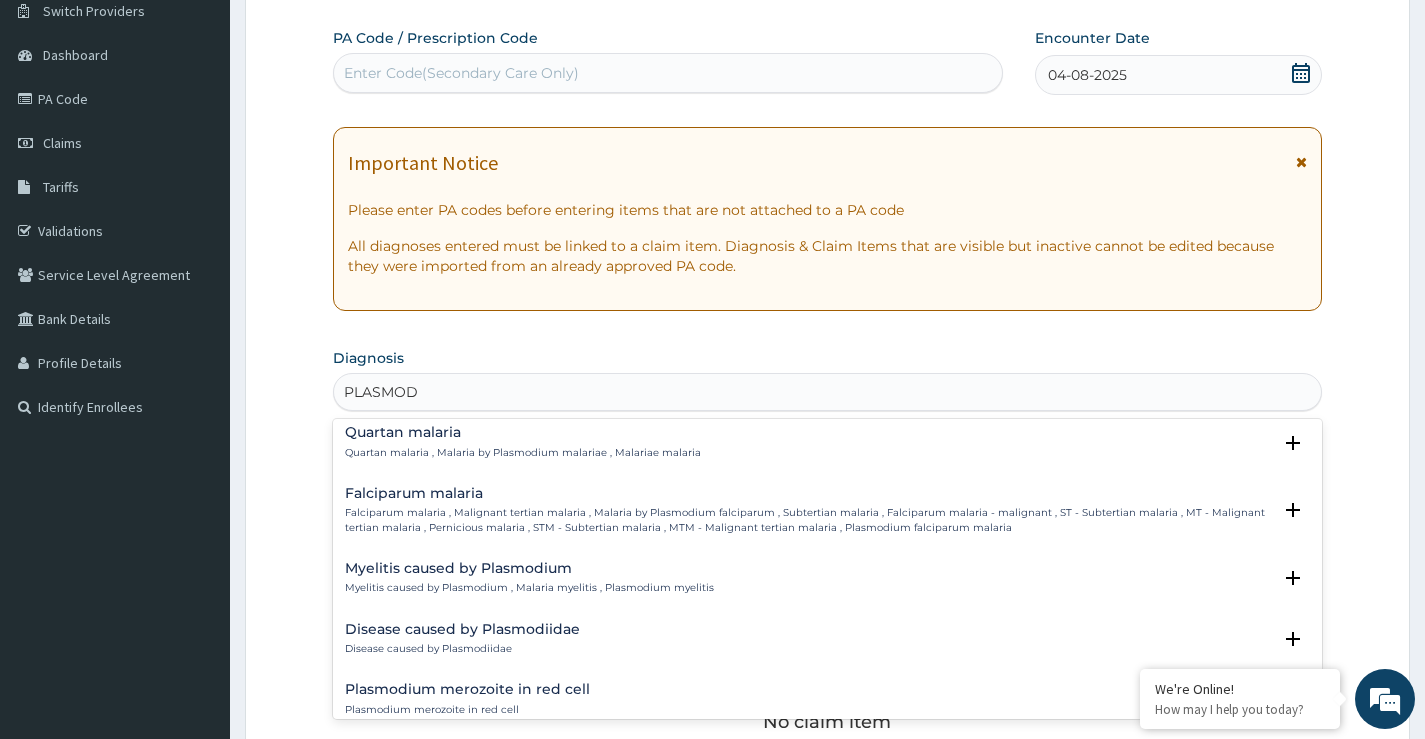 scroll, scrollTop: 200, scrollLeft: 0, axis: vertical 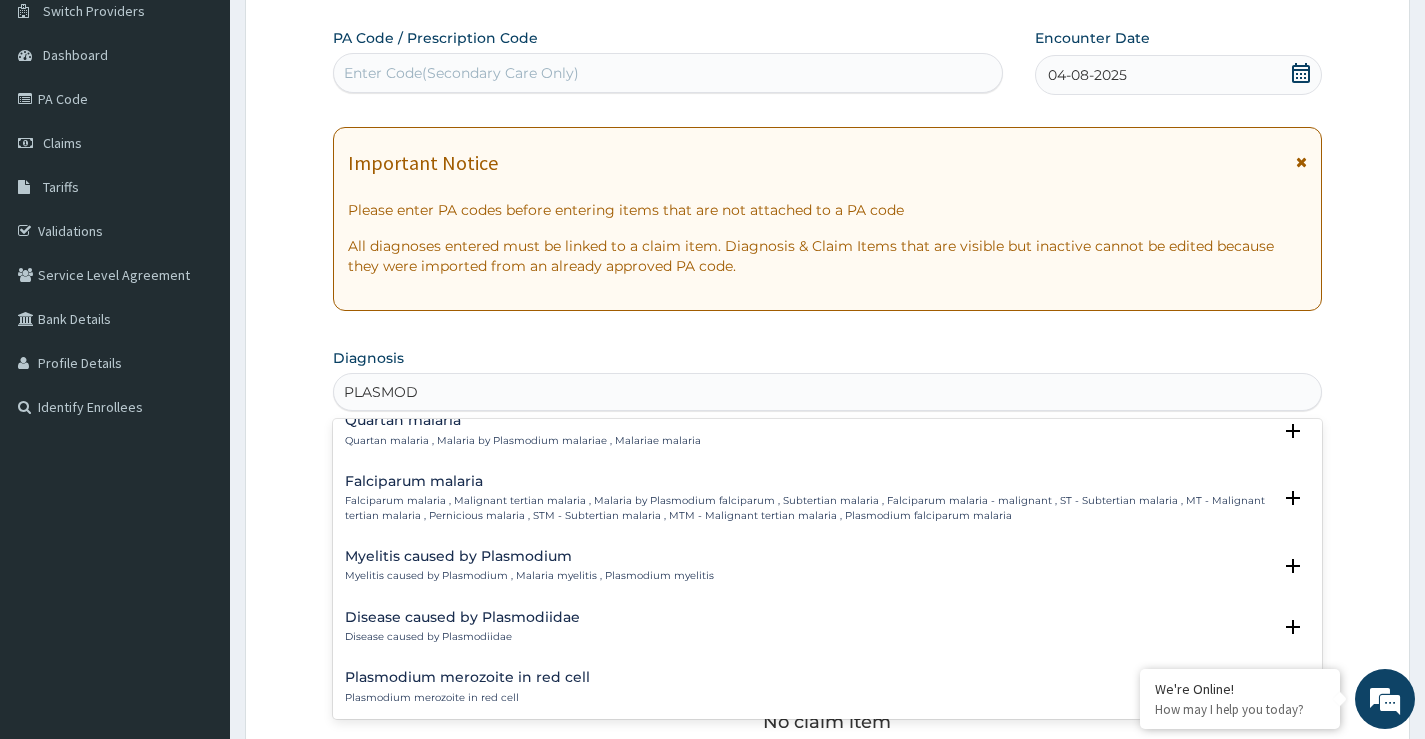 click on "Falciparum malaria , Malignant tertian malaria , Malaria by Plasmodium falciparum , Subtertian malaria , Falciparum malaria - malignant , ST - Subtertian malaria , MT - Malignant tertian malaria , Pernicious malaria , STM - Subtertian malaria , MTM - Malignant tertian malaria , Plasmodium falciparum malaria" at bounding box center (808, 508) 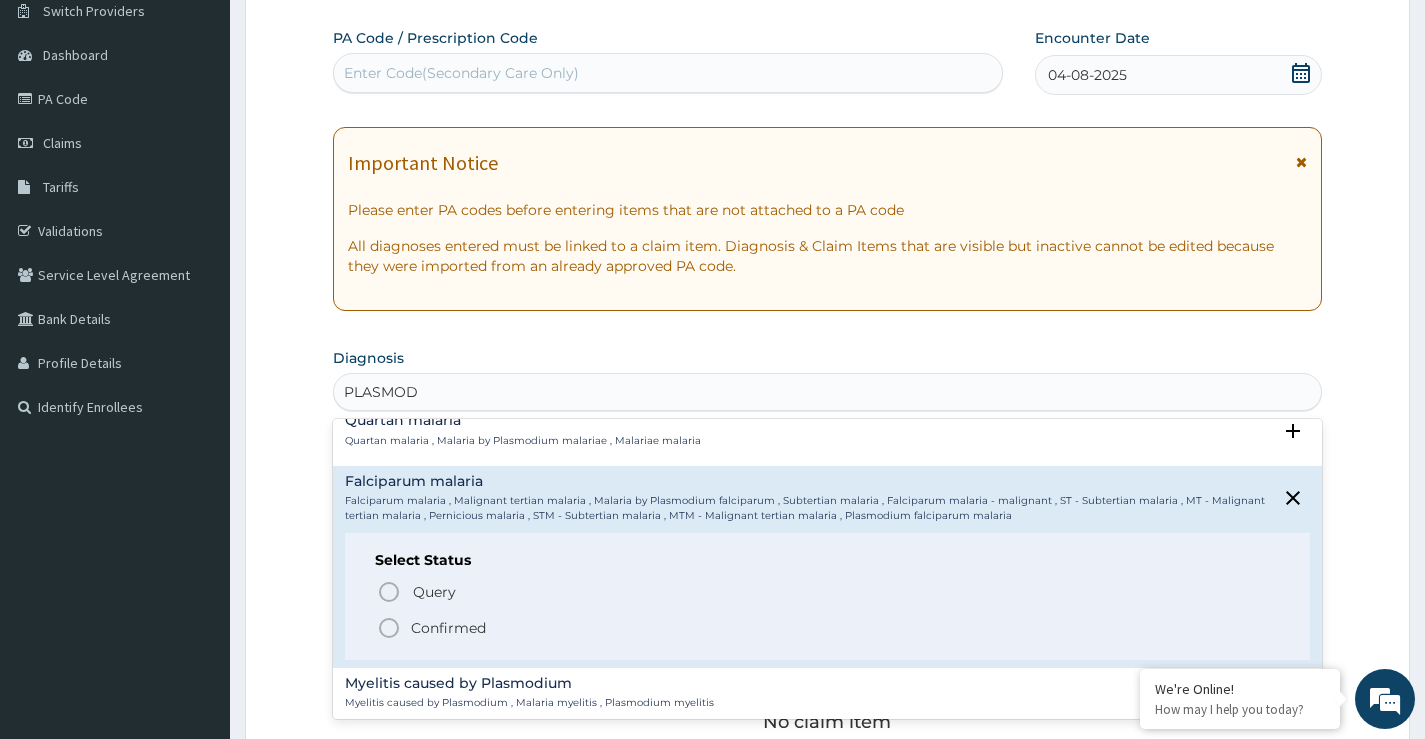 click on "Confirmed" at bounding box center (448, 628) 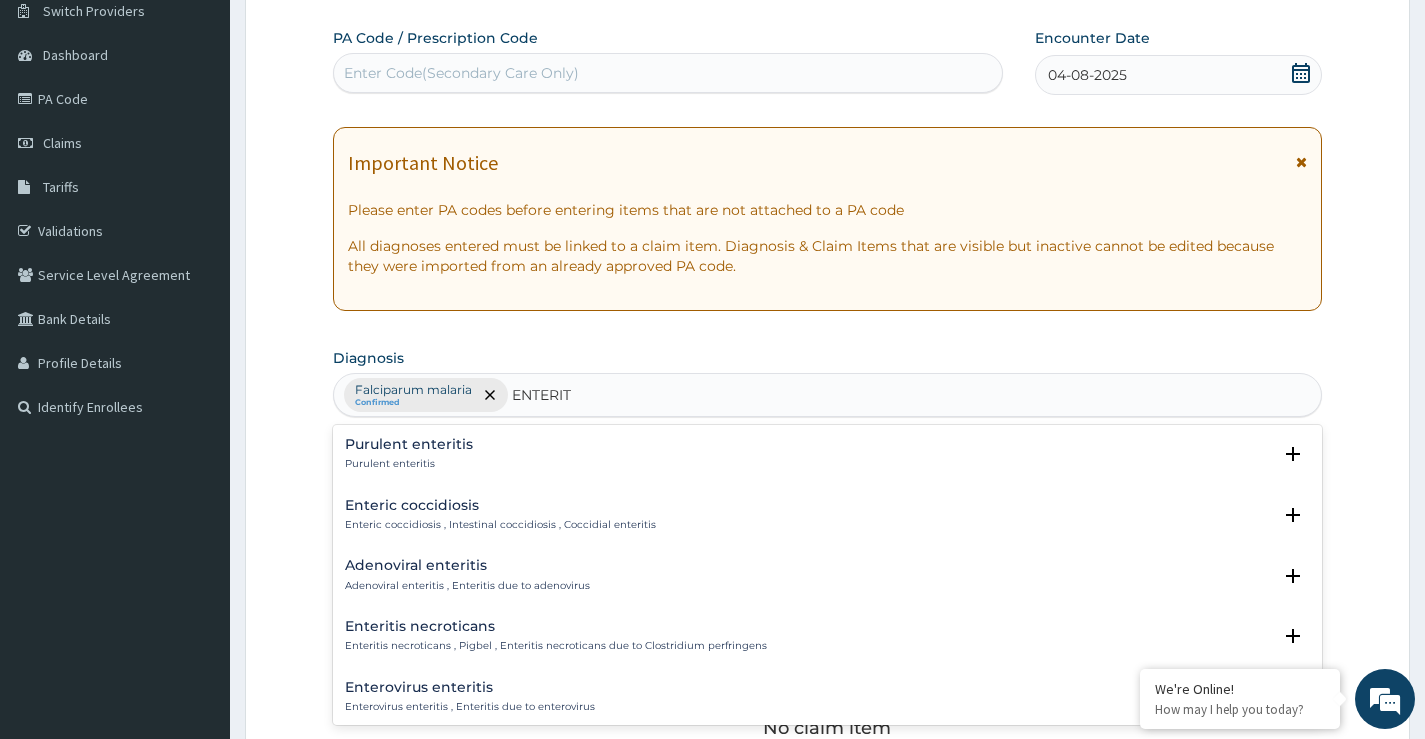 type on "ENTERITI" 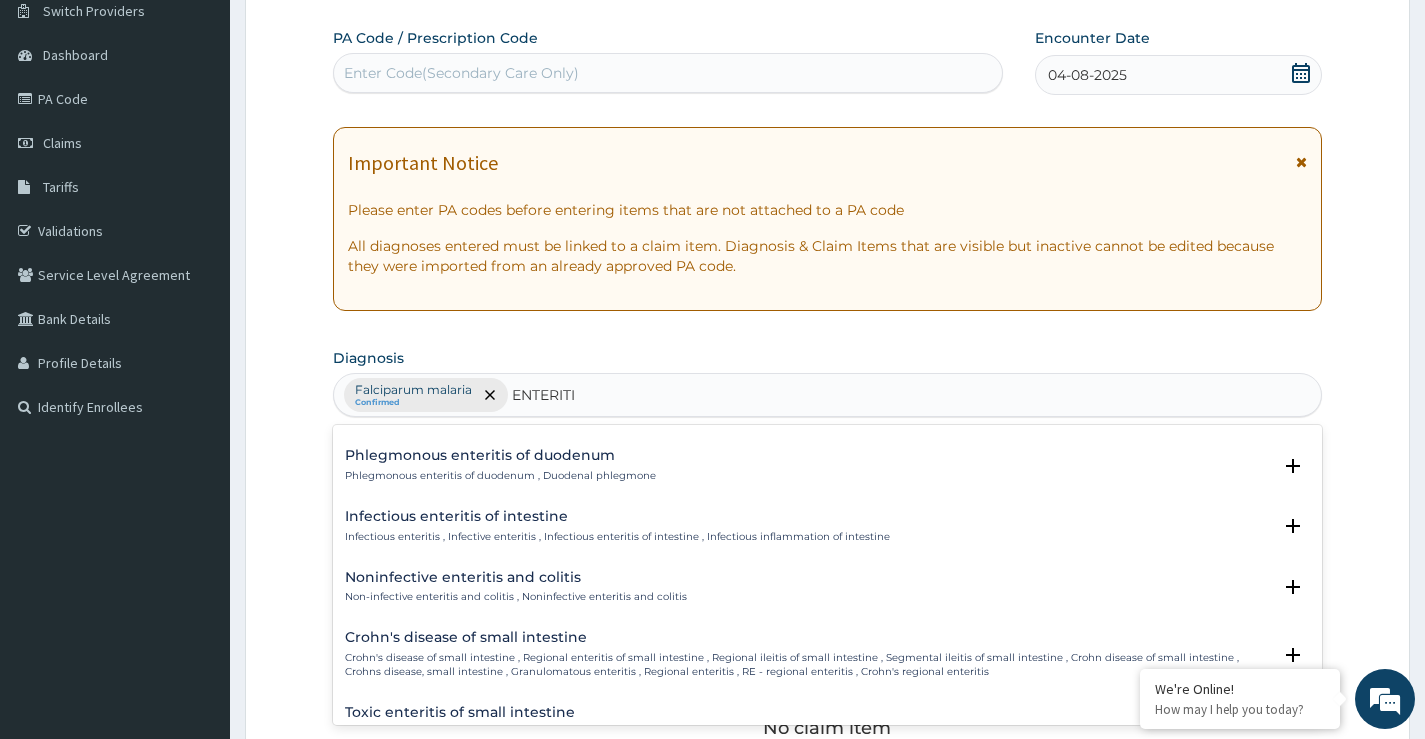 scroll, scrollTop: 1900, scrollLeft: 0, axis: vertical 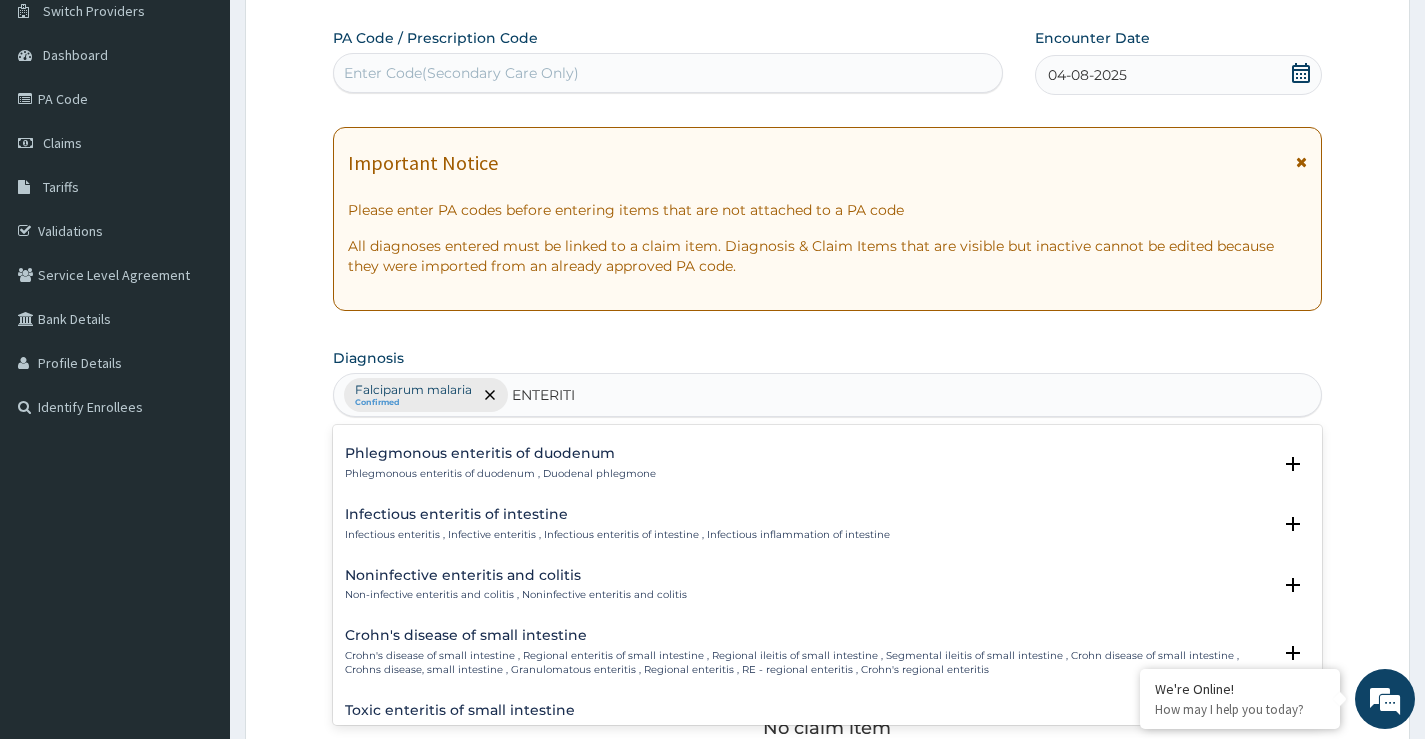 click on "Infectious enteritis , Infective enteritis , Infectious enteritis of intestine , Infectious inflammation of intestine" at bounding box center (617, 535) 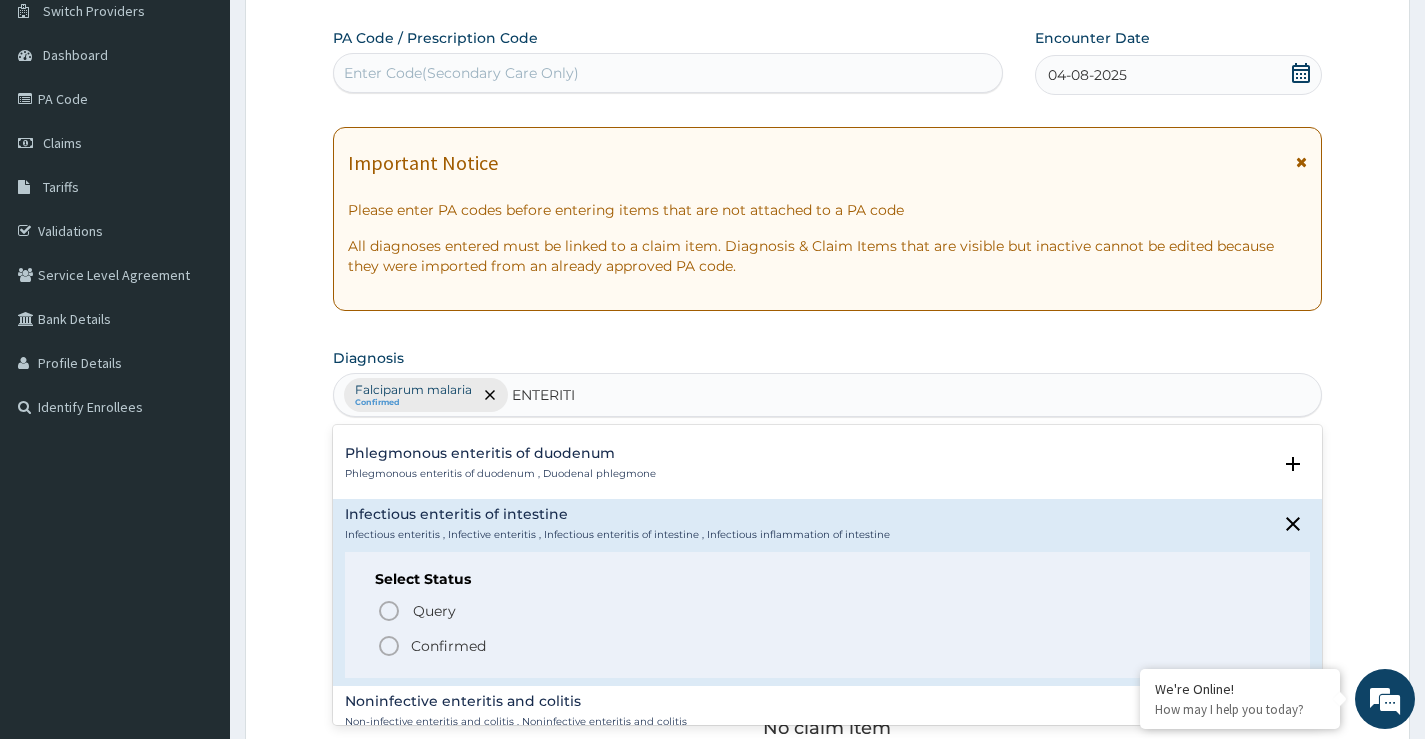 click on "Confirmed" at bounding box center (448, 646) 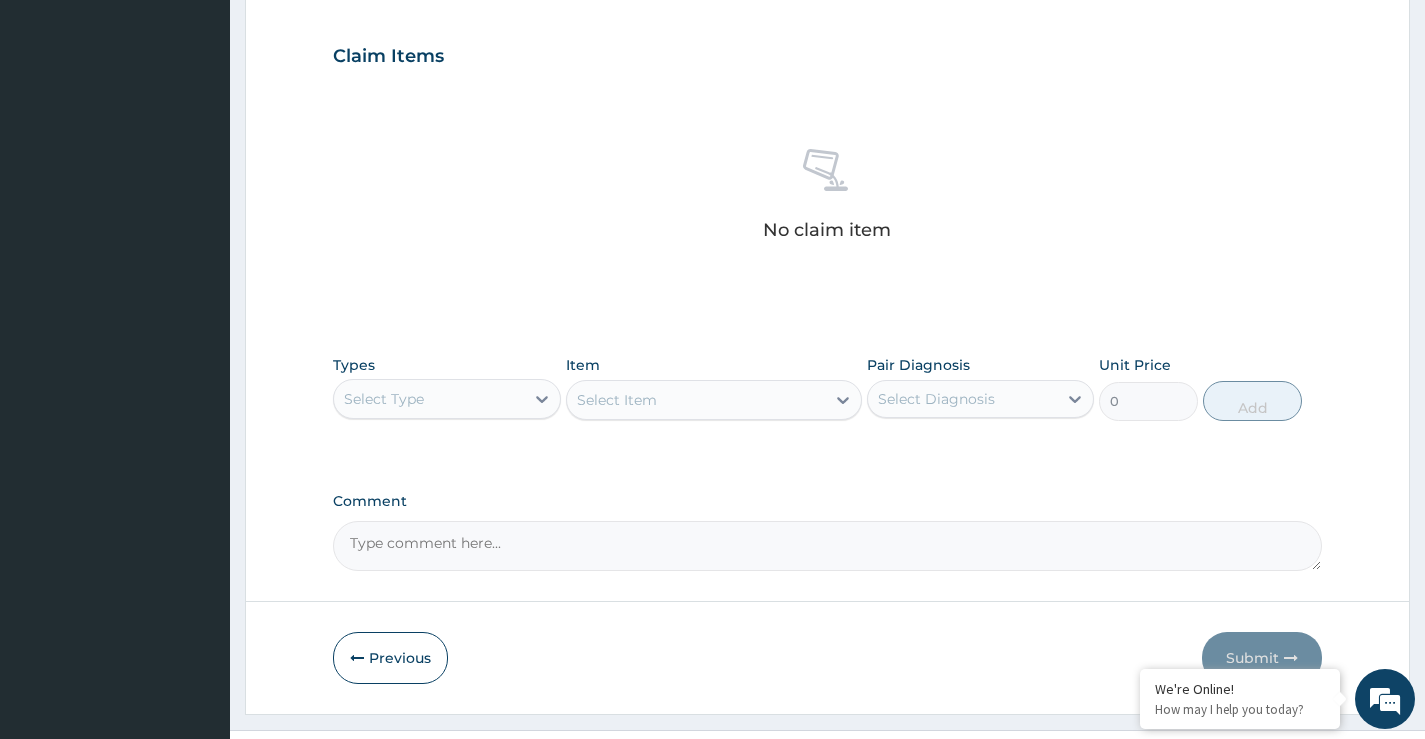 scroll, scrollTop: 663, scrollLeft: 0, axis: vertical 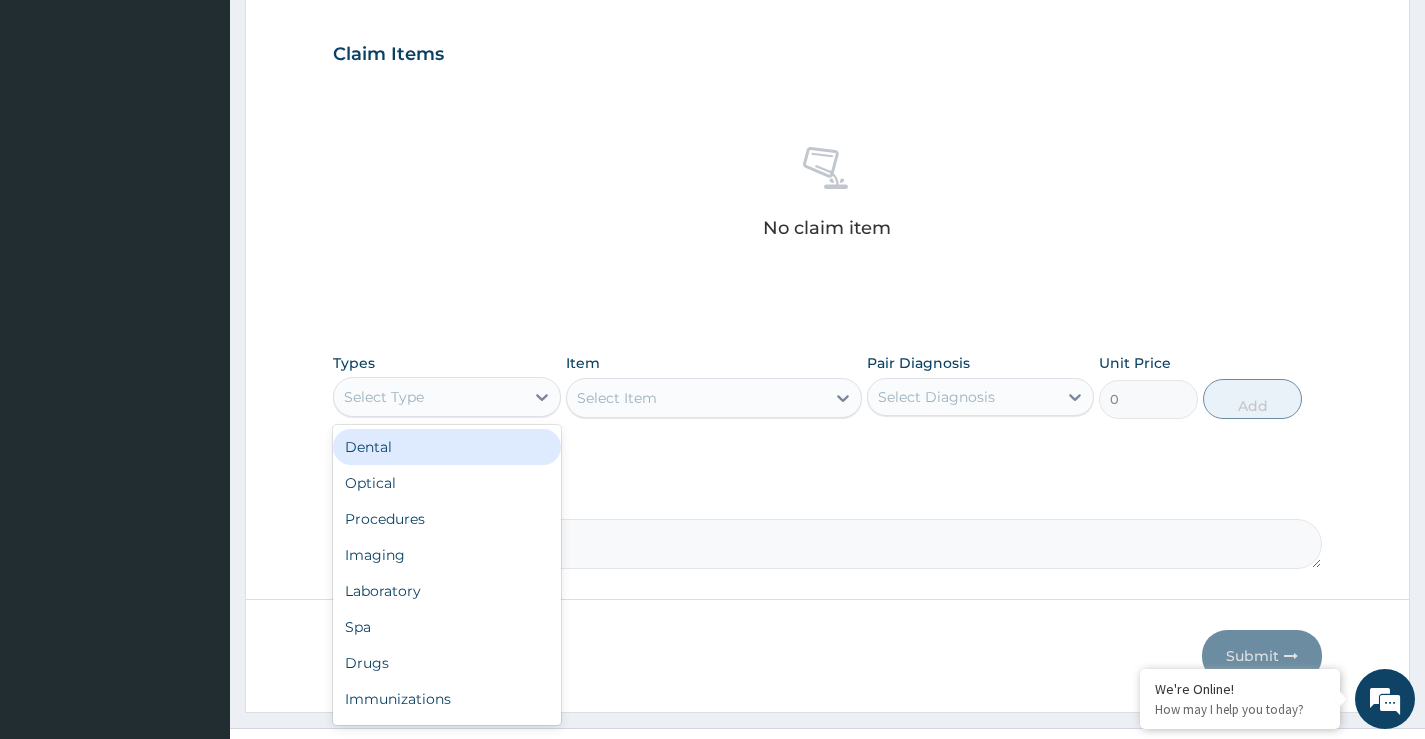click on "Select Type" at bounding box center [428, 397] 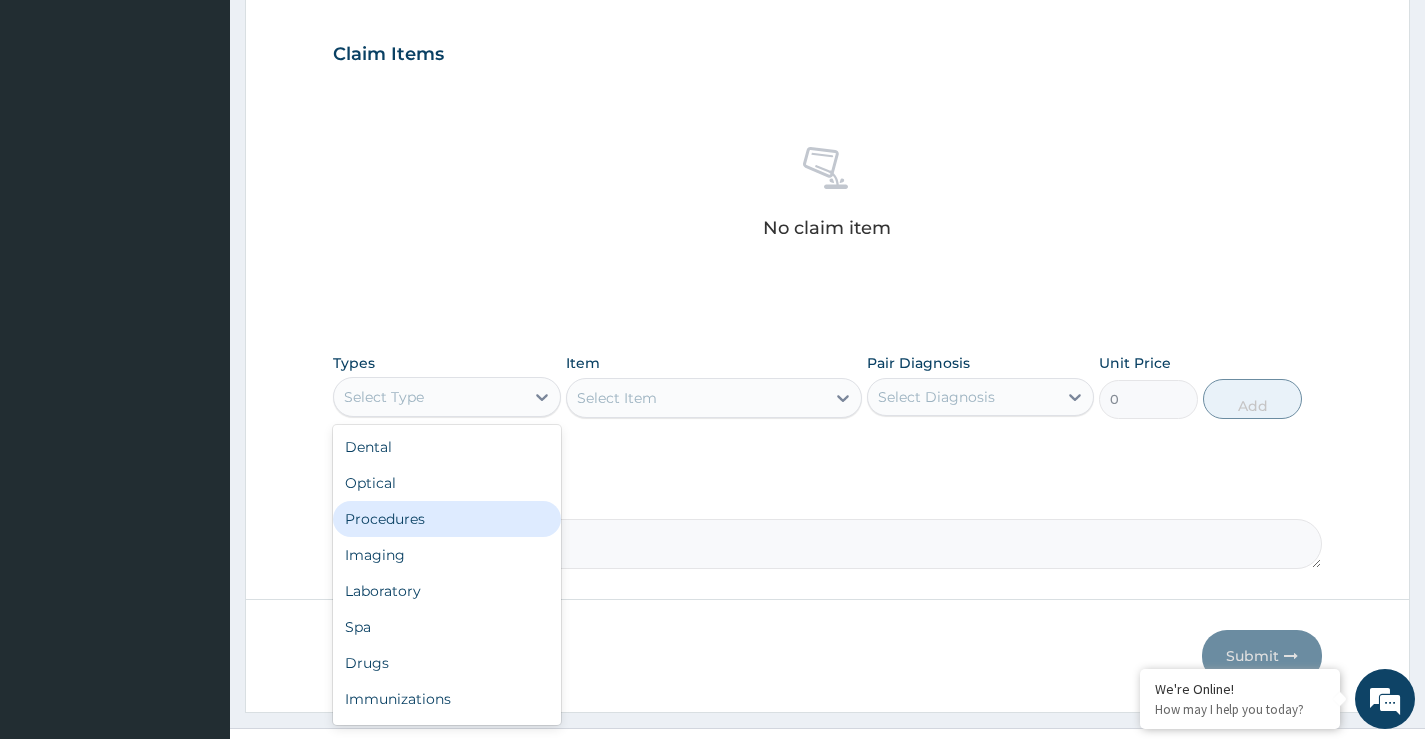 click on "Procedures" at bounding box center [446, 519] 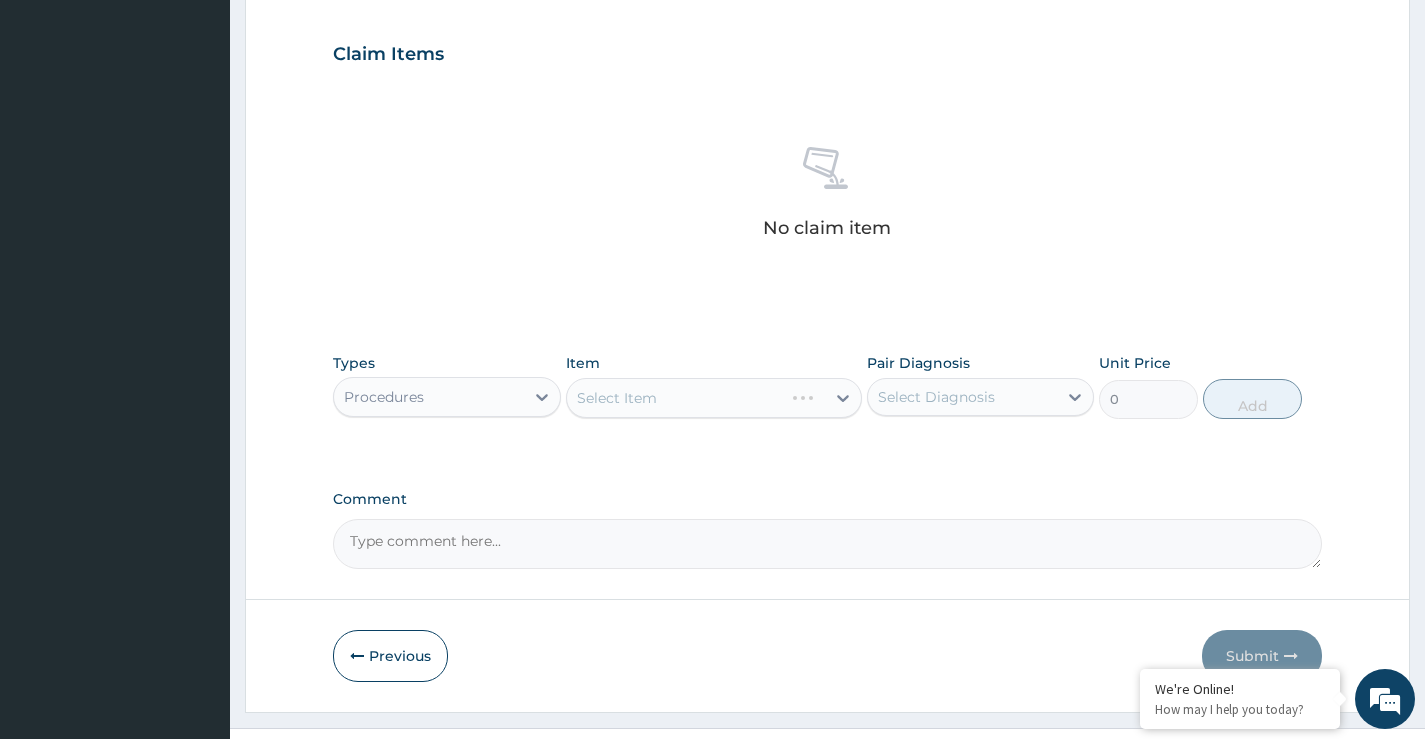 click on "Select Item" at bounding box center [714, 398] 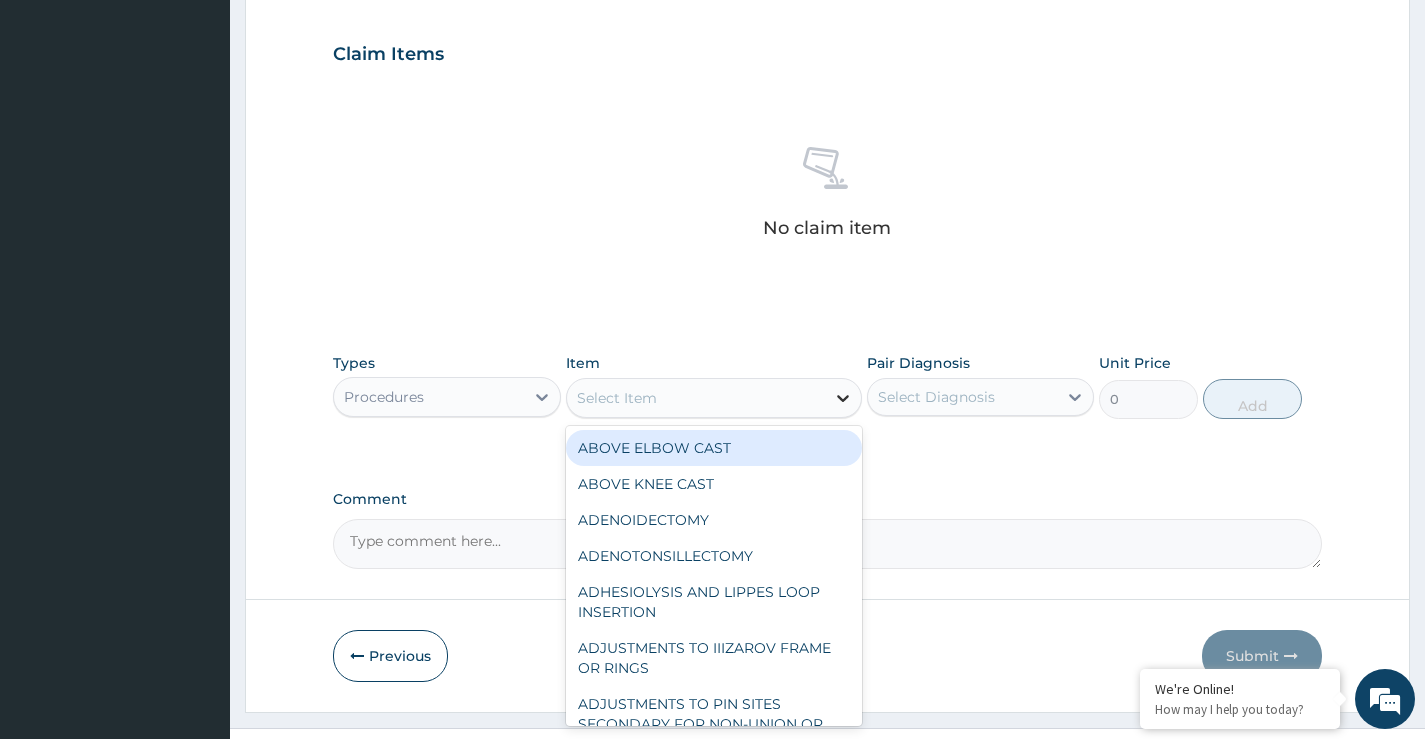 click at bounding box center (843, 398) 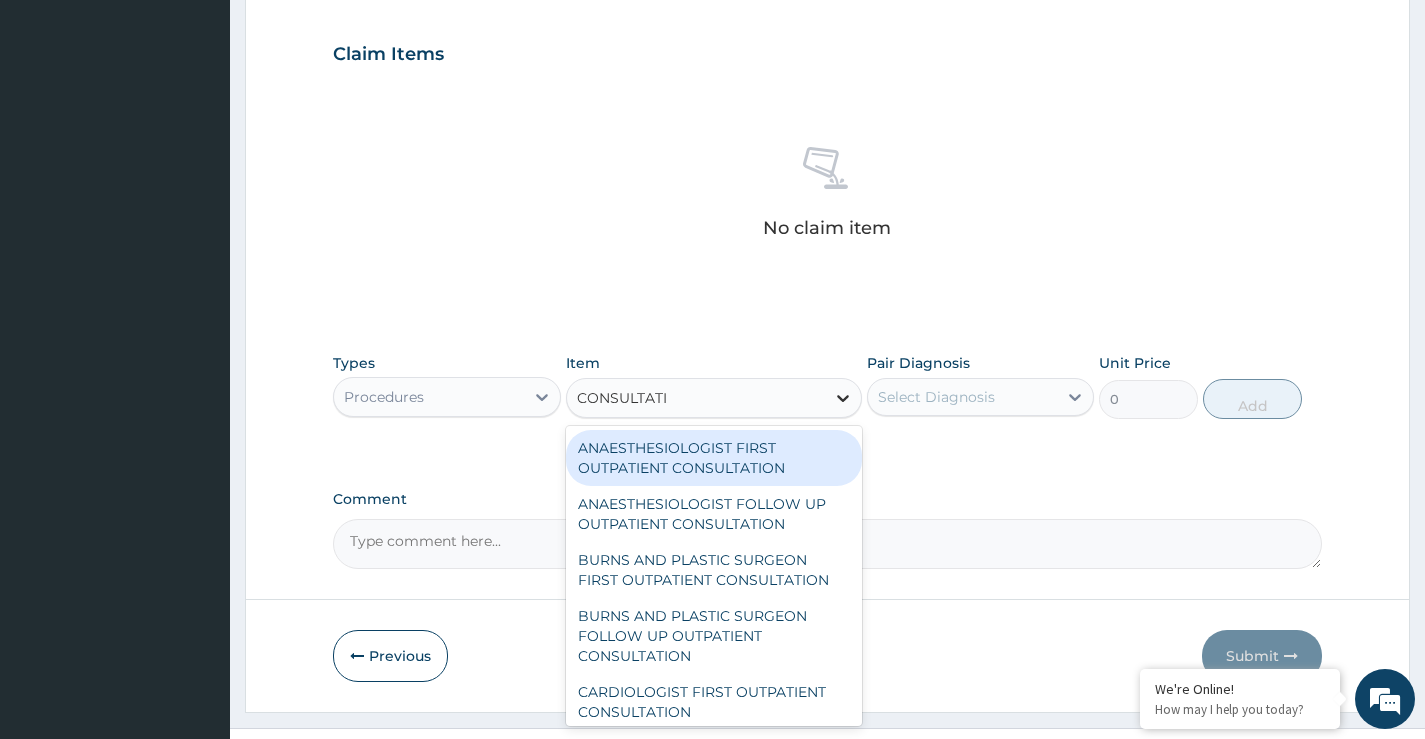 type on "CONSULTATIO" 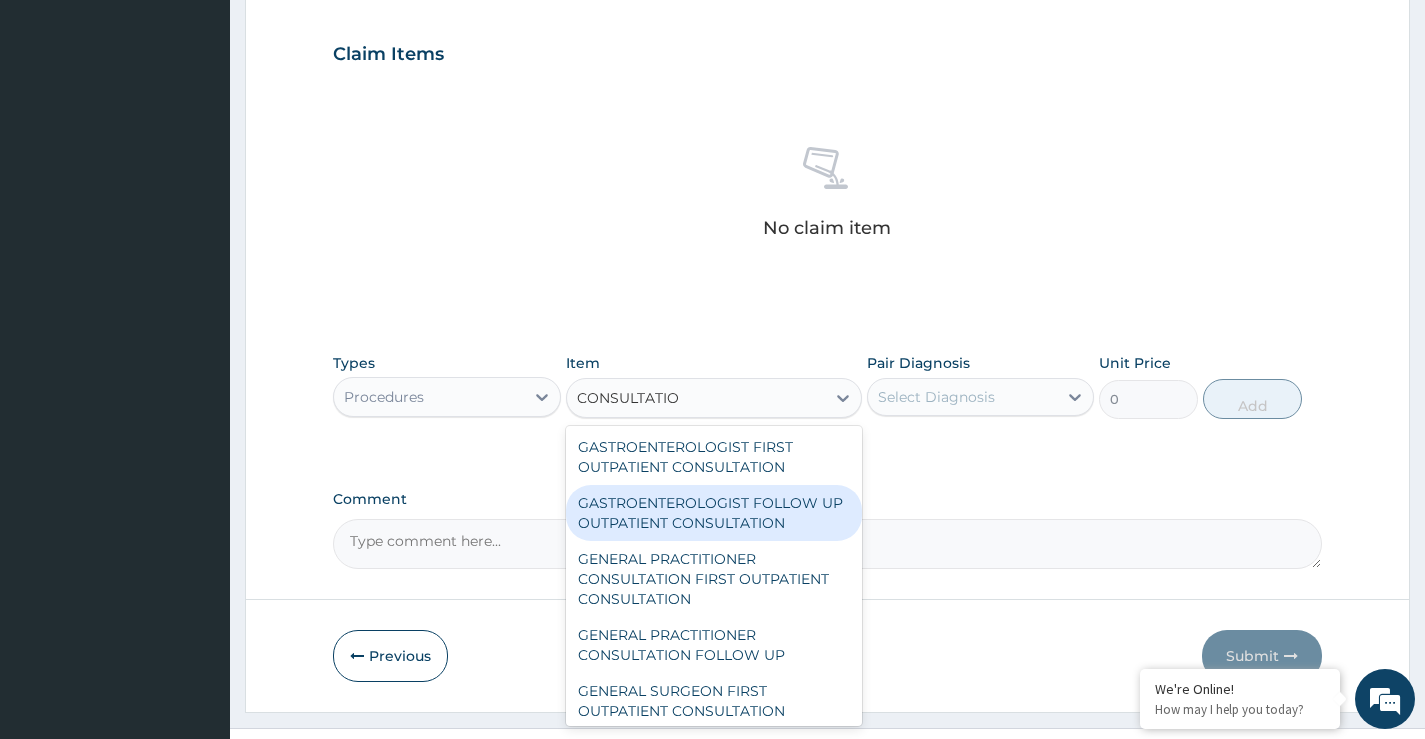 scroll, scrollTop: 1000, scrollLeft: 0, axis: vertical 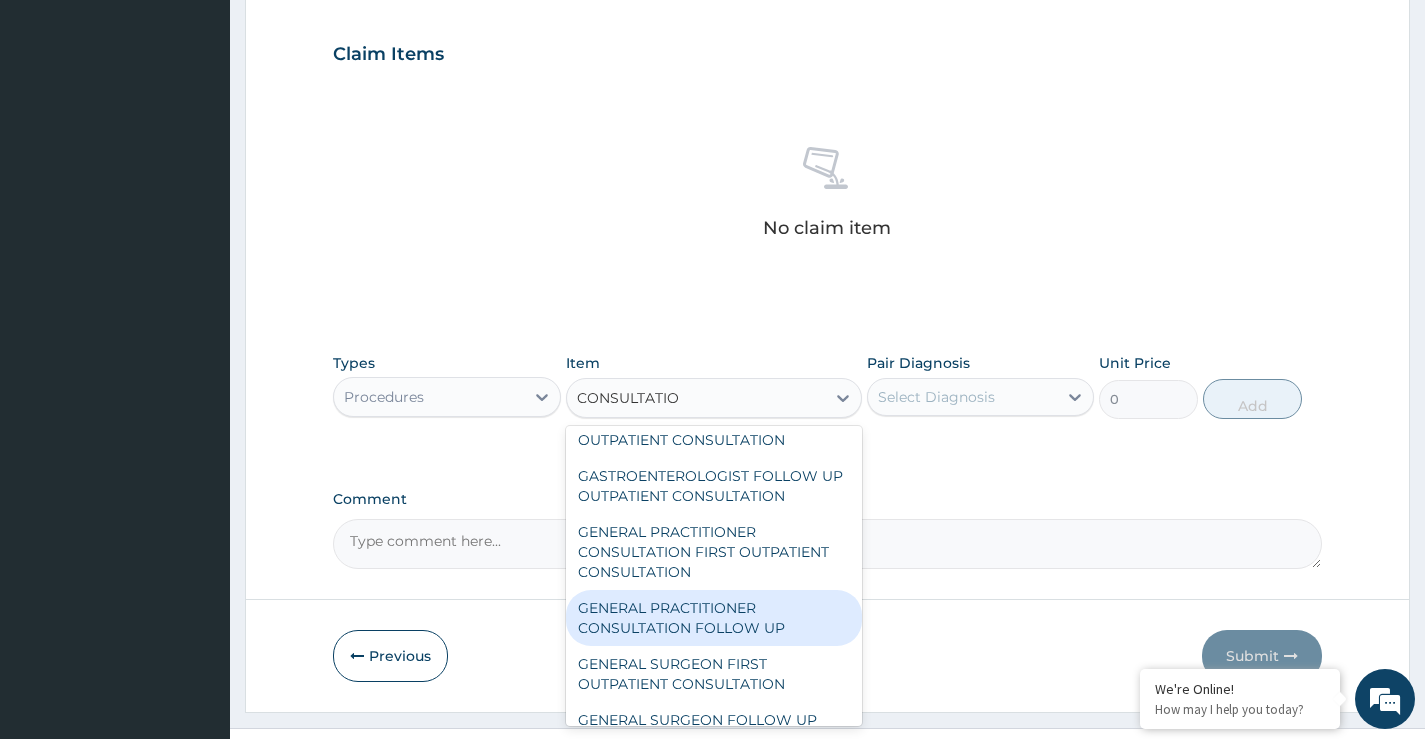 click on "GENERAL PRACTITIONER CONSULTATION FOLLOW UP" at bounding box center (714, 618) 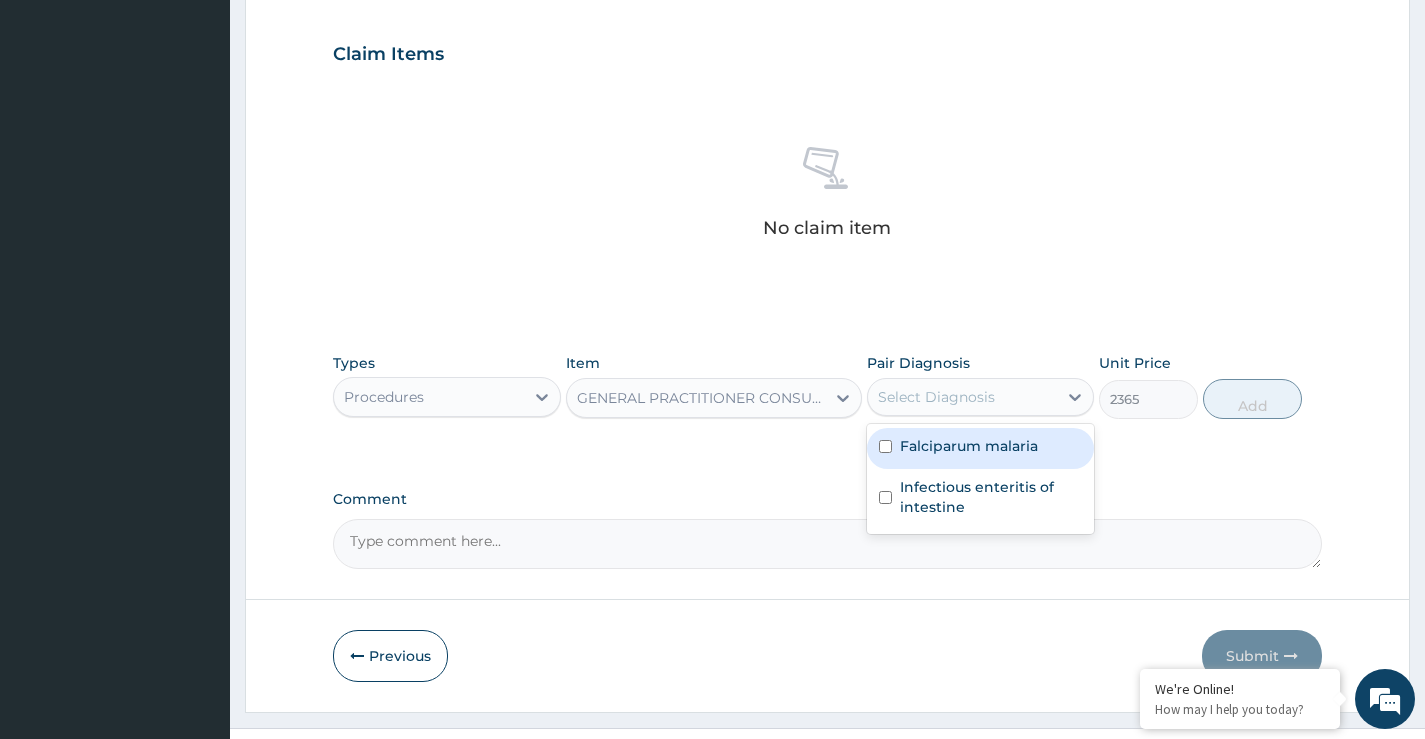 click on "Select Diagnosis" at bounding box center [962, 397] 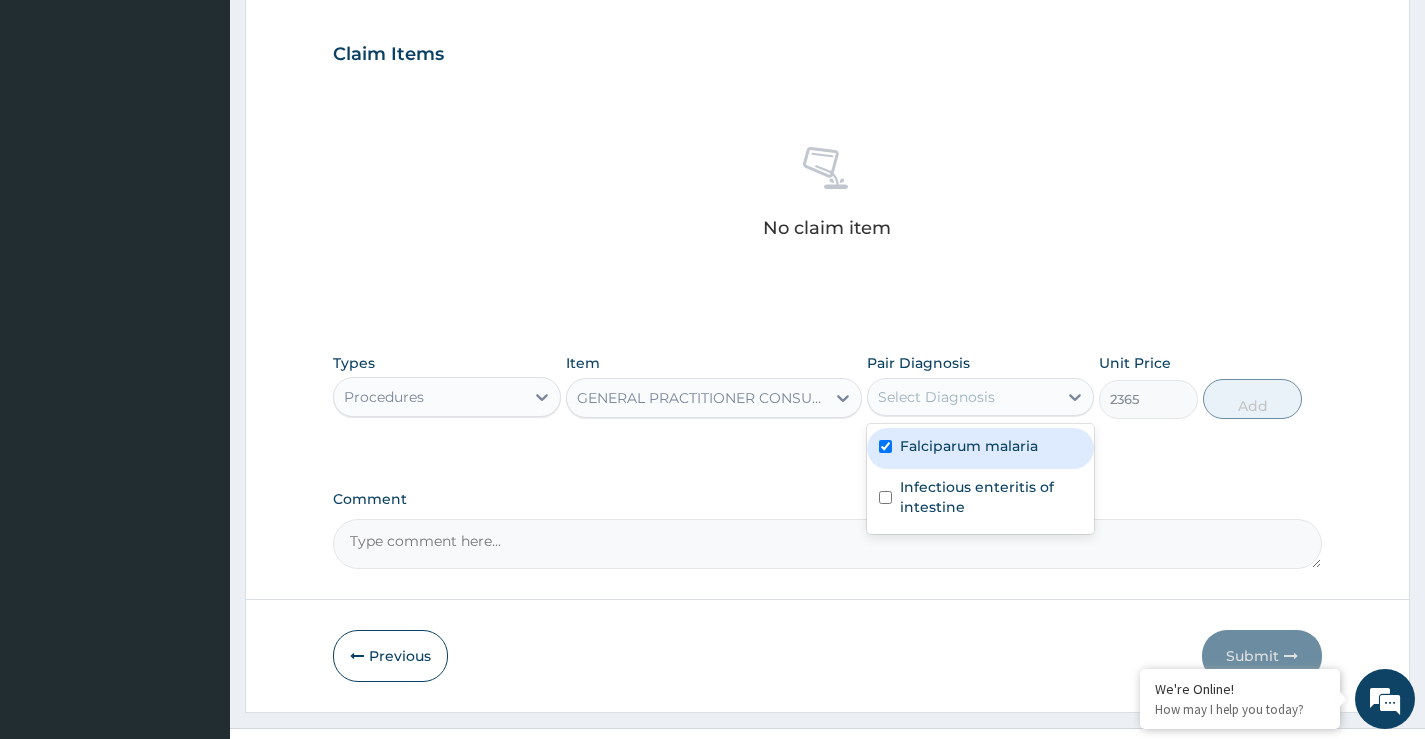 checkbox on "true" 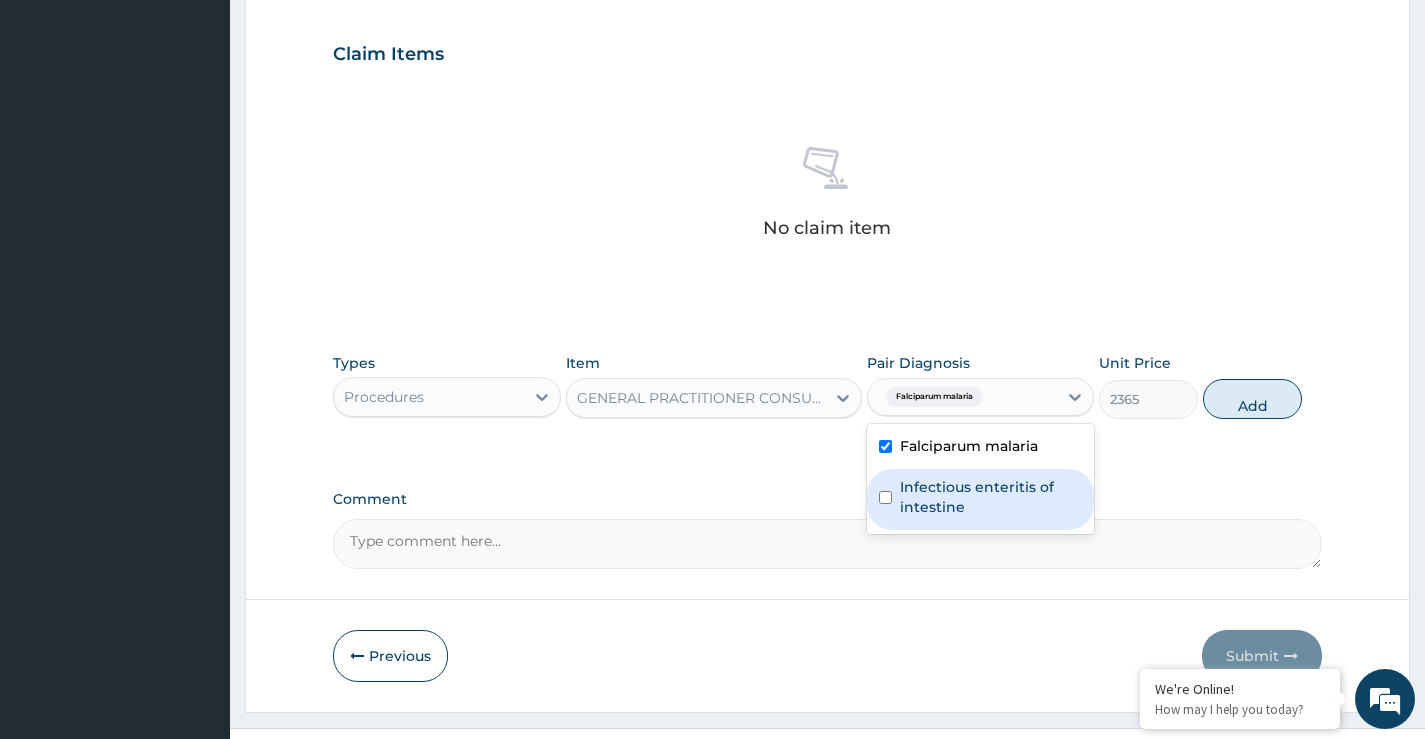 click on "Infectious enteritis of intestine" at bounding box center (991, 497) 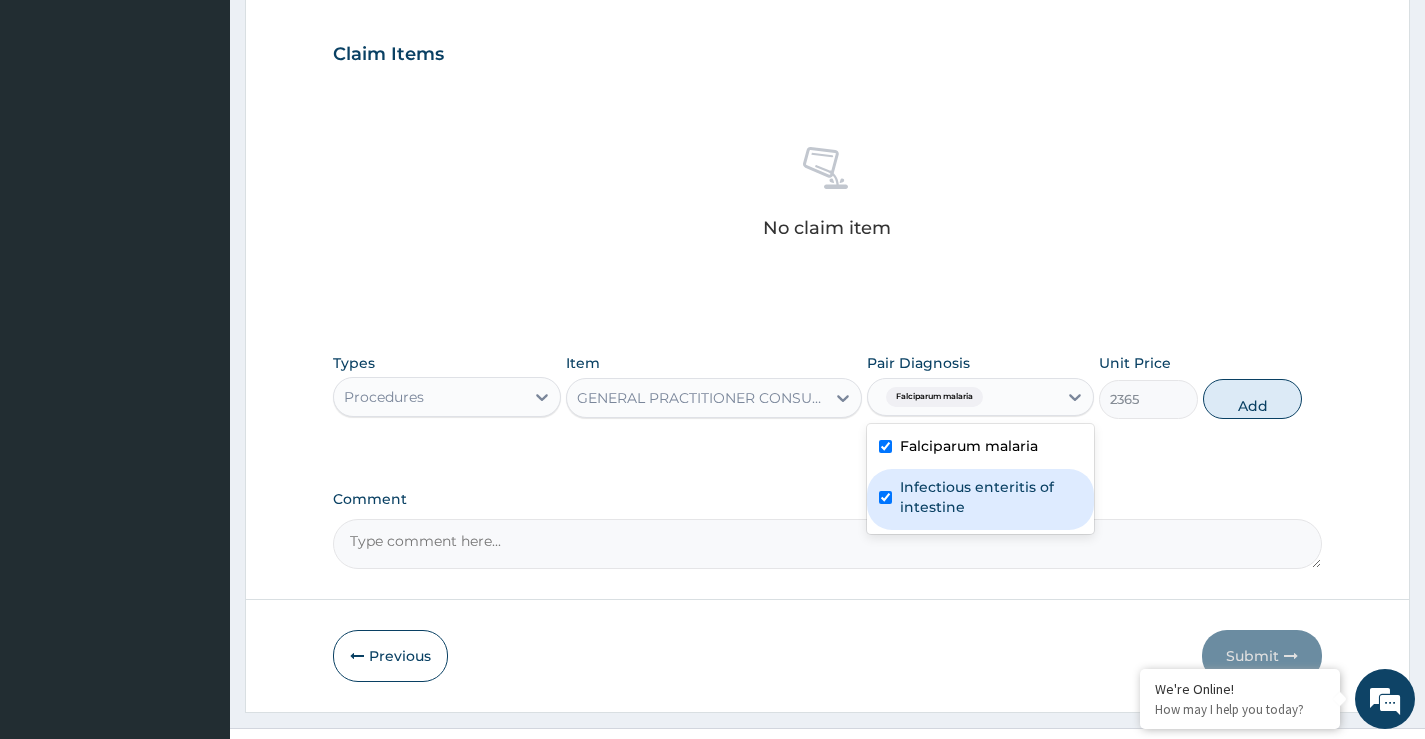 checkbox on "true" 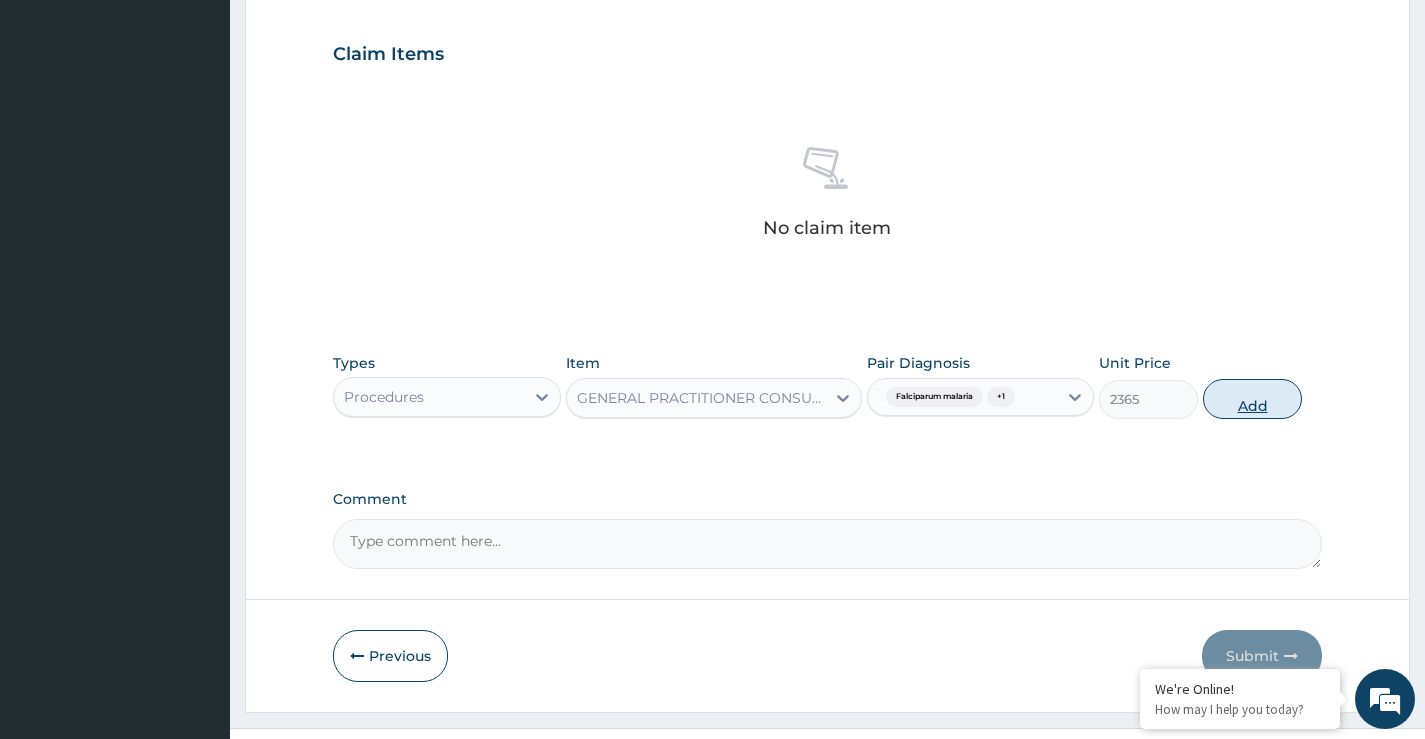 click on "Add" at bounding box center (1252, 399) 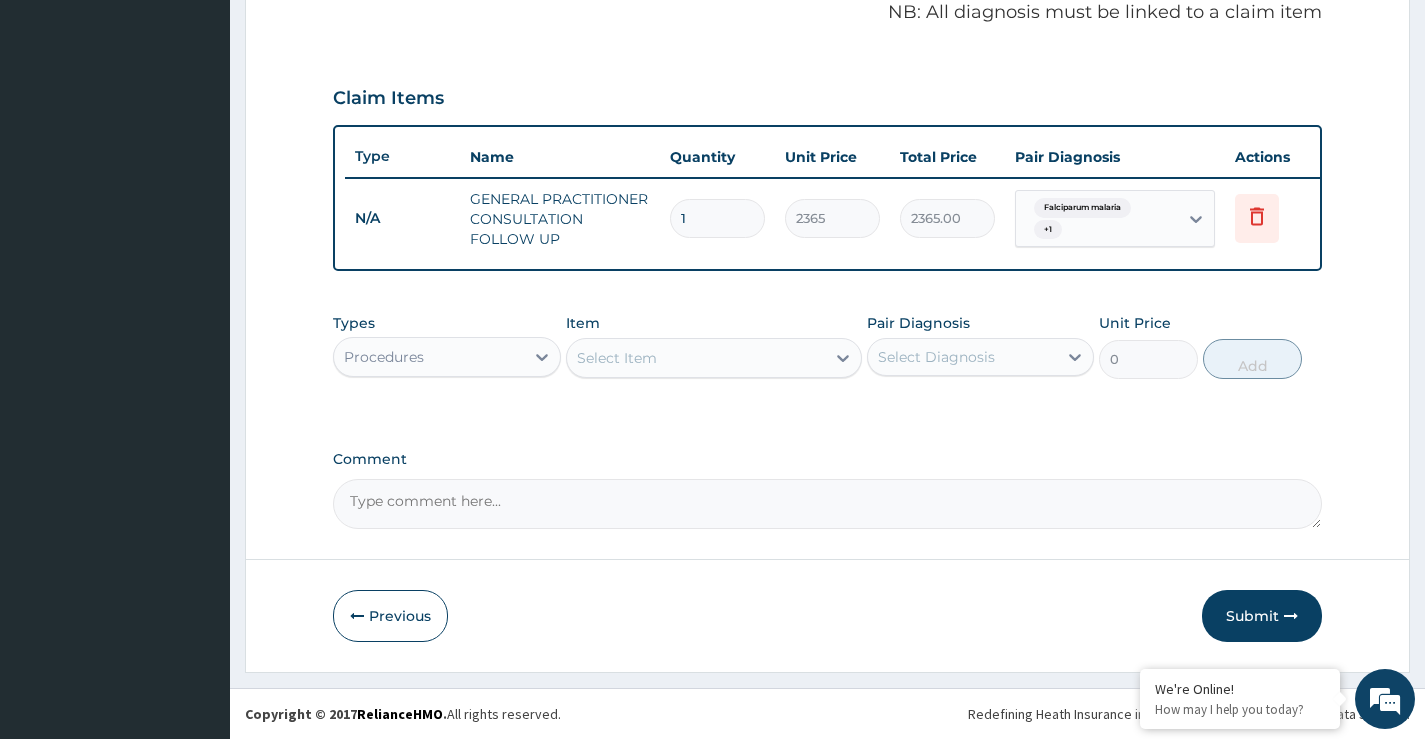 click on "Procedures" at bounding box center [428, 357] 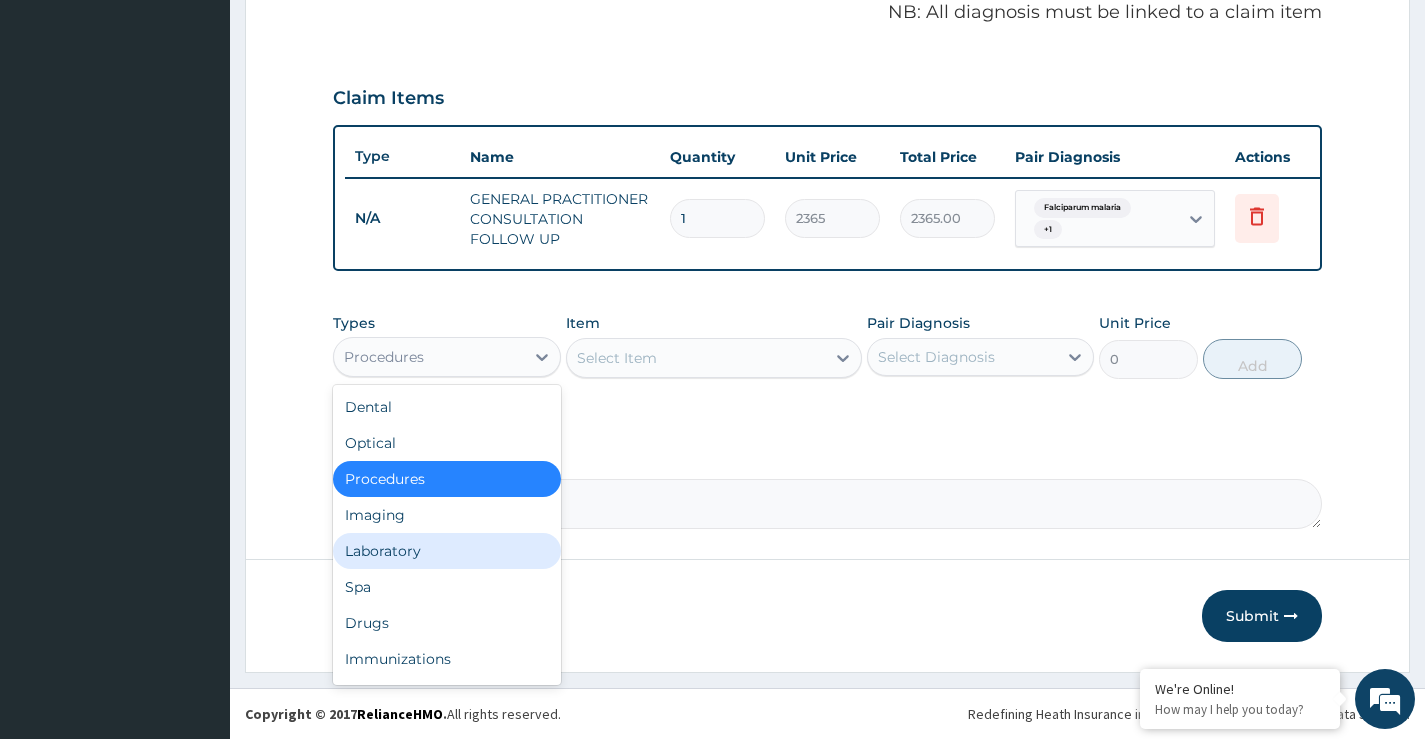 click on "Laboratory" at bounding box center (446, 551) 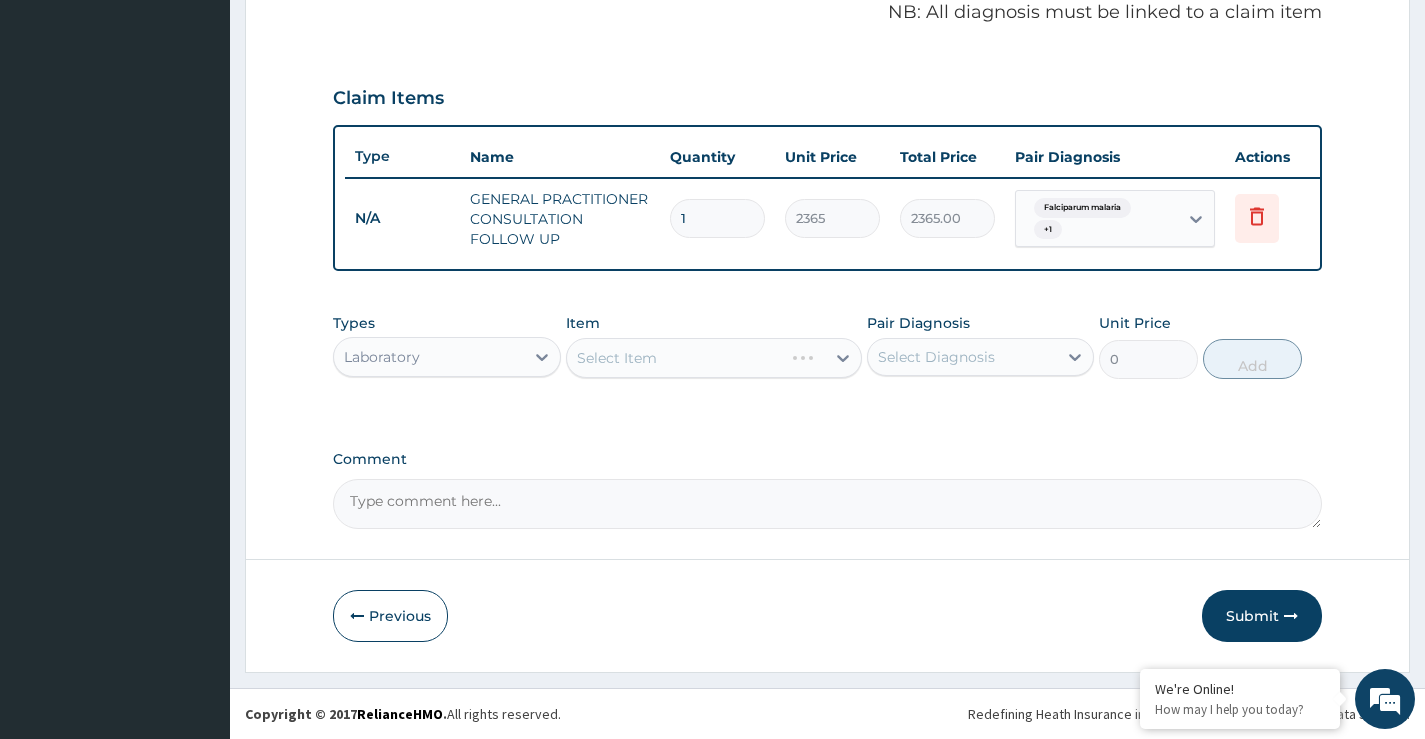 click on "Select Item" at bounding box center (714, 358) 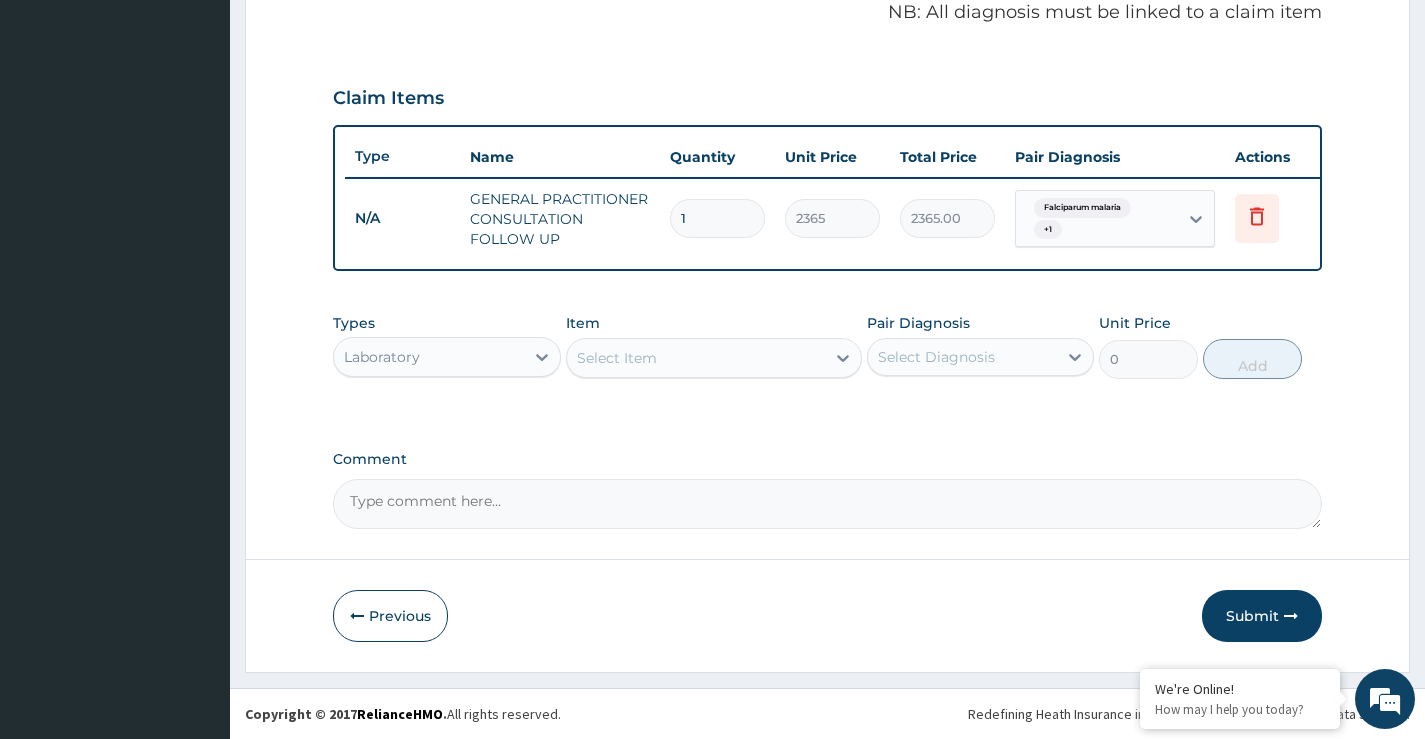 click on "Select Item" at bounding box center [696, 358] 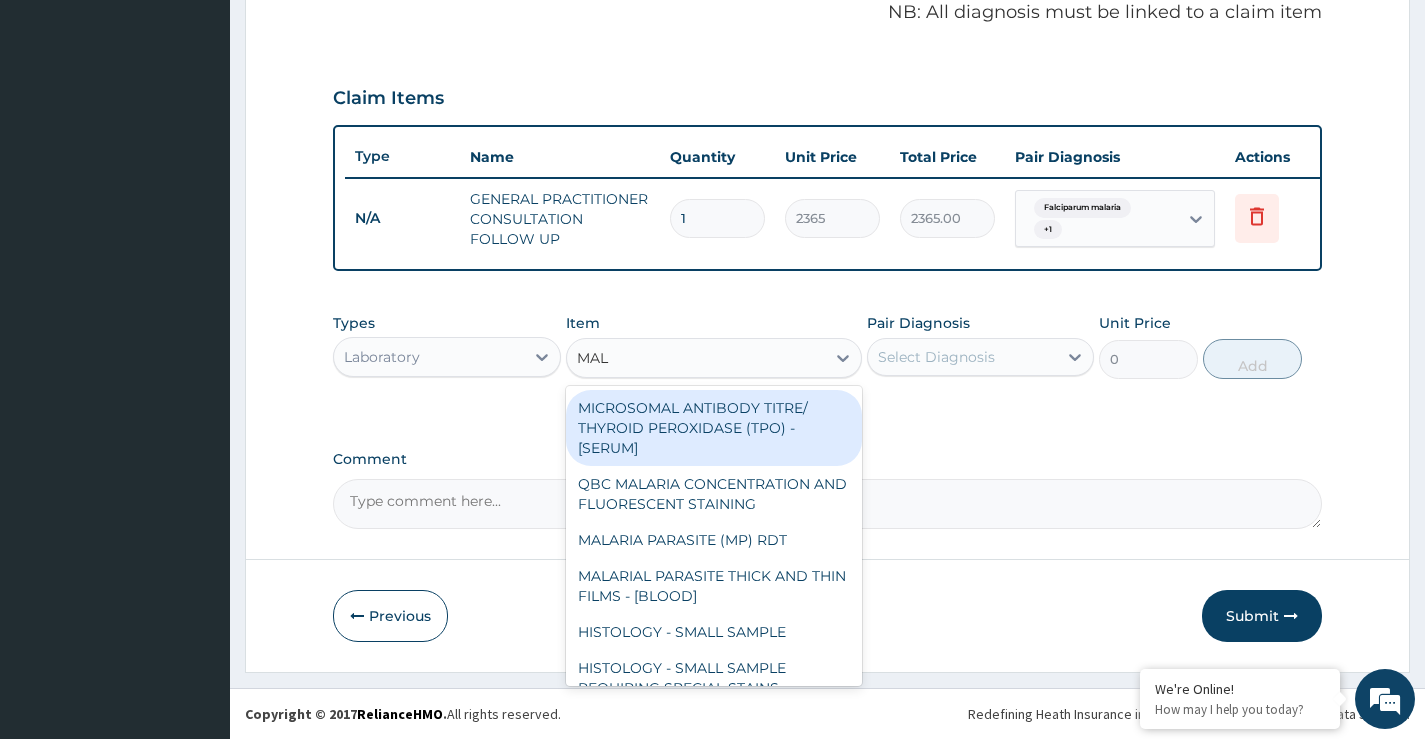 type on "MALA" 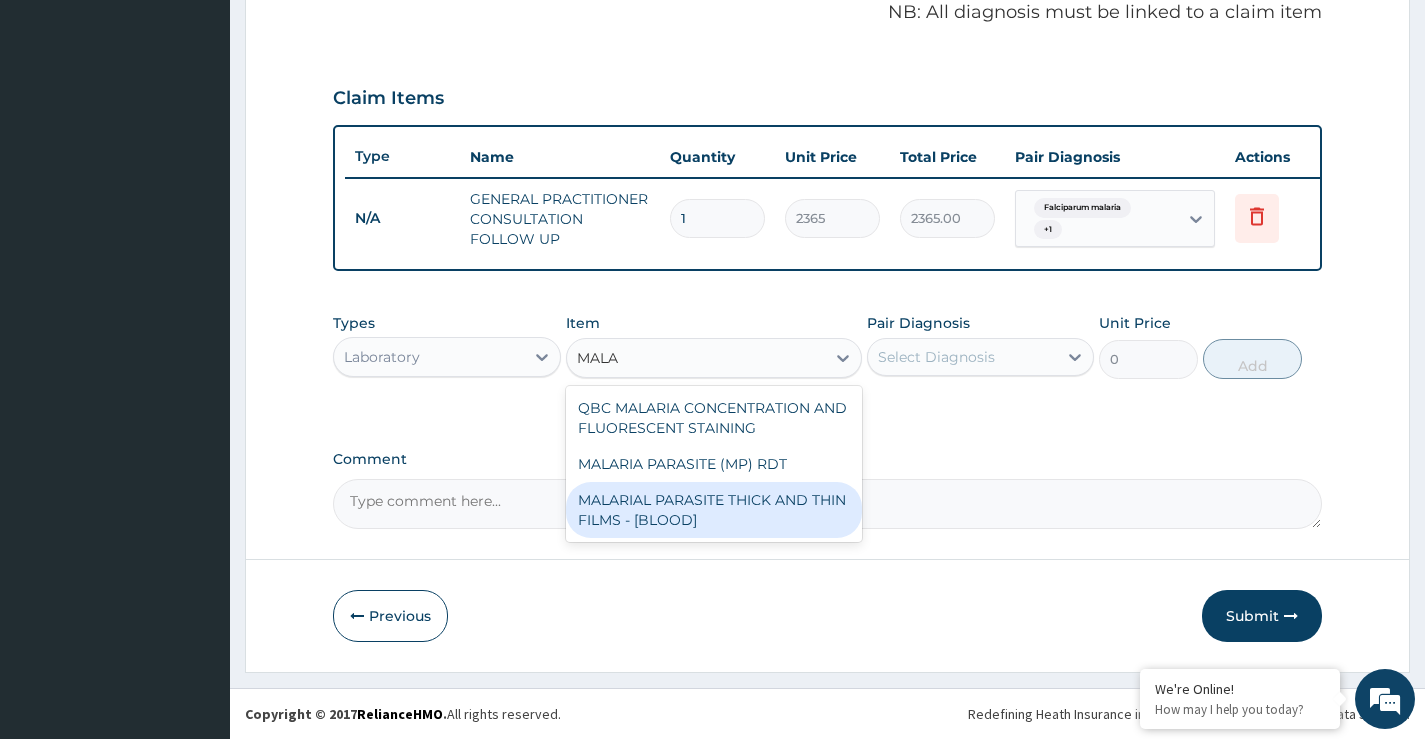 click on "MALARIAL PARASITE THICK AND THIN FILMS - [BLOOD]" at bounding box center [714, 510] 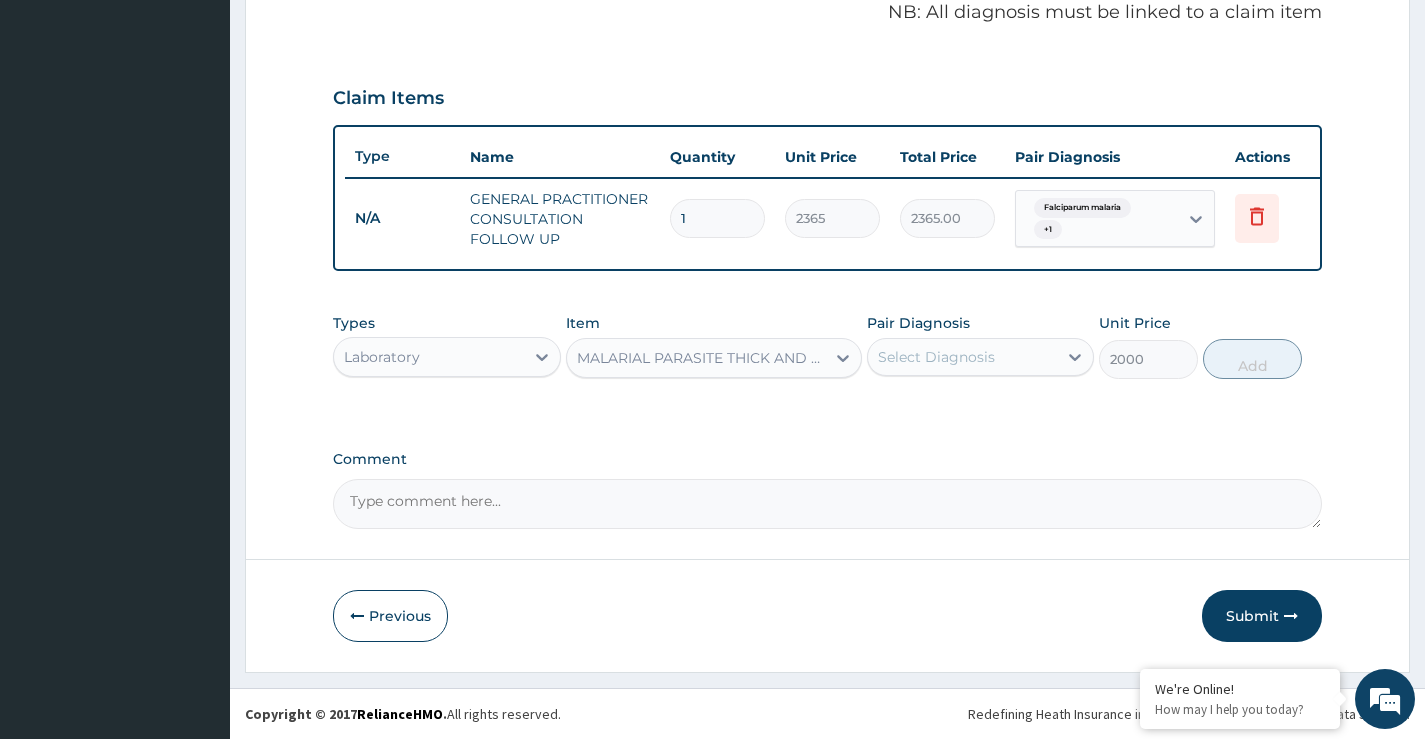 click on "Select Diagnosis" at bounding box center (936, 357) 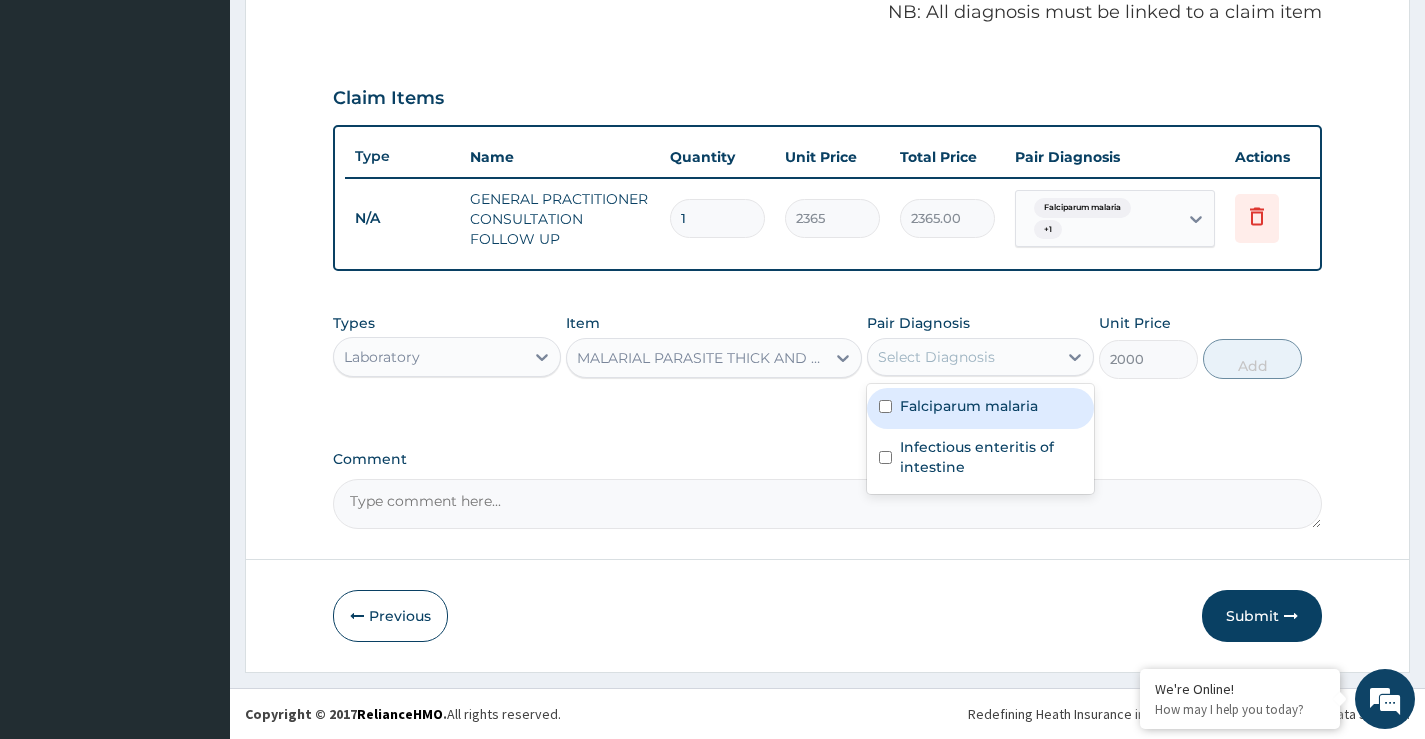 click on "Falciparum malaria" at bounding box center (969, 406) 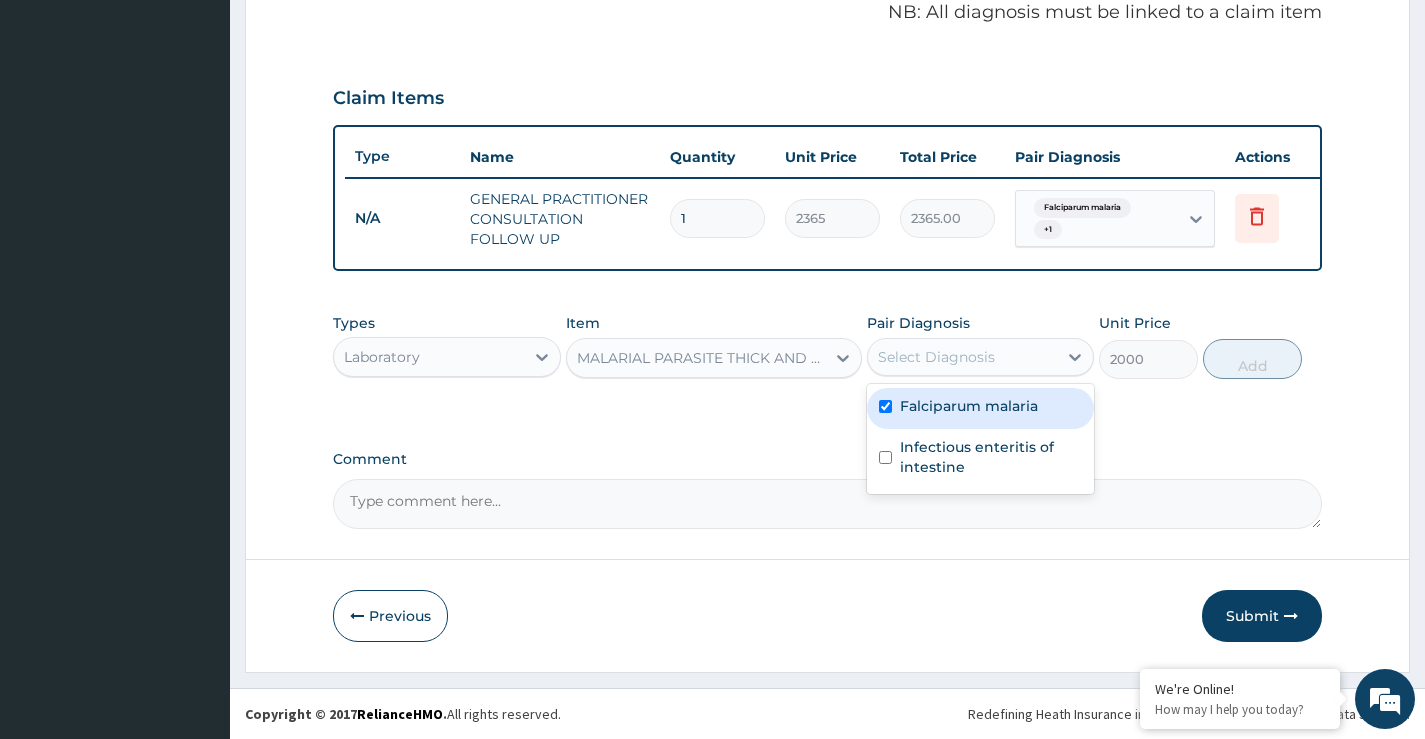 checkbox on "true" 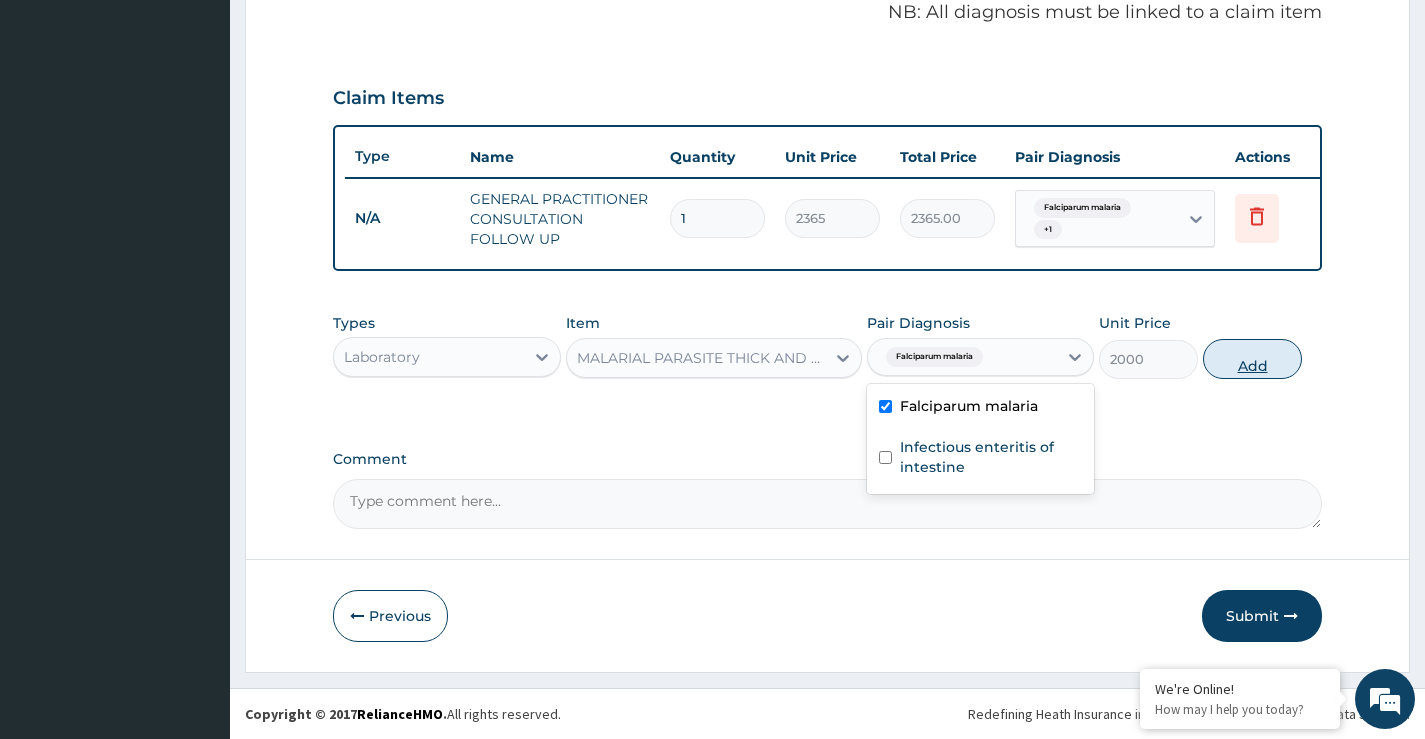 click on "Add" at bounding box center (1252, 359) 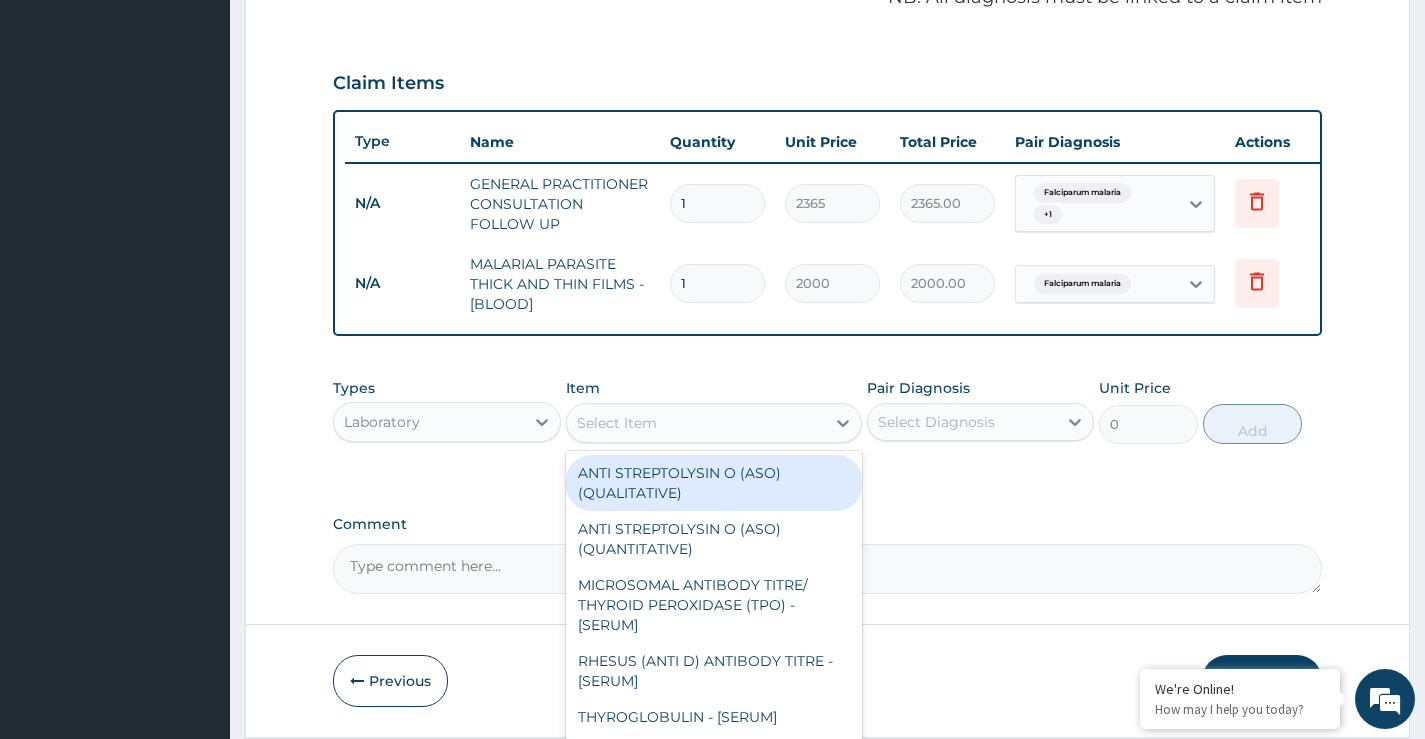 click on "Select Item" at bounding box center (696, 423) 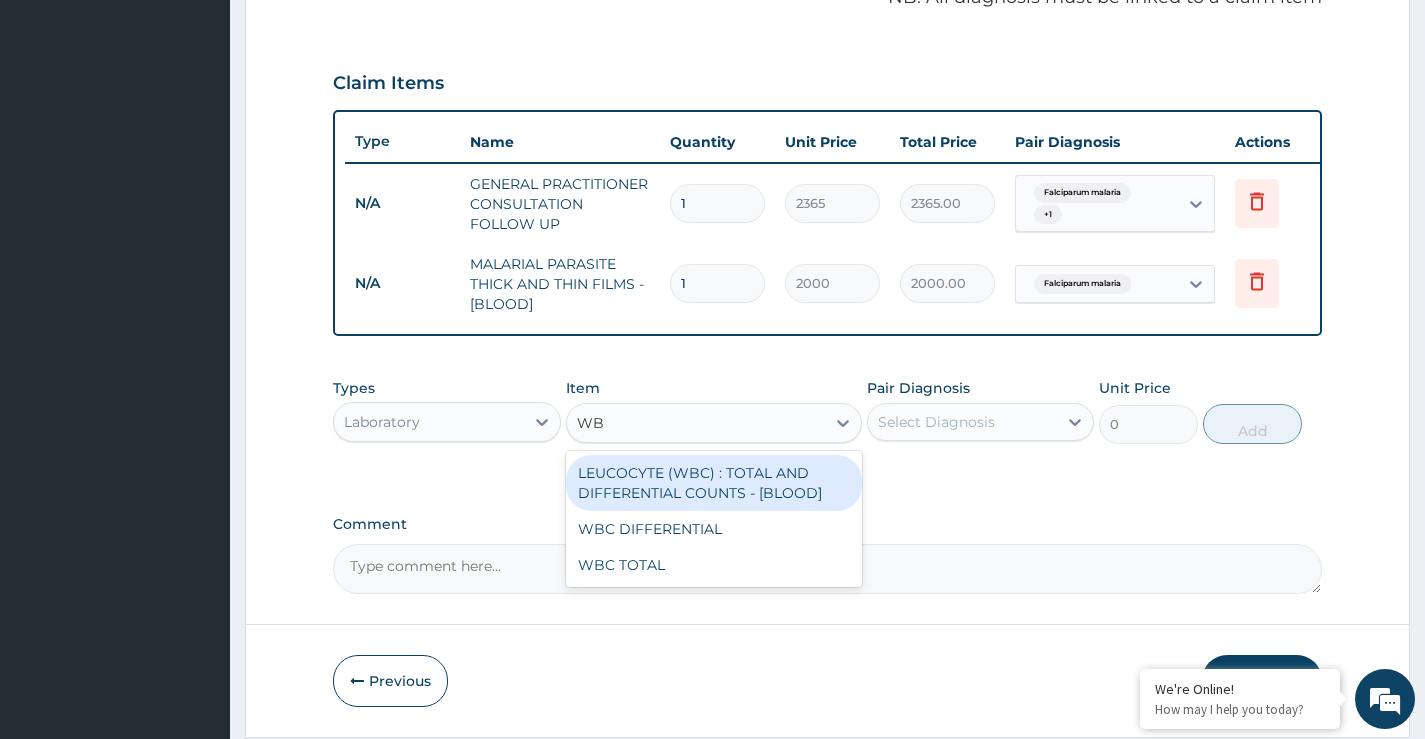 type on "WBC" 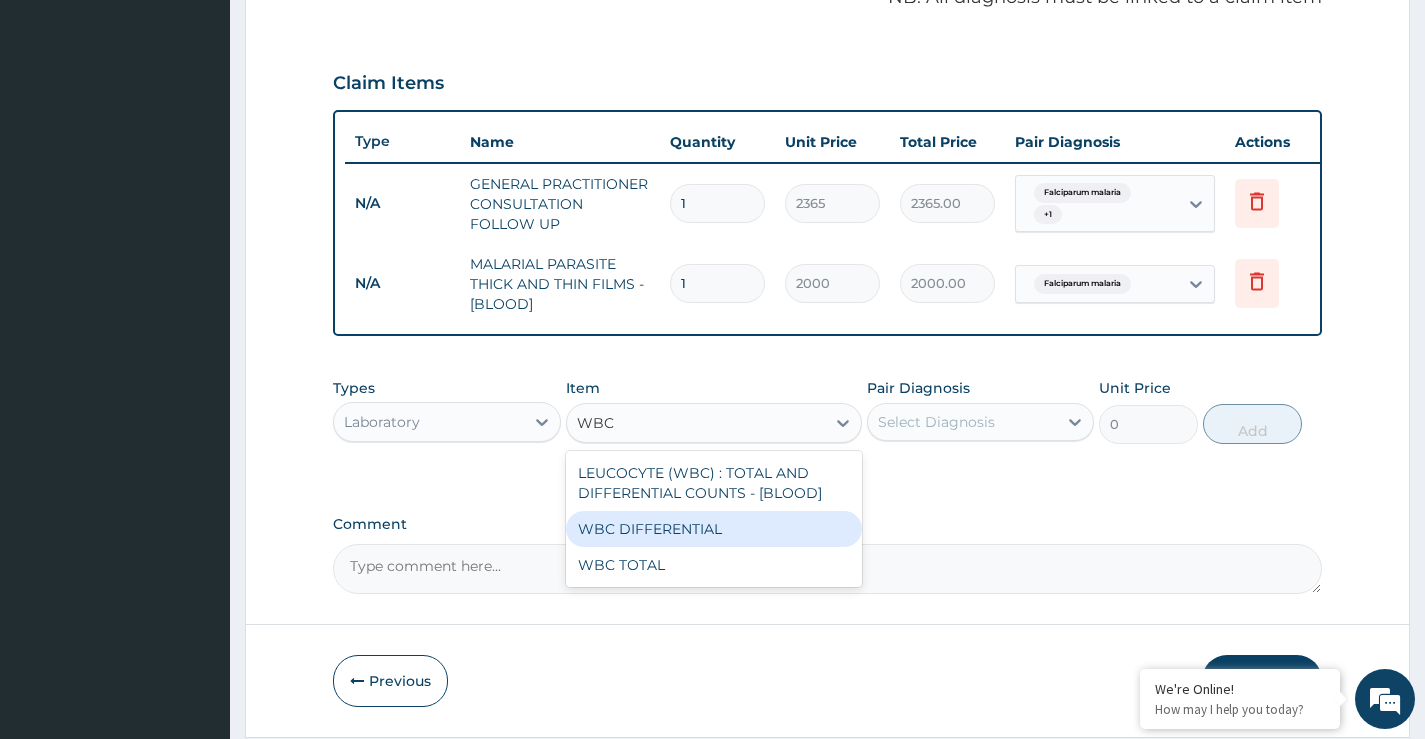 click on "WBC DIFFERENTIAL" at bounding box center (714, 529) 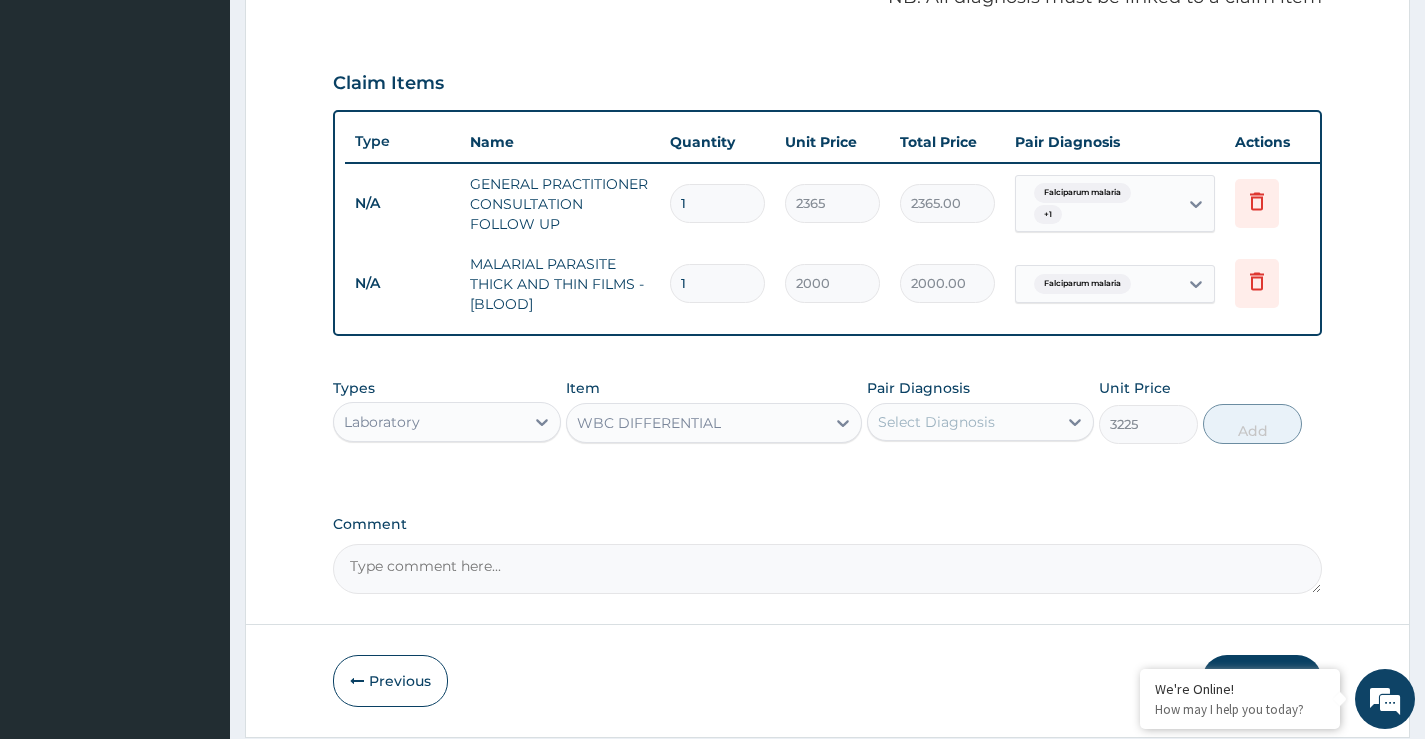 click on "Select Diagnosis" at bounding box center [962, 422] 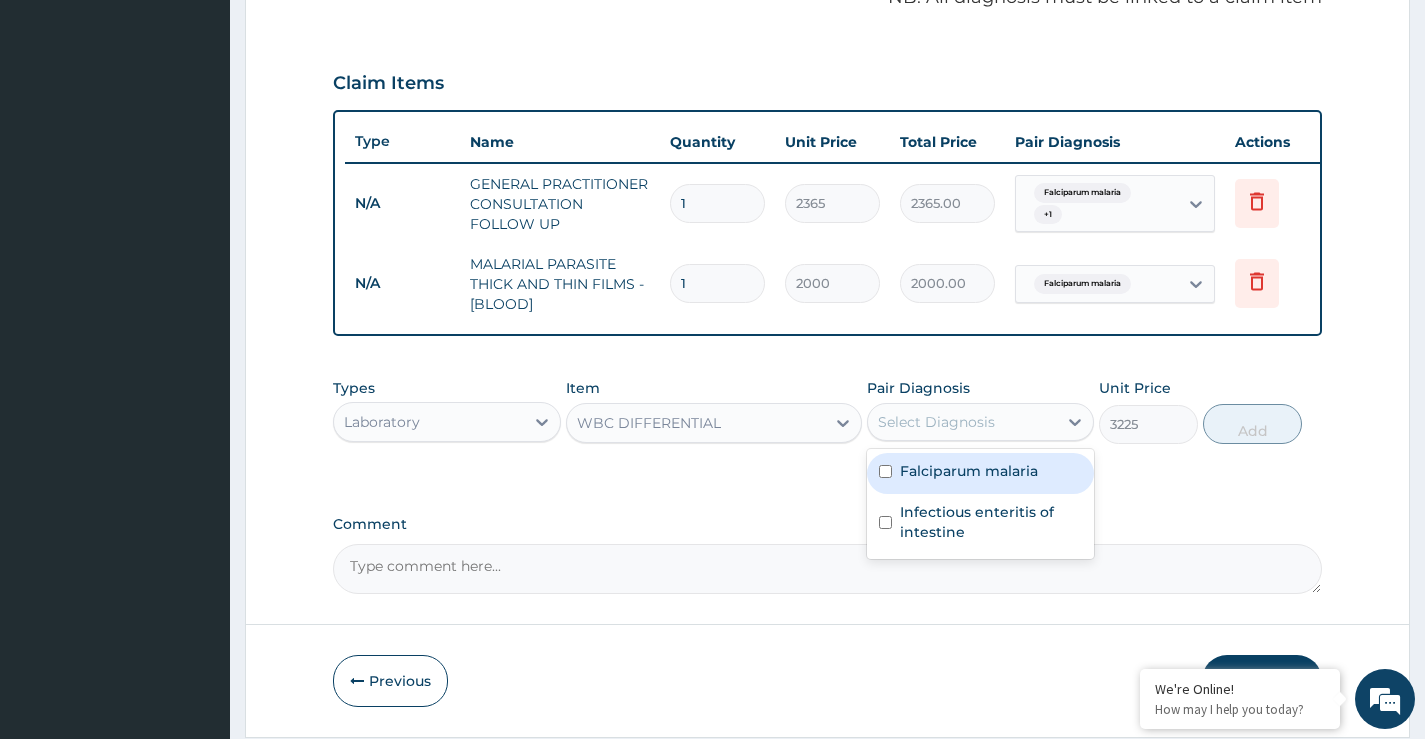 click on "Falciparum malaria" at bounding box center (969, 471) 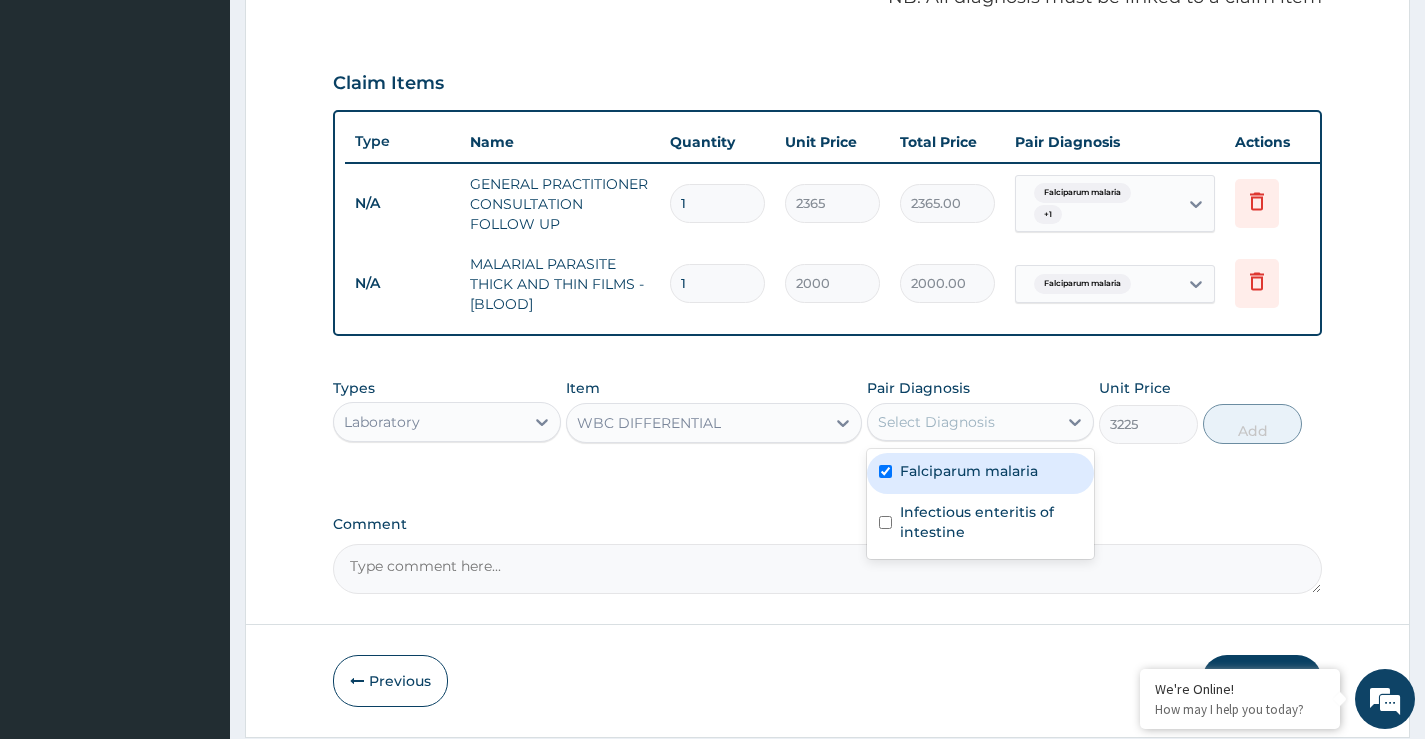 checkbox on "true" 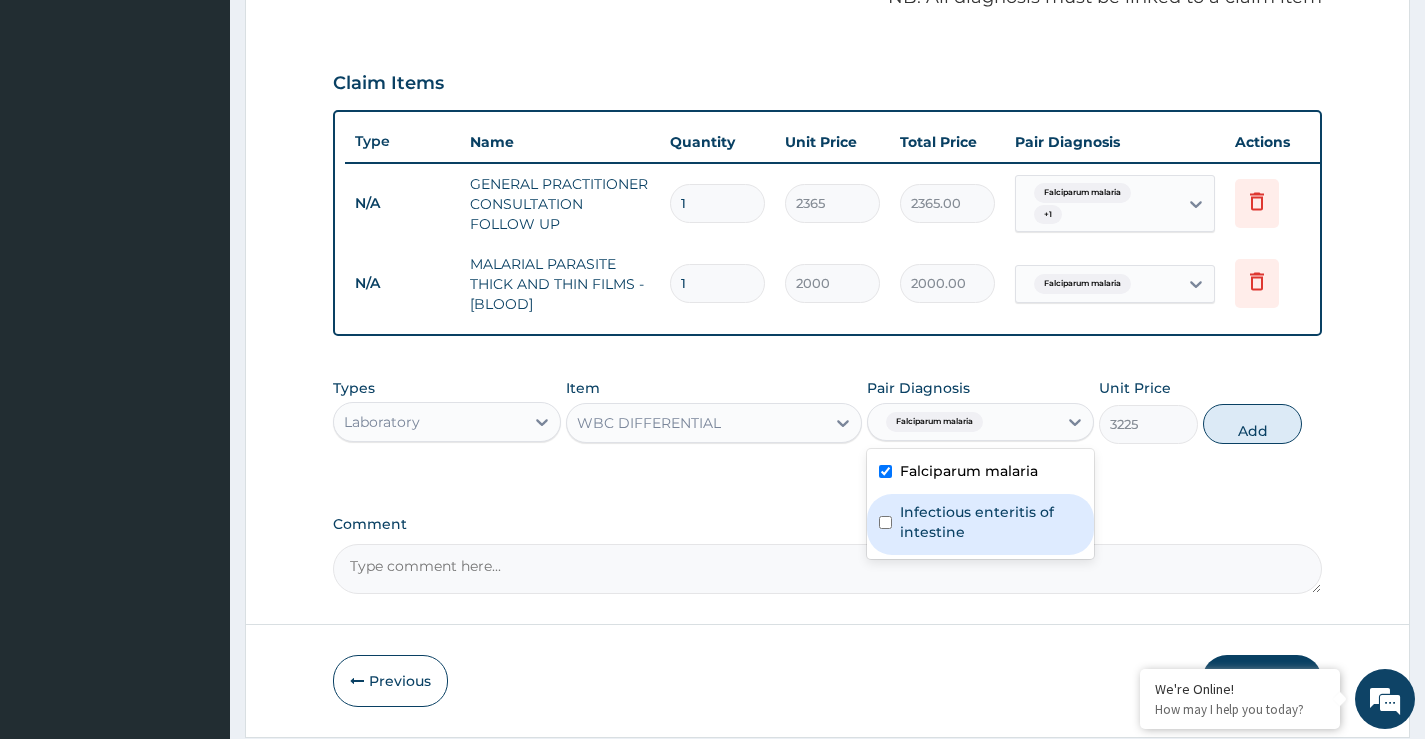 click on "Infectious enteritis of intestine" at bounding box center [991, 522] 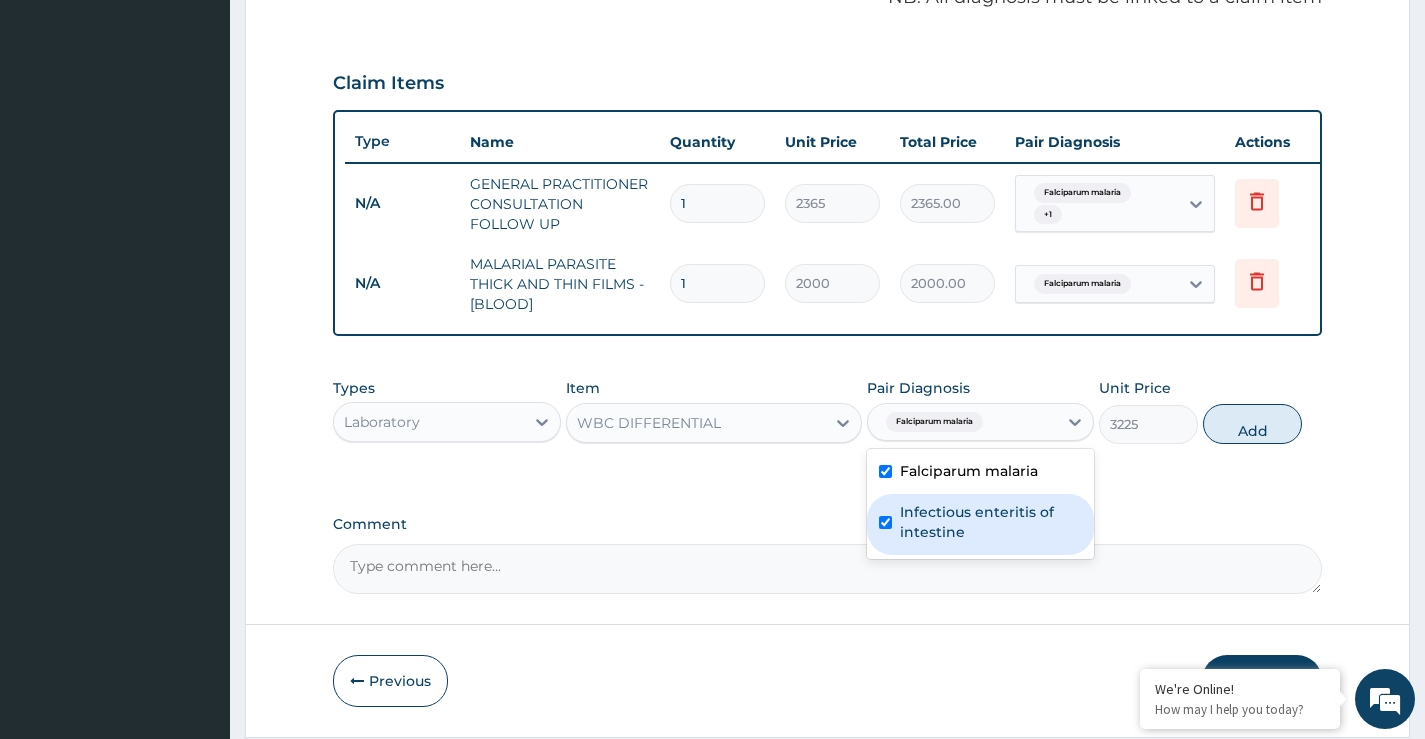 checkbox on "true" 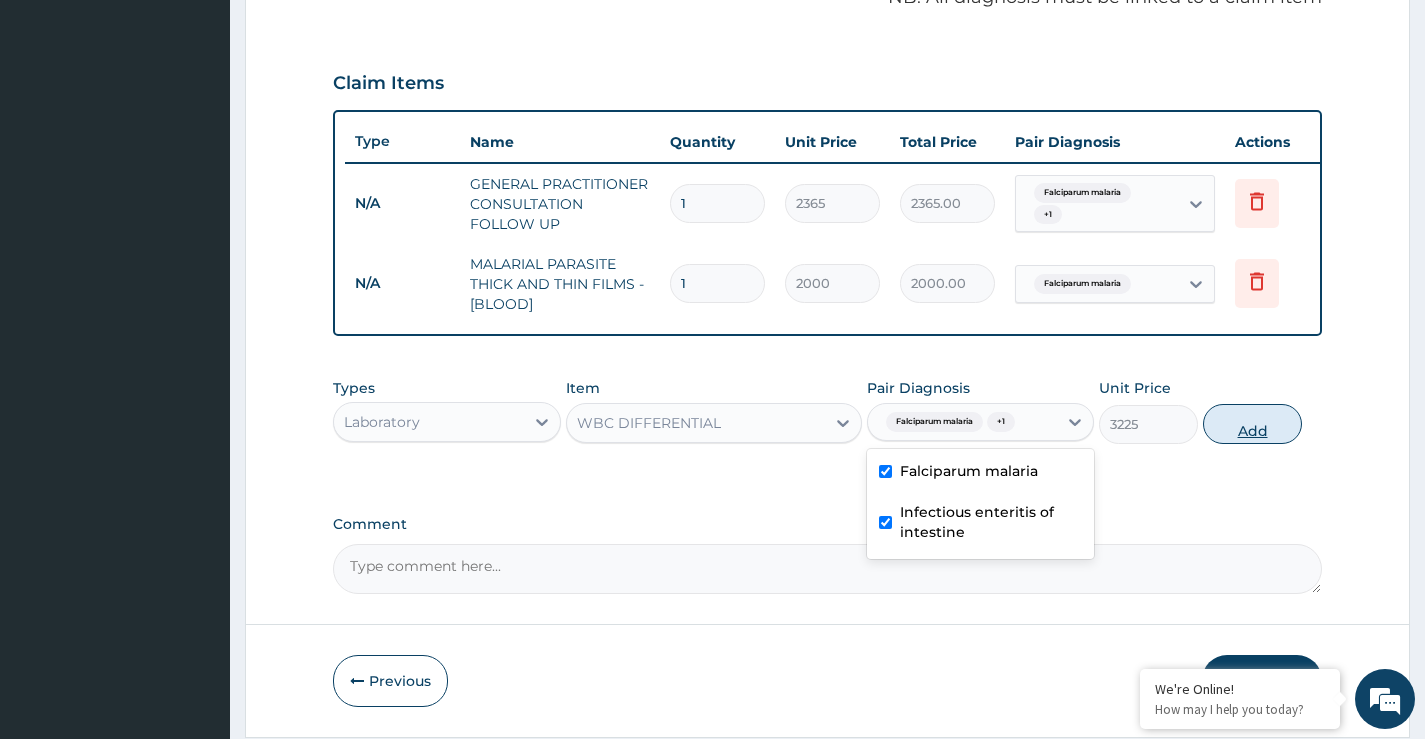 click on "Add" at bounding box center [1252, 424] 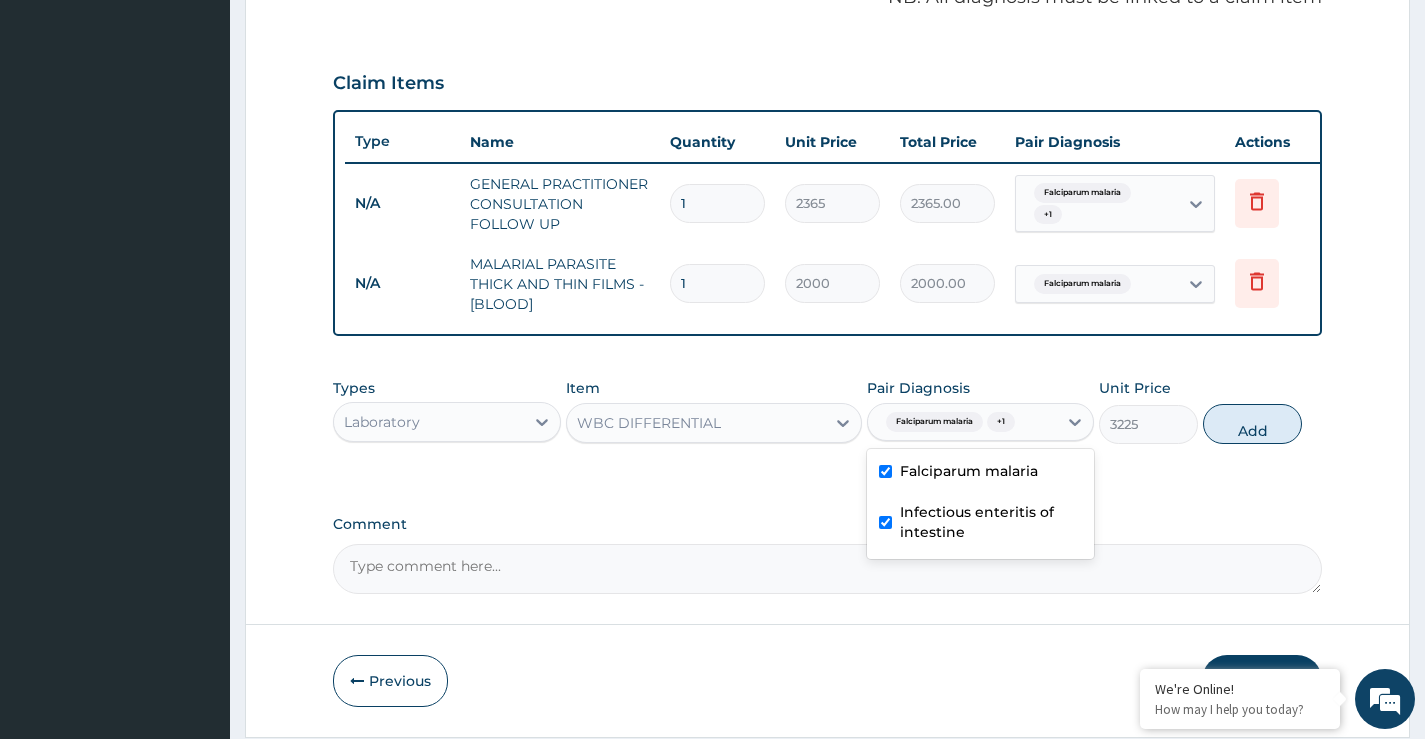 type on "0" 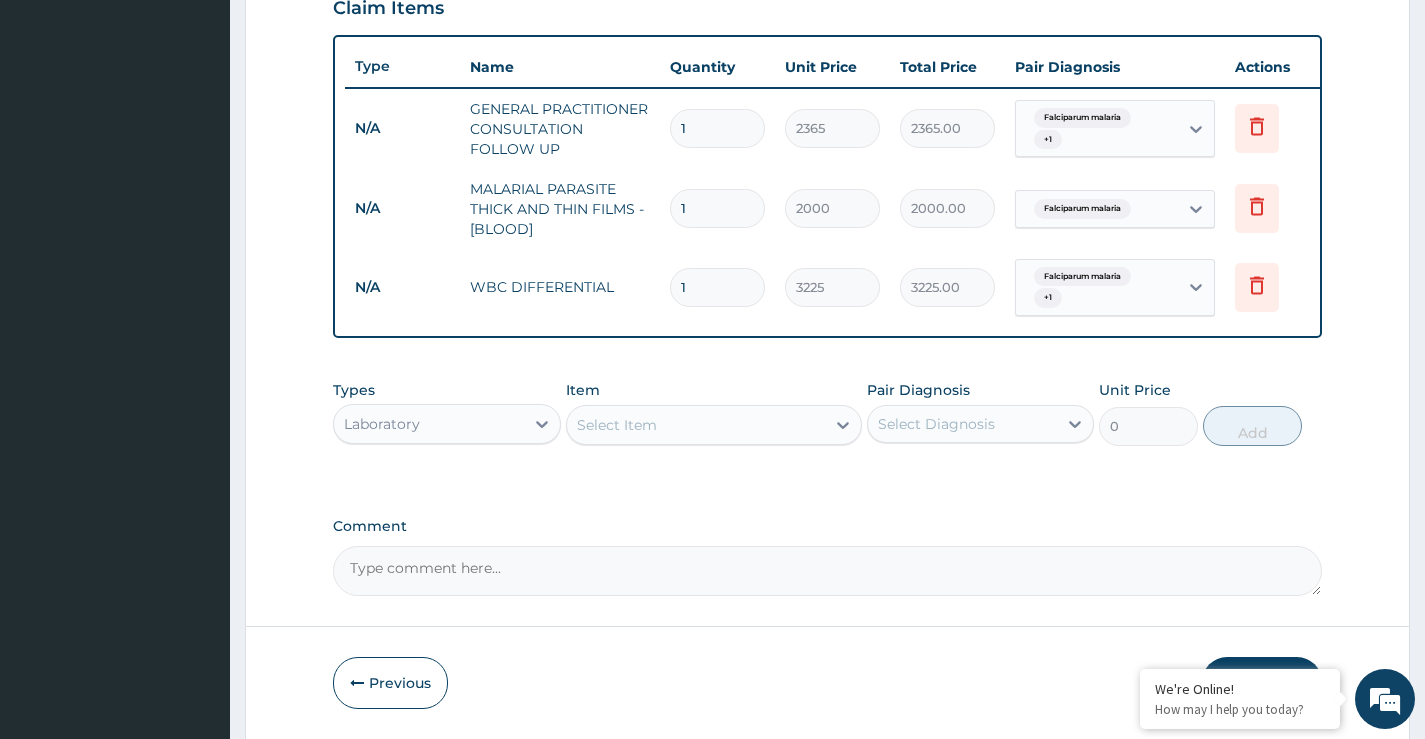 scroll, scrollTop: 791, scrollLeft: 0, axis: vertical 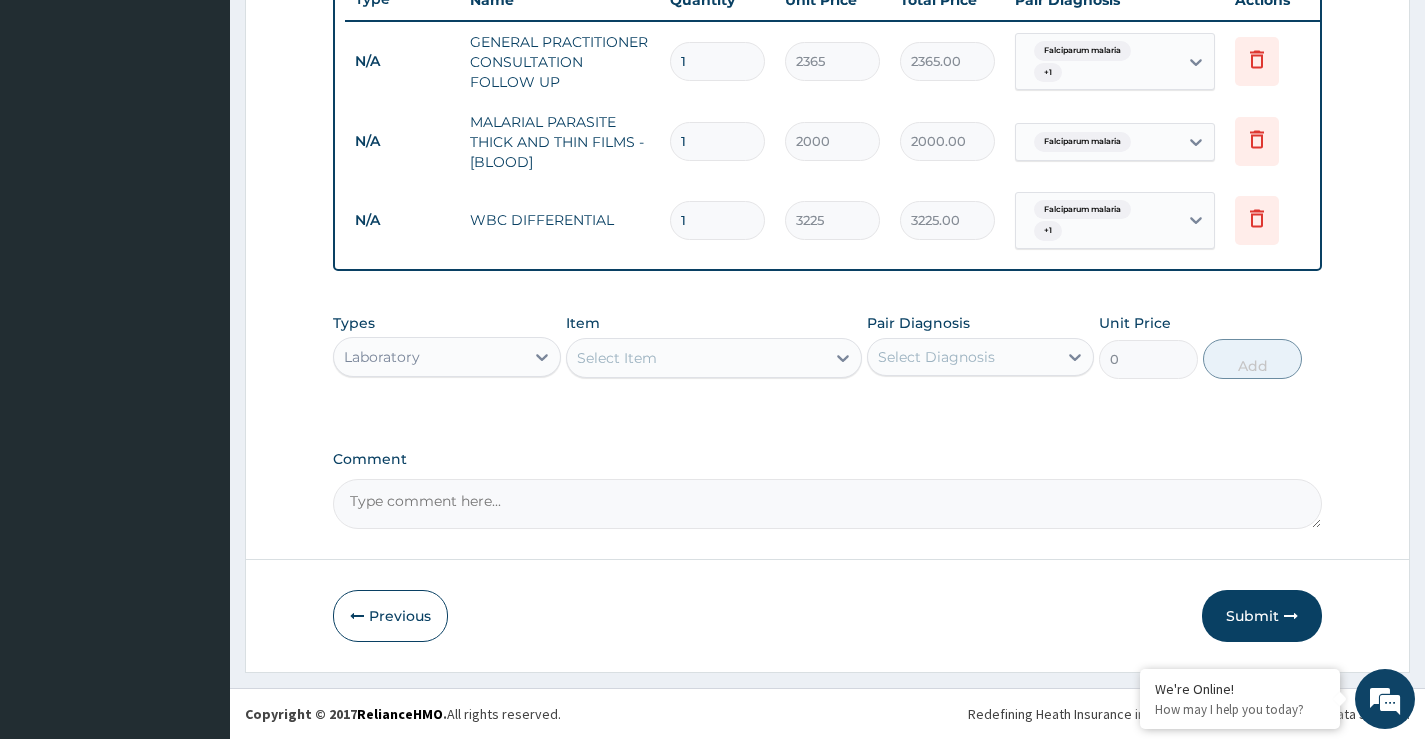 click on "Select Item" at bounding box center (617, 358) 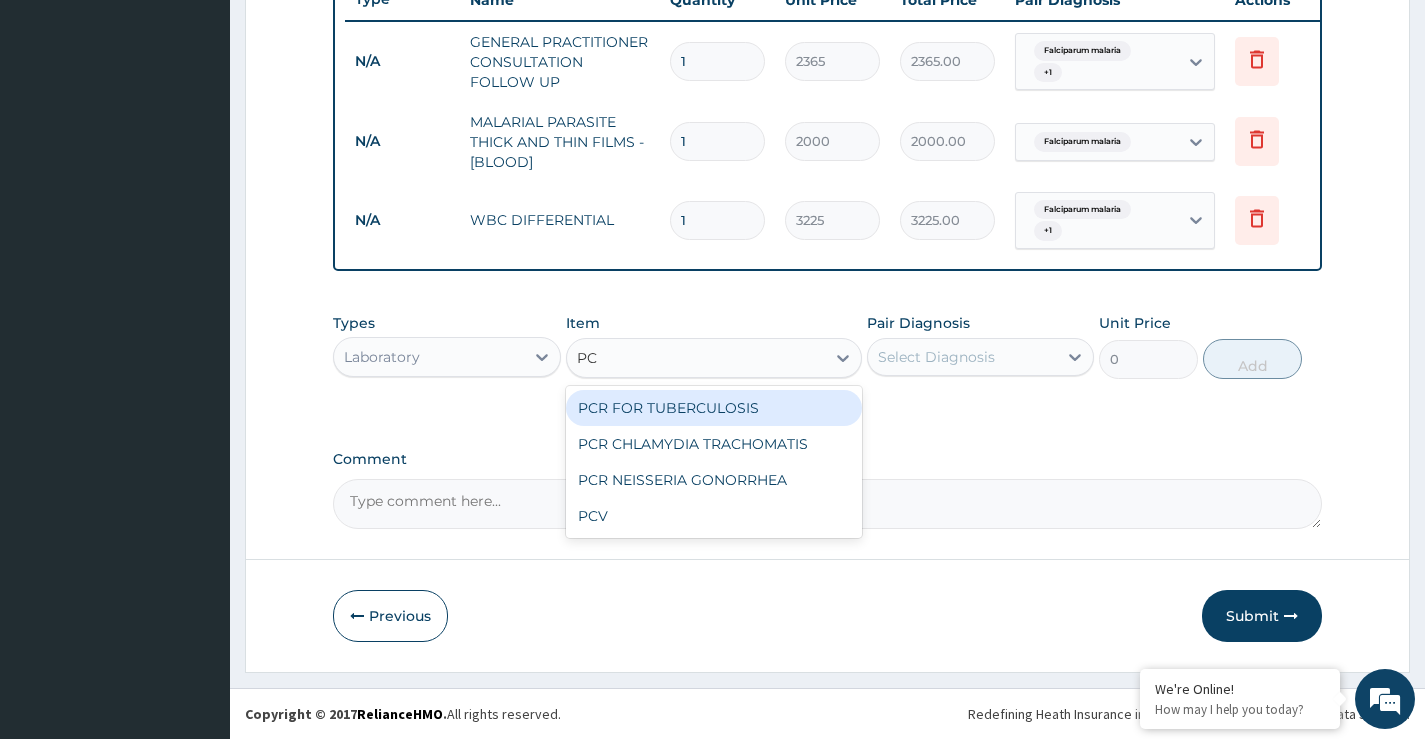 type on "PCV" 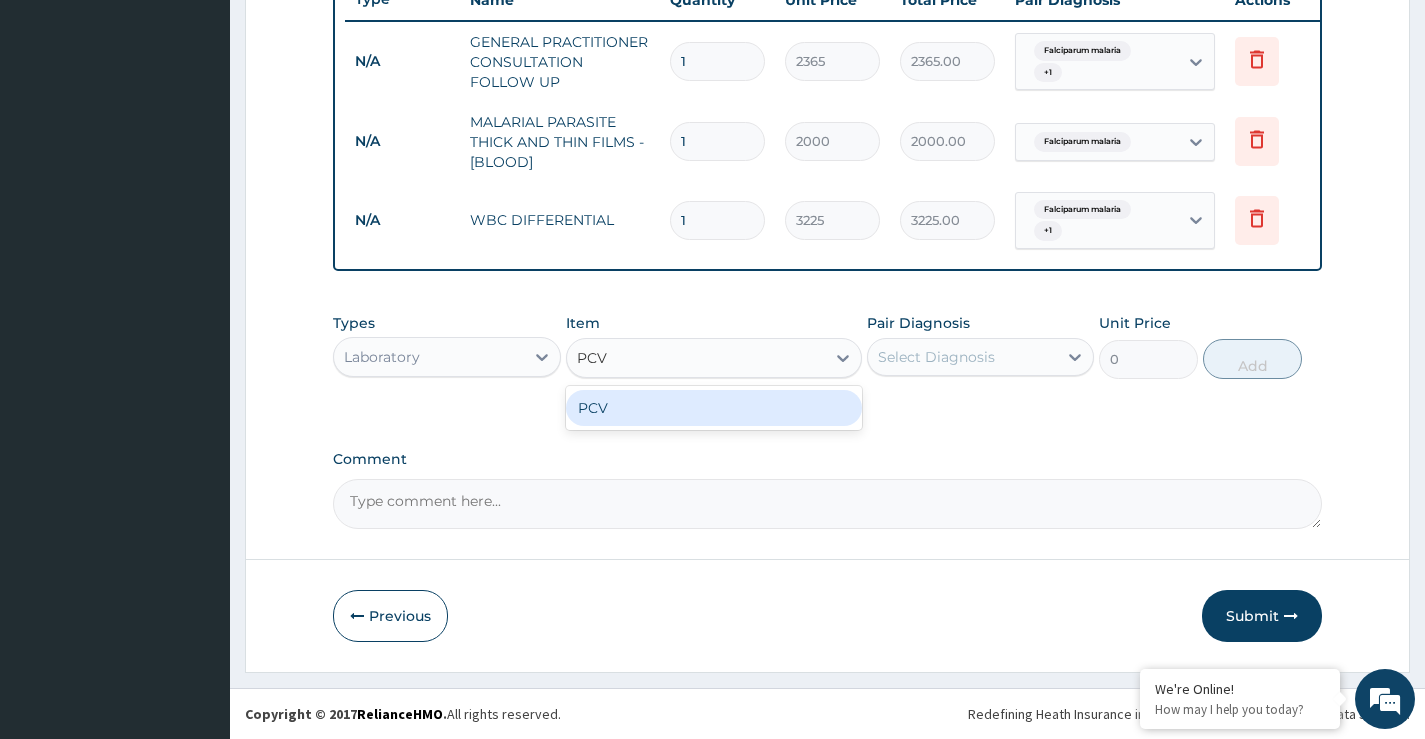 click on "PCV" at bounding box center (714, 408) 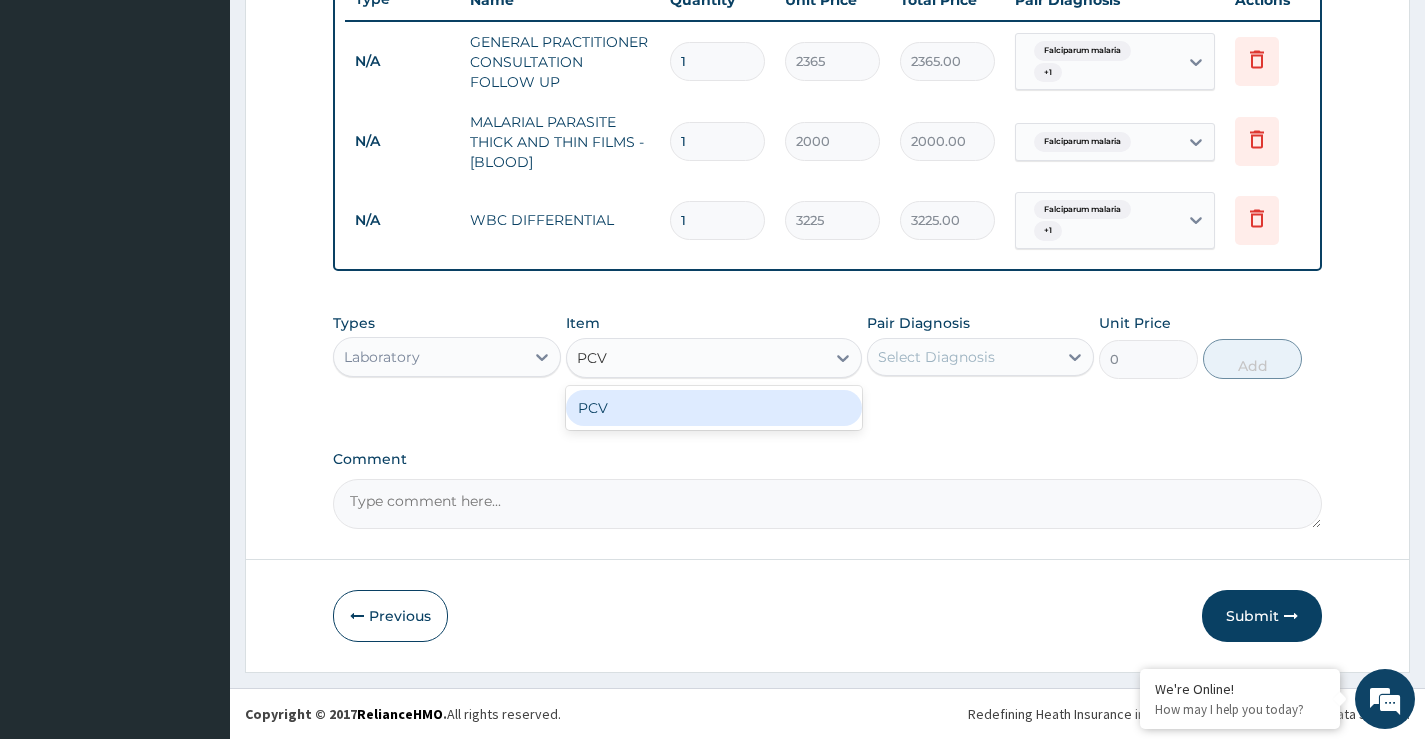 type 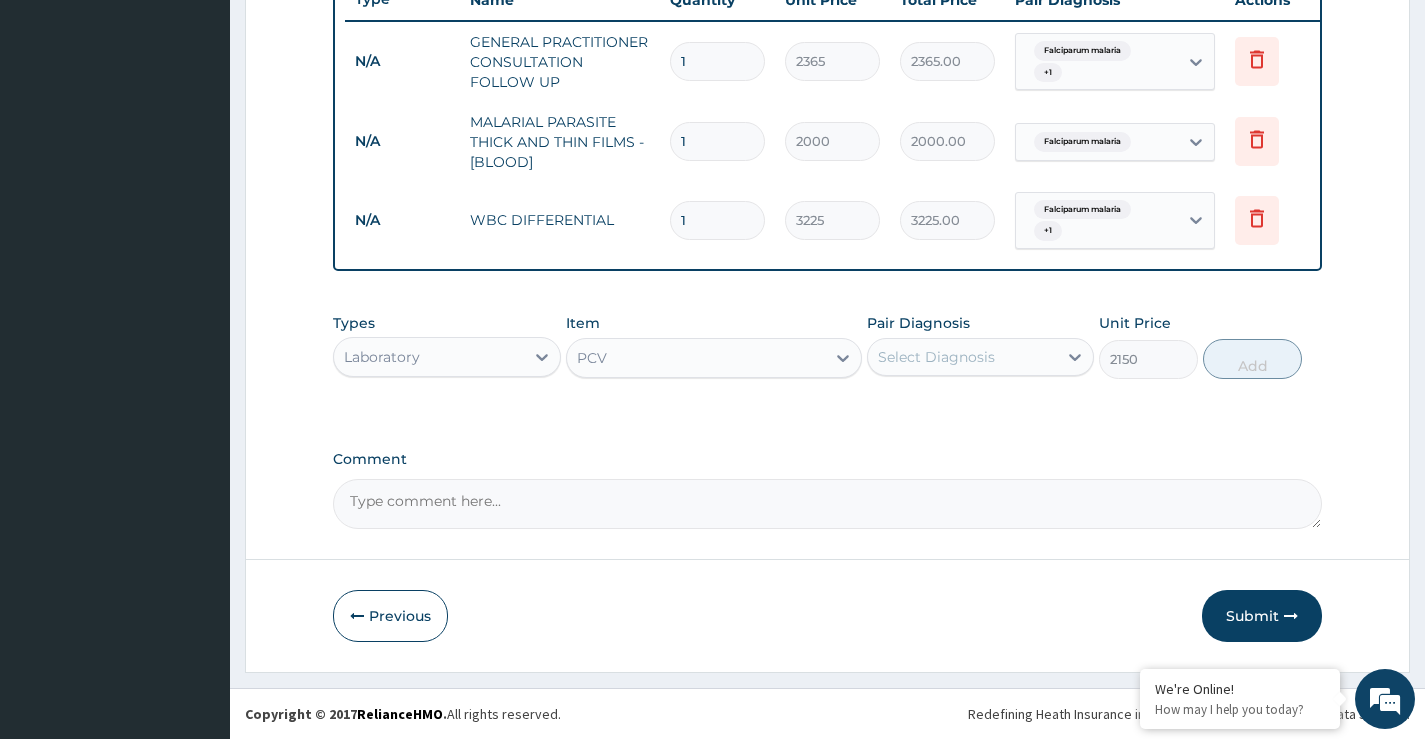 click on "Select Diagnosis" at bounding box center (962, 357) 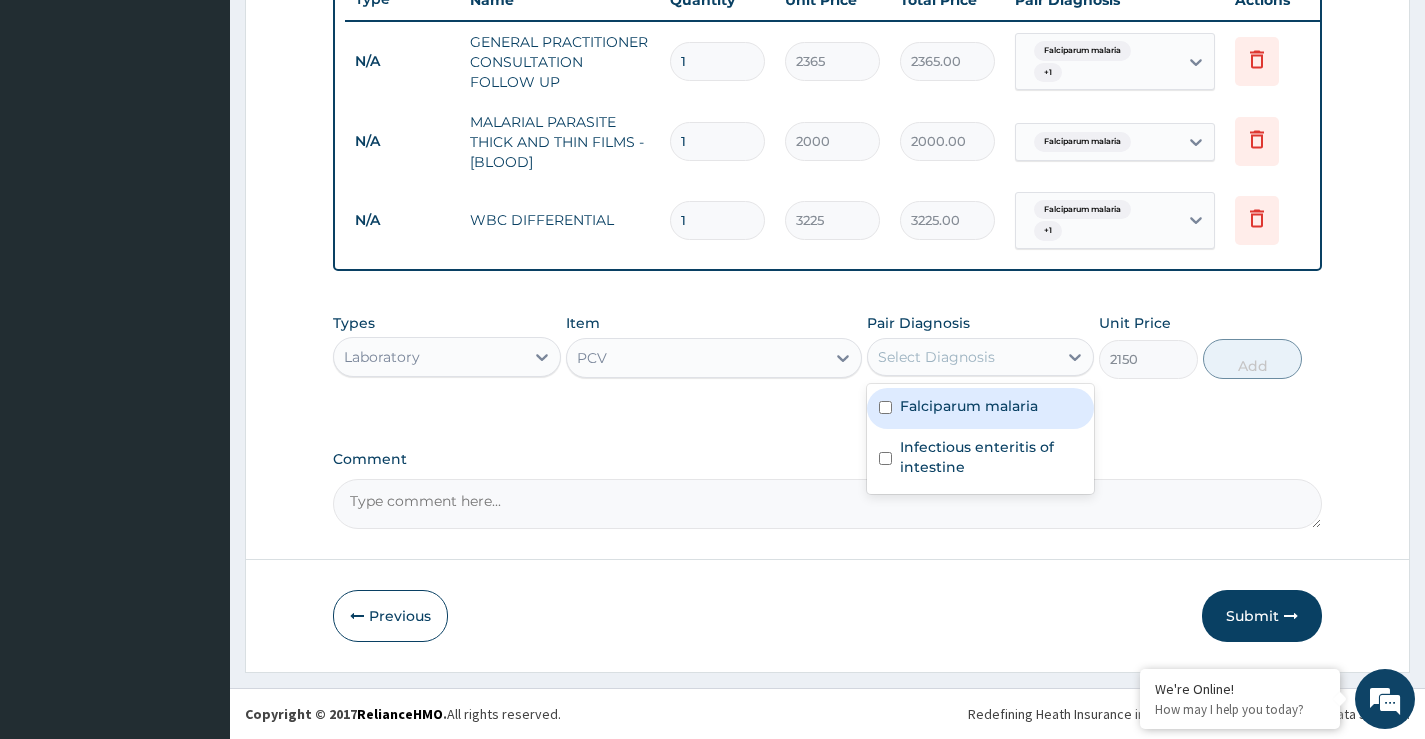 click on "Falciparum malaria" at bounding box center (969, 406) 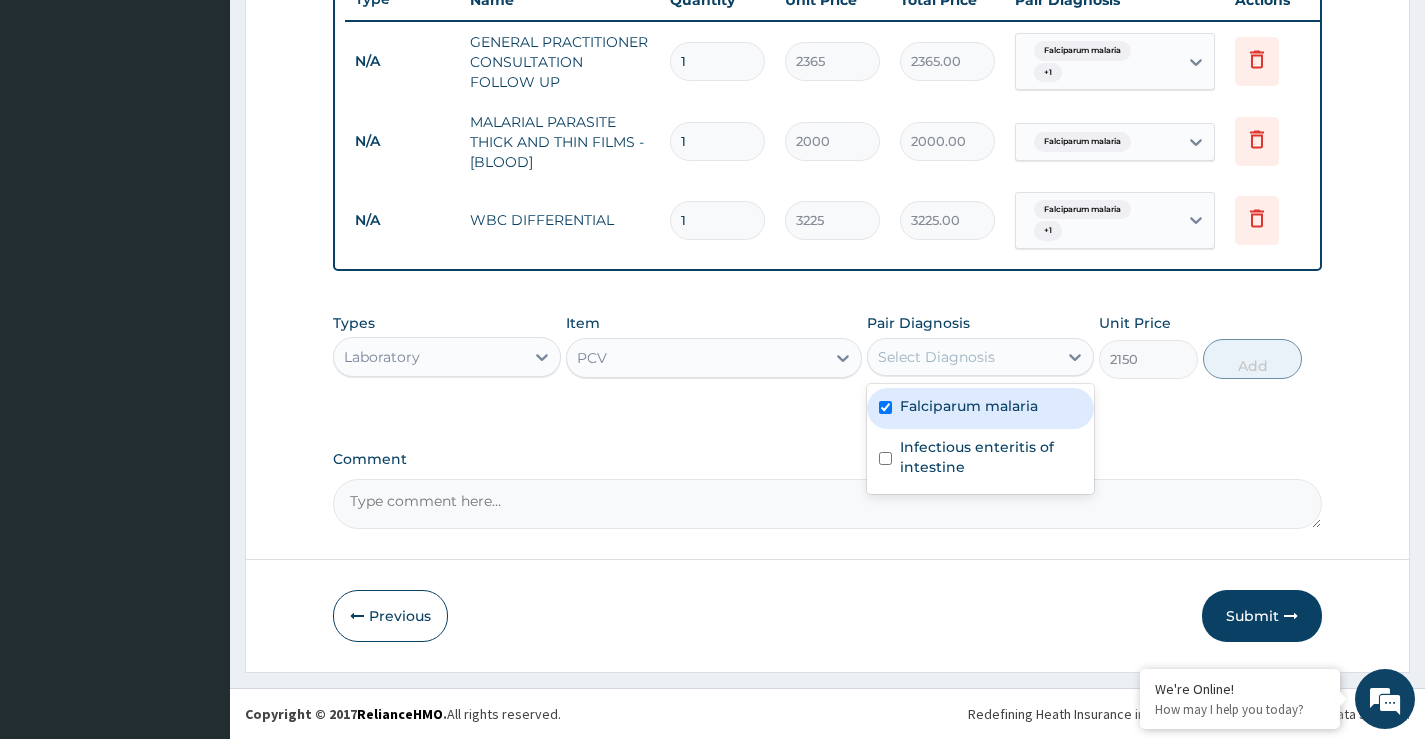 checkbox on "true" 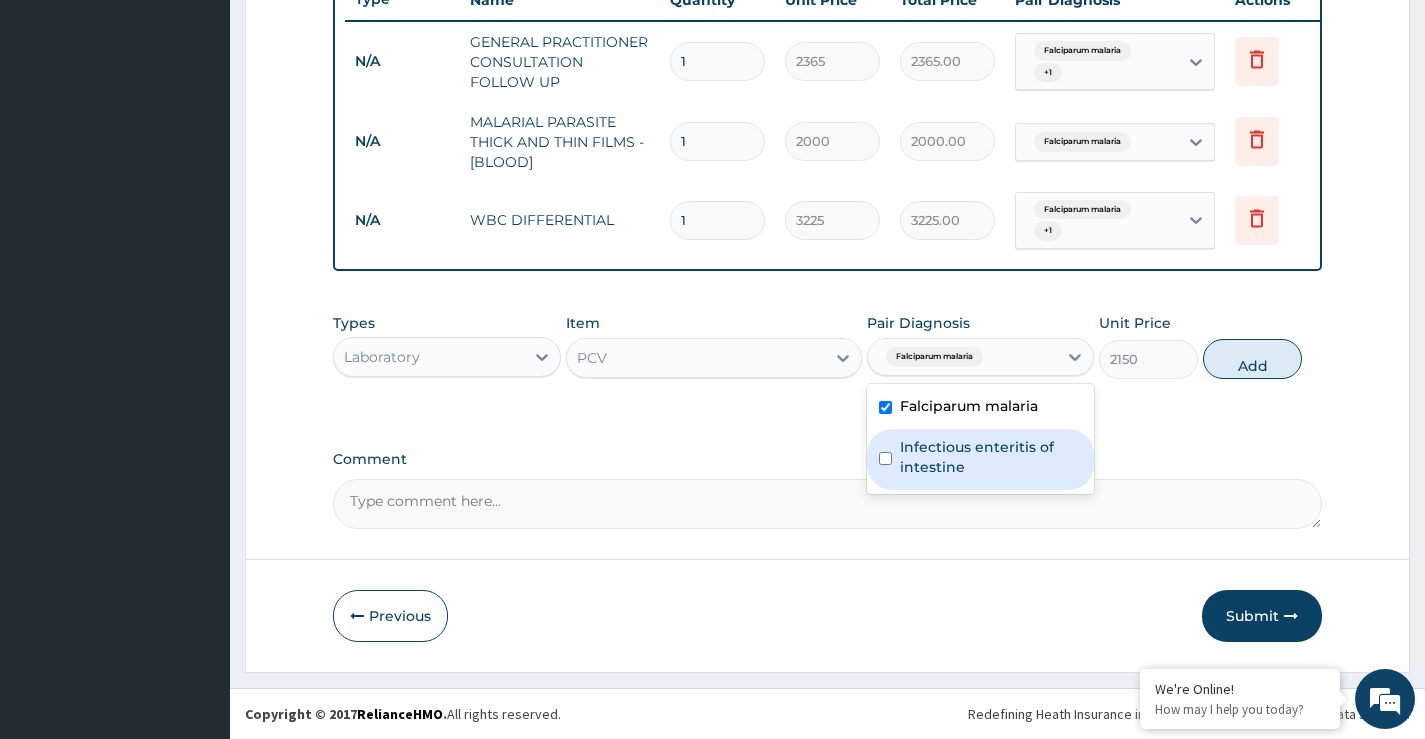 click on "Infectious enteritis of intestine" at bounding box center (991, 457) 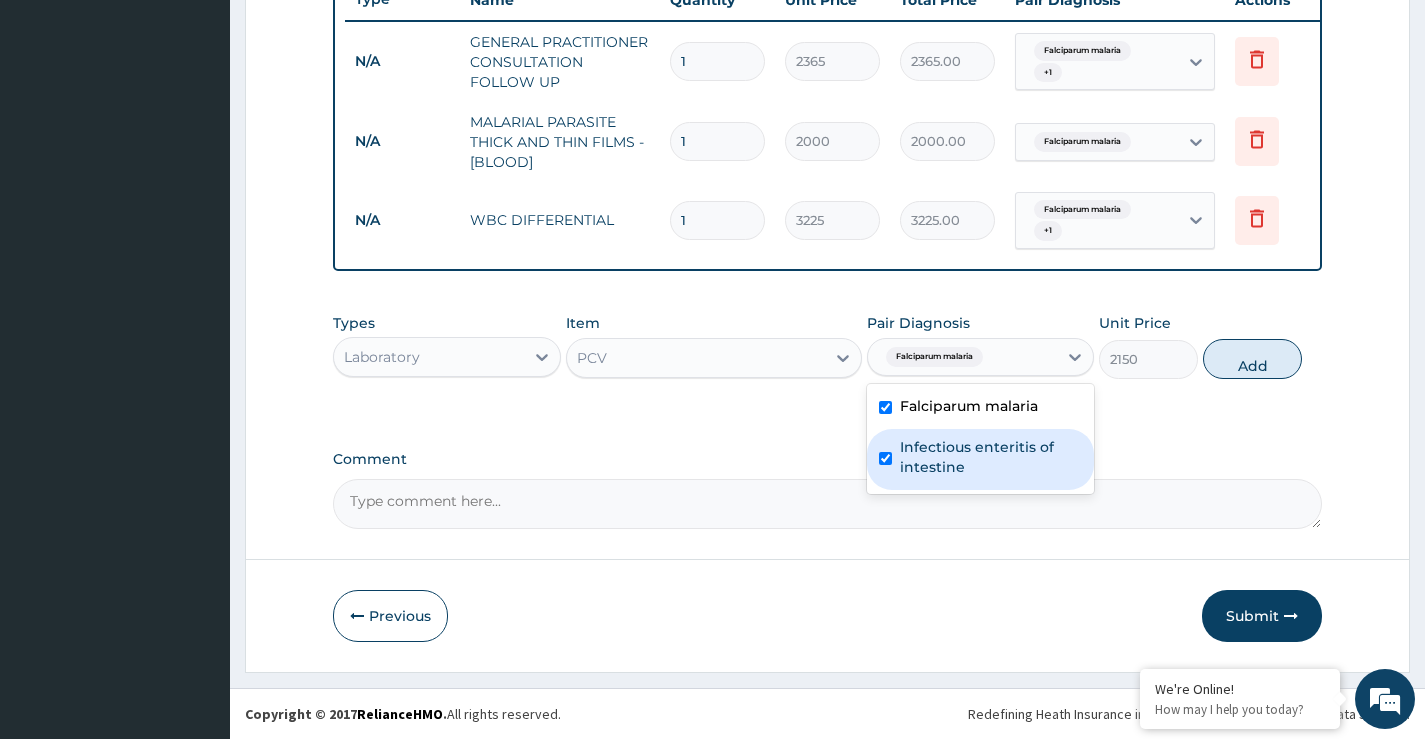 checkbox on "true" 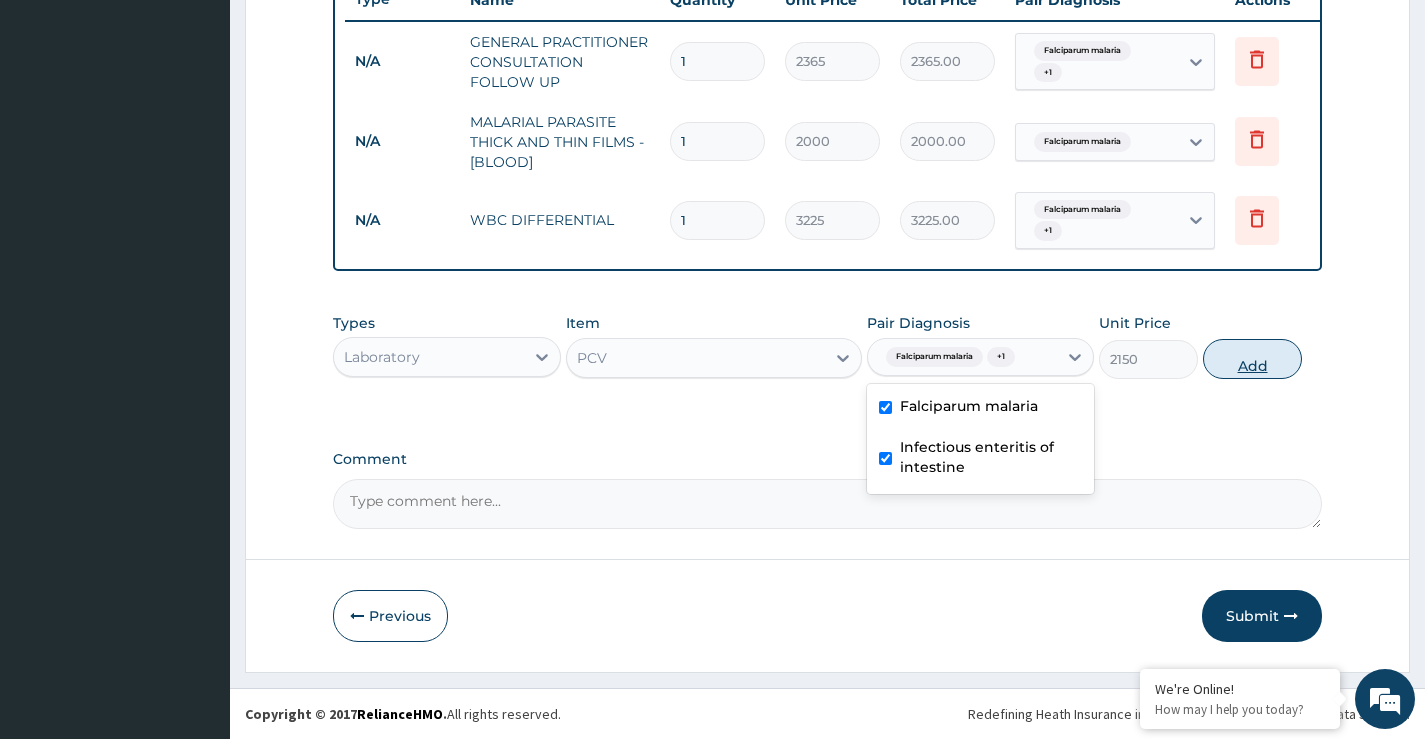 click on "Add" at bounding box center [1252, 359] 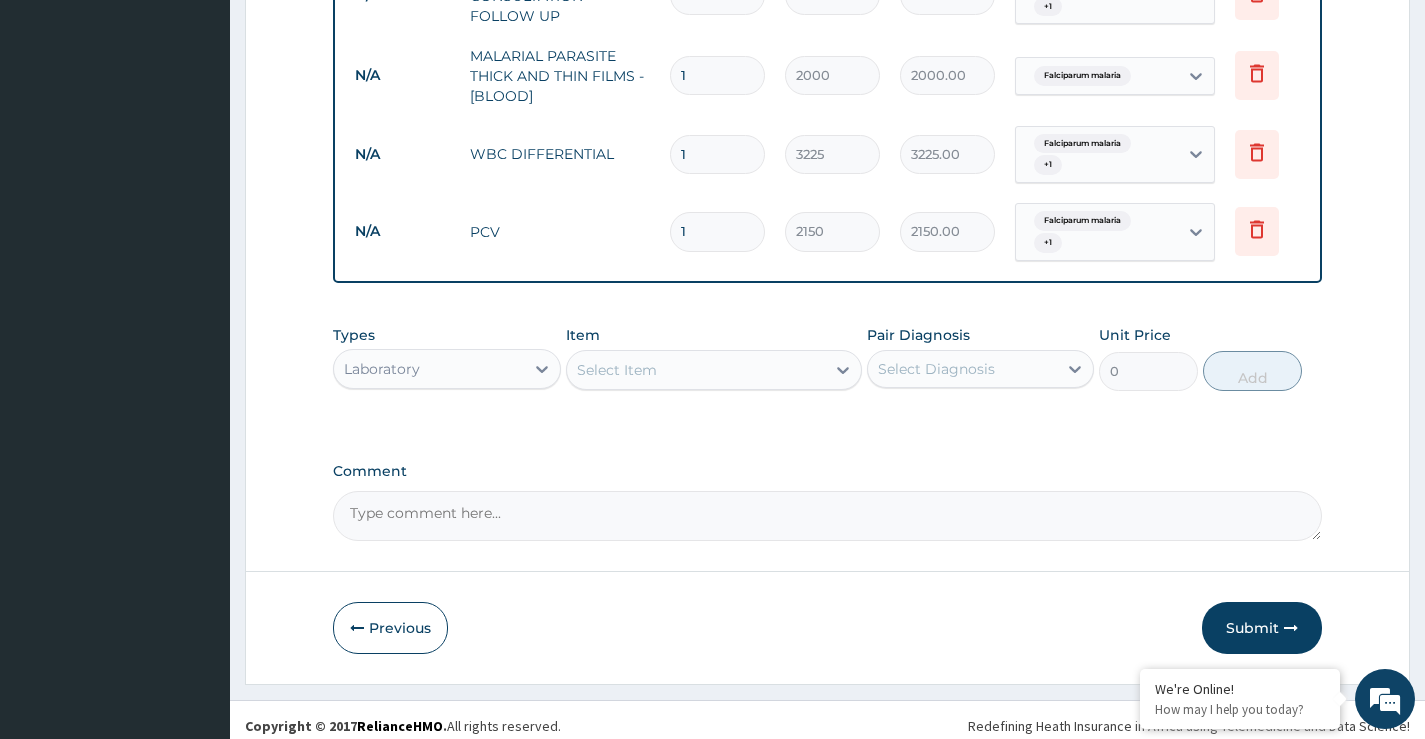 scroll, scrollTop: 869, scrollLeft: 0, axis: vertical 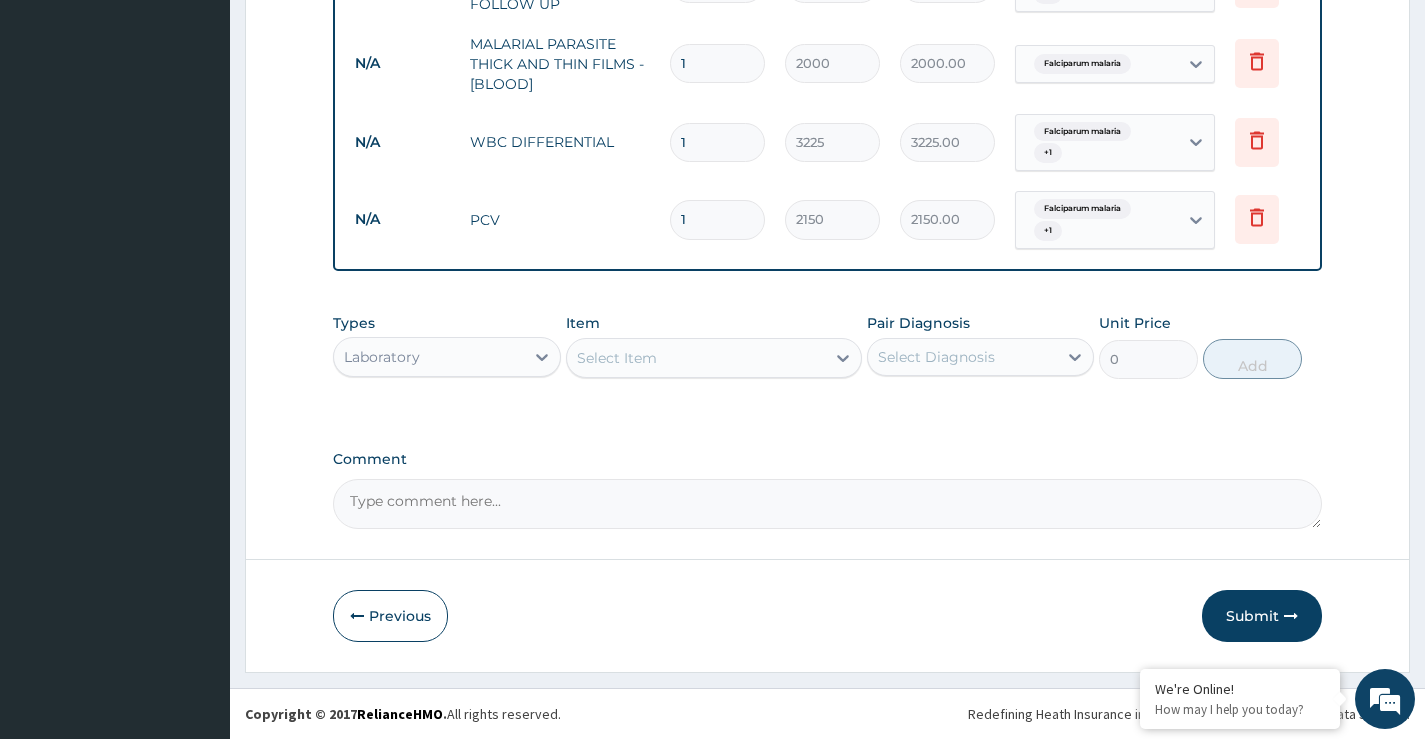 click on "Laboratory" at bounding box center [428, 357] 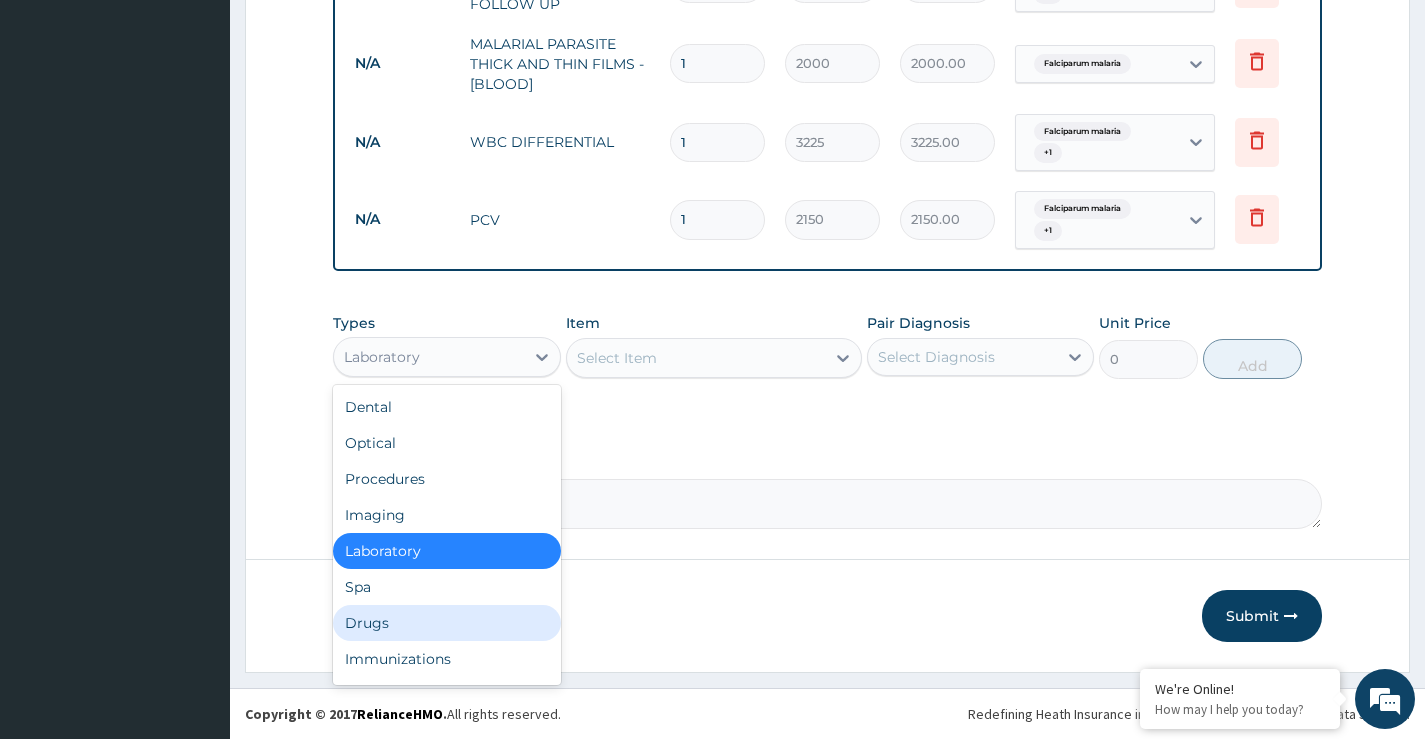 click on "Drugs" at bounding box center [446, 623] 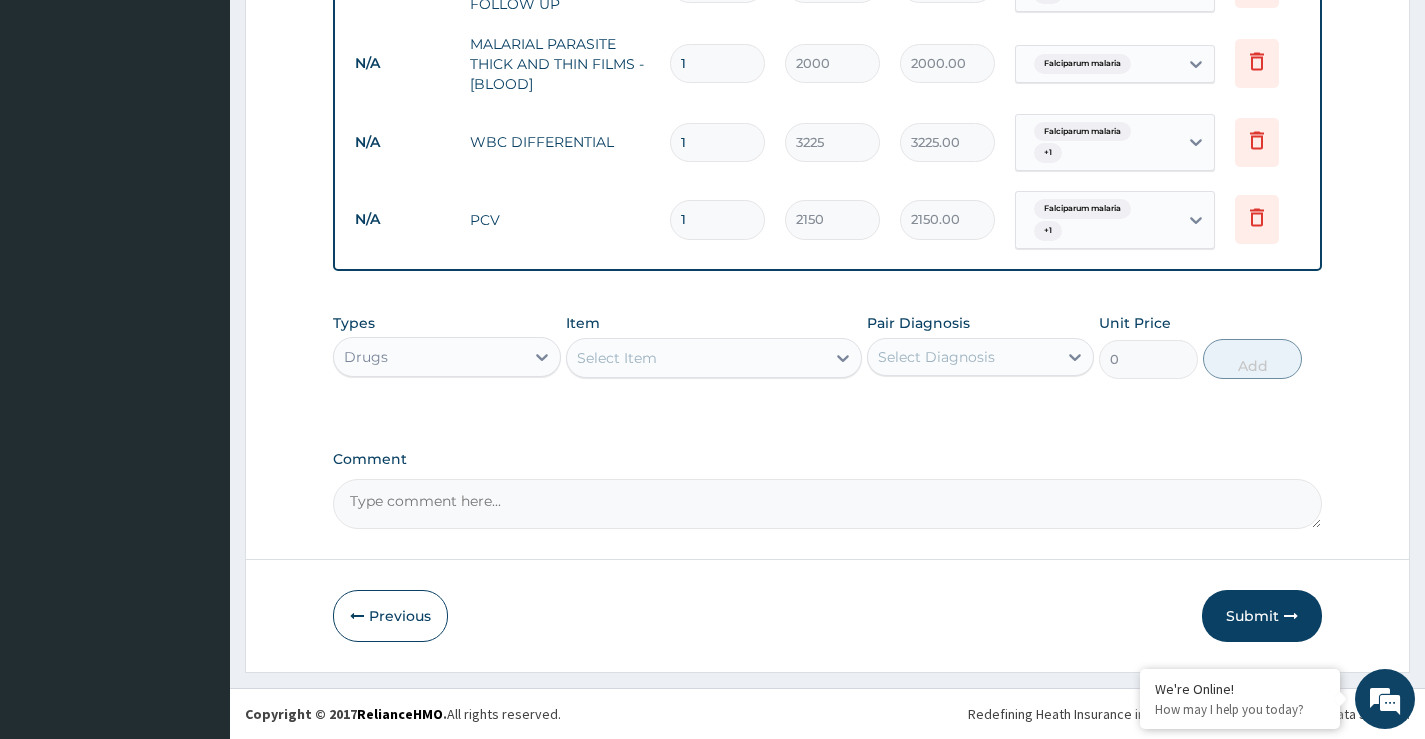 click 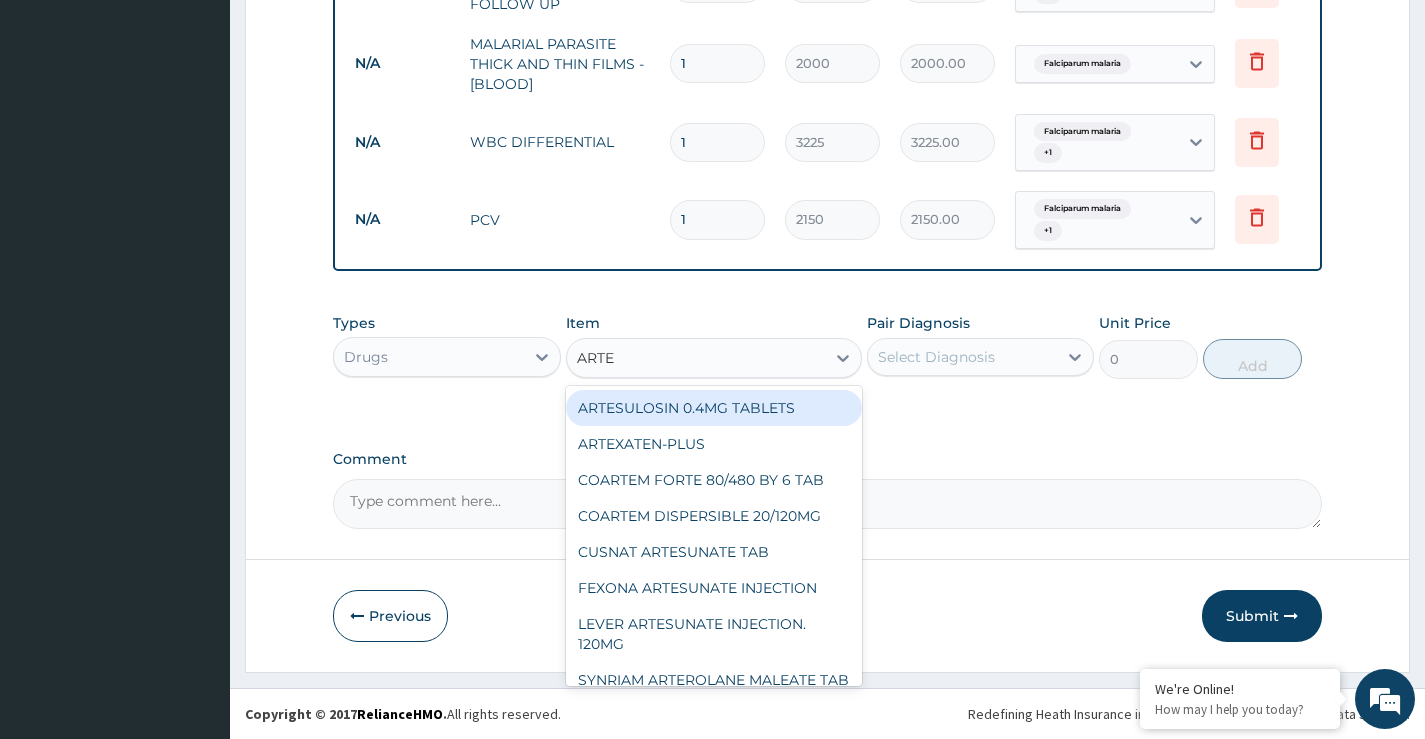 type on "ARTEM" 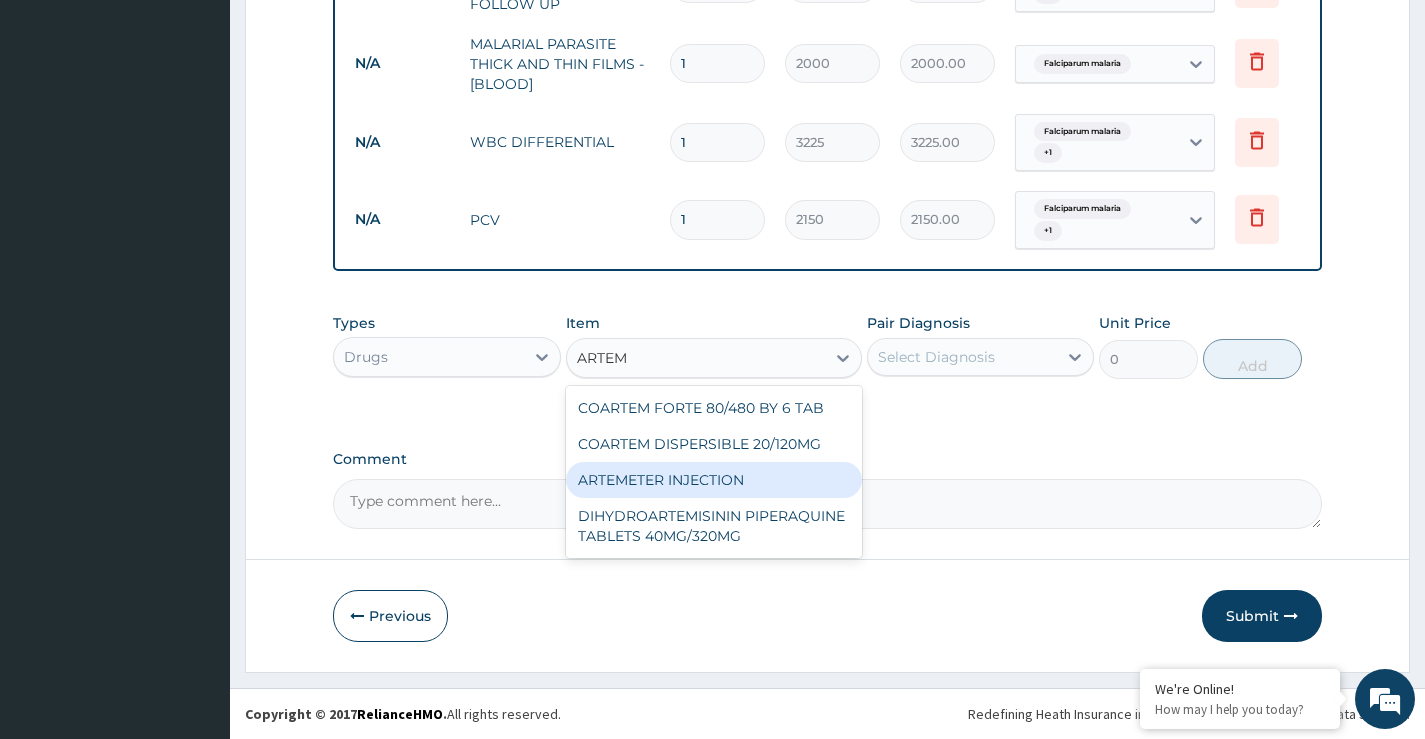 click on "ARTEMETER INJECTION" at bounding box center [714, 480] 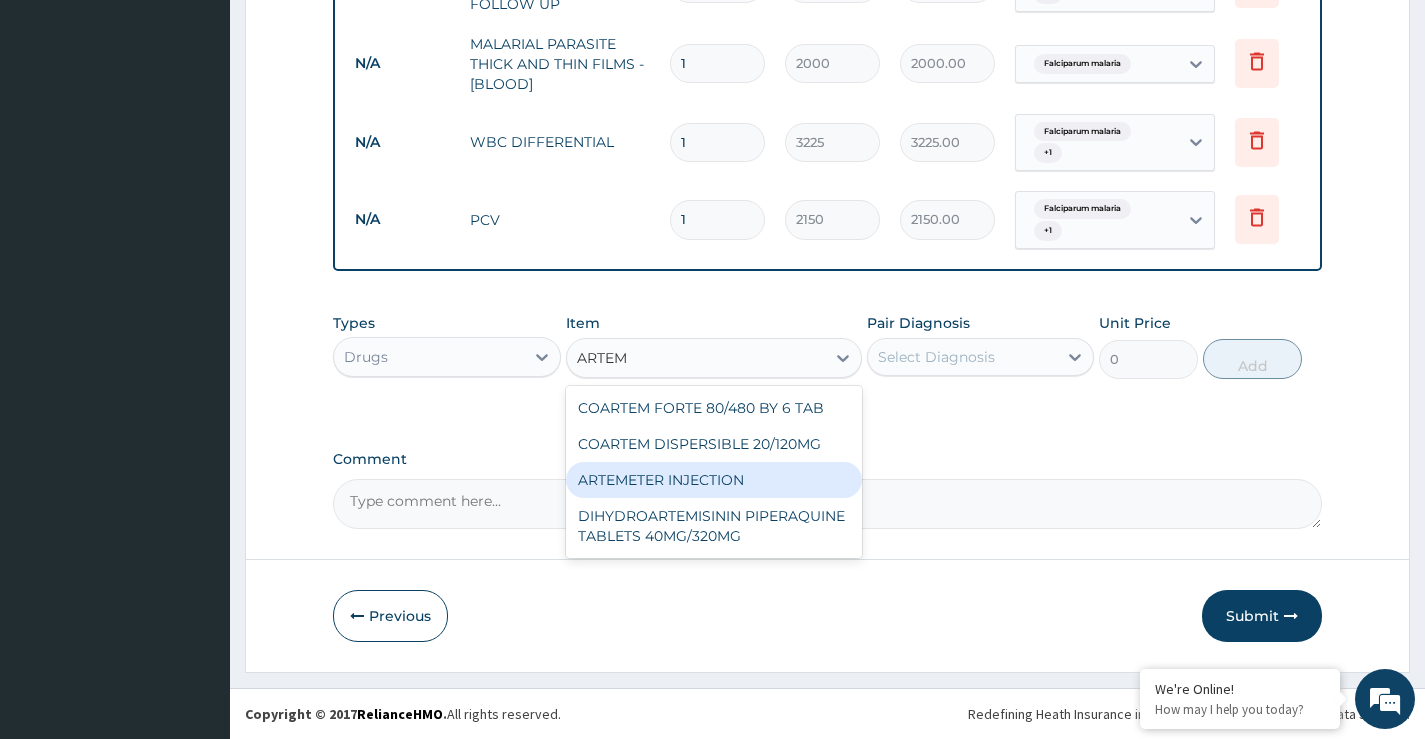 type 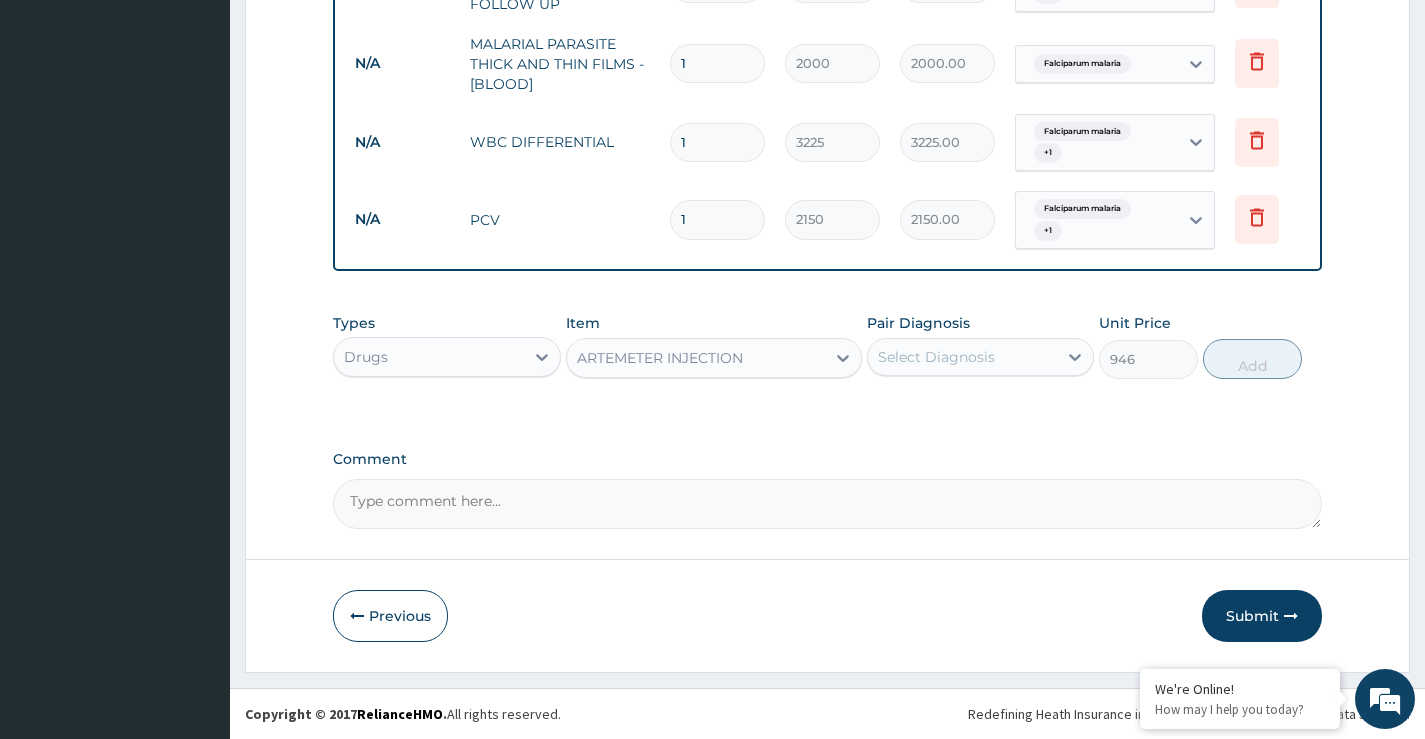 click on "Select Diagnosis" at bounding box center [936, 357] 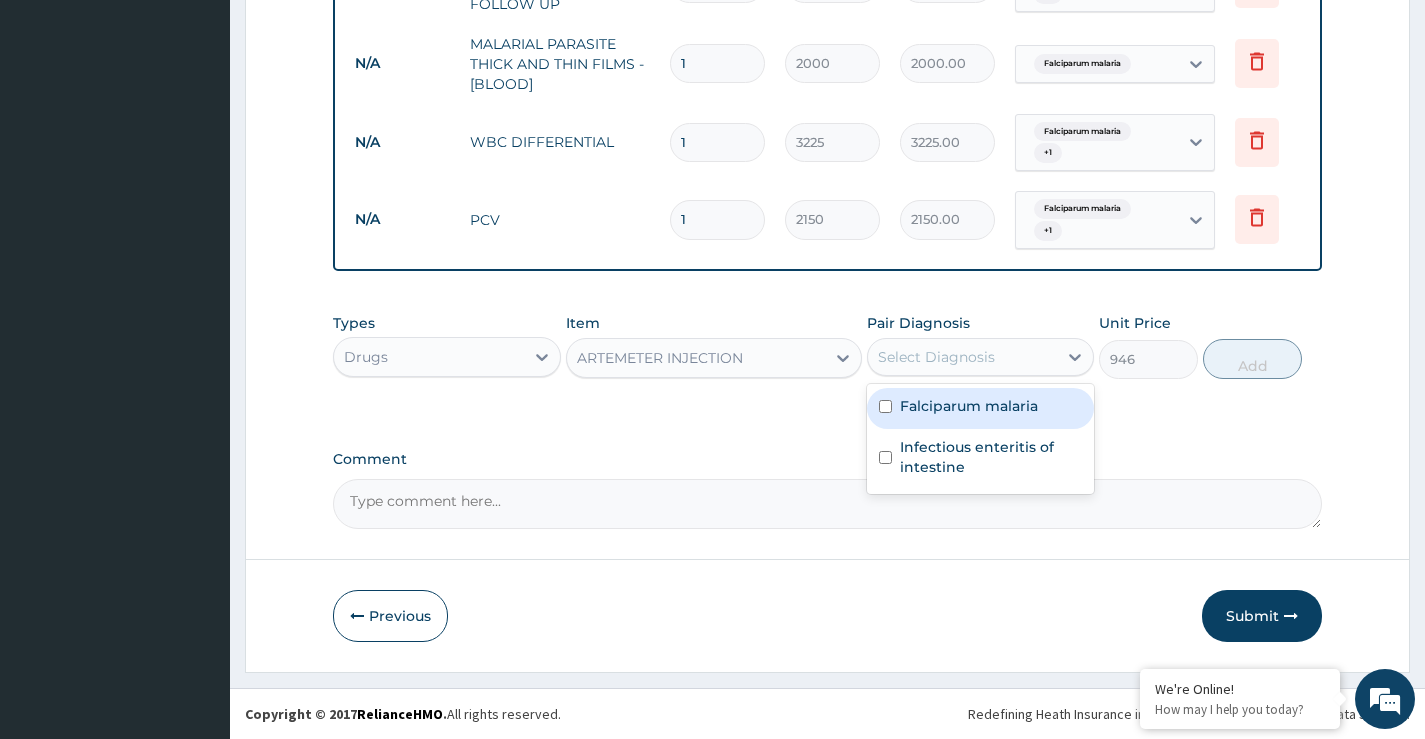 click on "Falciparum malaria" at bounding box center (969, 406) 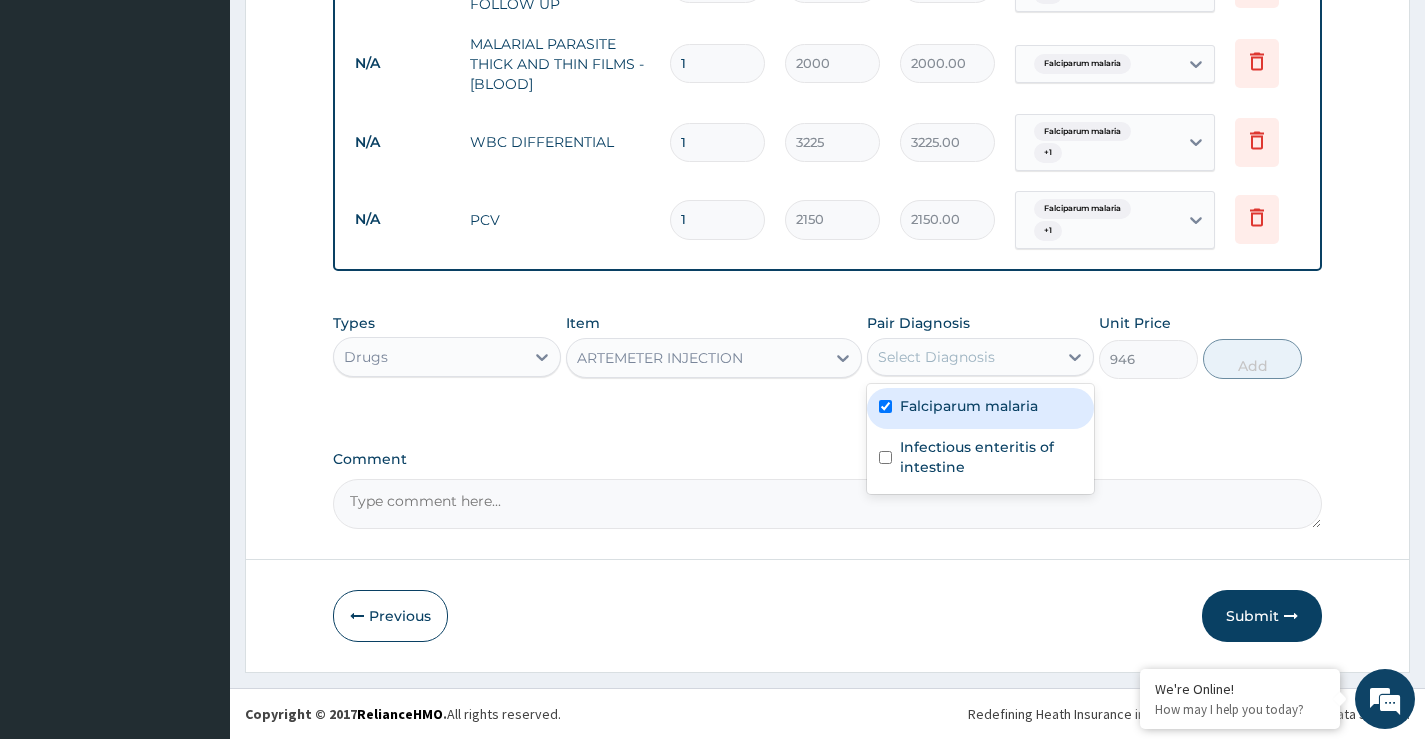 checkbox on "true" 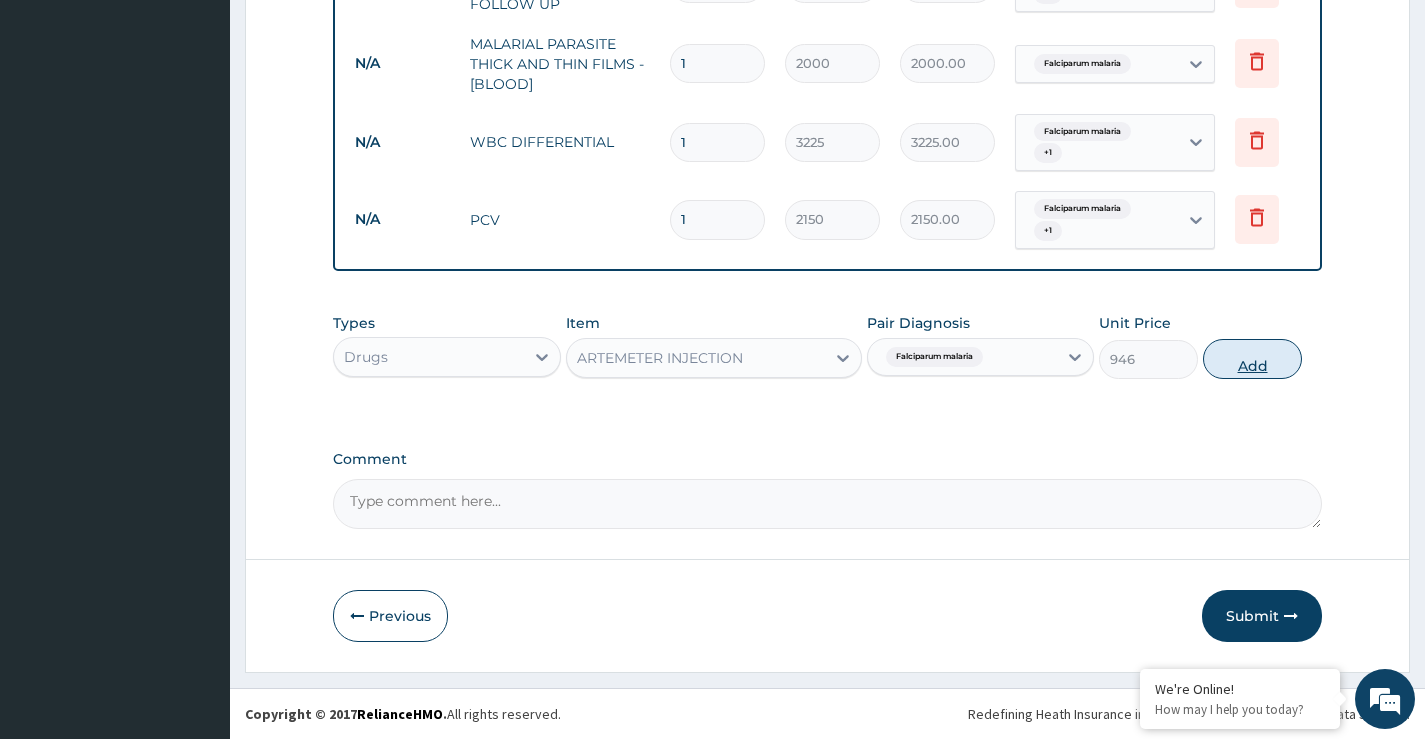 click on "Add" at bounding box center [1252, 359] 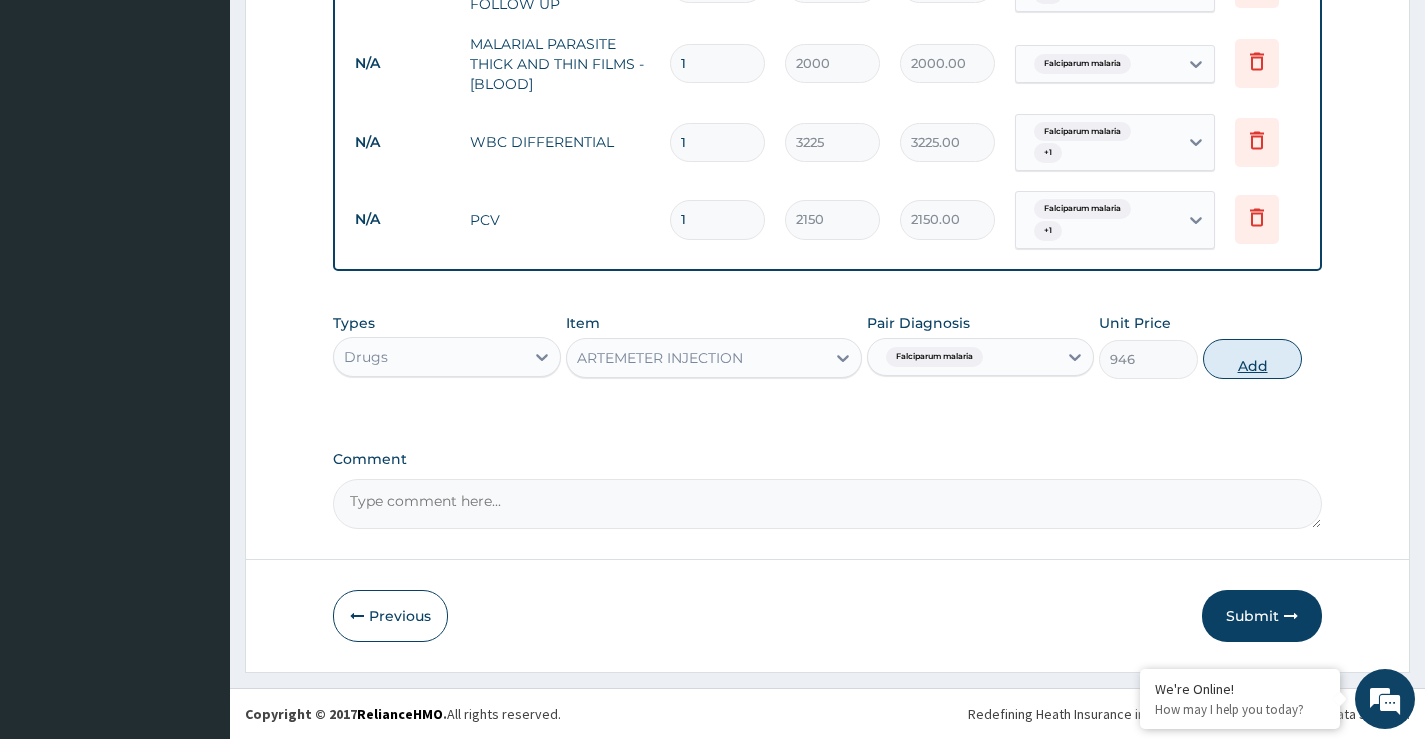 type on "0" 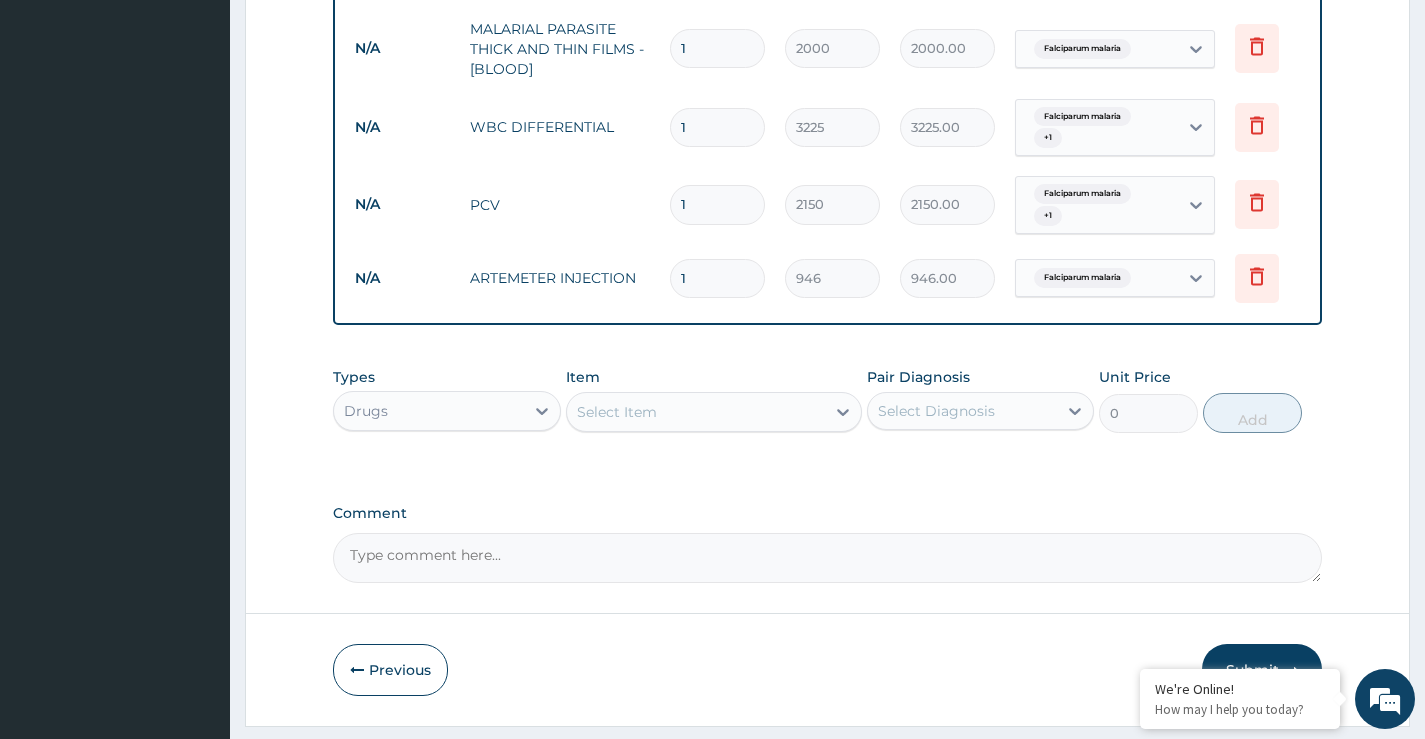 type 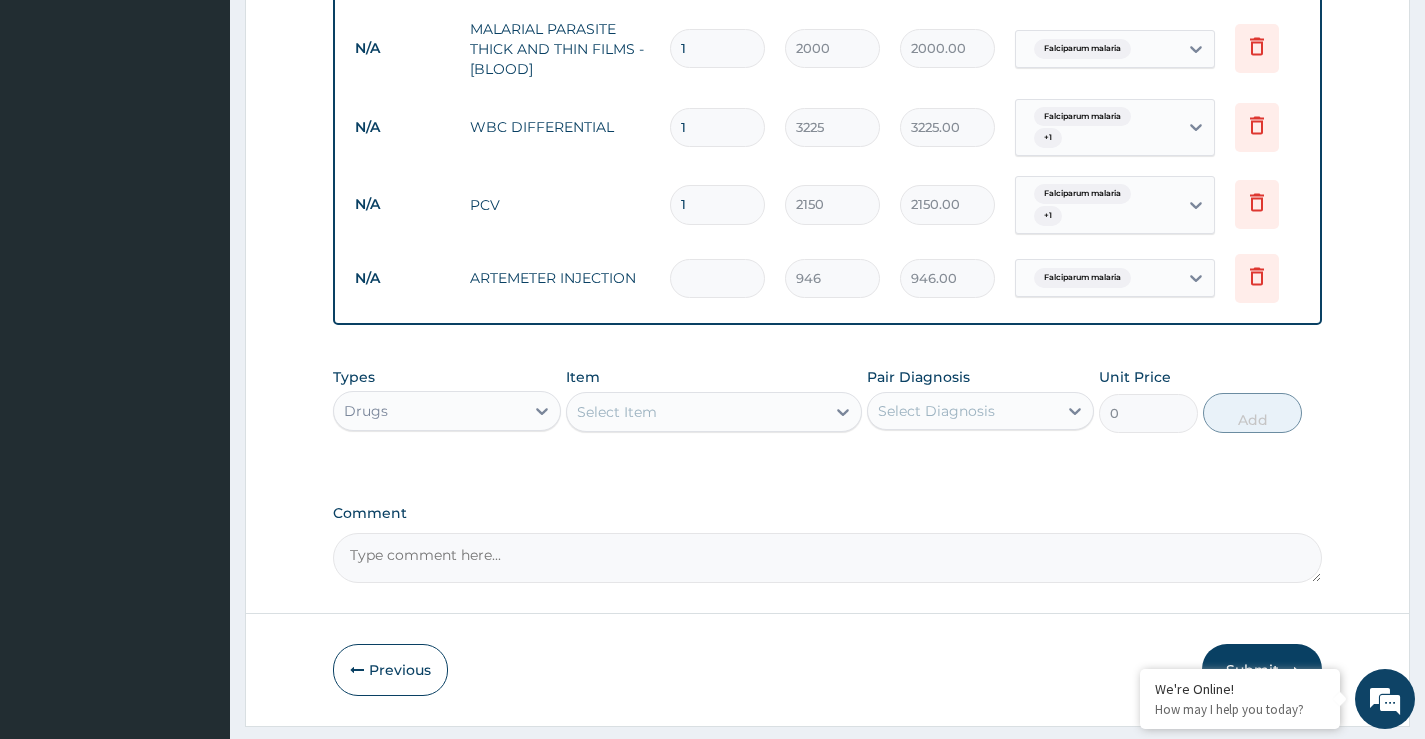 type on "0.00" 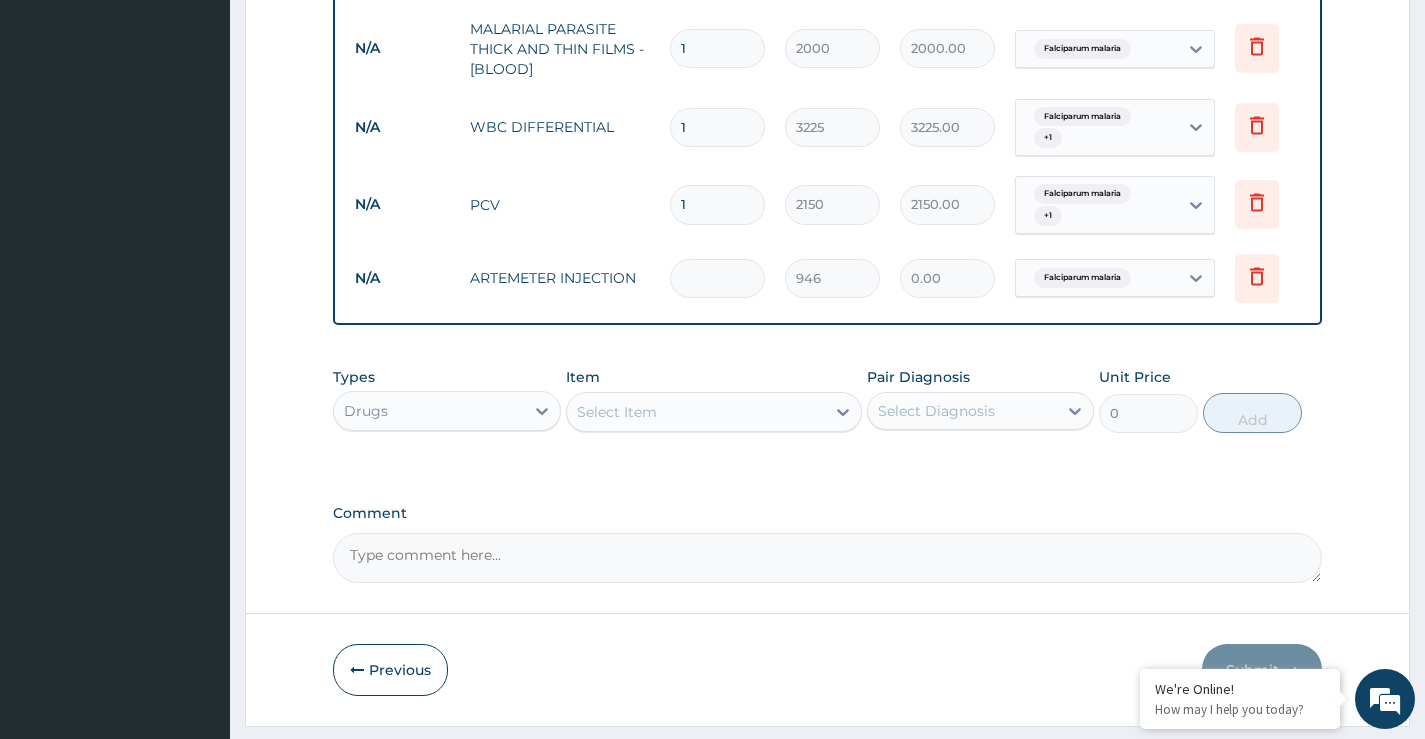 type on "2" 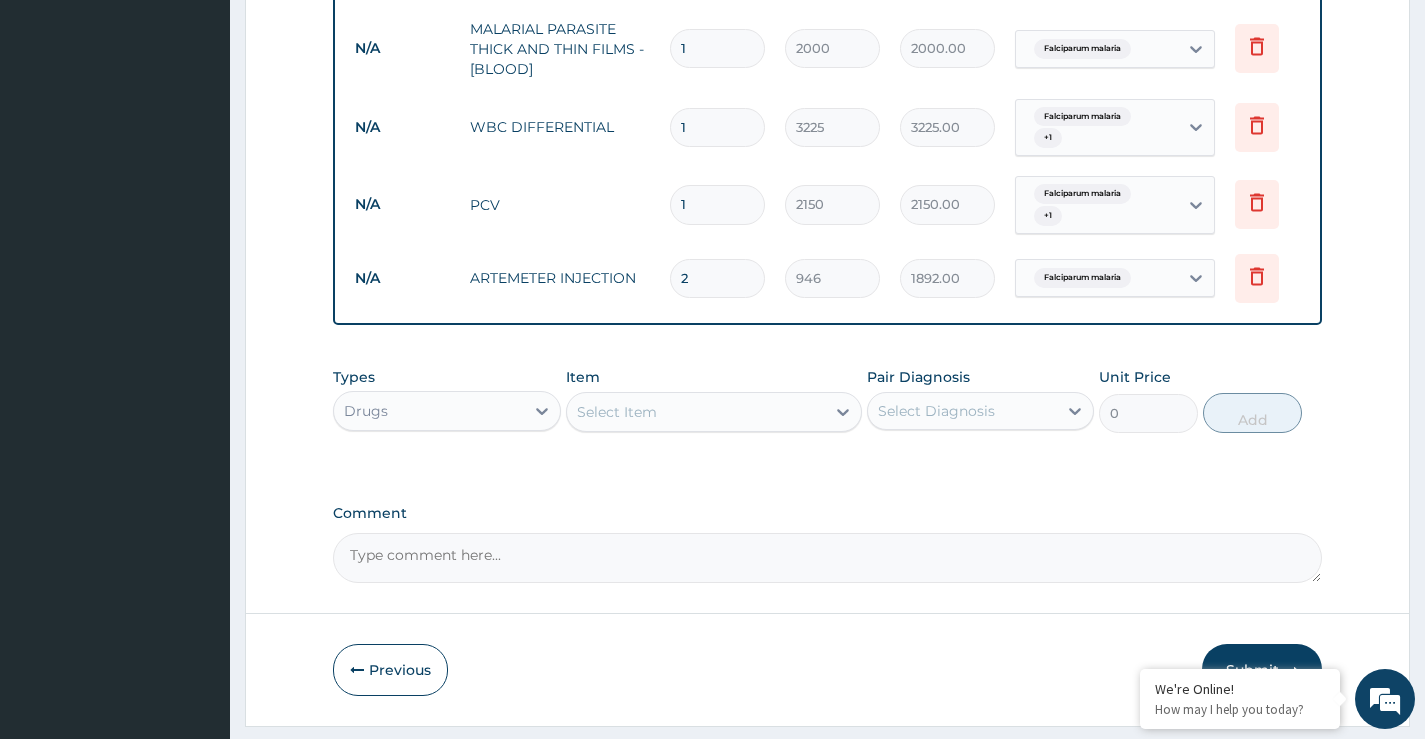 type on "2" 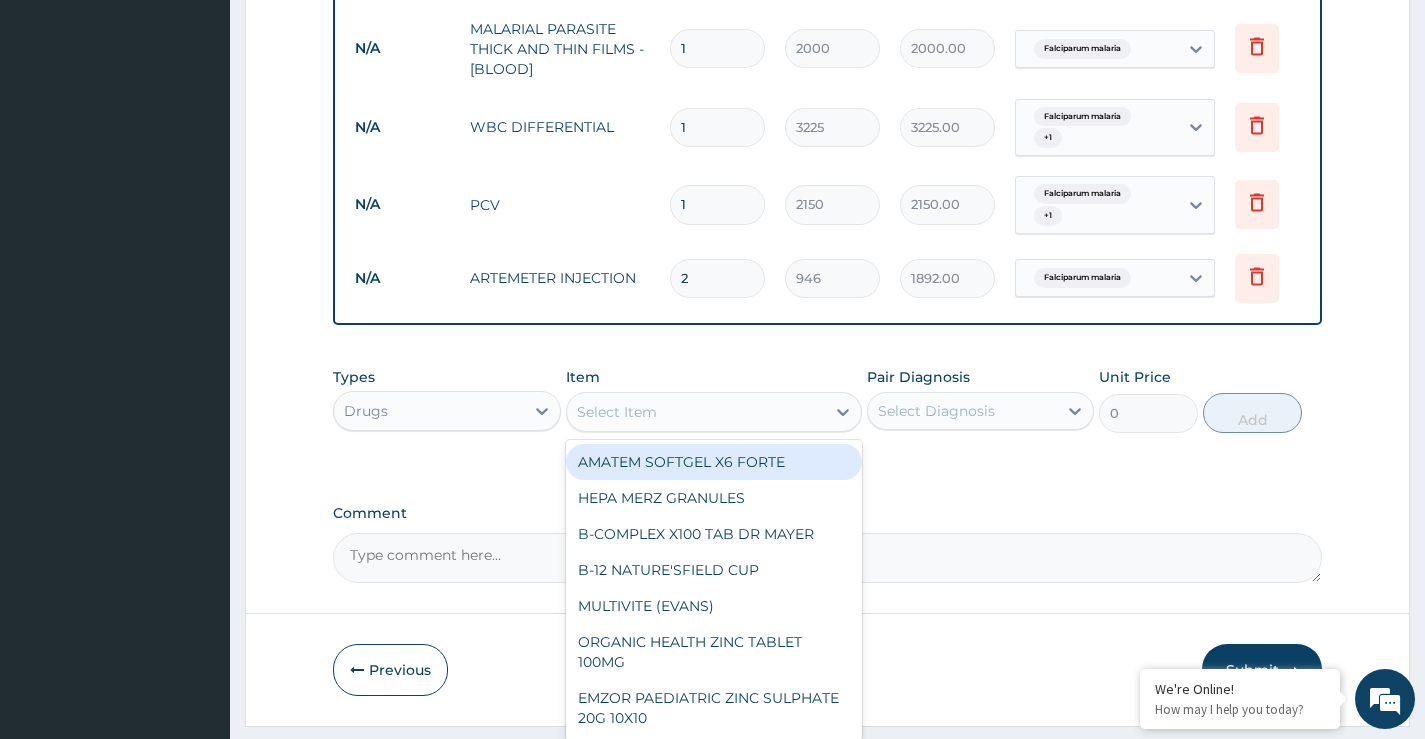click on "Select Item" at bounding box center [696, 412] 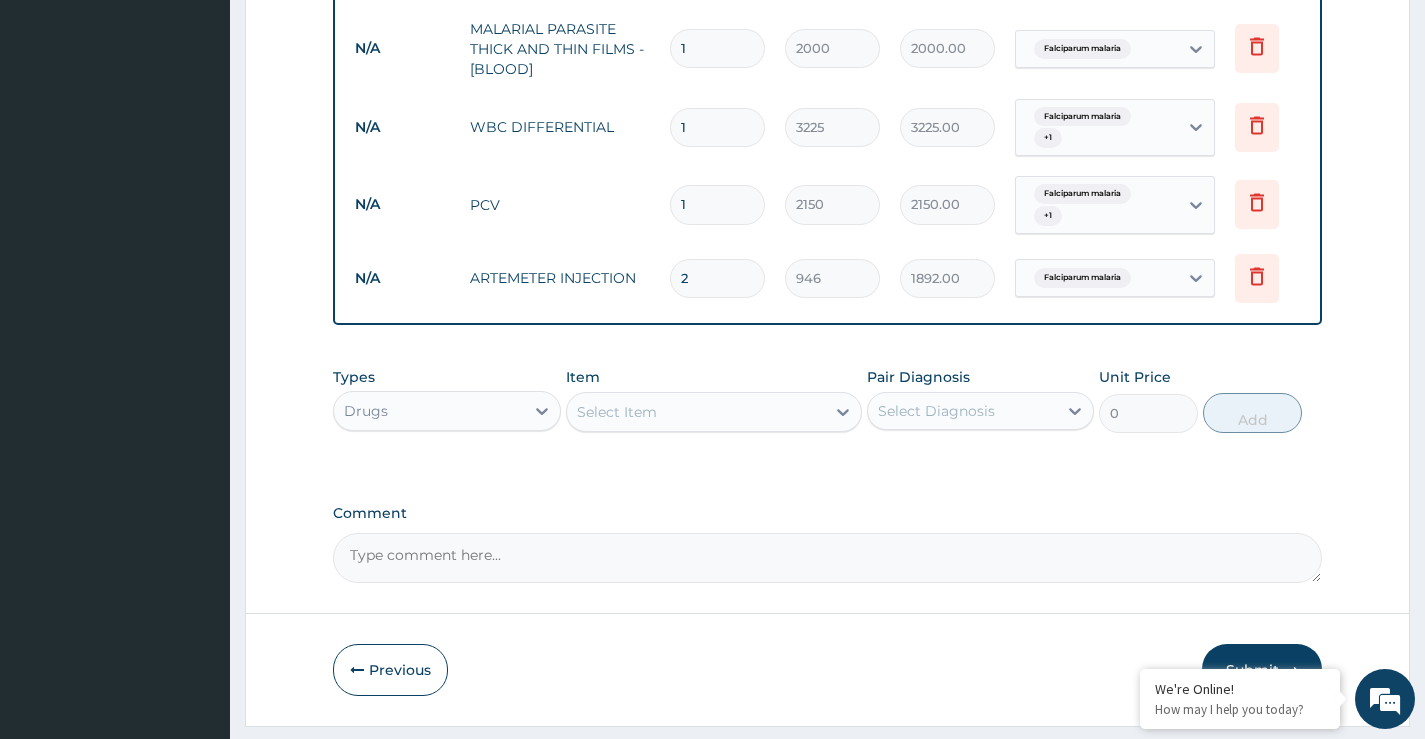 type 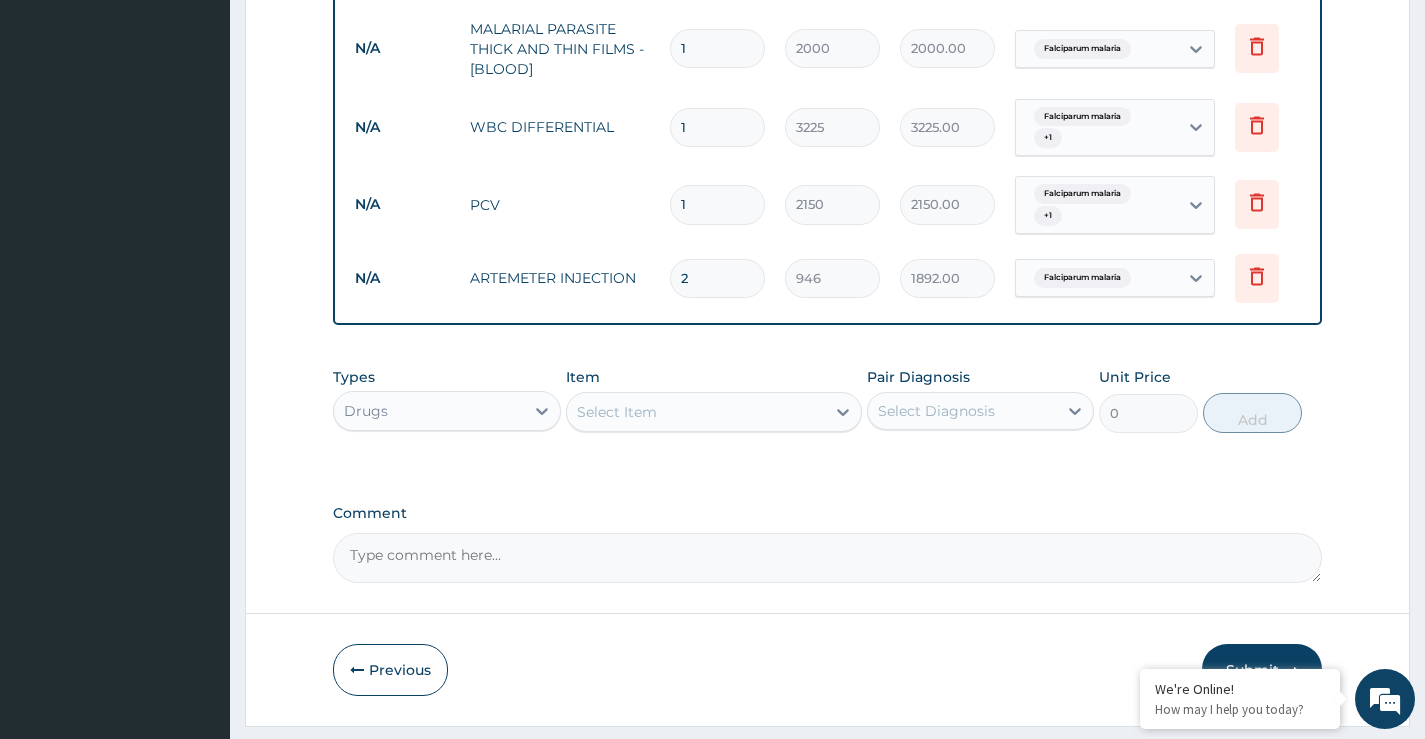 type on "0.00" 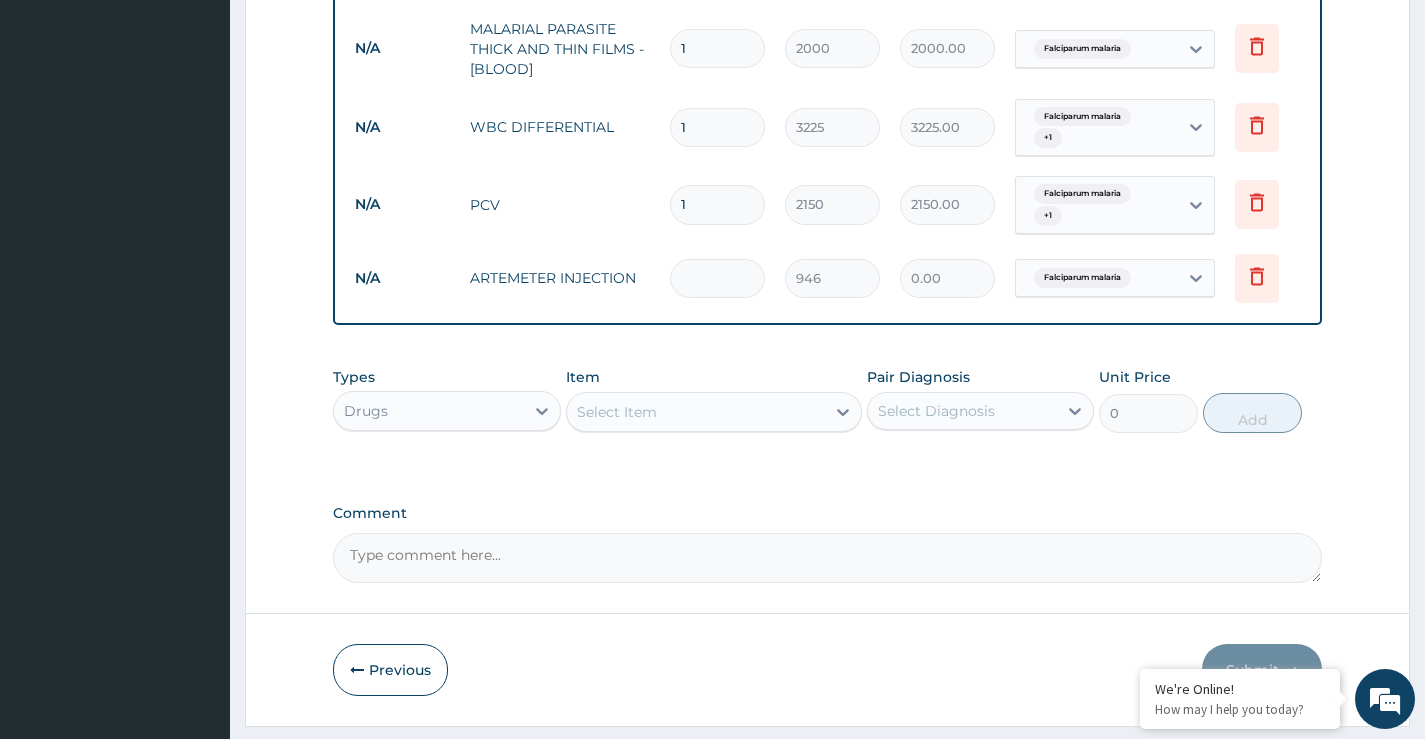 type on "1" 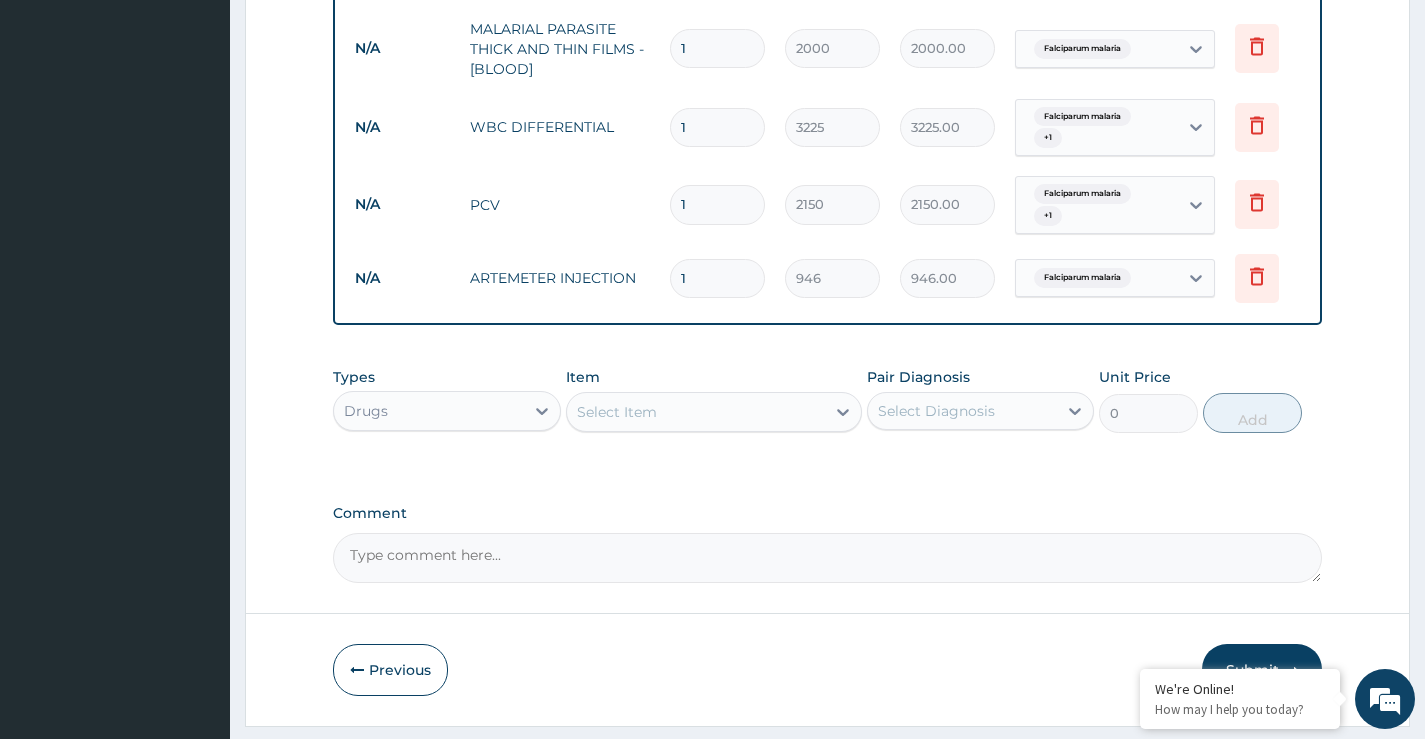 type on "1" 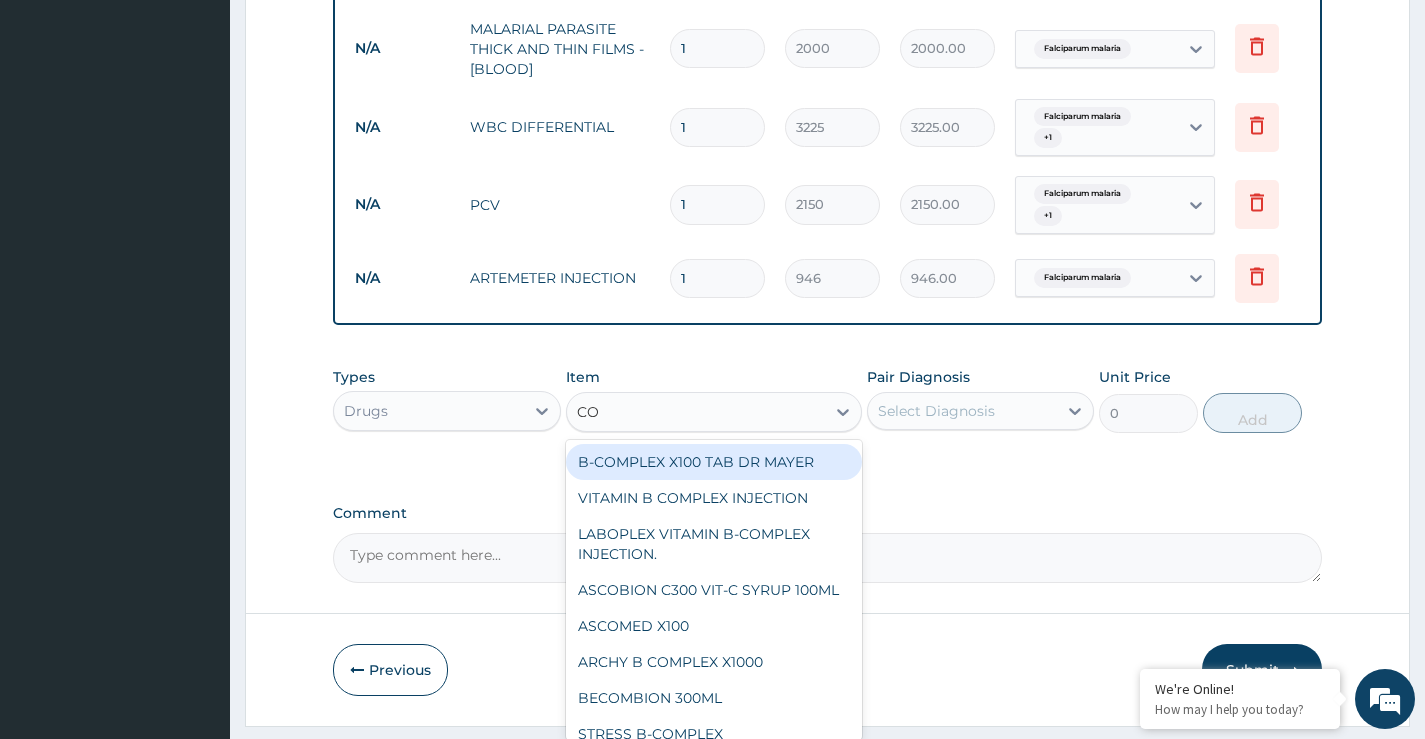 type on "COA" 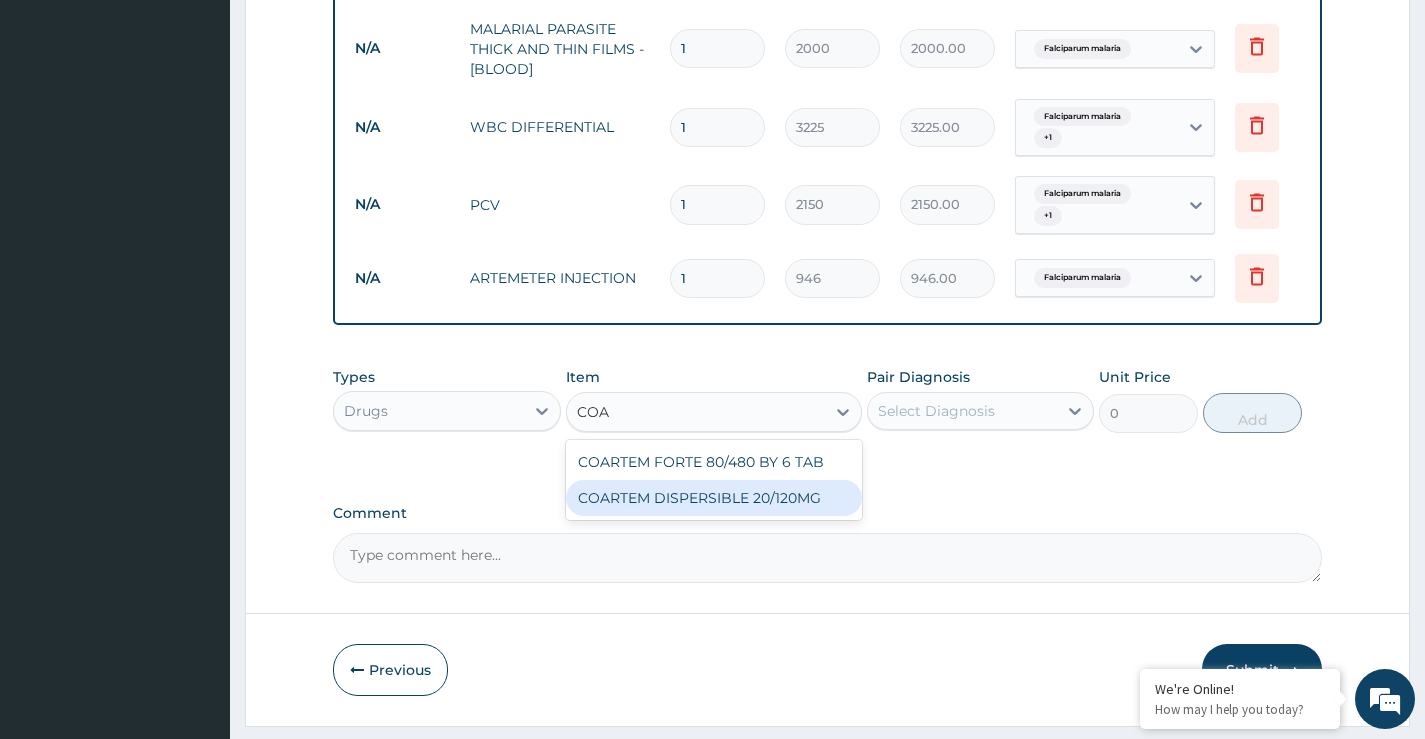 click on "COARTEM DISPERSIBLE 20/120MG" at bounding box center (714, 498) 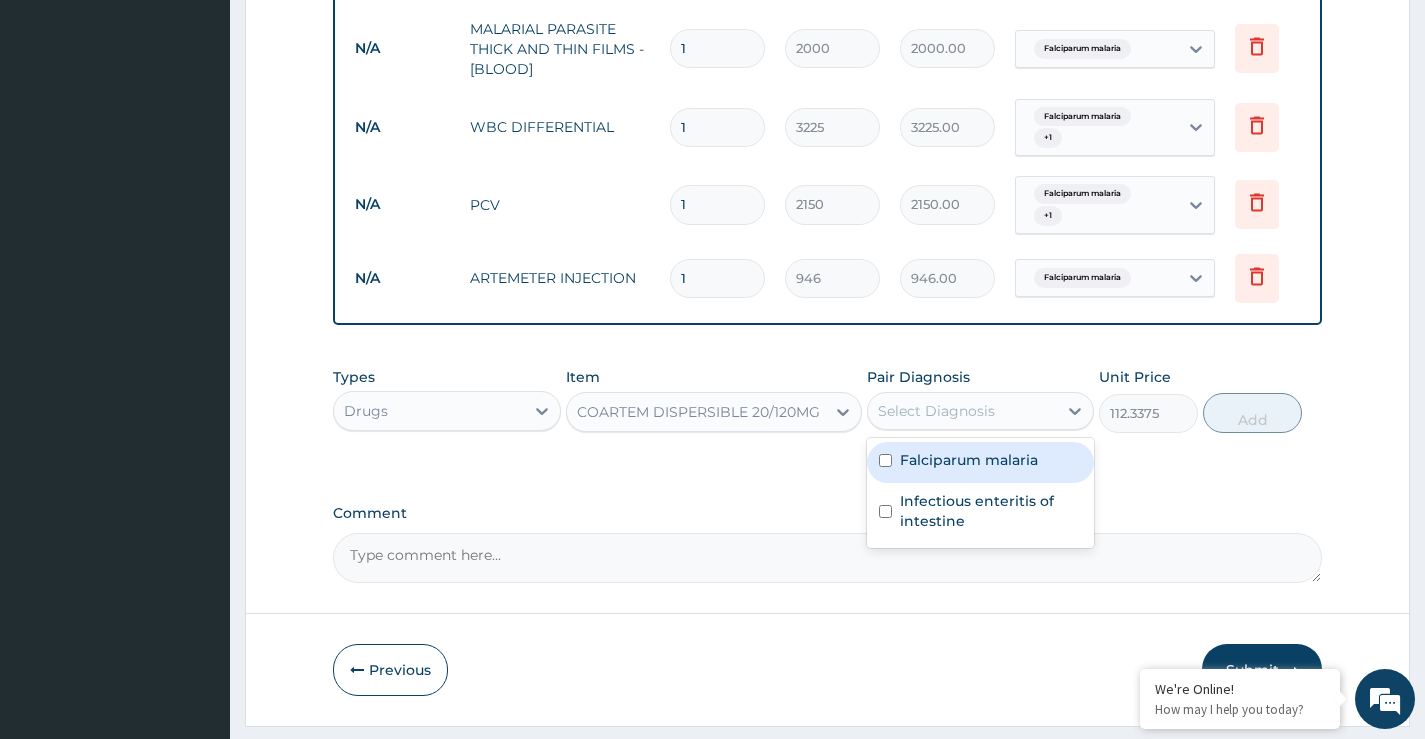 click on "Select Diagnosis" at bounding box center (936, 411) 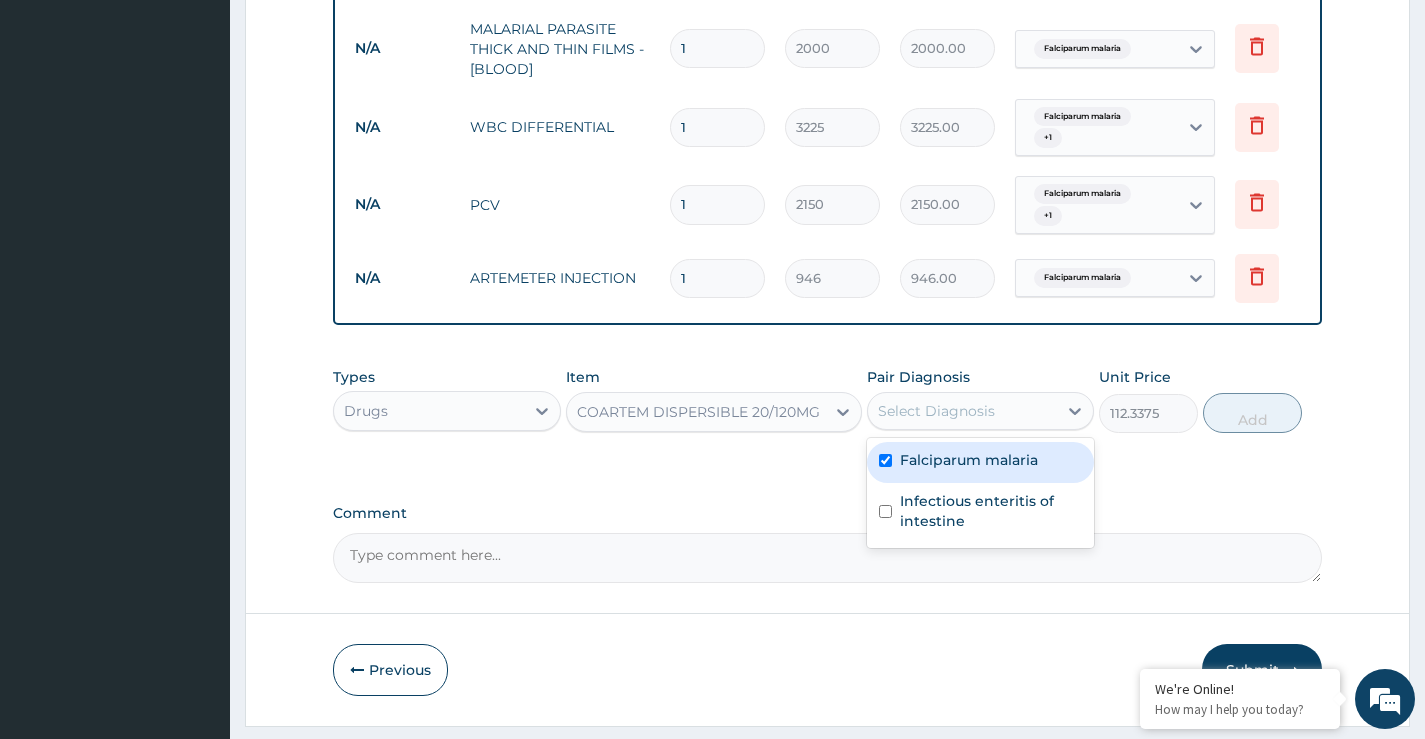 checkbox on "true" 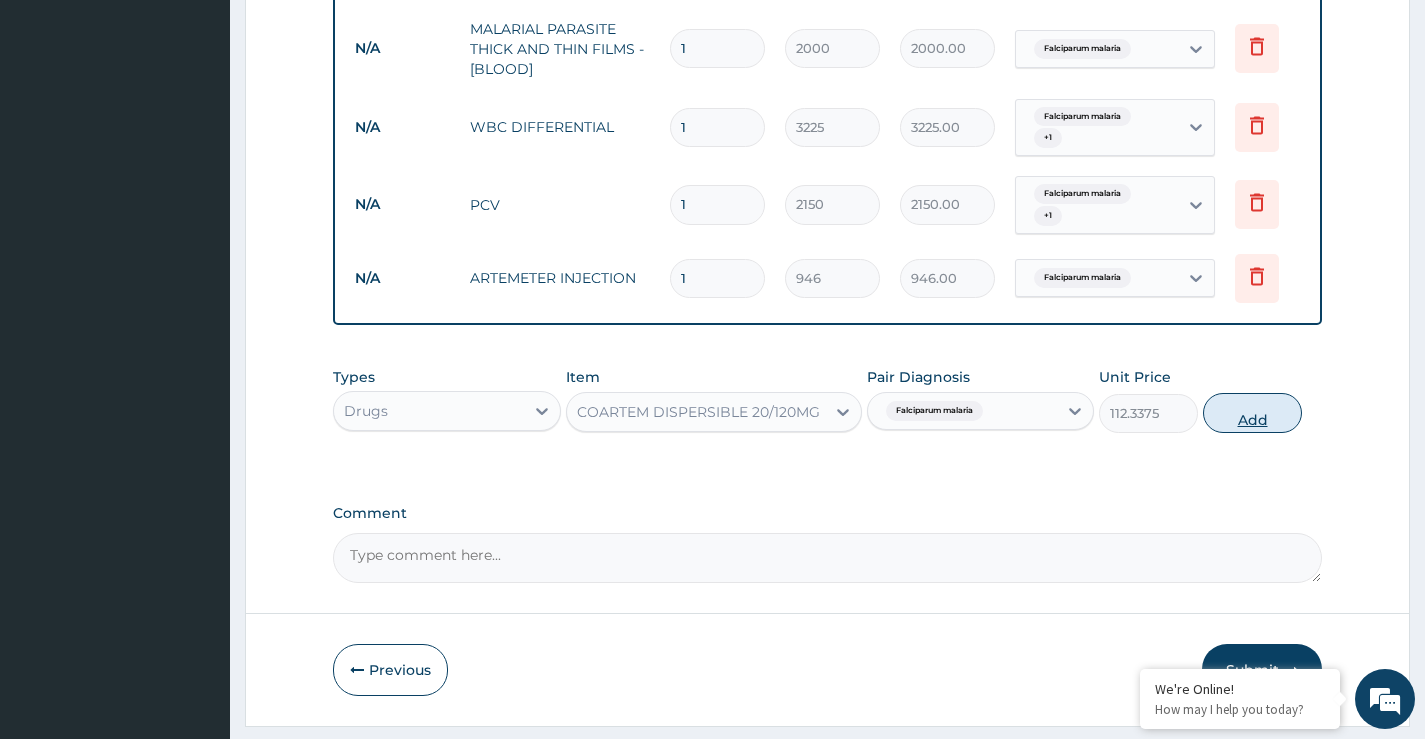 click on "Add" at bounding box center (1252, 413) 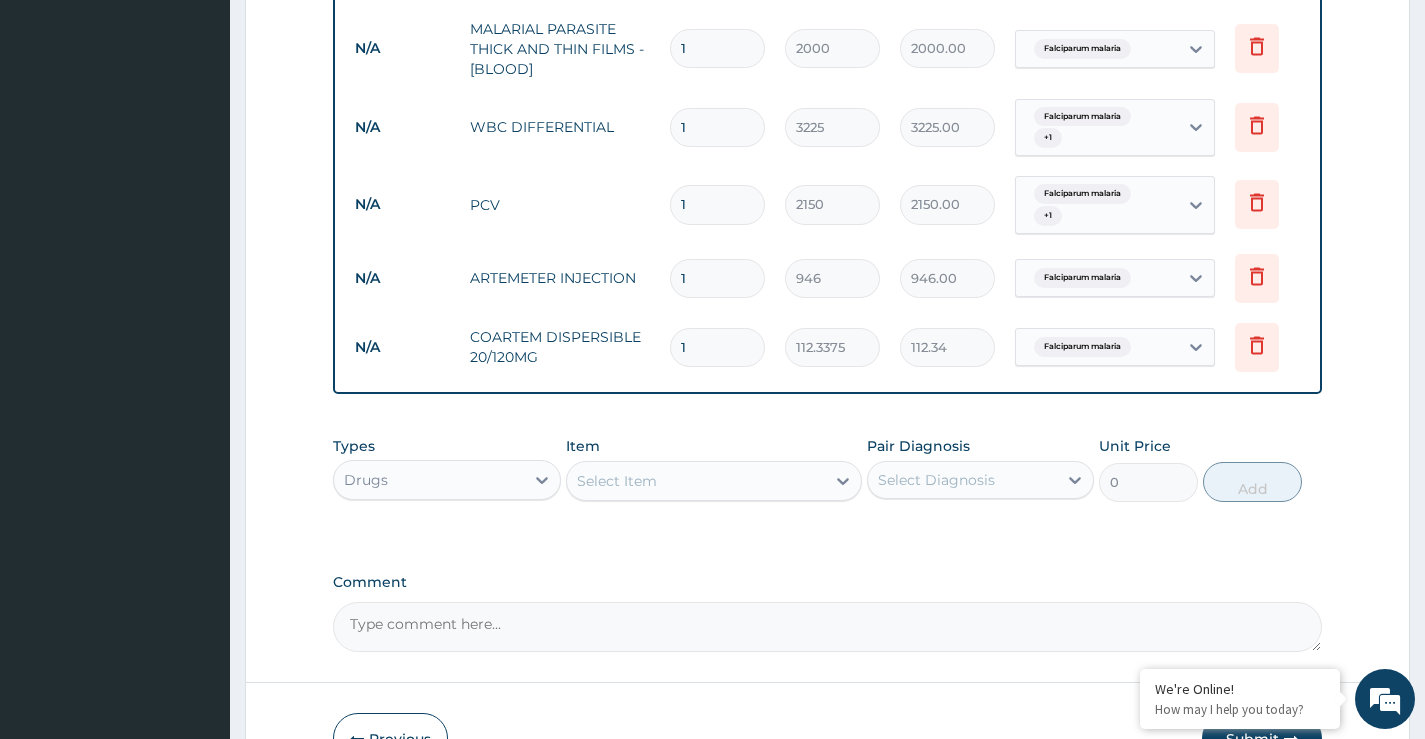 type on "18" 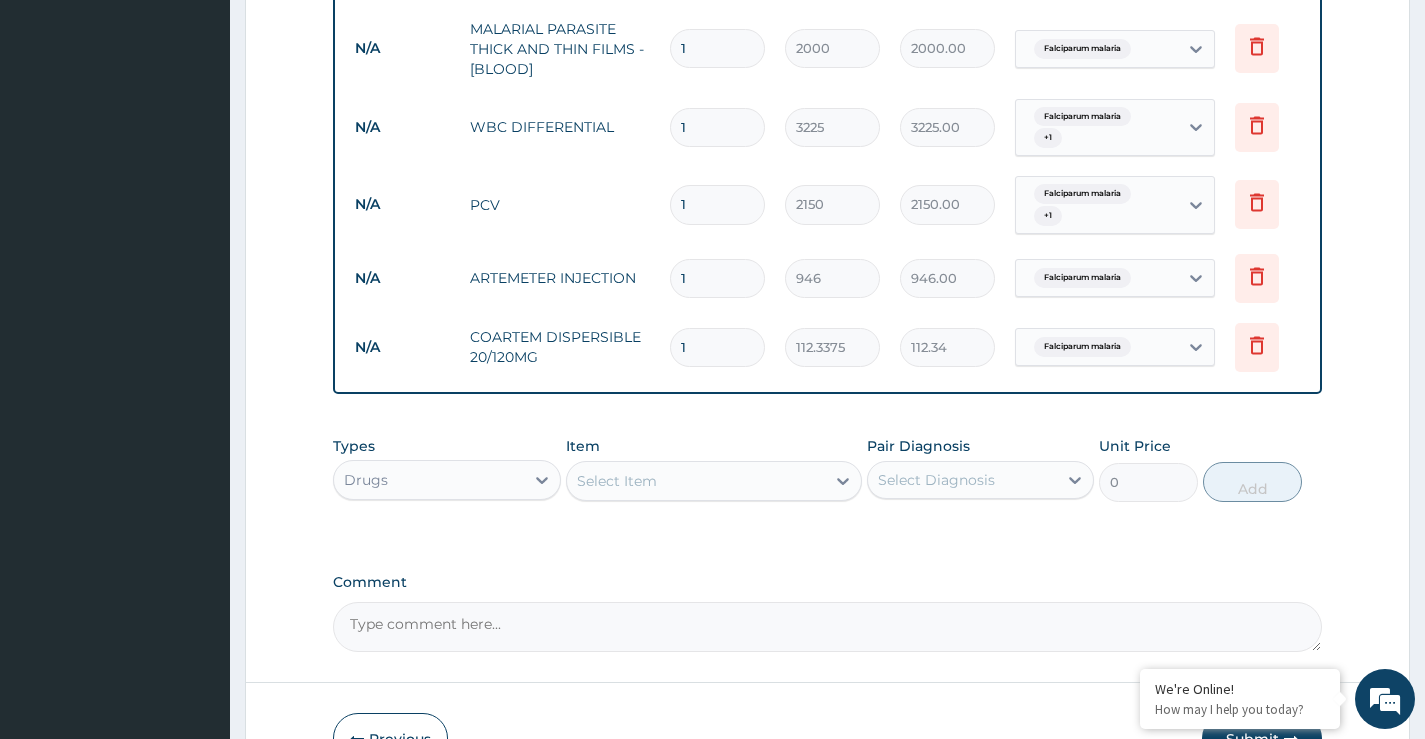 type on "2022.08" 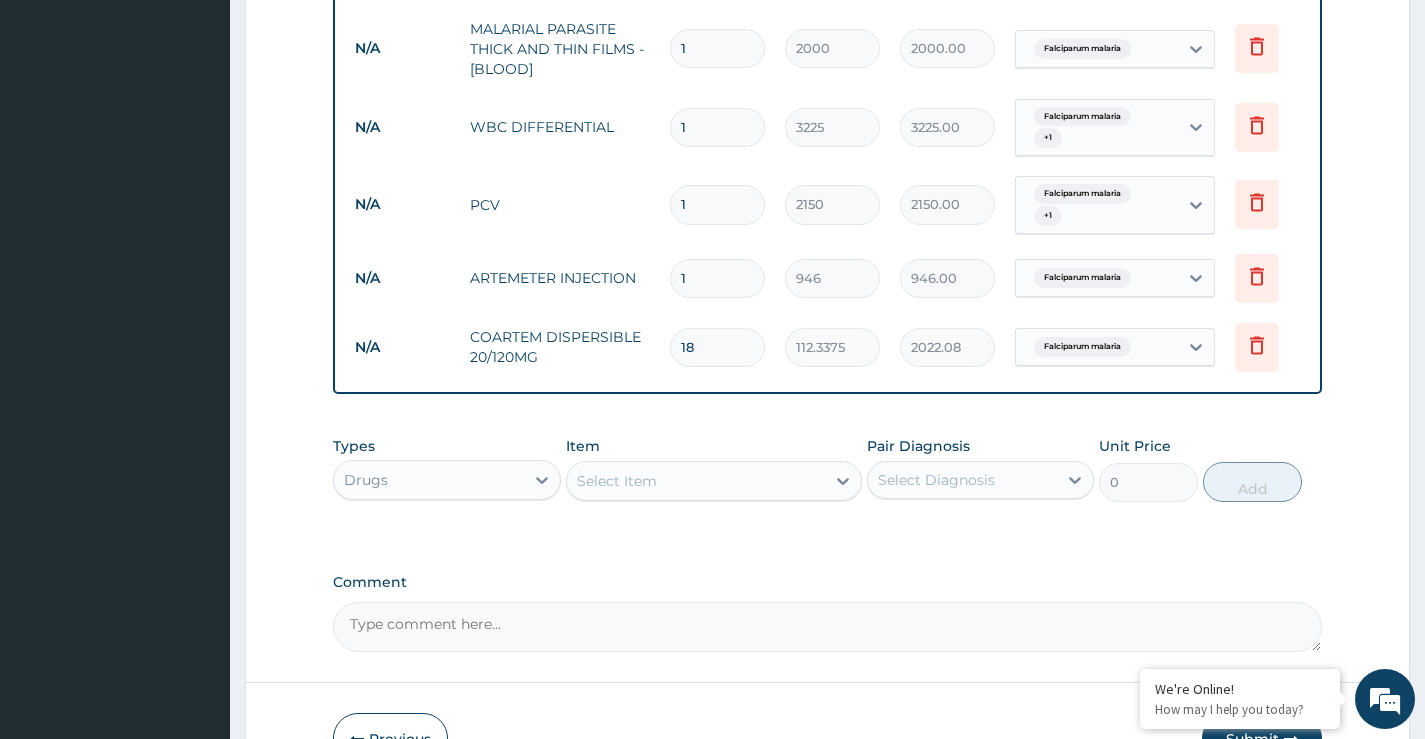 type on "18" 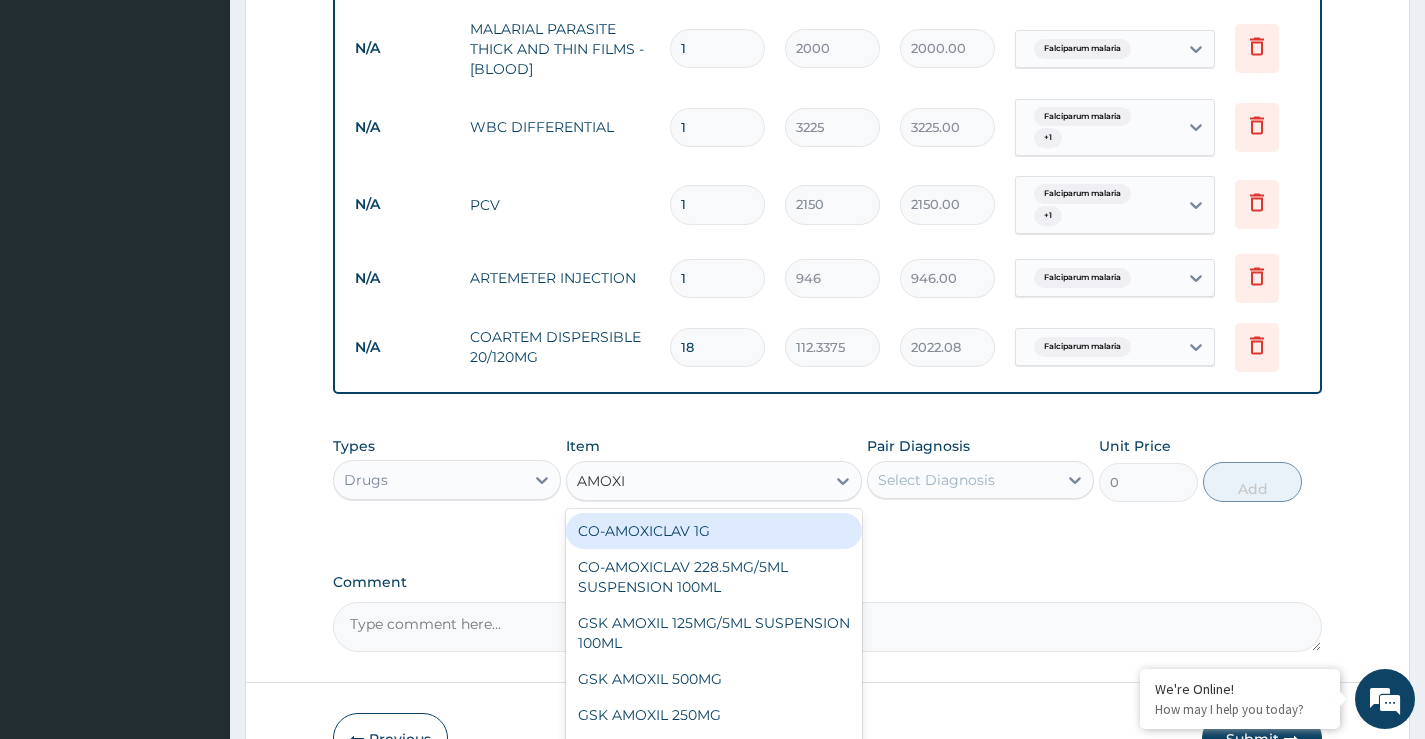type on "AMOXIC" 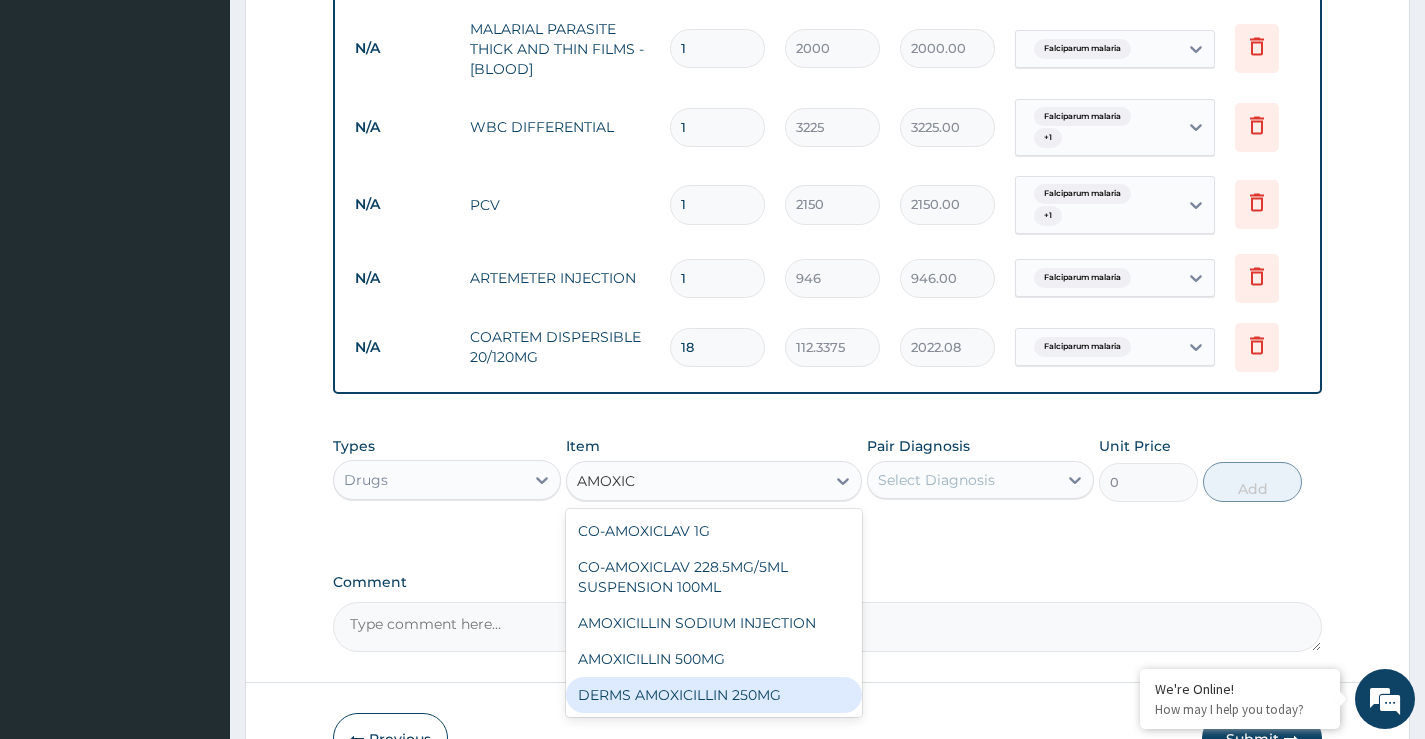 click on "DERMS AMOXICILLIN 250MG" at bounding box center (714, 695) 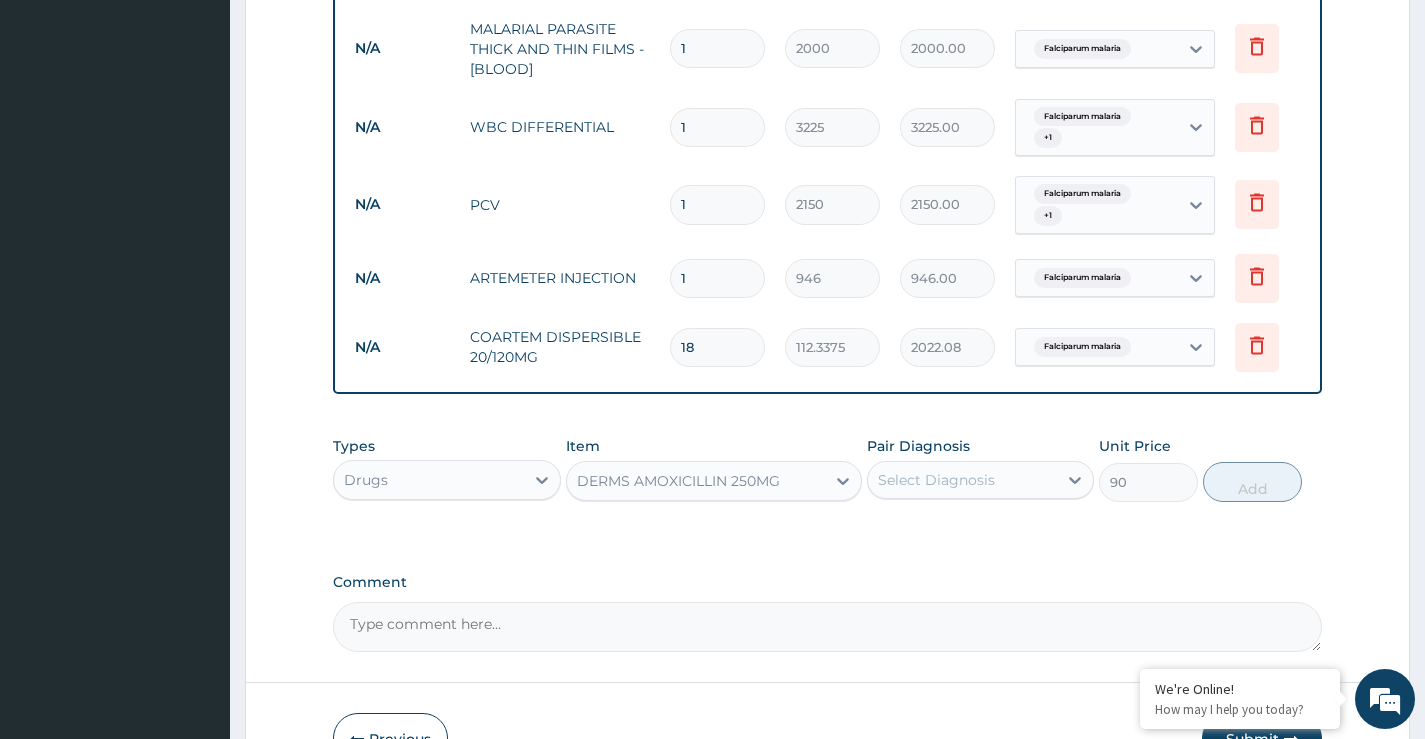 click on "Select Diagnosis" at bounding box center (936, 480) 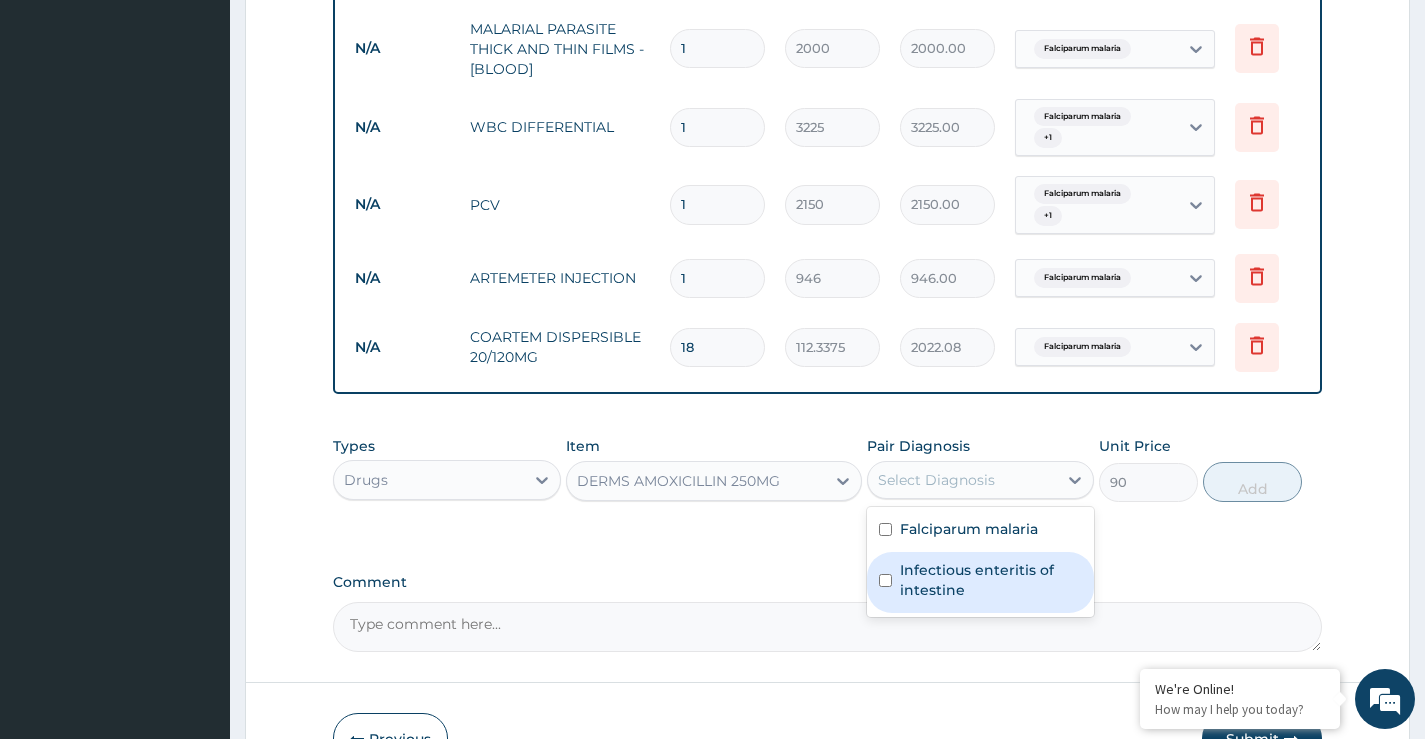 click on "Infectious enteritis of intestine" at bounding box center [991, 580] 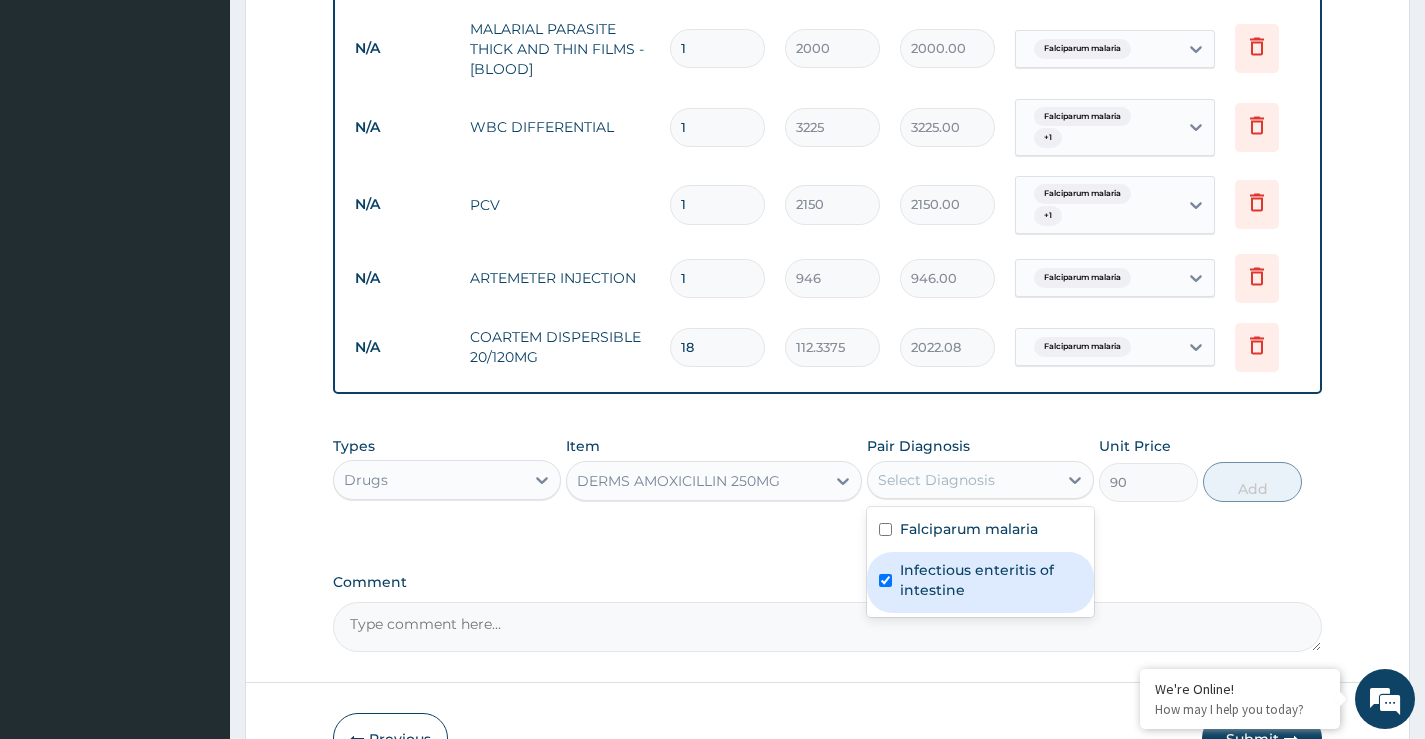 checkbox on "true" 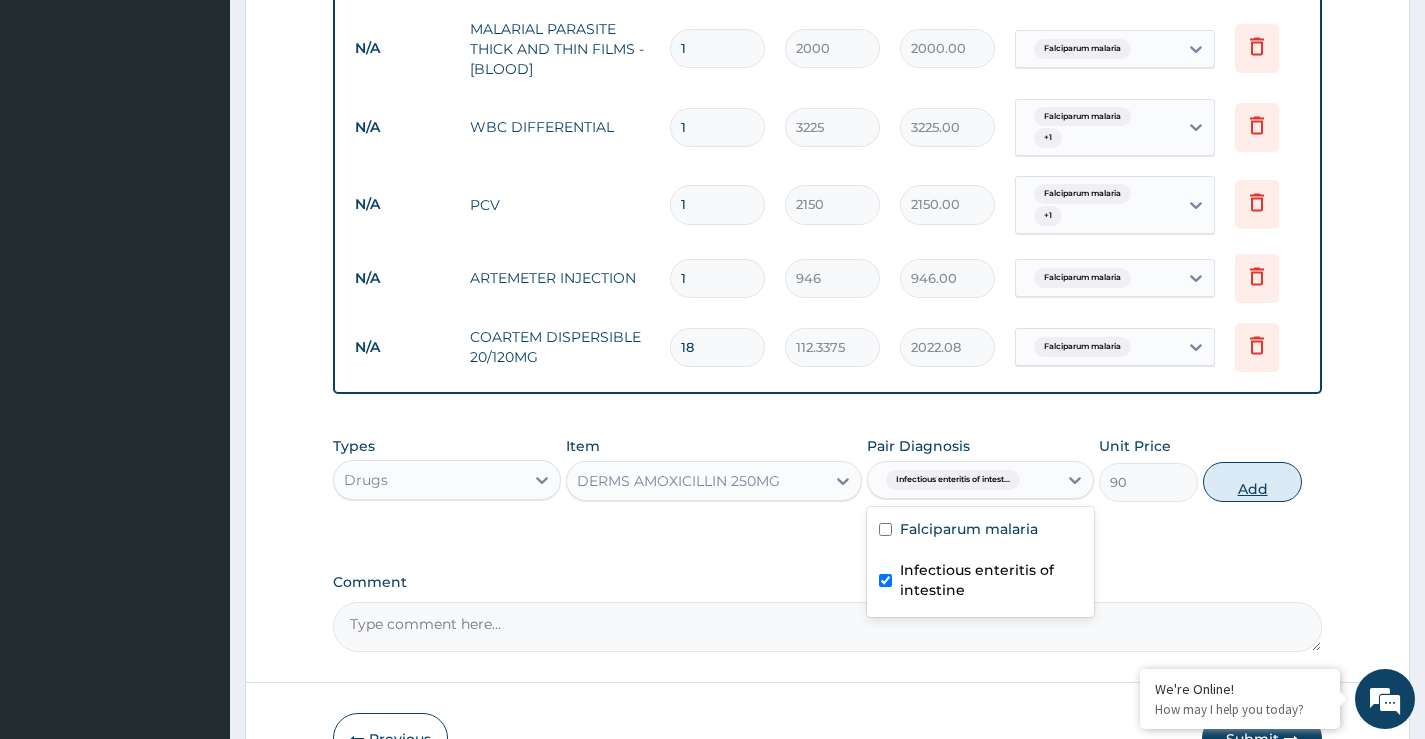 click on "Add" at bounding box center [1252, 482] 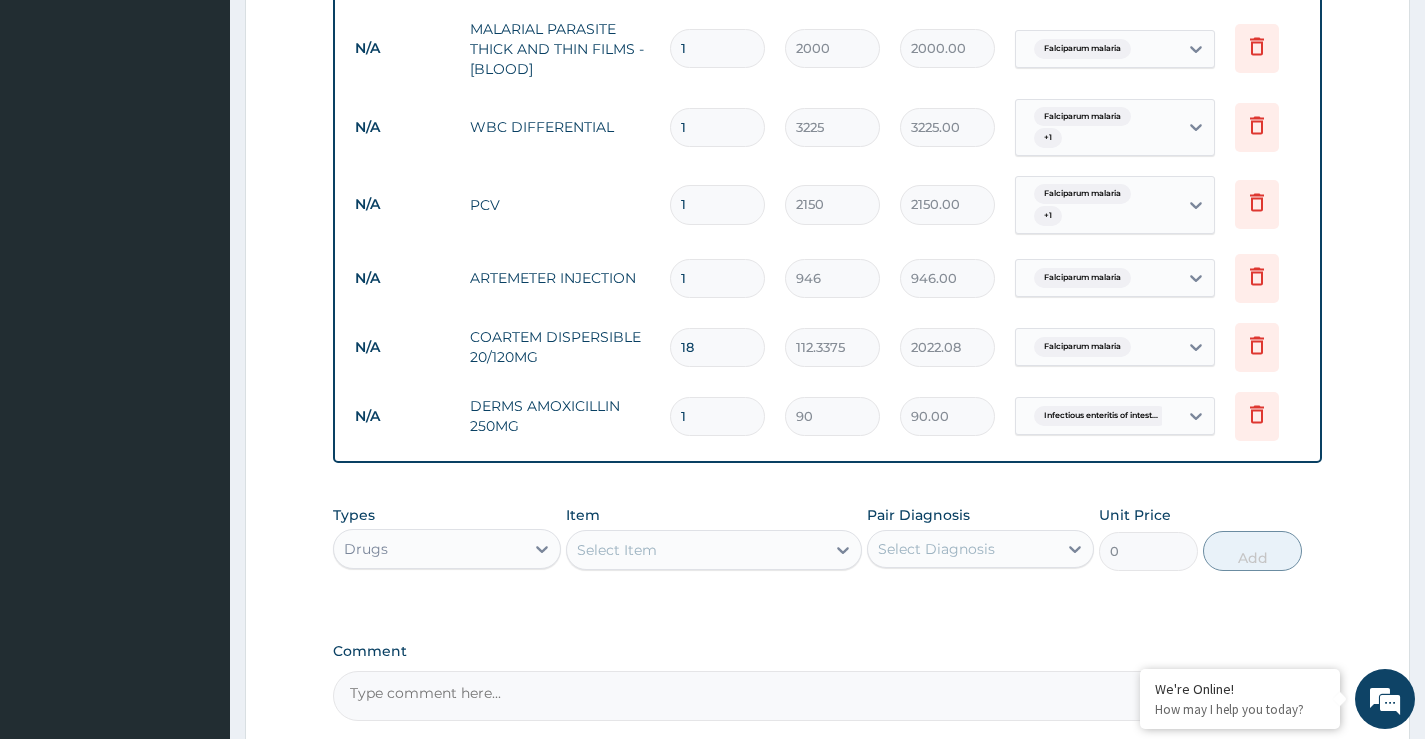 type 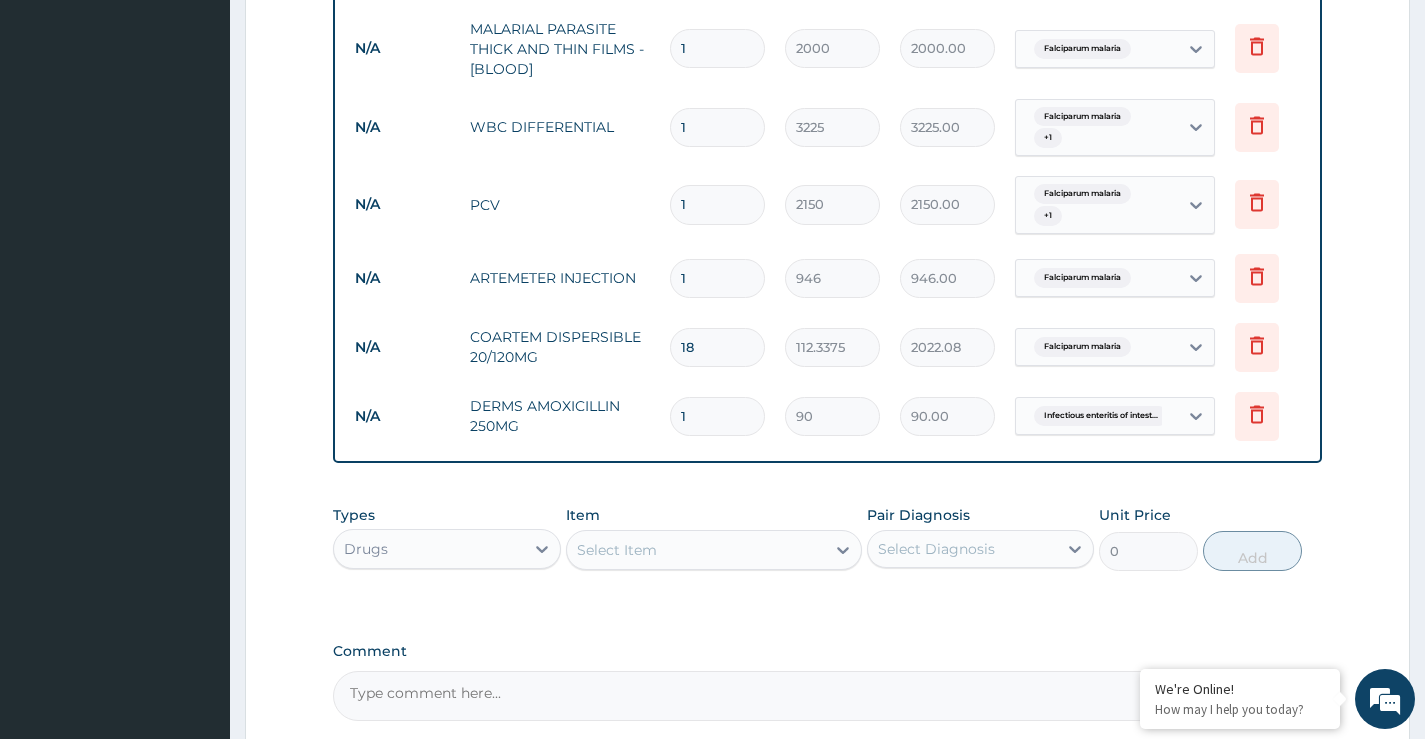 type on "0.00" 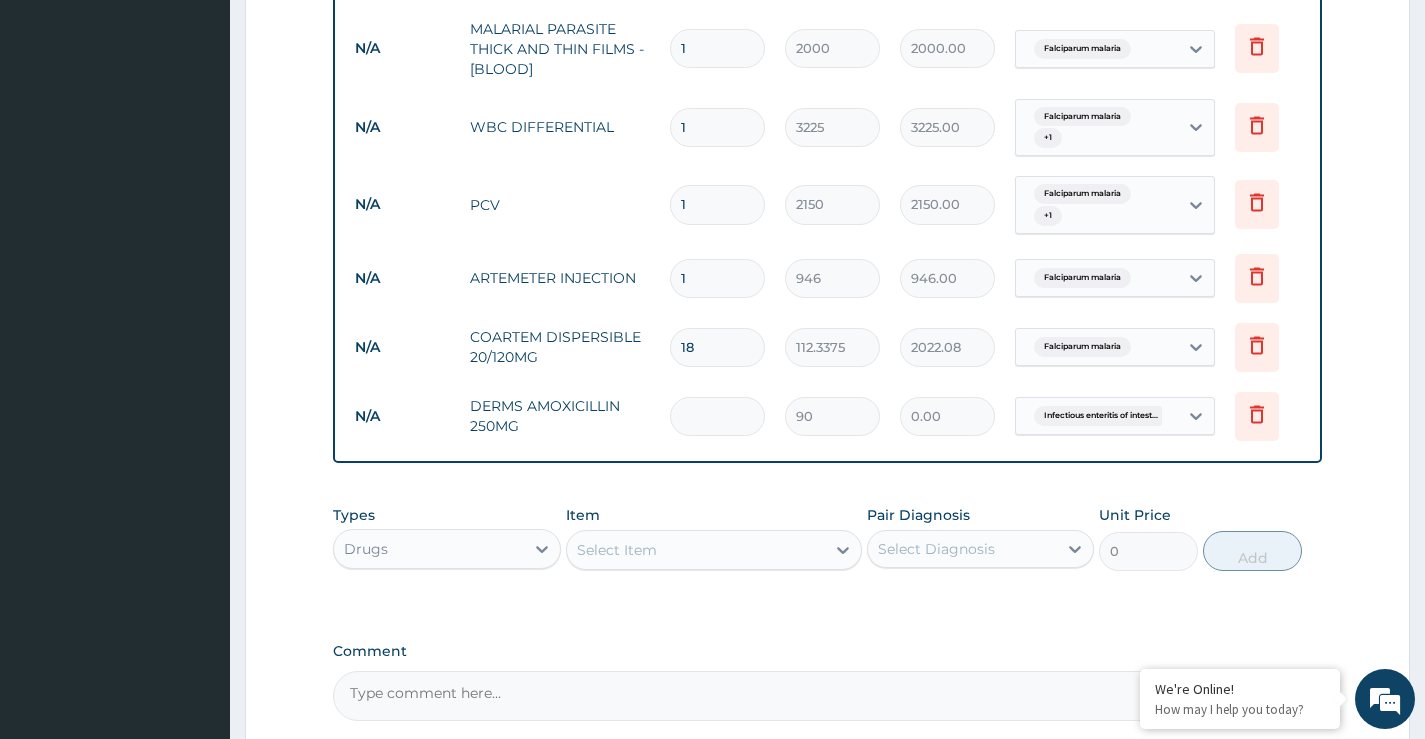 type on "2" 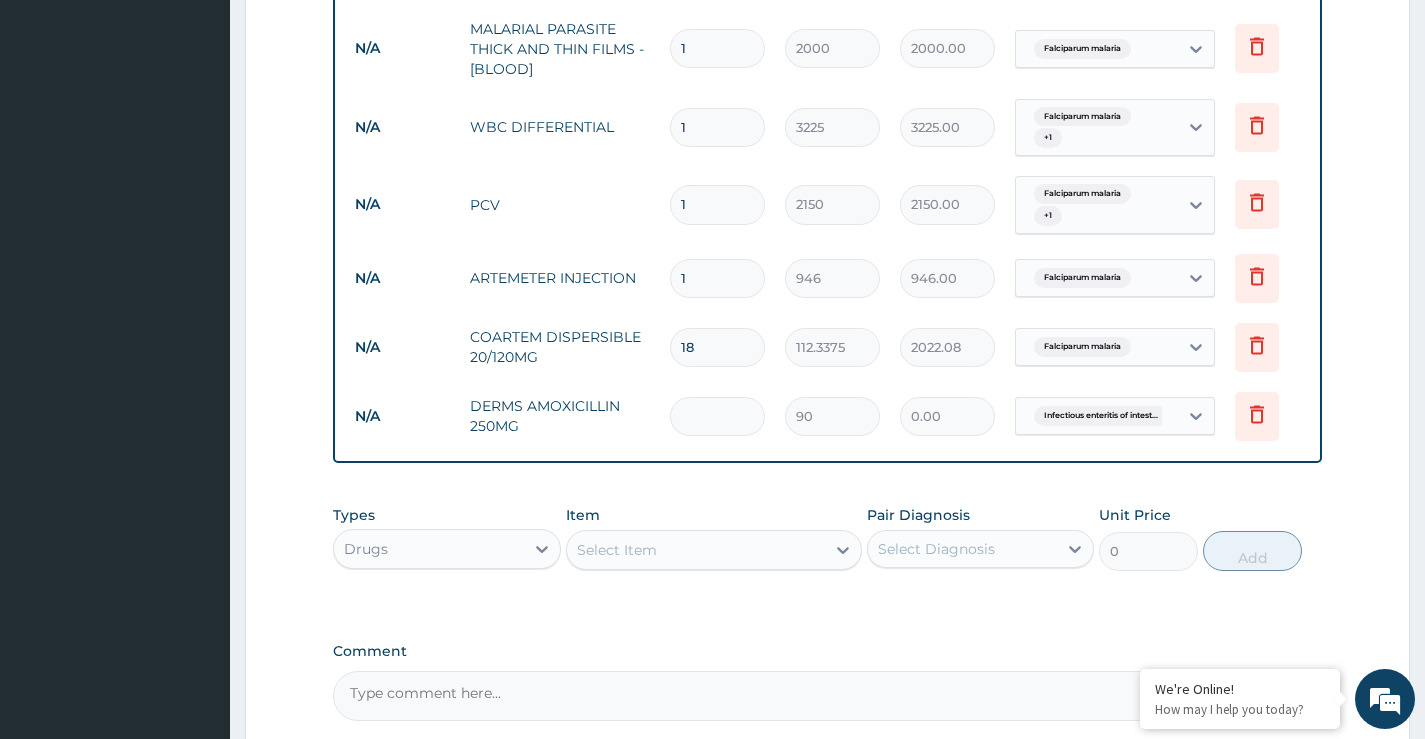 type on "180.00" 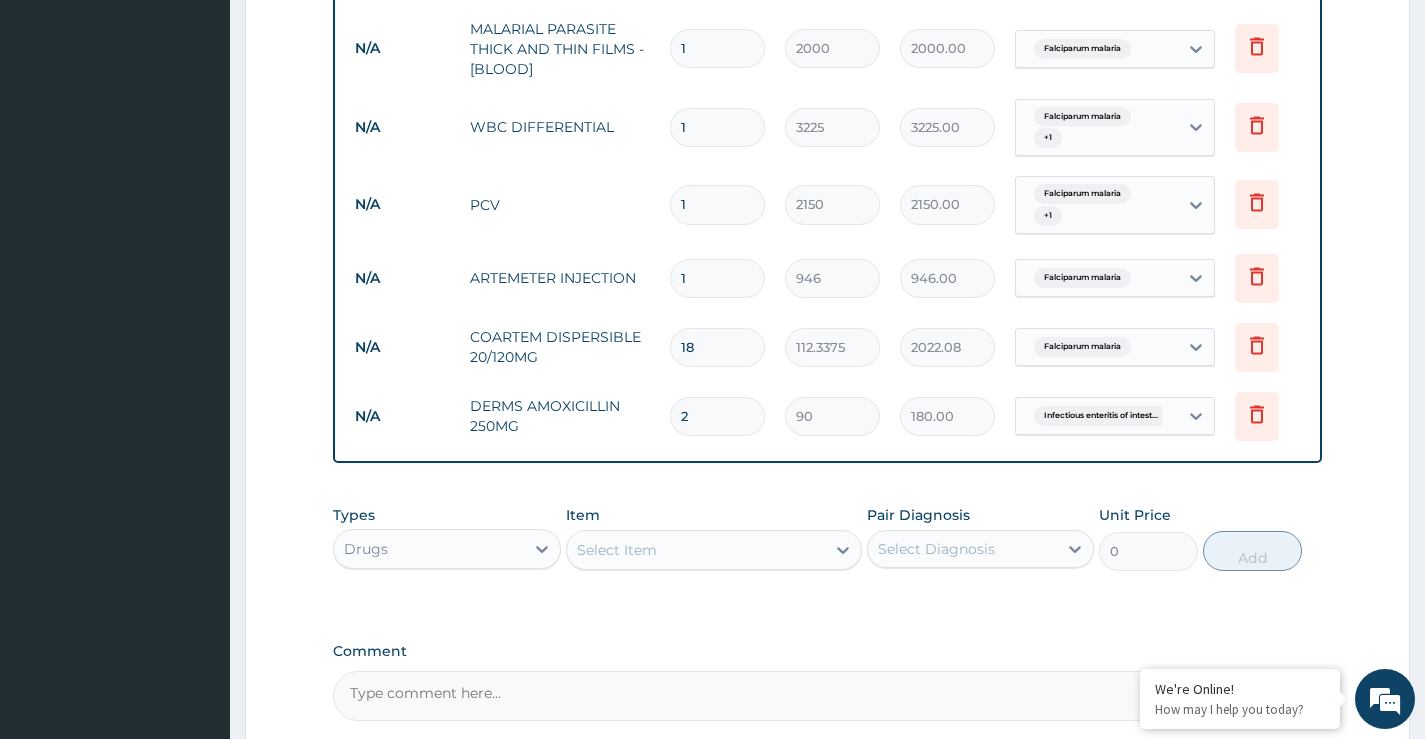 type on "21" 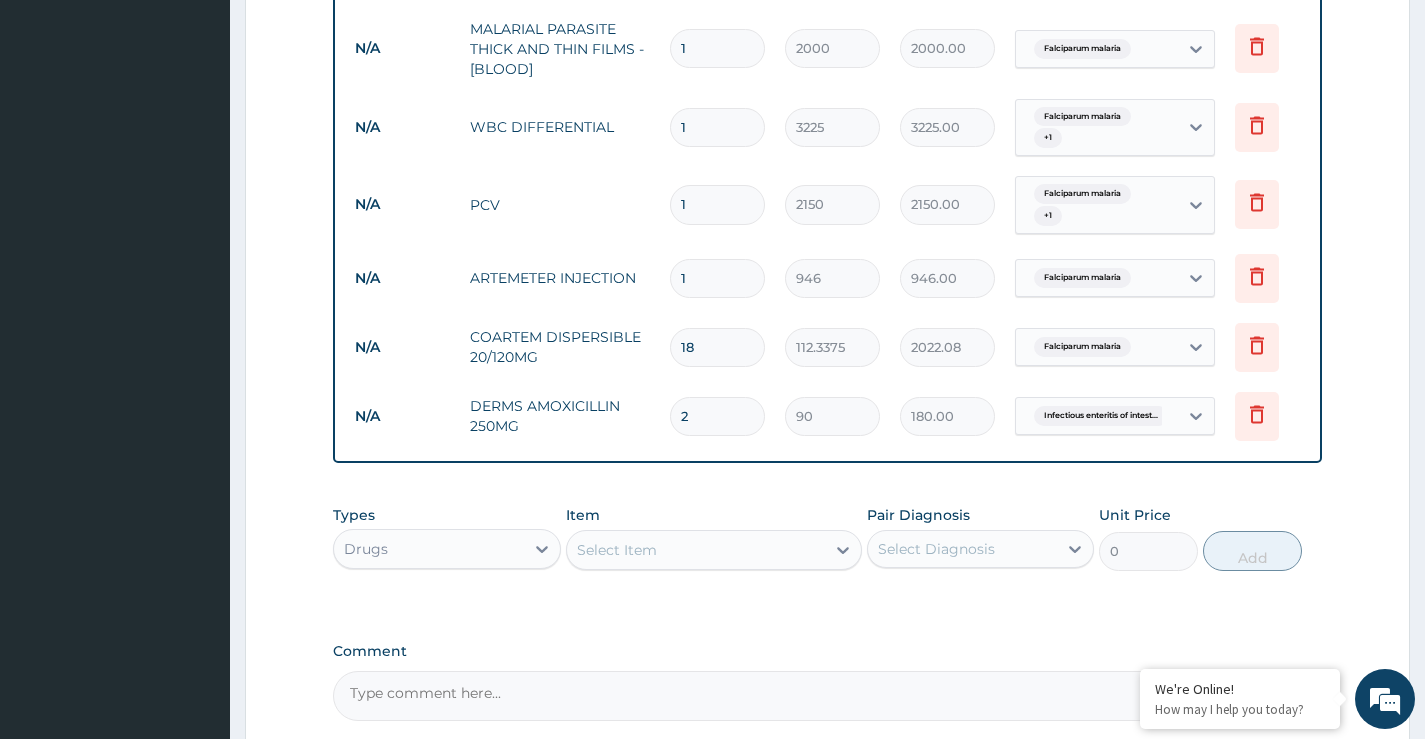 type on "1890.00" 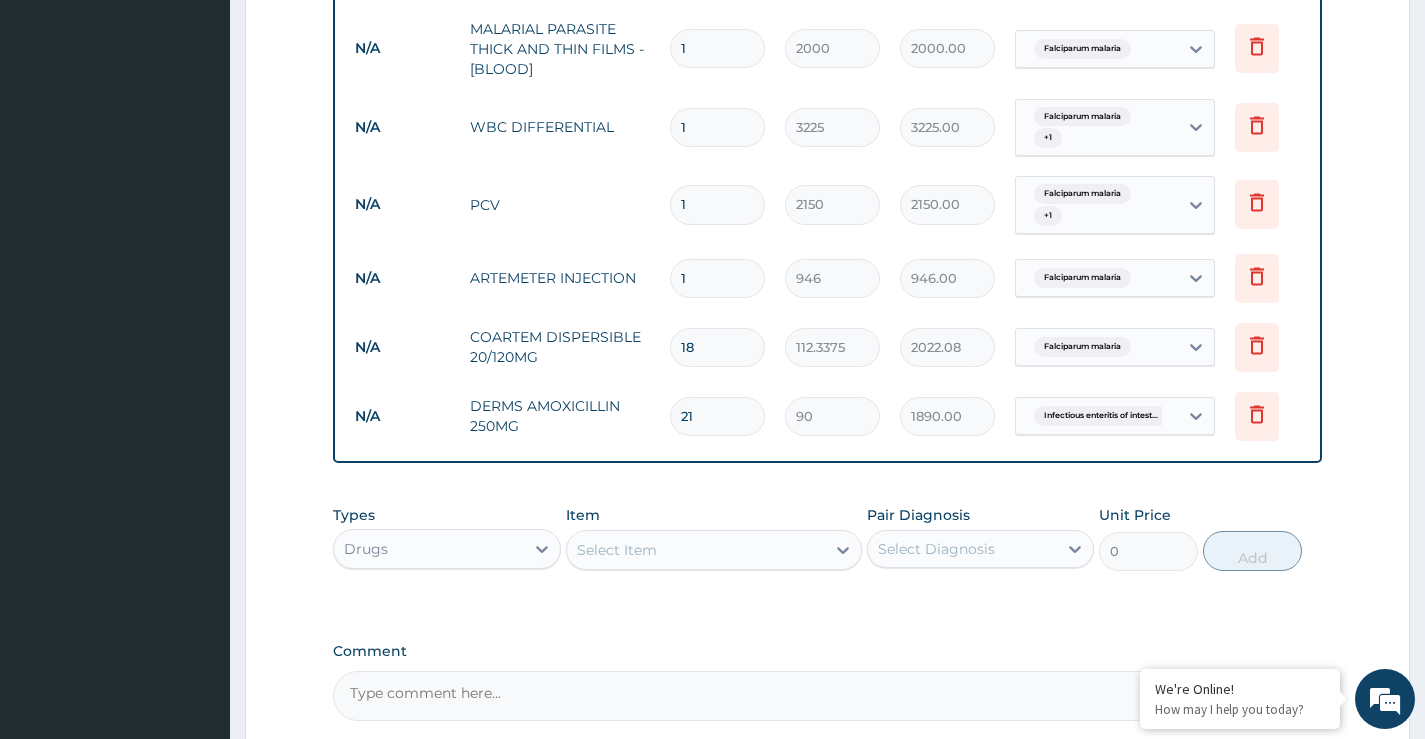 type on "21" 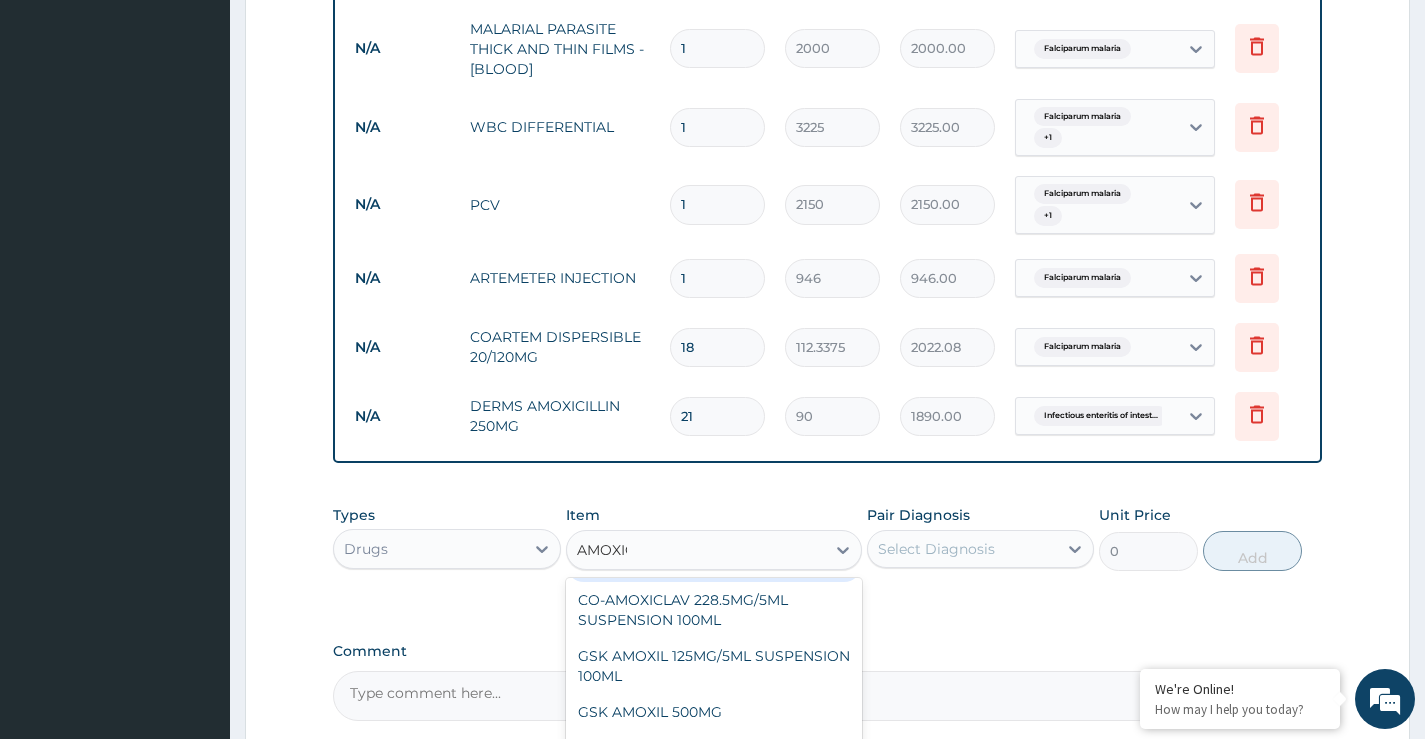 scroll, scrollTop: 0, scrollLeft: 0, axis: both 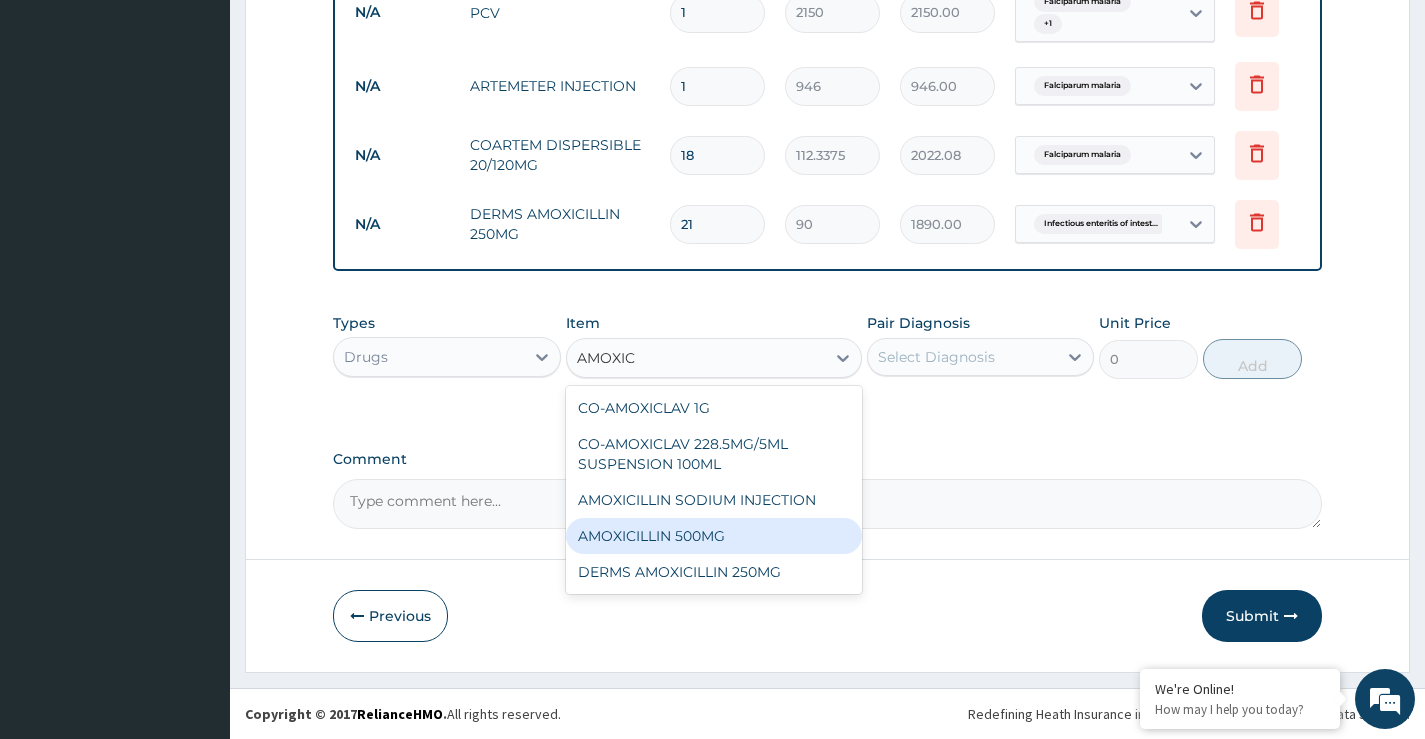 type on "AMOXIC" 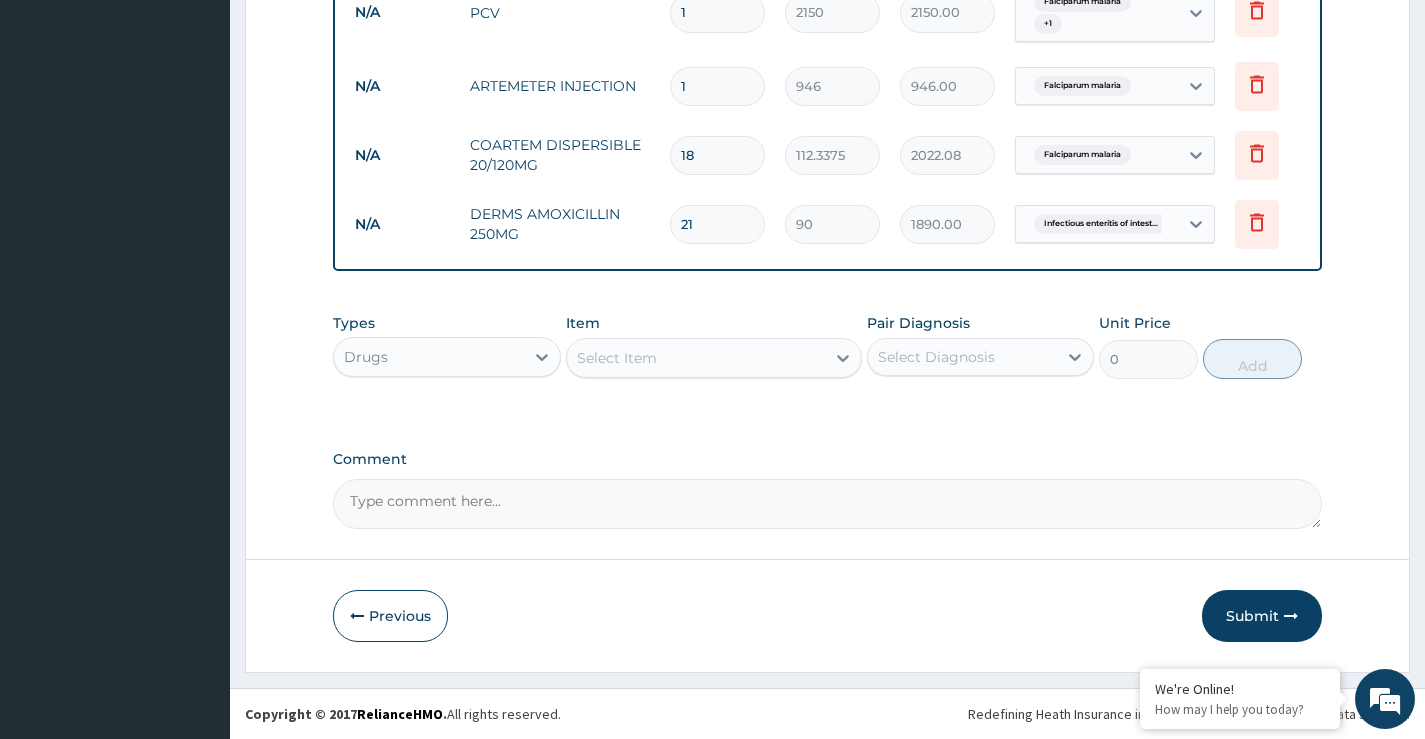 click on "Step  2  of 2 PA Code / Prescription Code Enter Code(Secondary Care Only) Encounter Date 04-08-2025 Important Notice Please enter PA codes before entering items that are not attached to a PA code   All diagnoses entered must be linked to a claim item. Diagnosis & Claim Items that are visible but inactive cannot be edited because they were imported from an already approved PA code. Diagnosis Falciparum malaria Confirmed Infectious enteritis of intestine Confirmed NB: All diagnosis must be linked to a claim item Claim Items Type Name Quantity Unit Price Total Price Pair Diagnosis Actions N/A GENERAL PRACTITIONER CONSULTATION FOLLOW UP 1 2365 2365.00 Falciparum malaria  + 1 Delete N/A MALARIAL PARASITE THICK AND THIN FILMS - [BLOOD] 1 2000 2000.00 Falciparum malaria Delete N/A WBC DIFFERENTIAL 1 3225 3225.00 Falciparum malaria  + 1 Delete N/A PCV 1 2150 2150.00 Falciparum malaria  + 1 Delete N/A ARTEMETER INJECTION 1 946 946.00 Falciparum malaria Delete N/A COARTEM DISPERSIBLE 20/120MG 18 112.3375 2022.08 Delete" at bounding box center (827, -142) 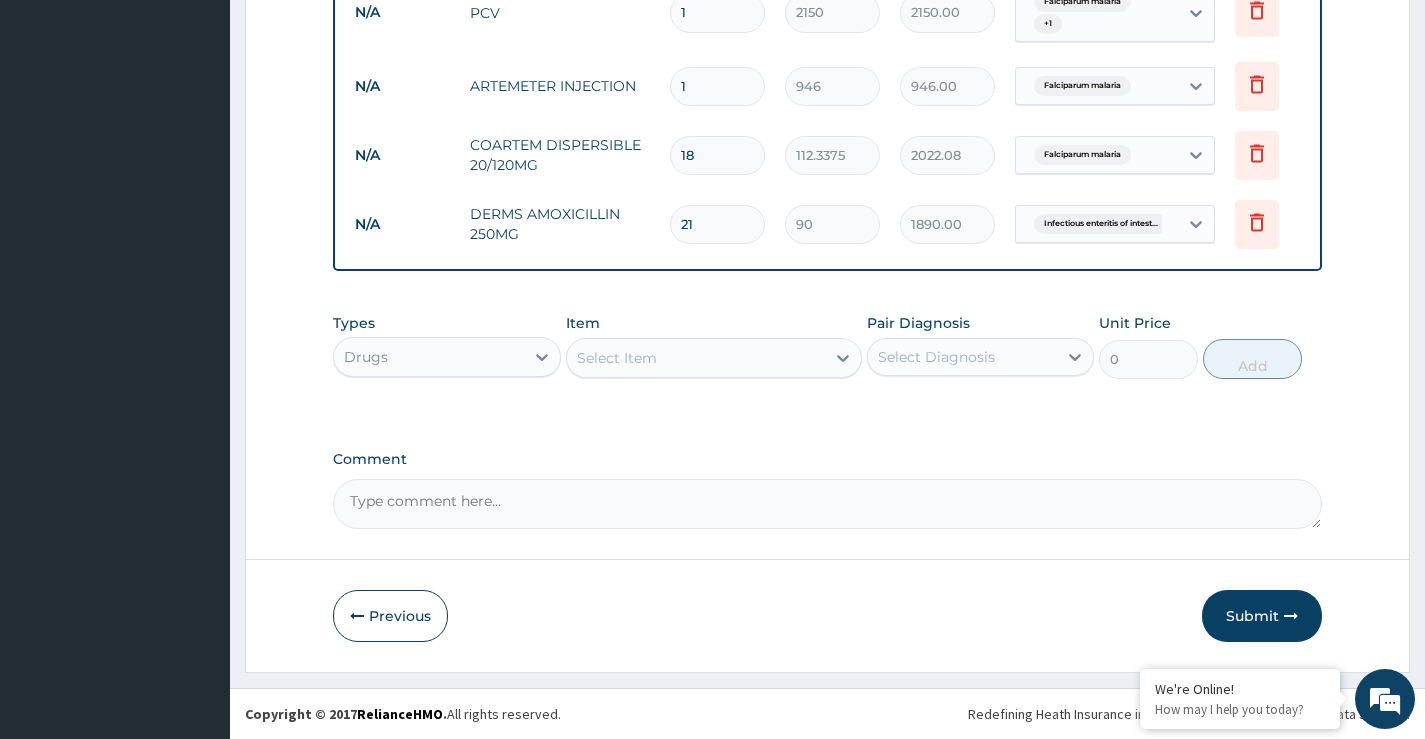 click on "Select Item" at bounding box center (696, 358) 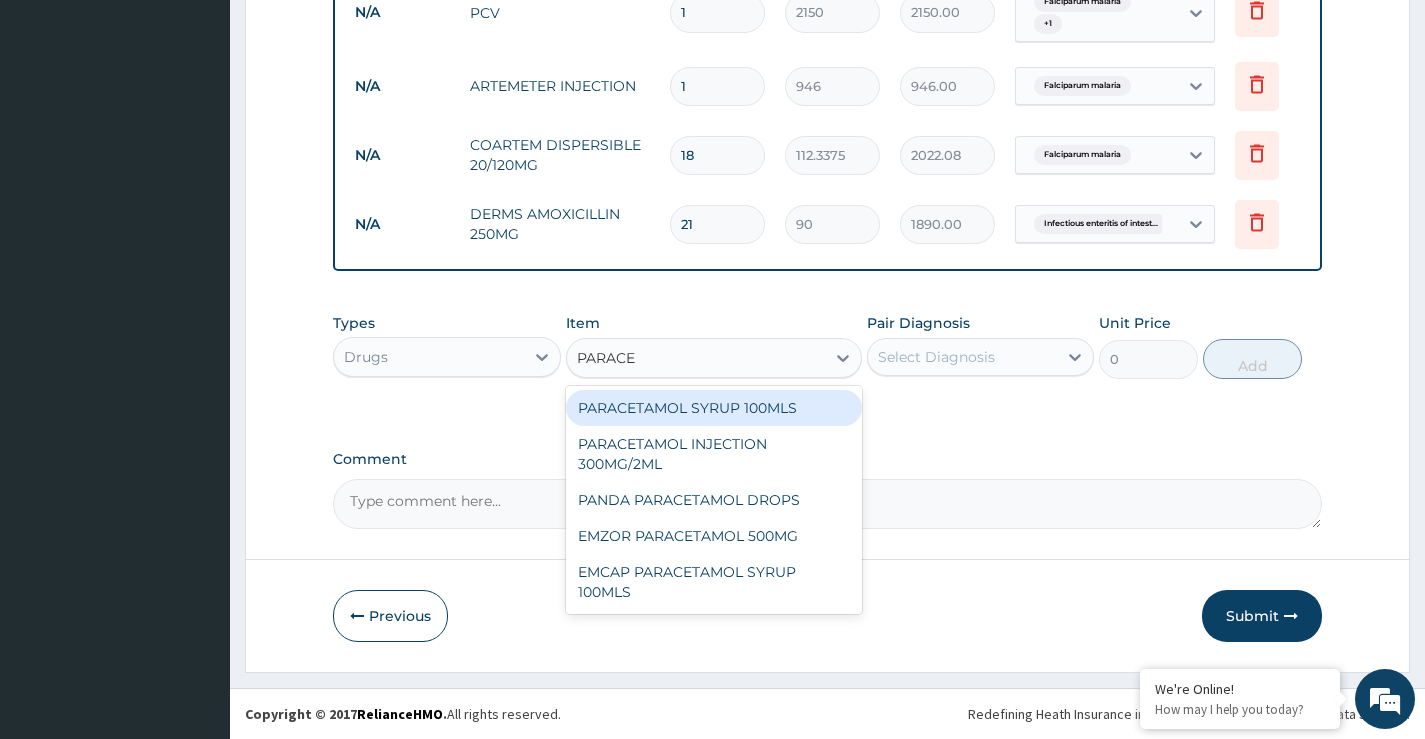type on "PARACET" 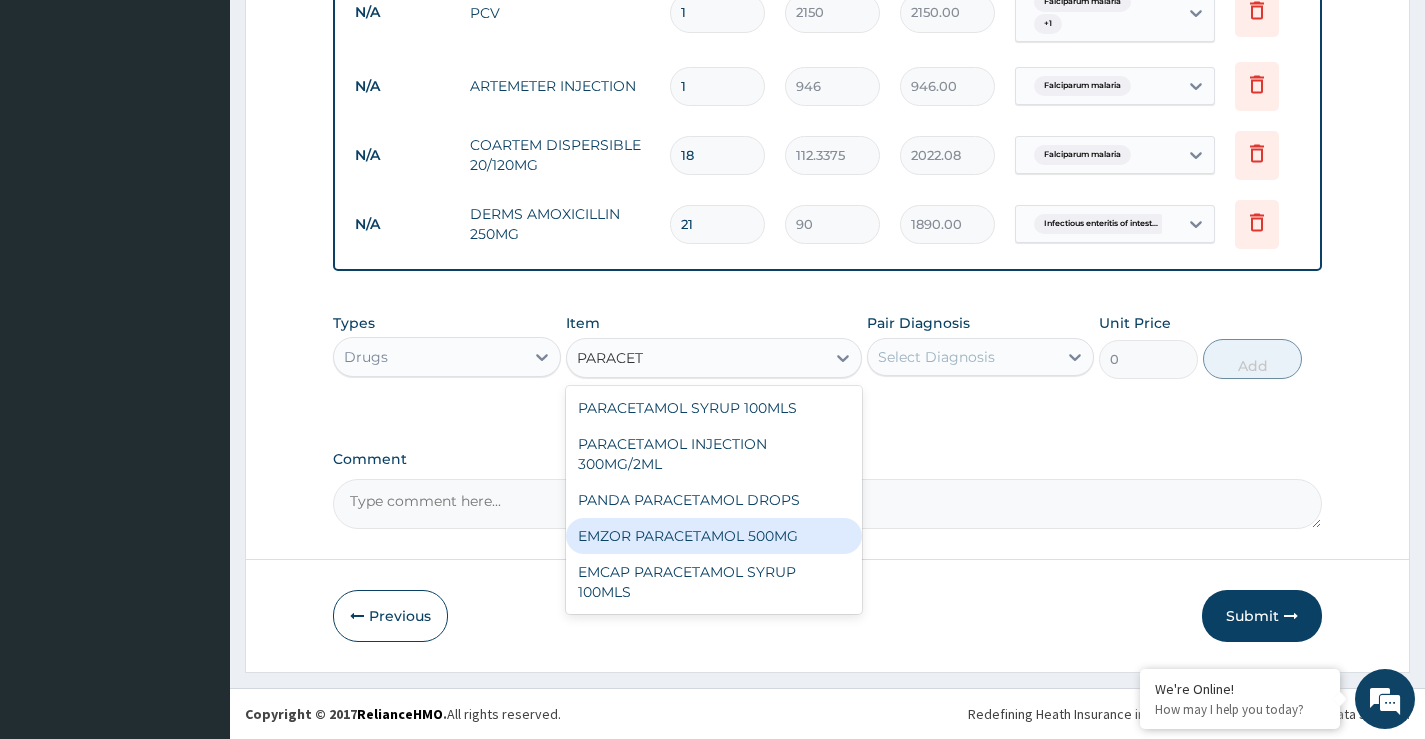 click on "EMZOR PARACETAMOL 500MG" at bounding box center [714, 536] 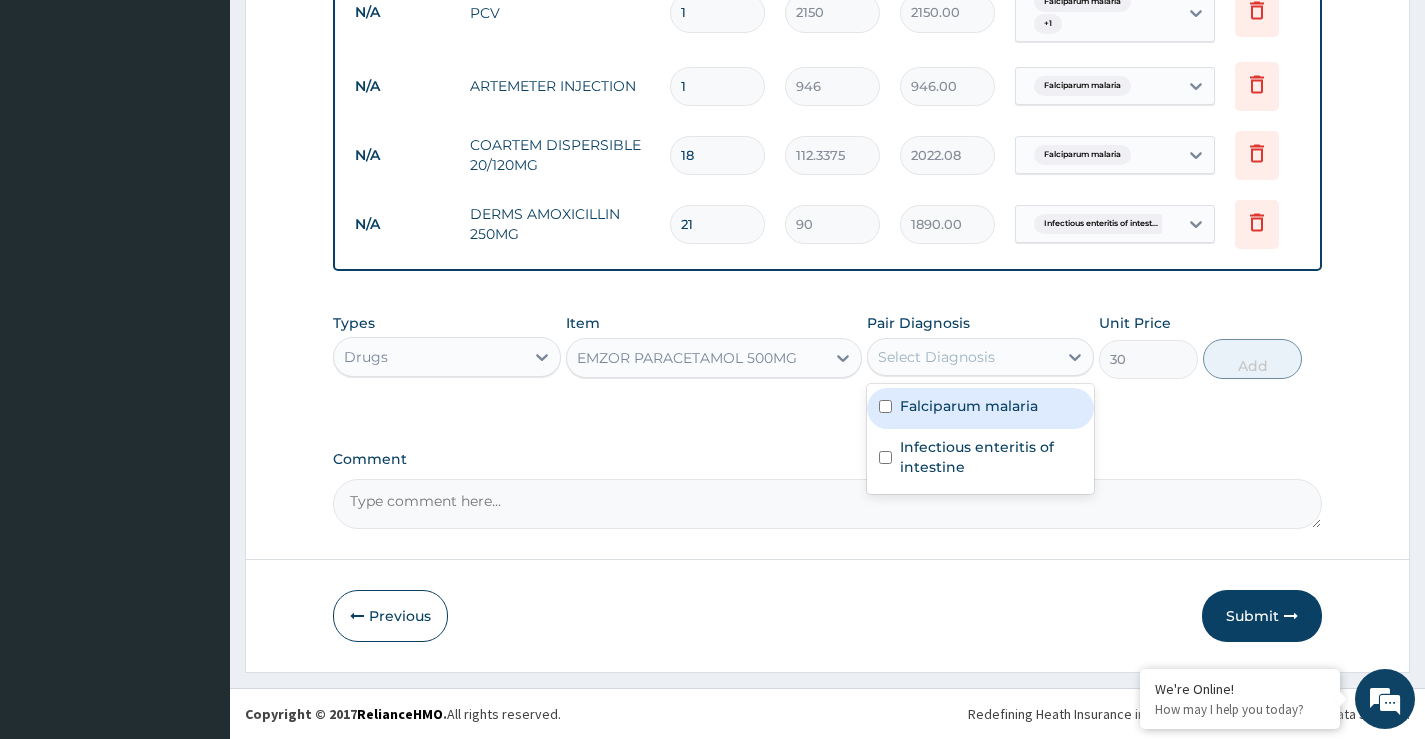 click on "Select Diagnosis" at bounding box center [936, 357] 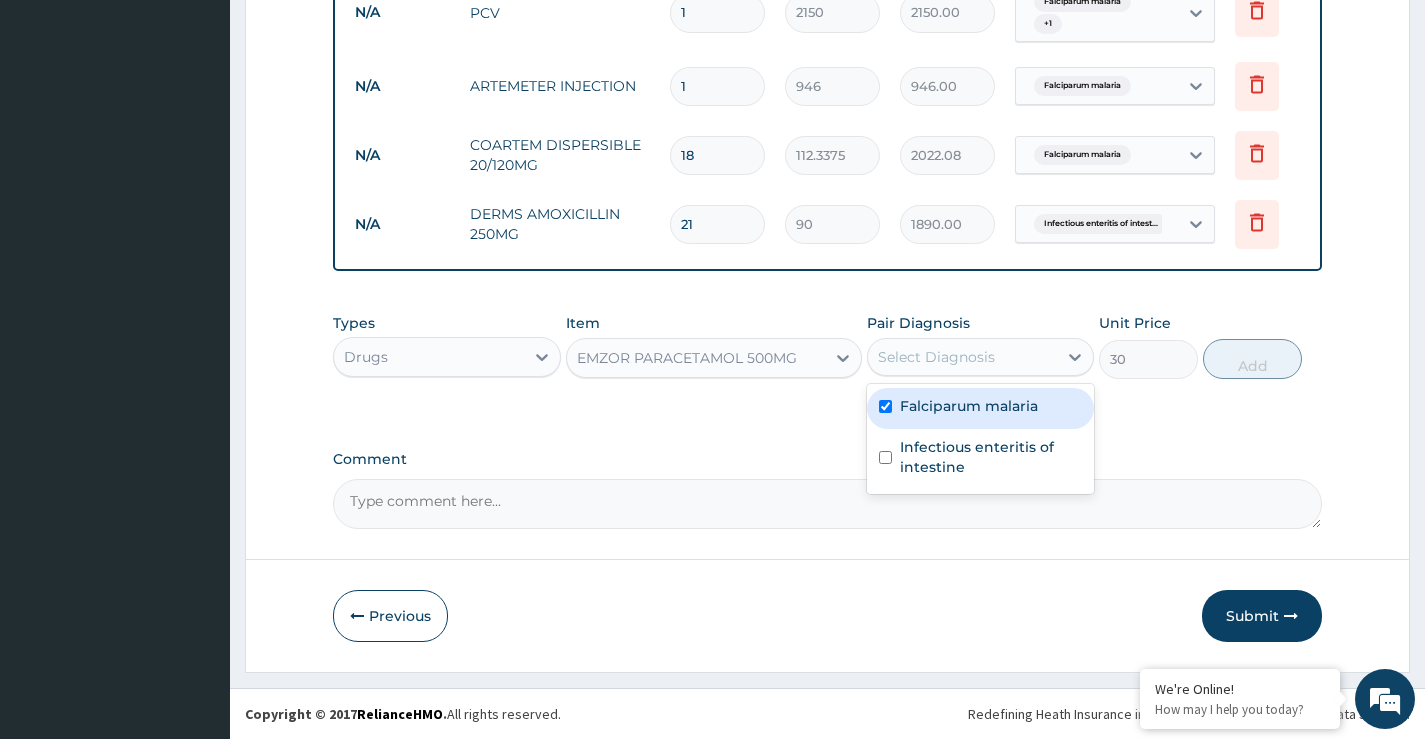checkbox on "true" 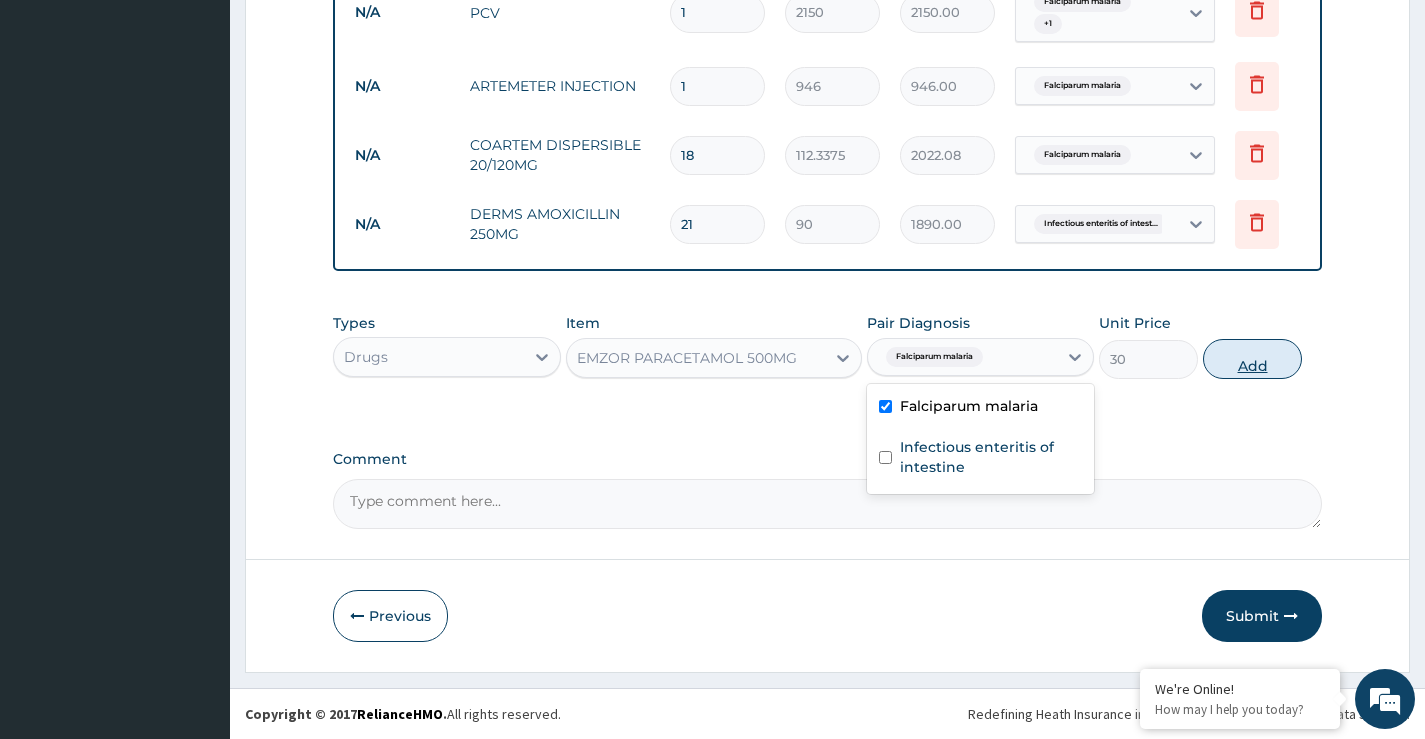 click on "Add" at bounding box center (1252, 359) 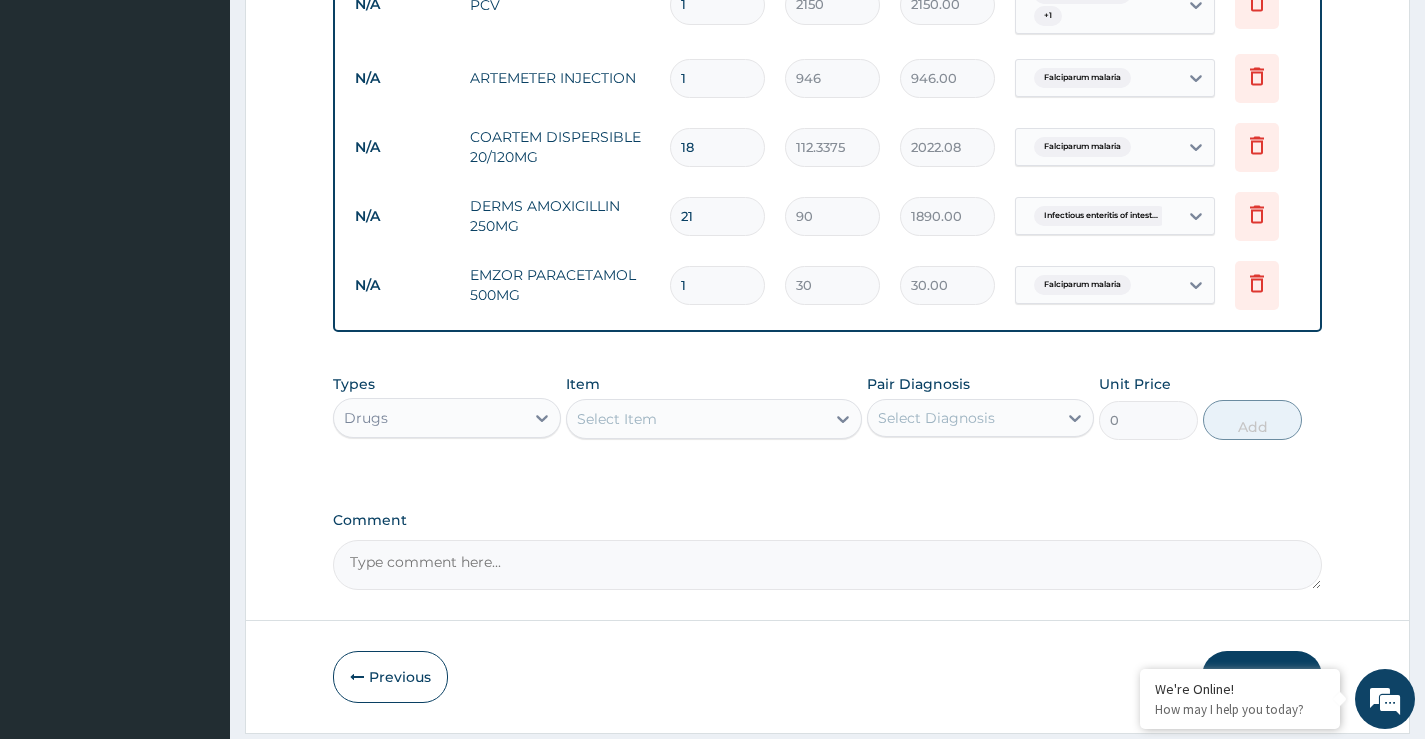 type 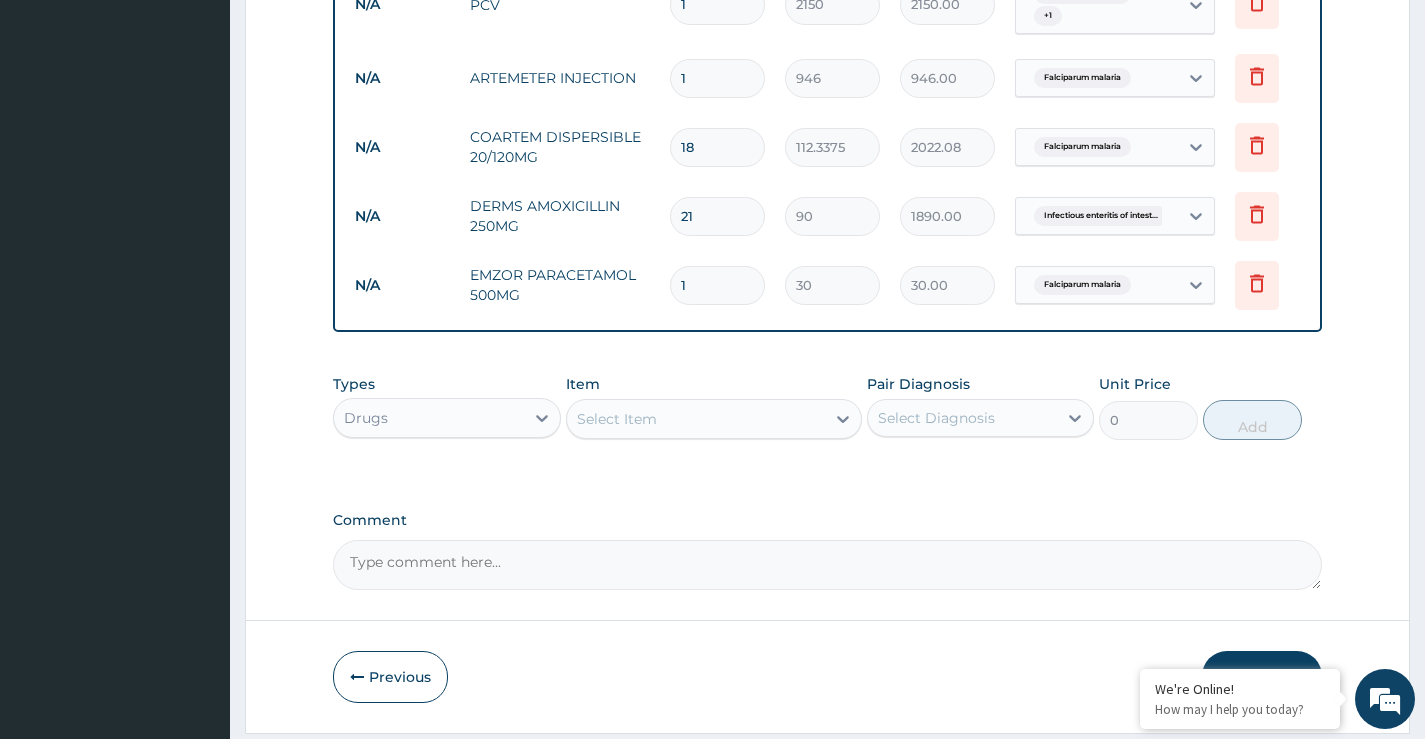 type on "0.00" 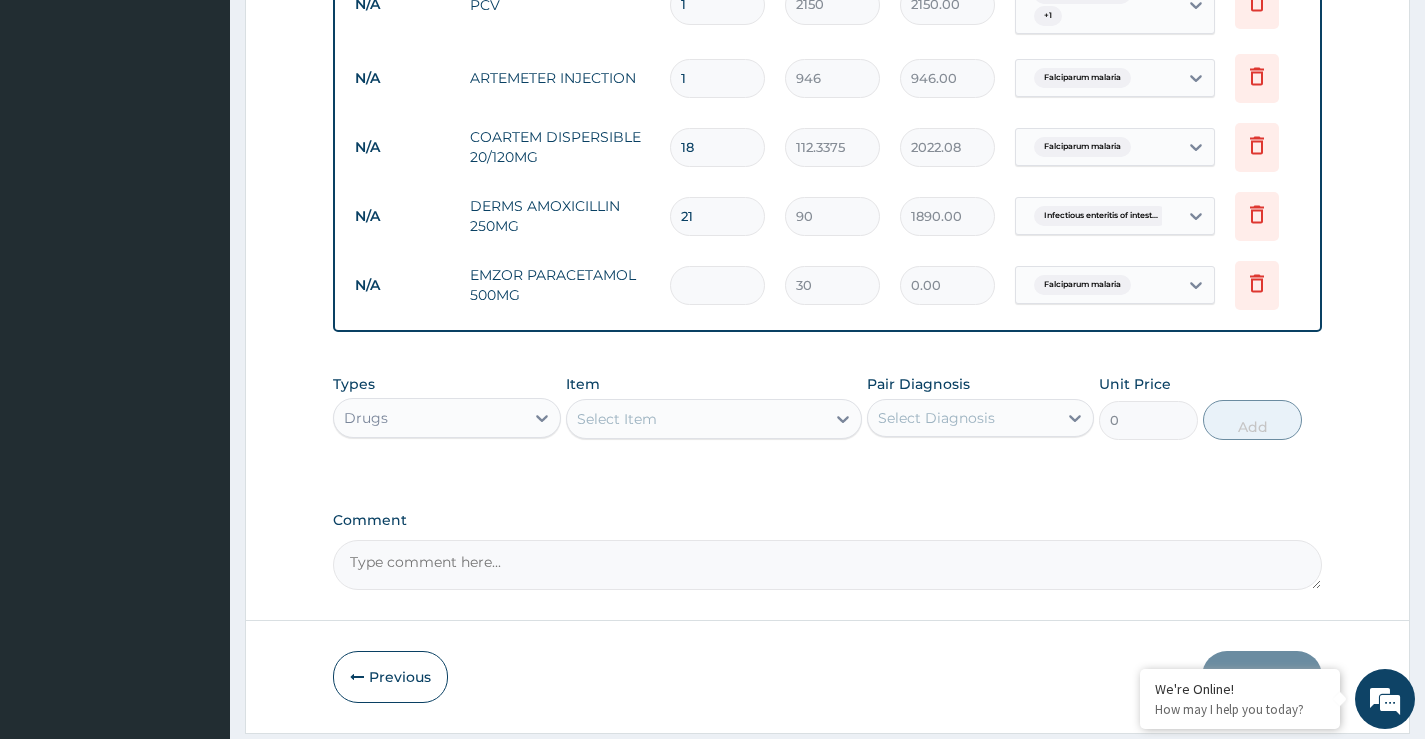 type on "9" 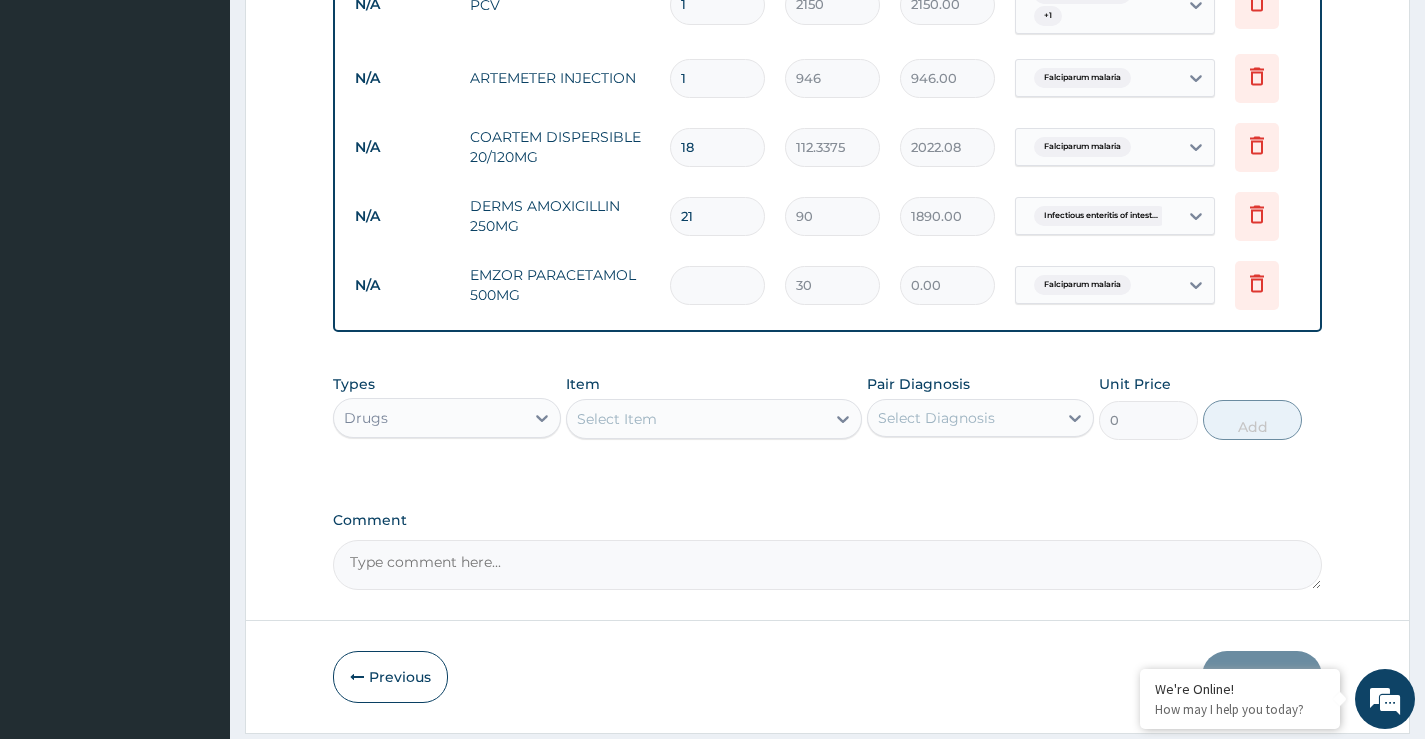 type on "270.00" 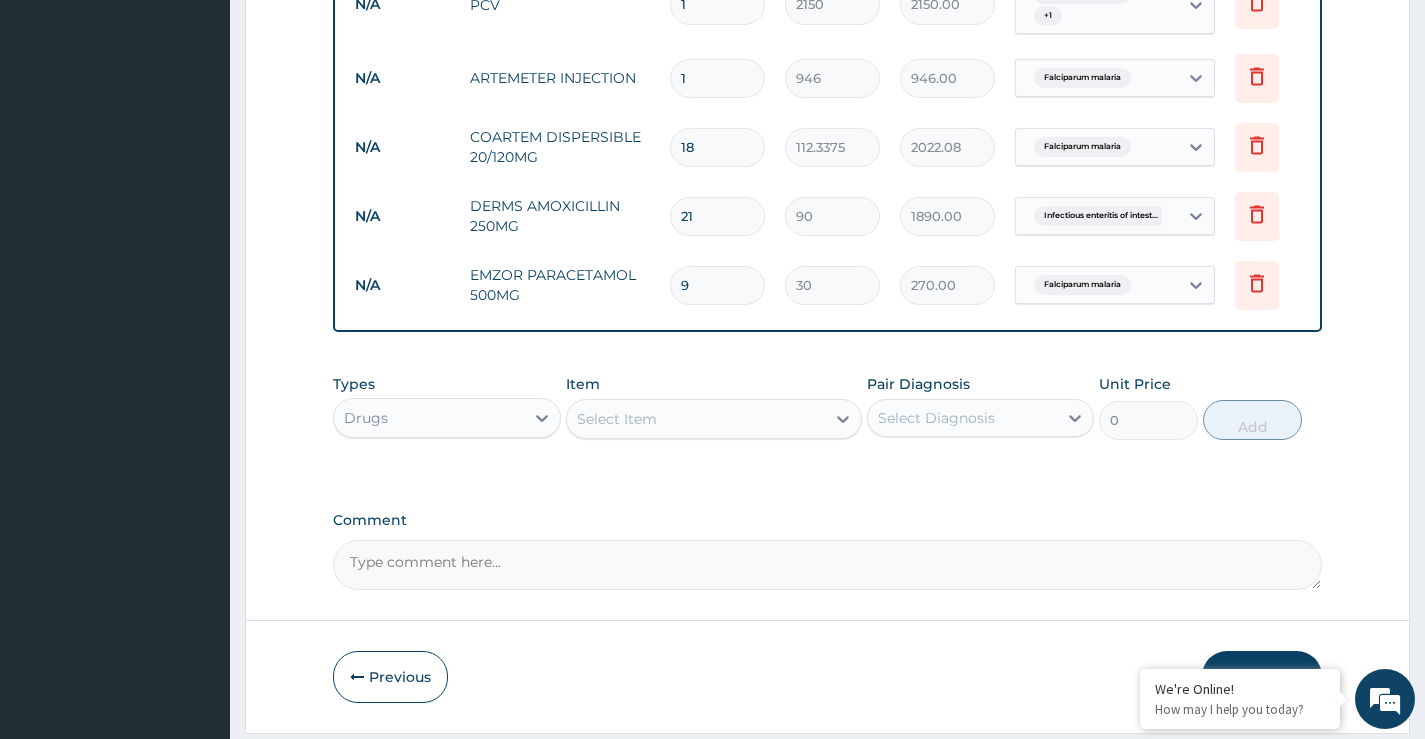 type on "9" 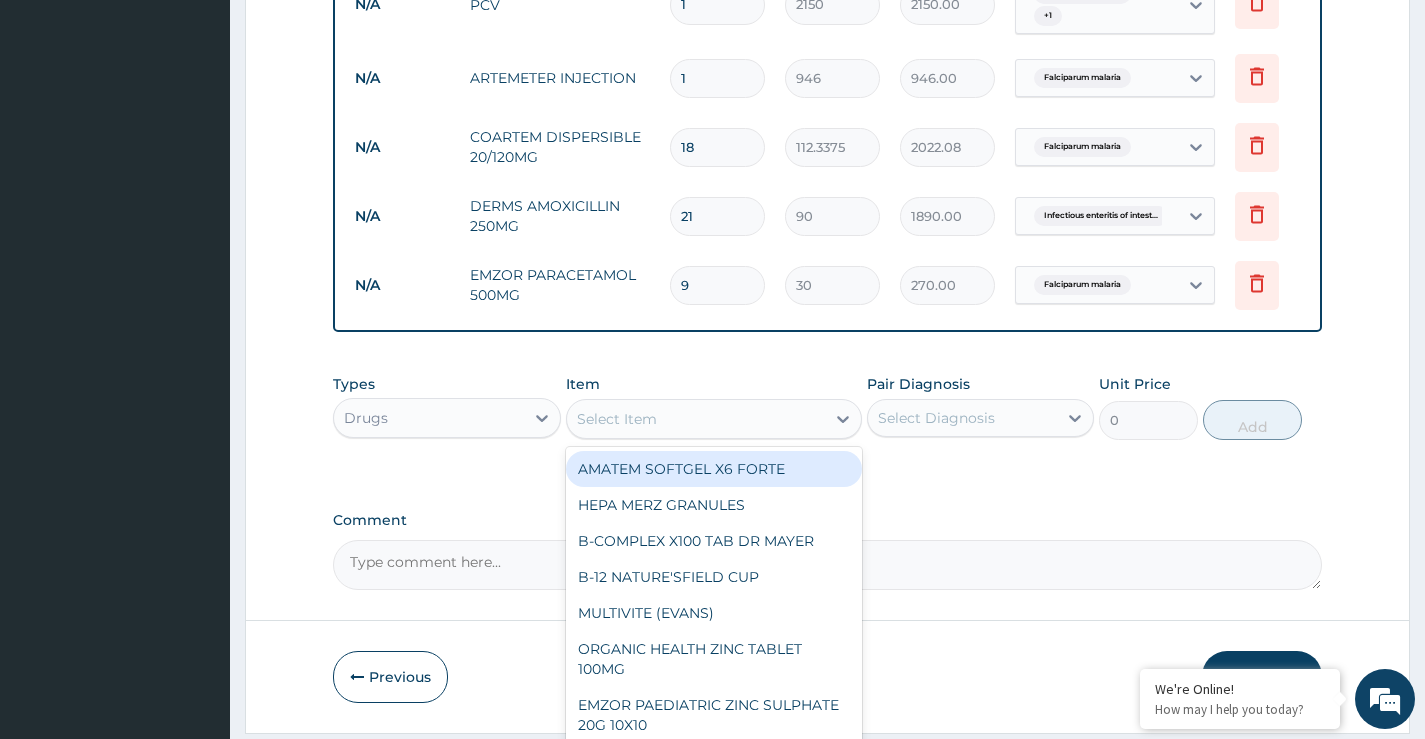 click on "Select Item" at bounding box center [696, 419] 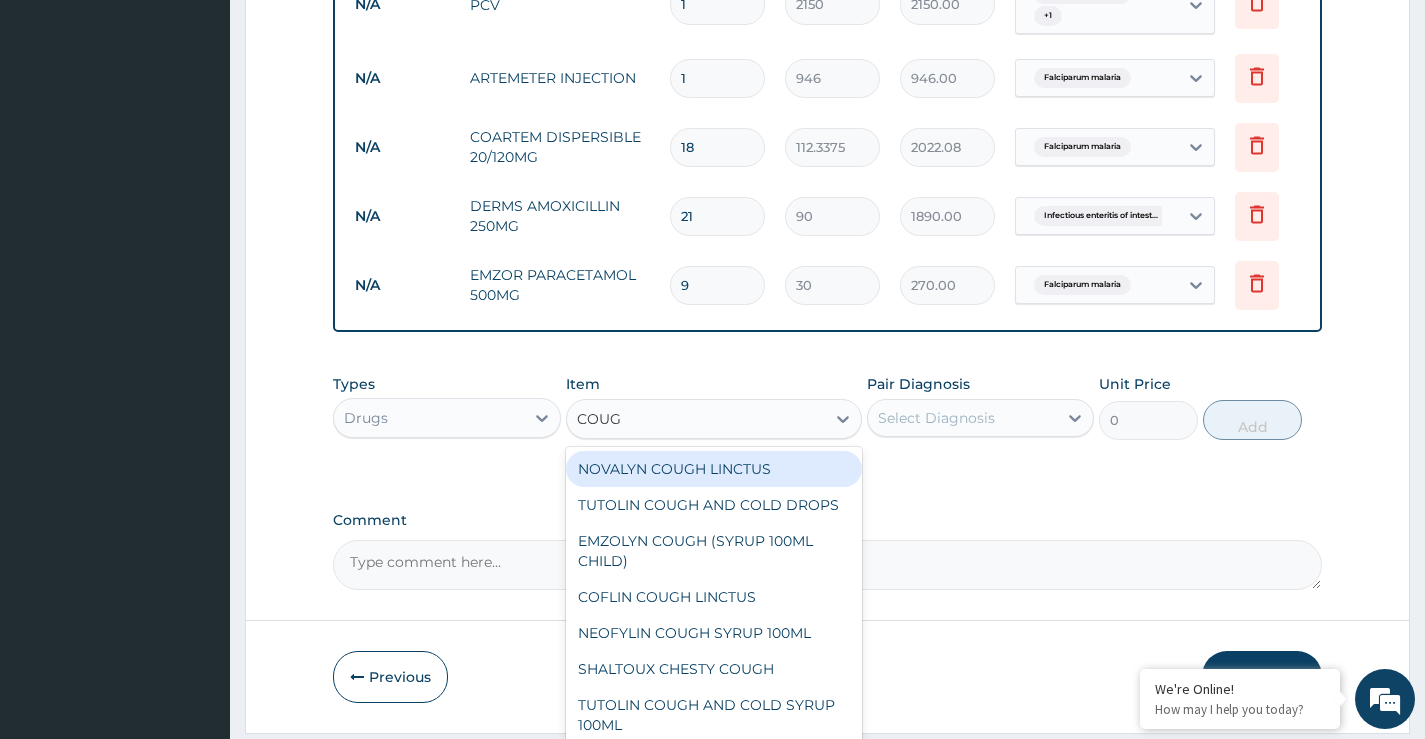 type on "COUGH" 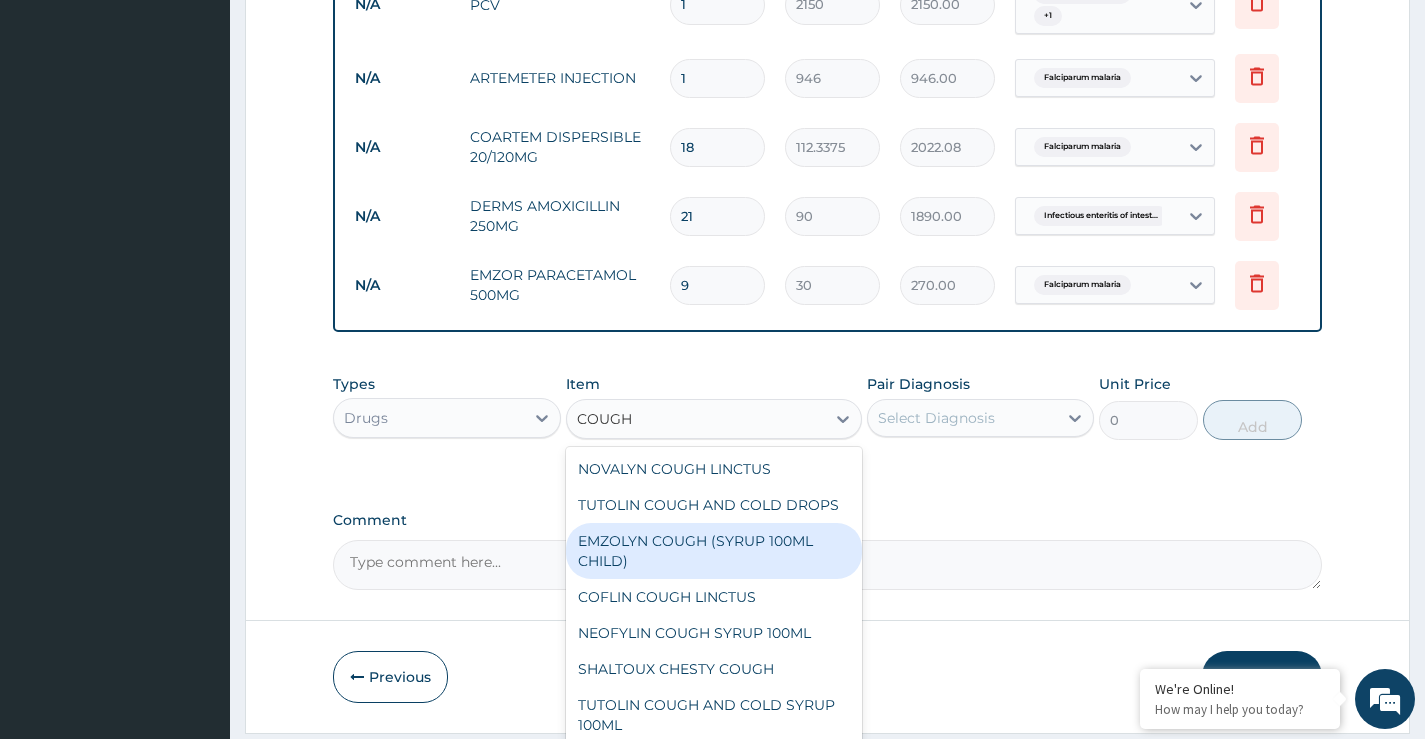 click on "EMZOLYN COUGH (SYRUP 100ML CHILD)" at bounding box center (714, 551) 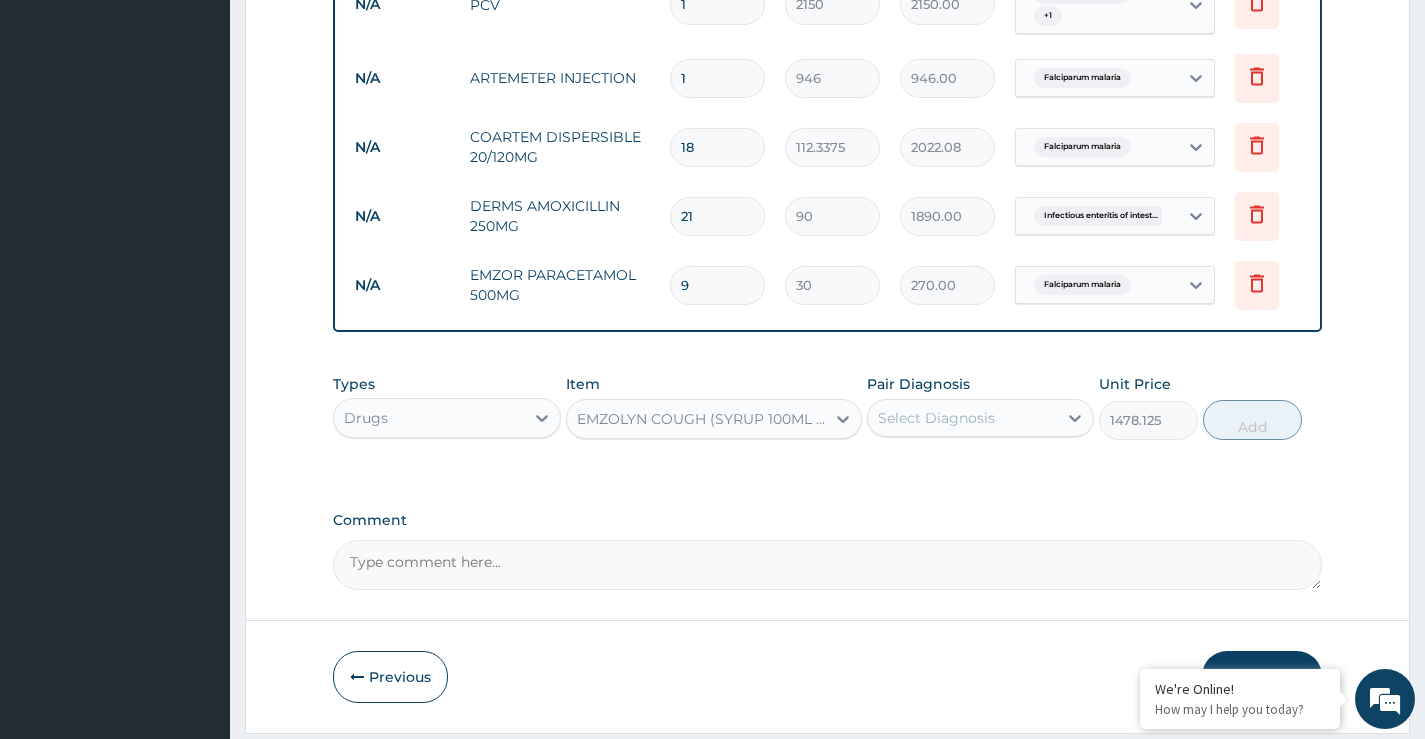 click on "Select Diagnosis" at bounding box center [962, 418] 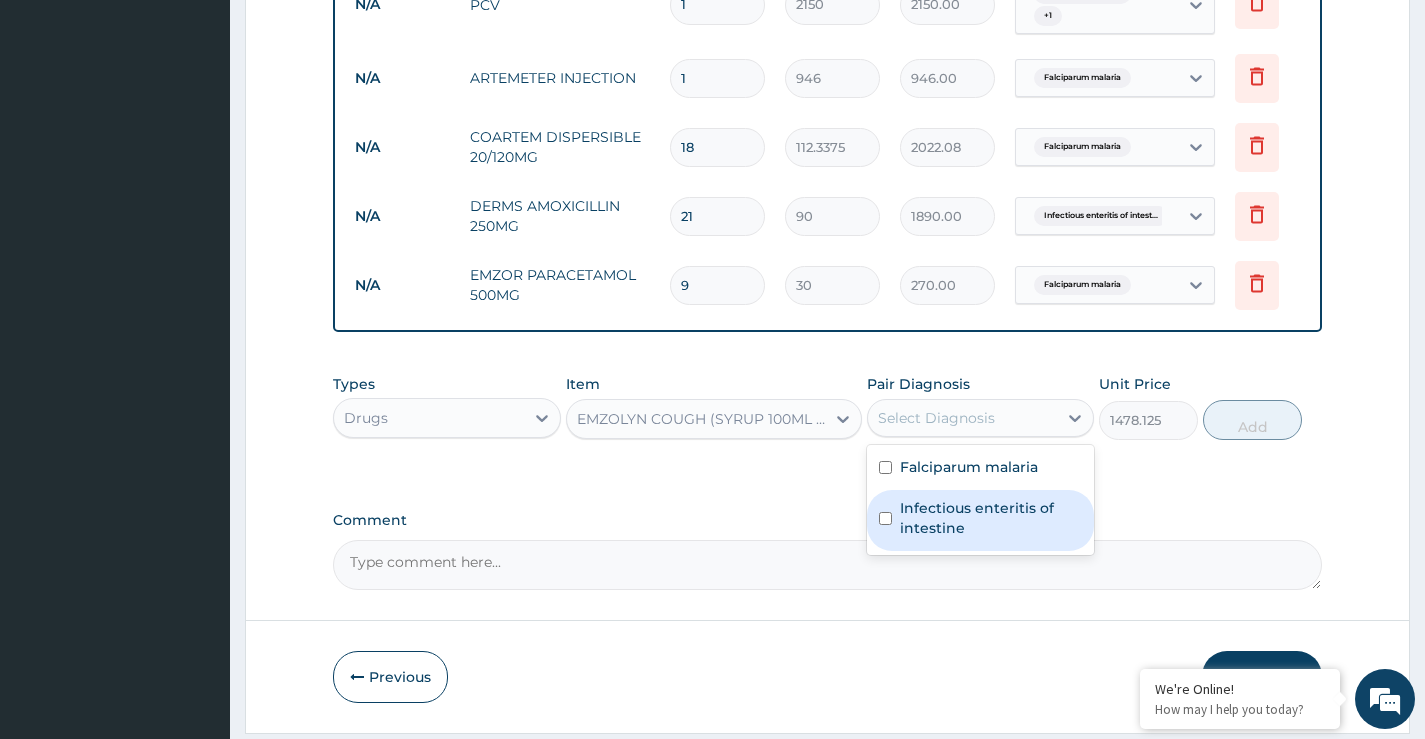 click on "Infectious enteritis of intestine" at bounding box center [991, 518] 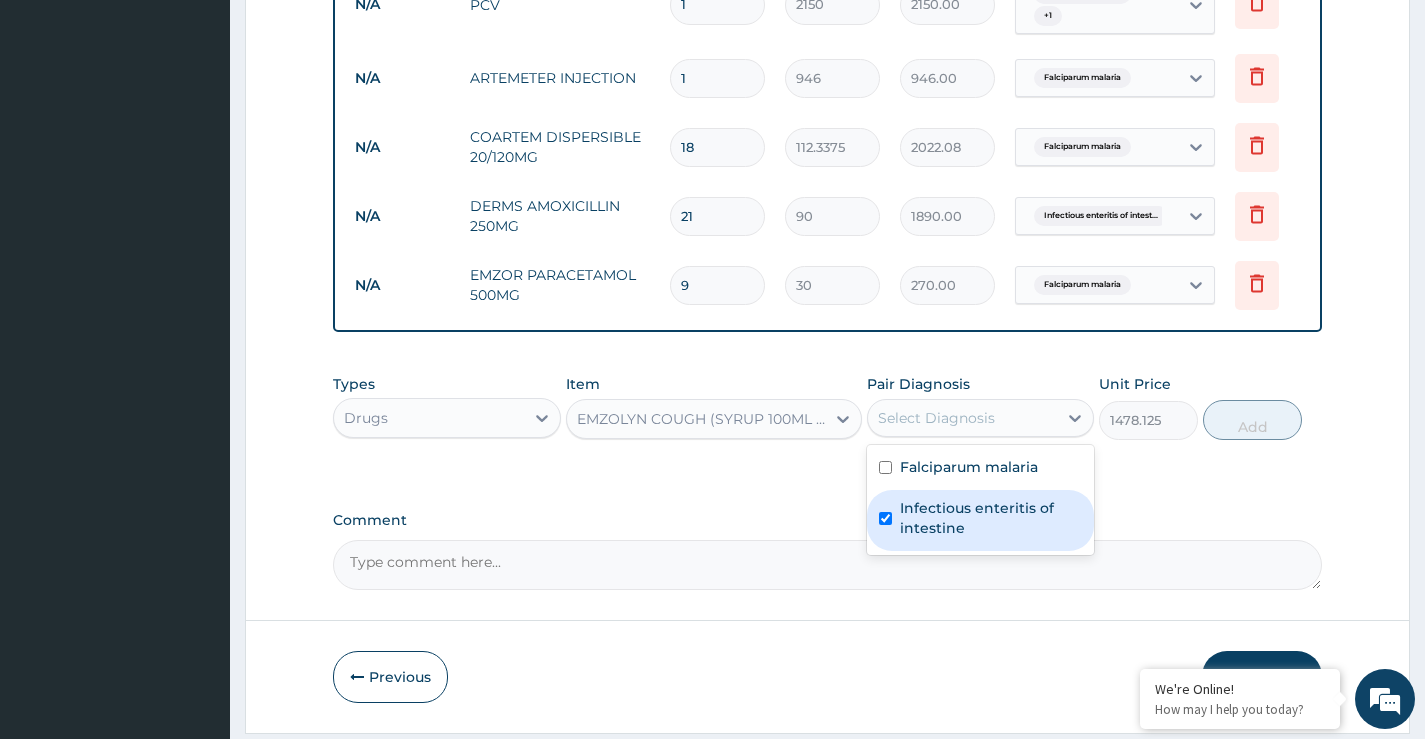 checkbox on "true" 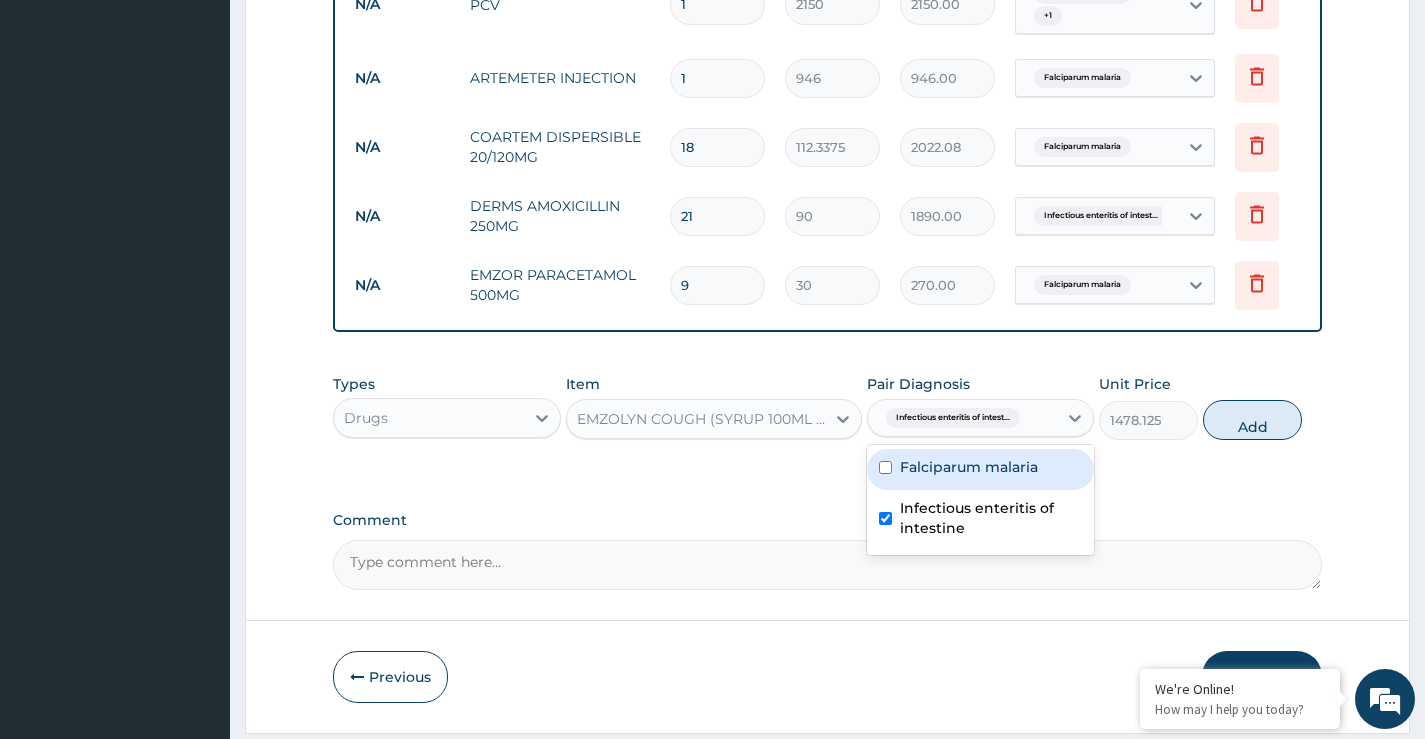 click on "Add" at bounding box center [1252, 420] 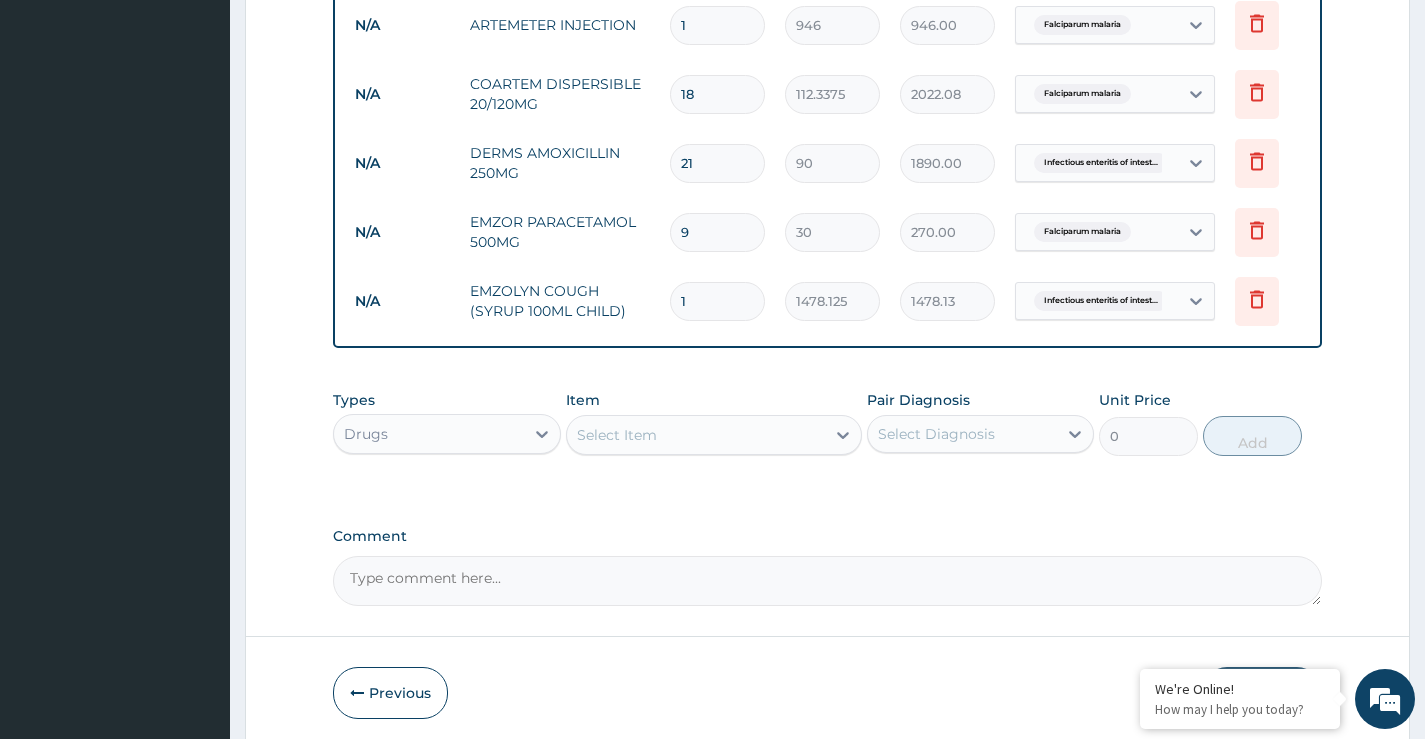 scroll, scrollTop: 1214, scrollLeft: 0, axis: vertical 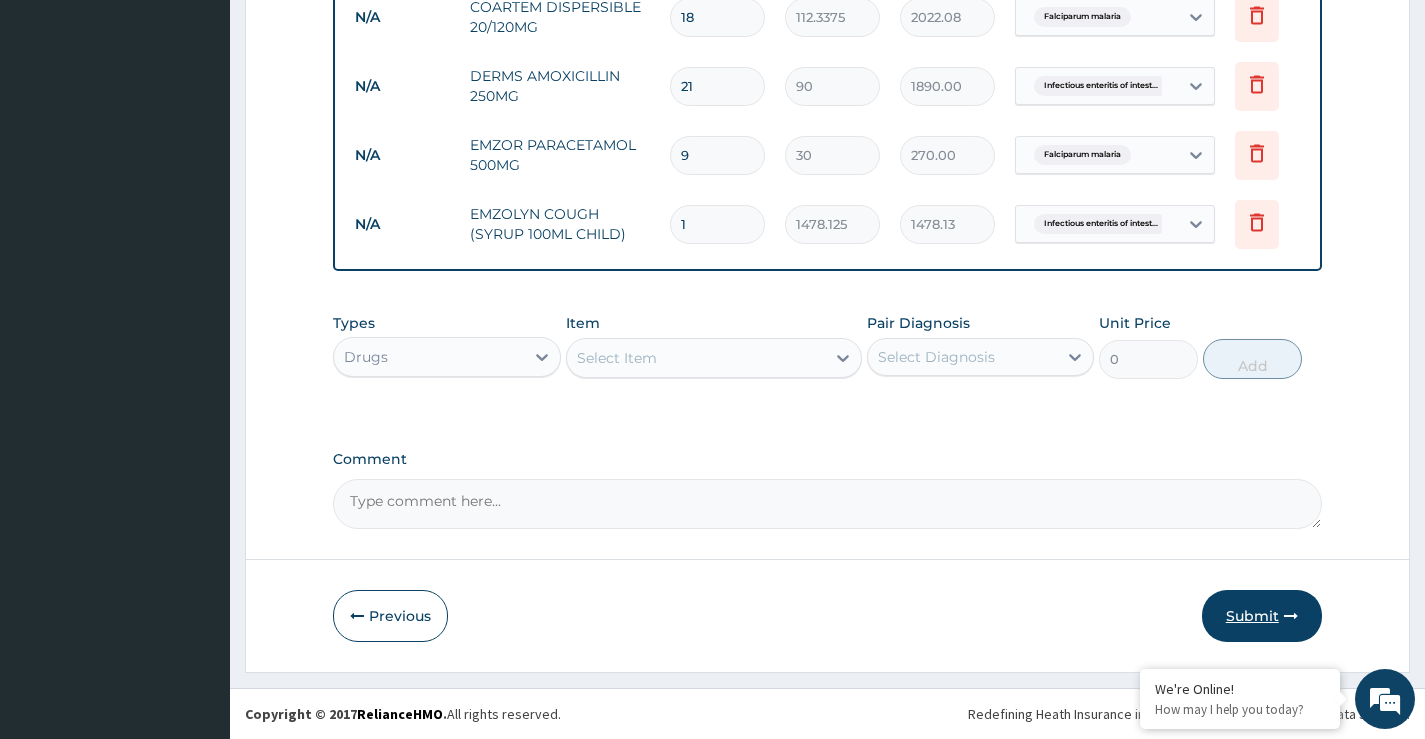 click on "Submit" at bounding box center [1262, 616] 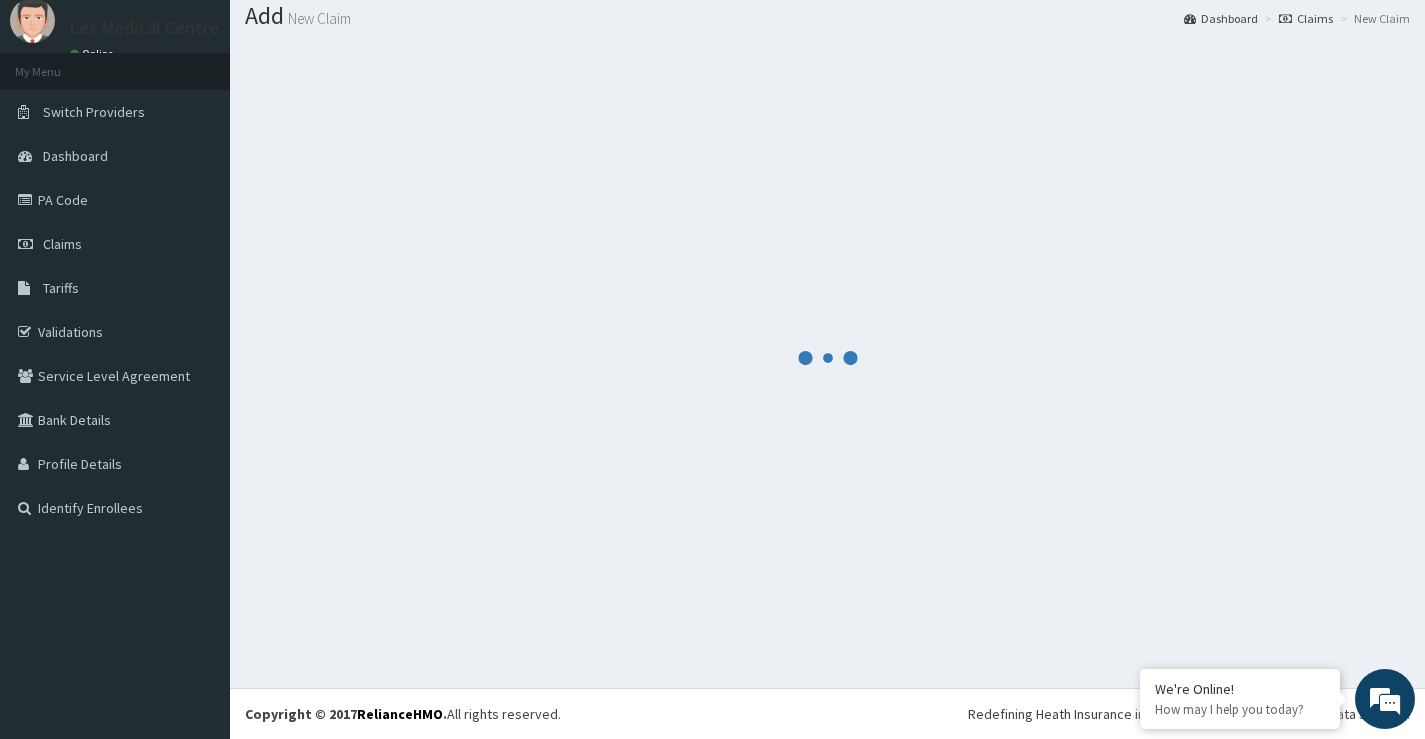 scroll, scrollTop: 1214, scrollLeft: 0, axis: vertical 